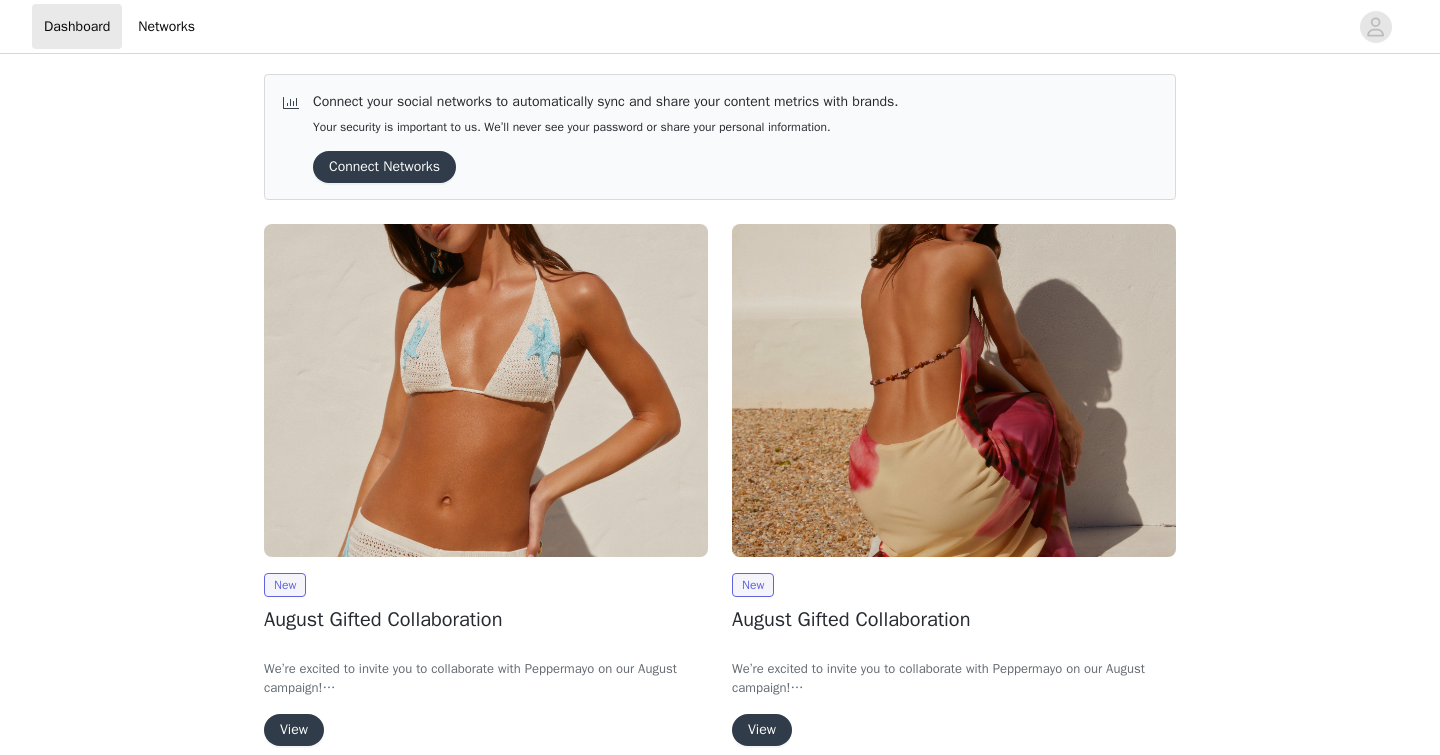 scroll, scrollTop: 0, scrollLeft: 0, axis: both 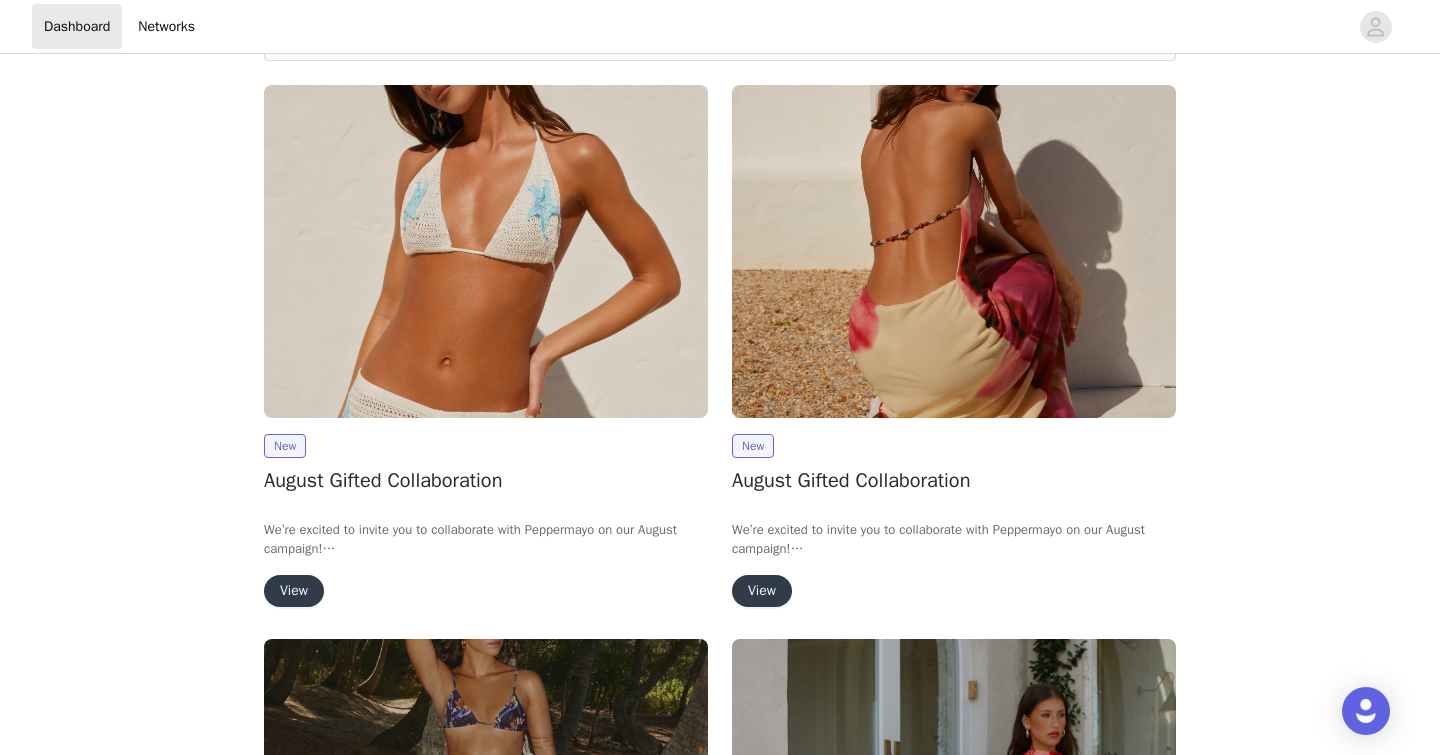 click on "View" at bounding box center (762, 591) 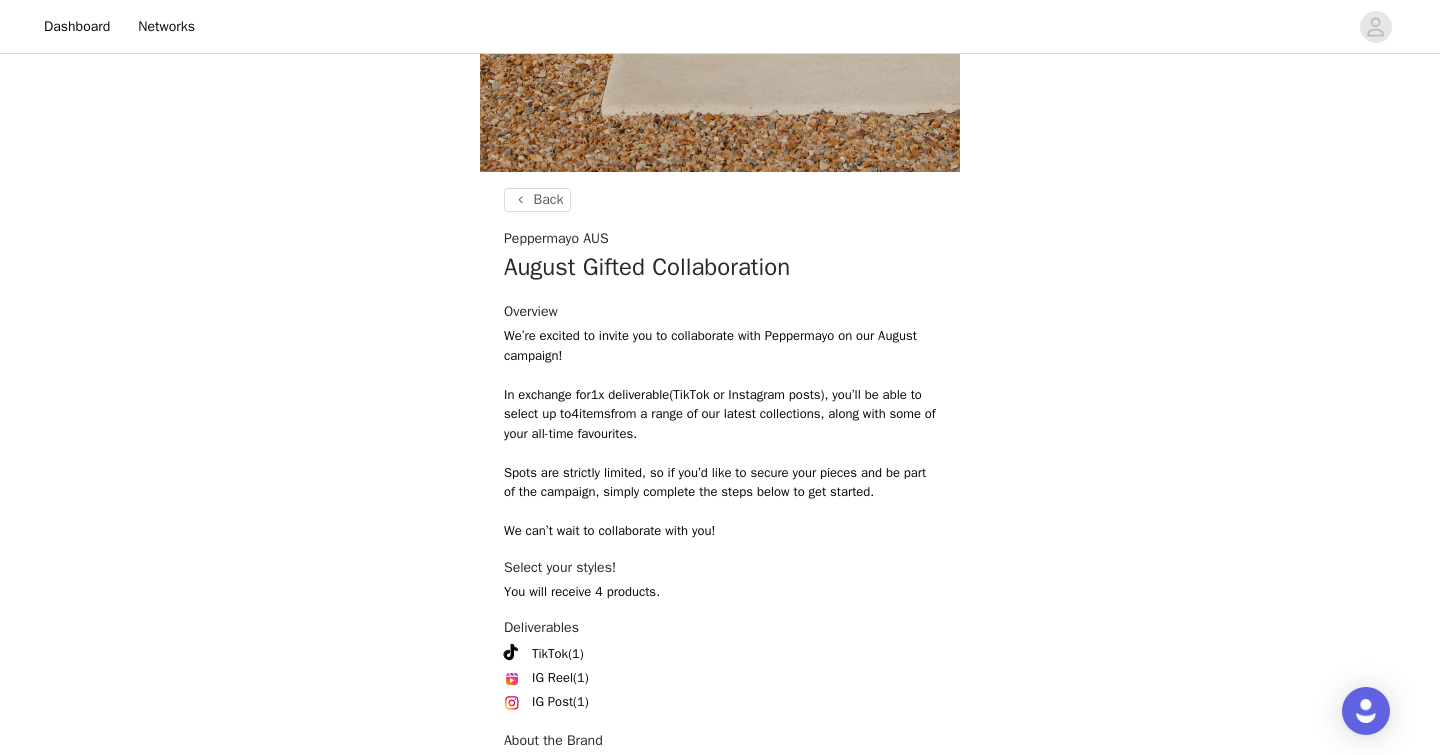 scroll, scrollTop: 761, scrollLeft: 0, axis: vertical 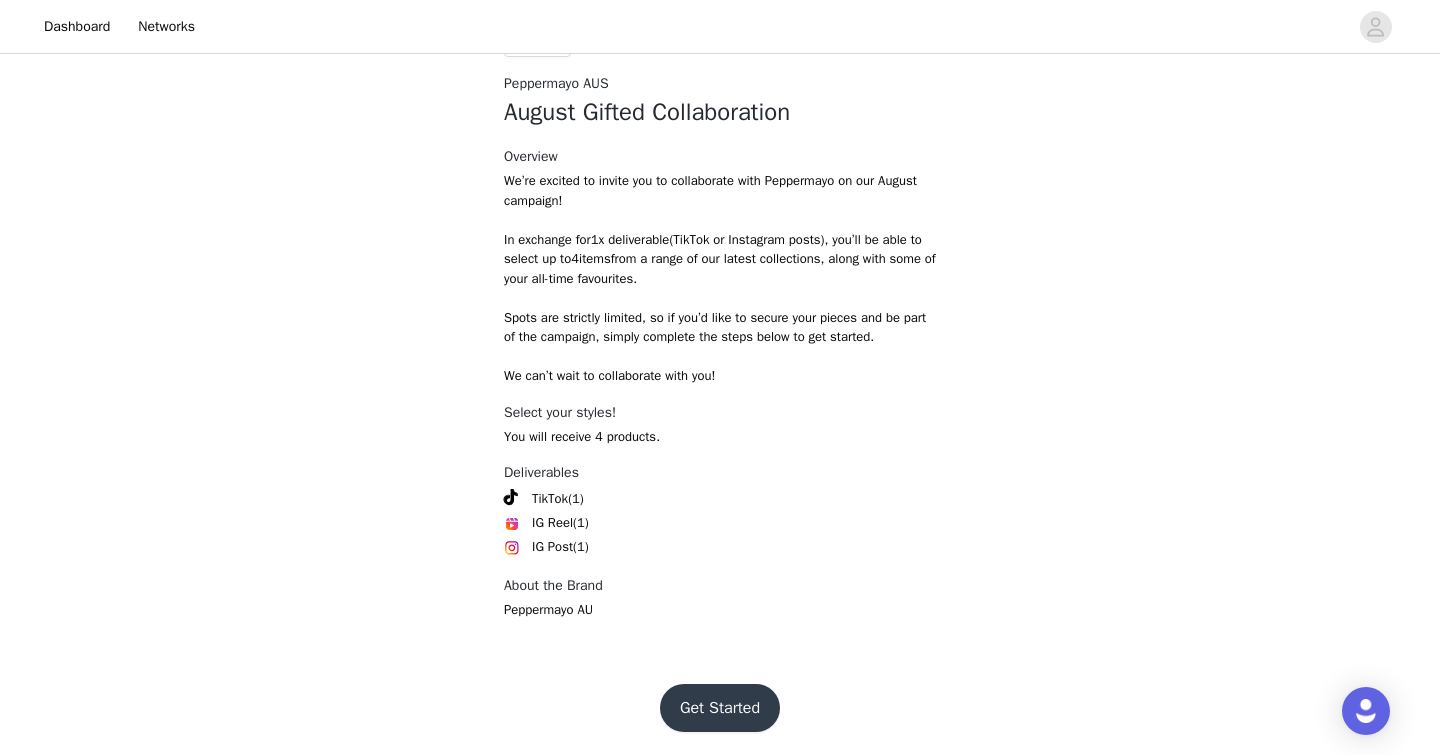 click on "Get Started" at bounding box center [720, 708] 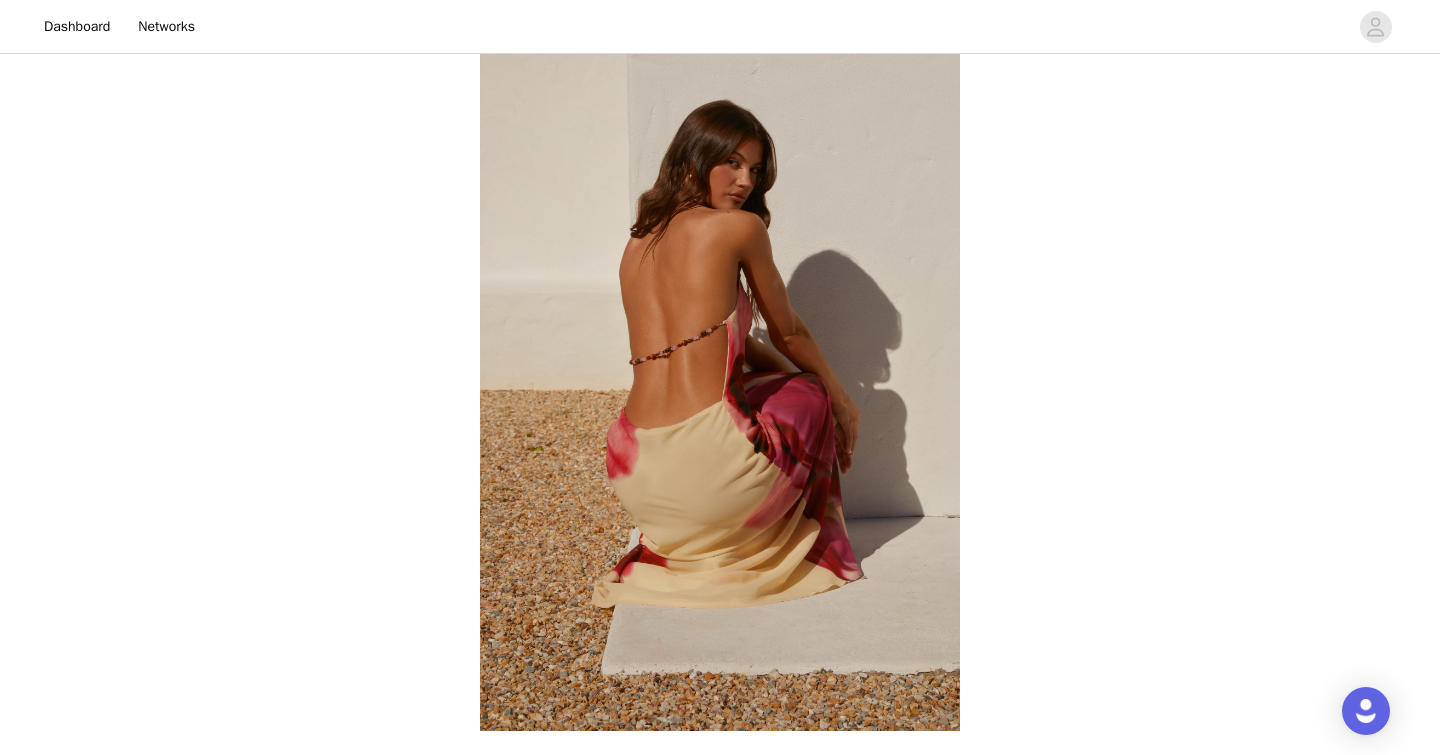 scroll, scrollTop: 761, scrollLeft: 0, axis: vertical 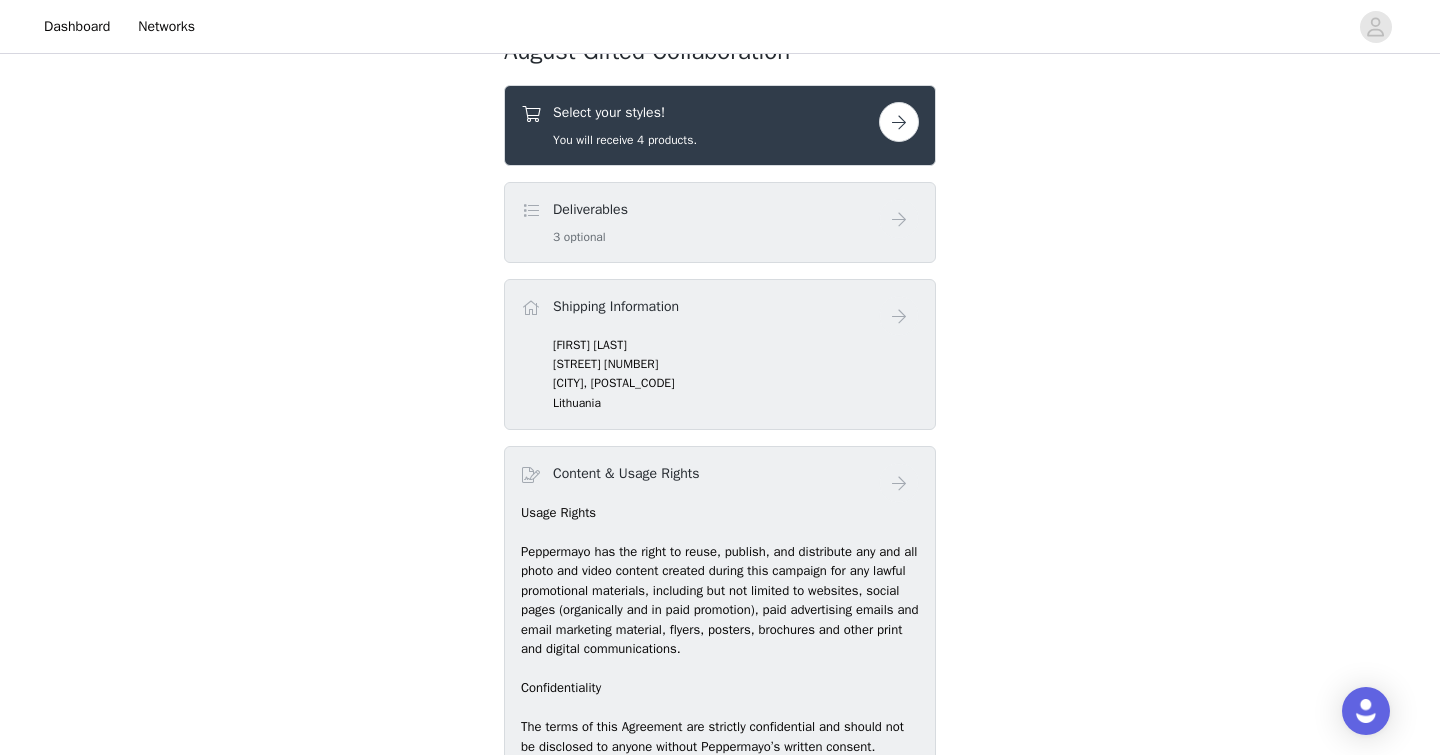 click on "Select your styles!   You will receive 4 products." at bounding box center [700, 125] 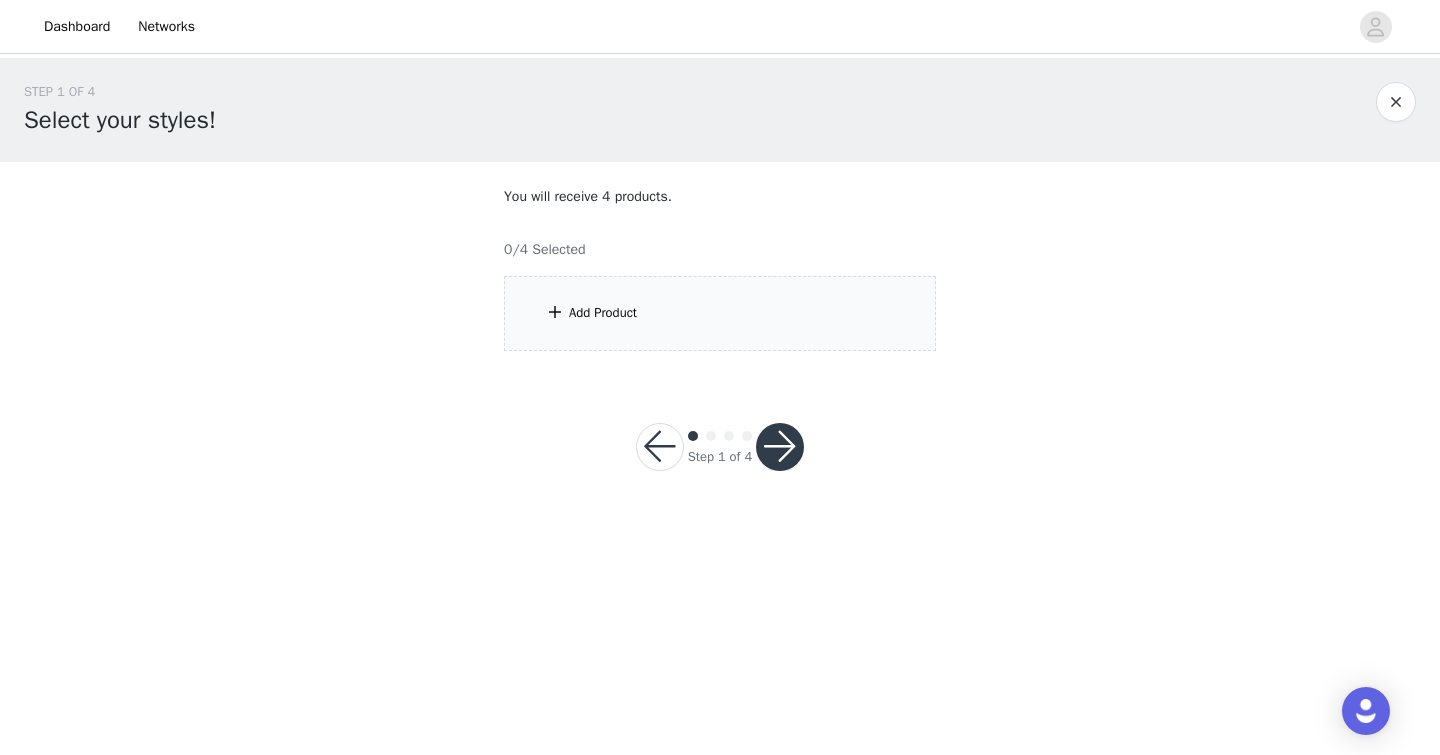 click on "Add Product" at bounding box center [720, 313] 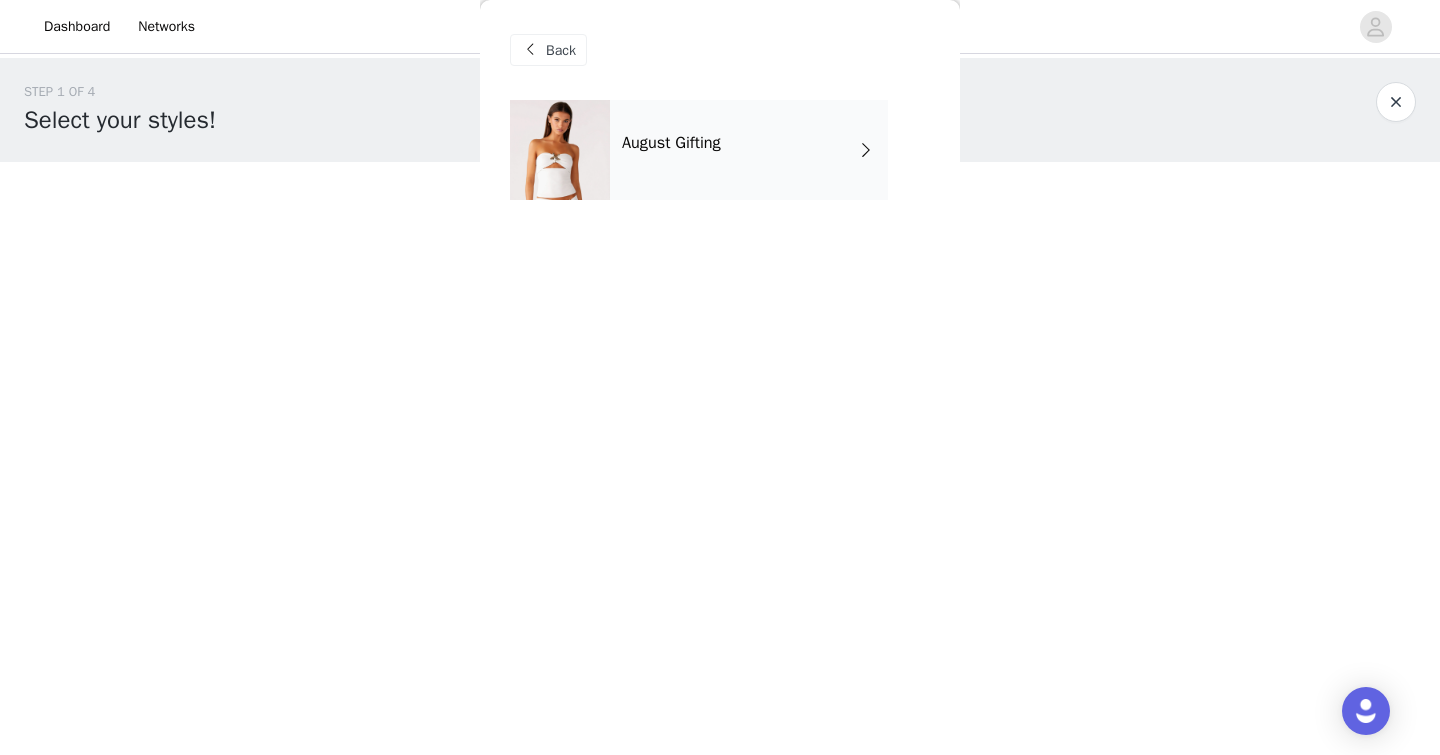 click on "August Gifting" at bounding box center (749, 150) 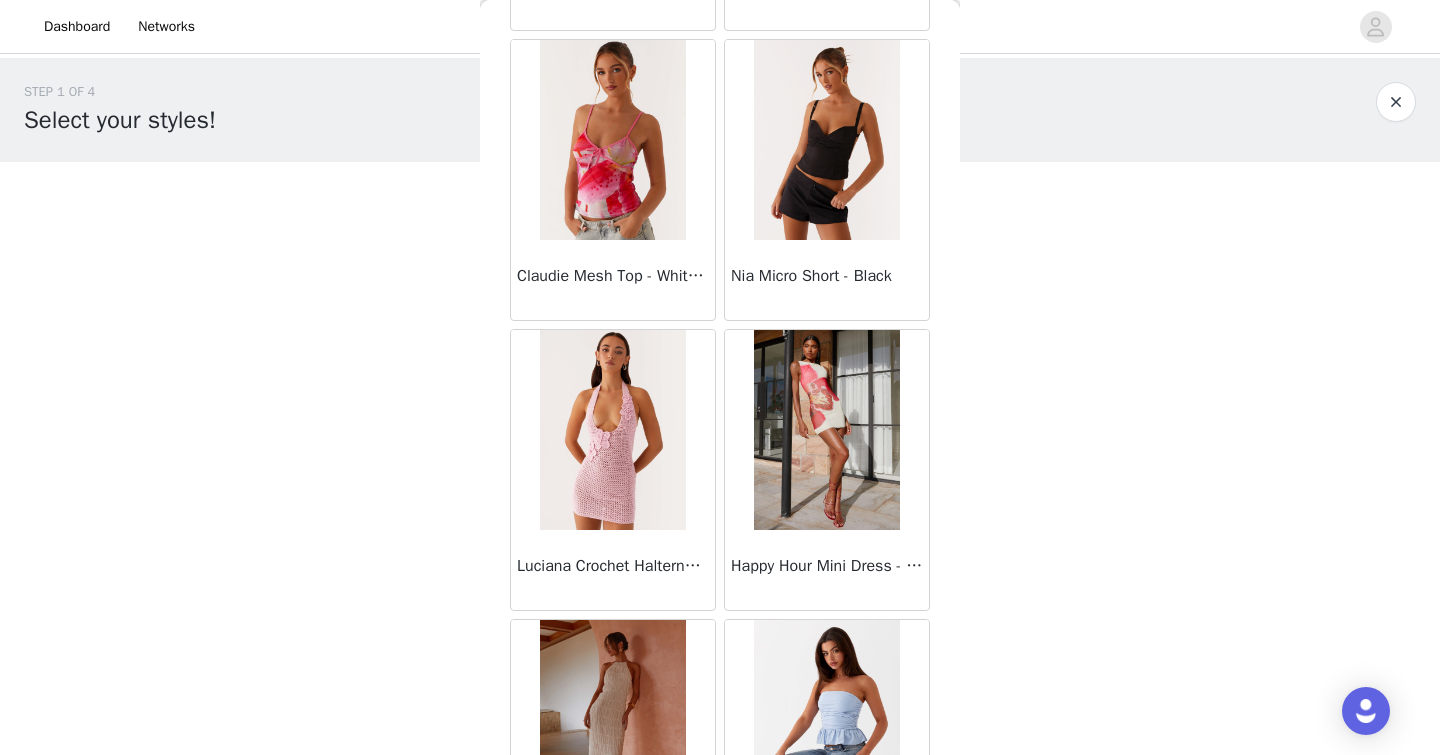 scroll, scrollTop: 2305, scrollLeft: 0, axis: vertical 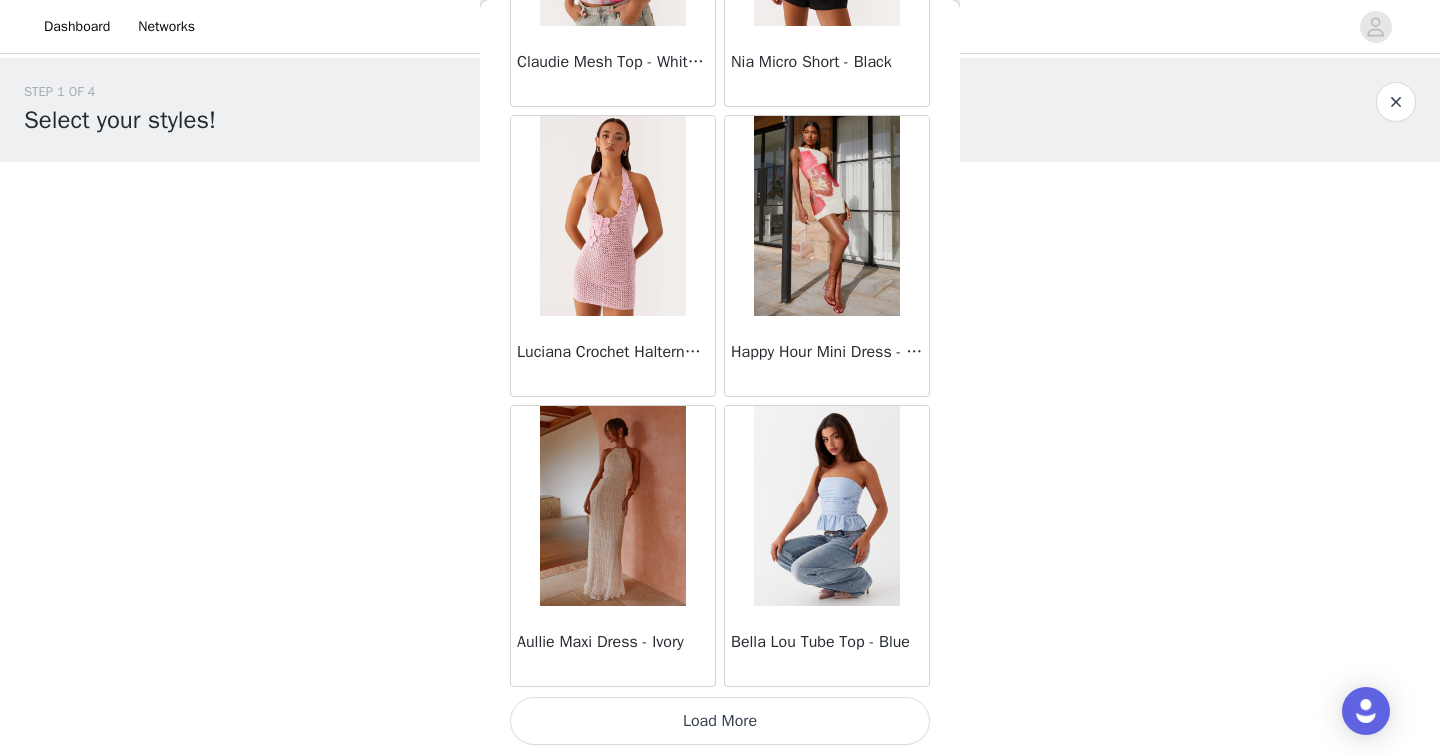 click on "Load More" at bounding box center (720, 721) 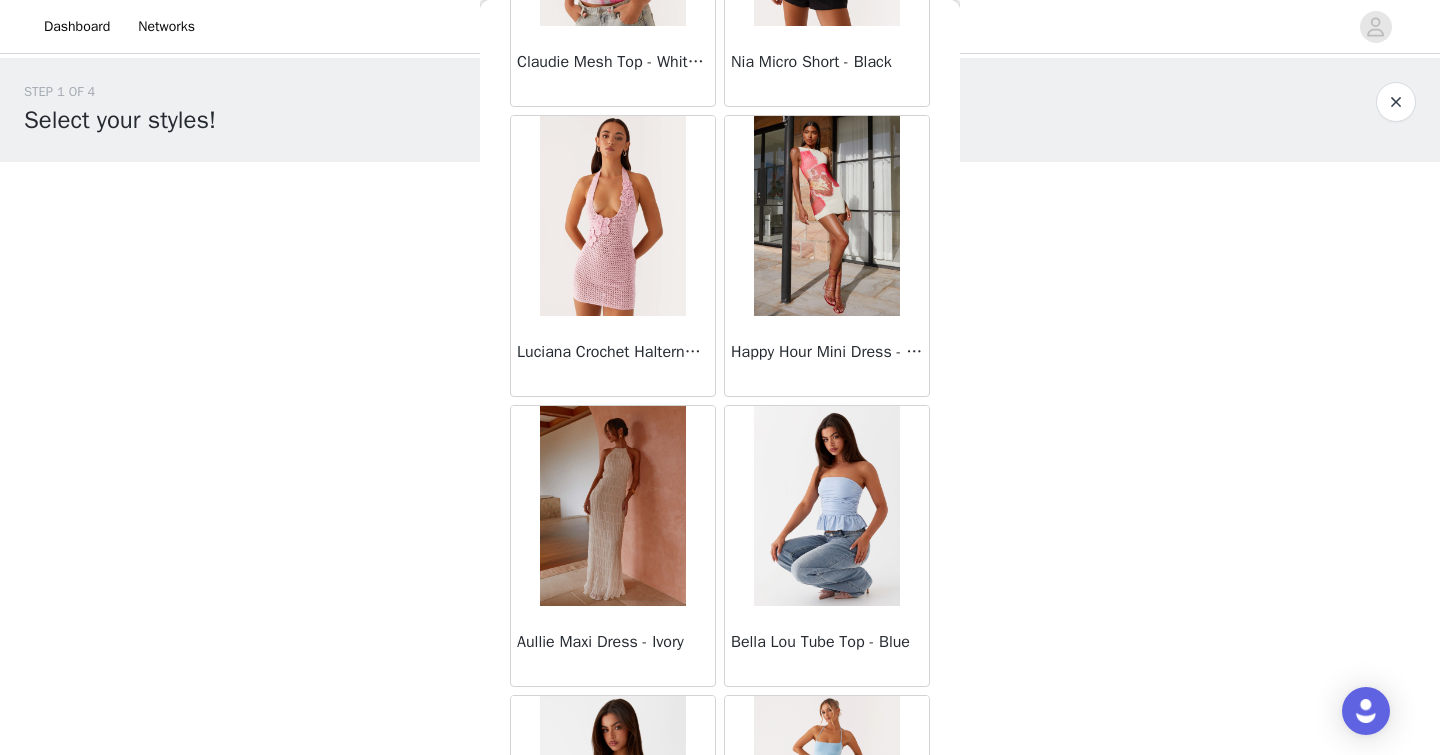 scroll, scrollTop: 5205, scrollLeft: 0, axis: vertical 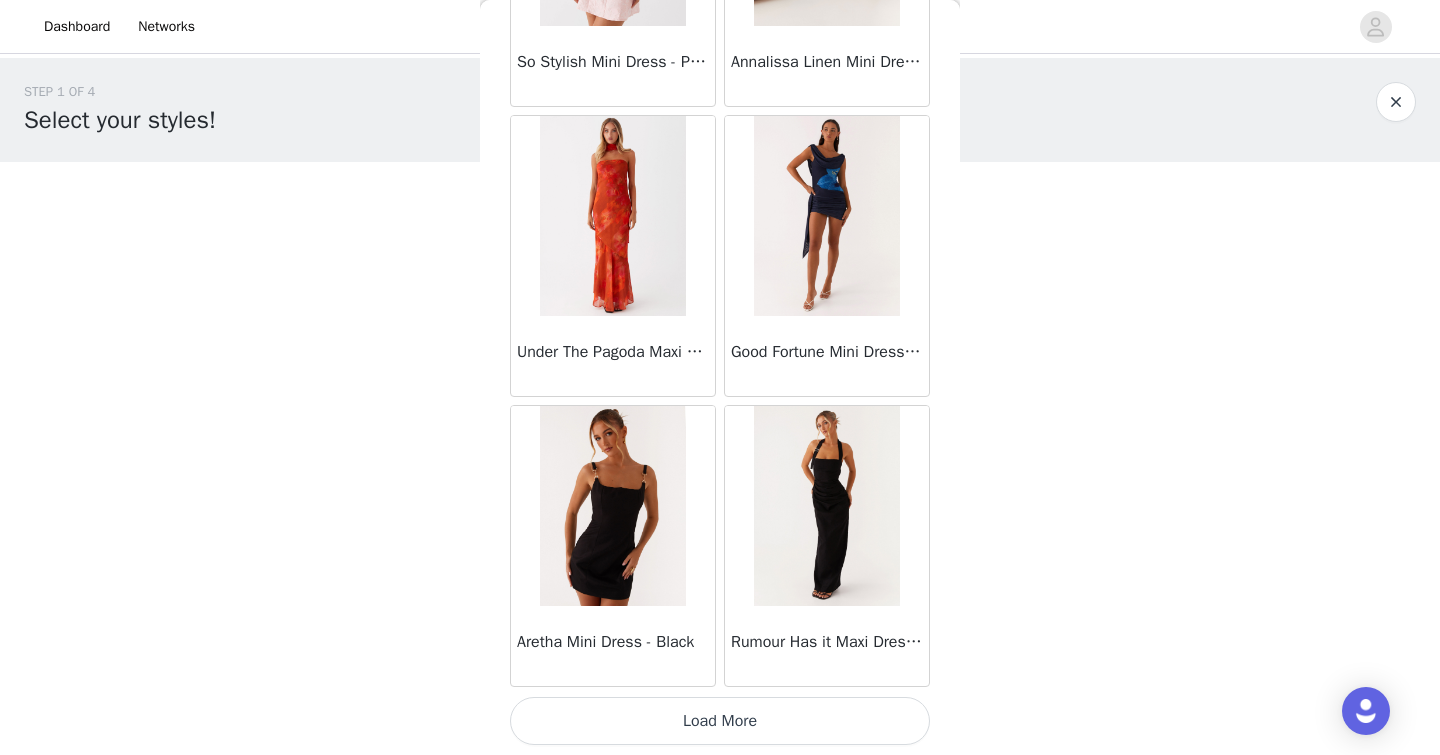 click on "Load More" at bounding box center [720, 721] 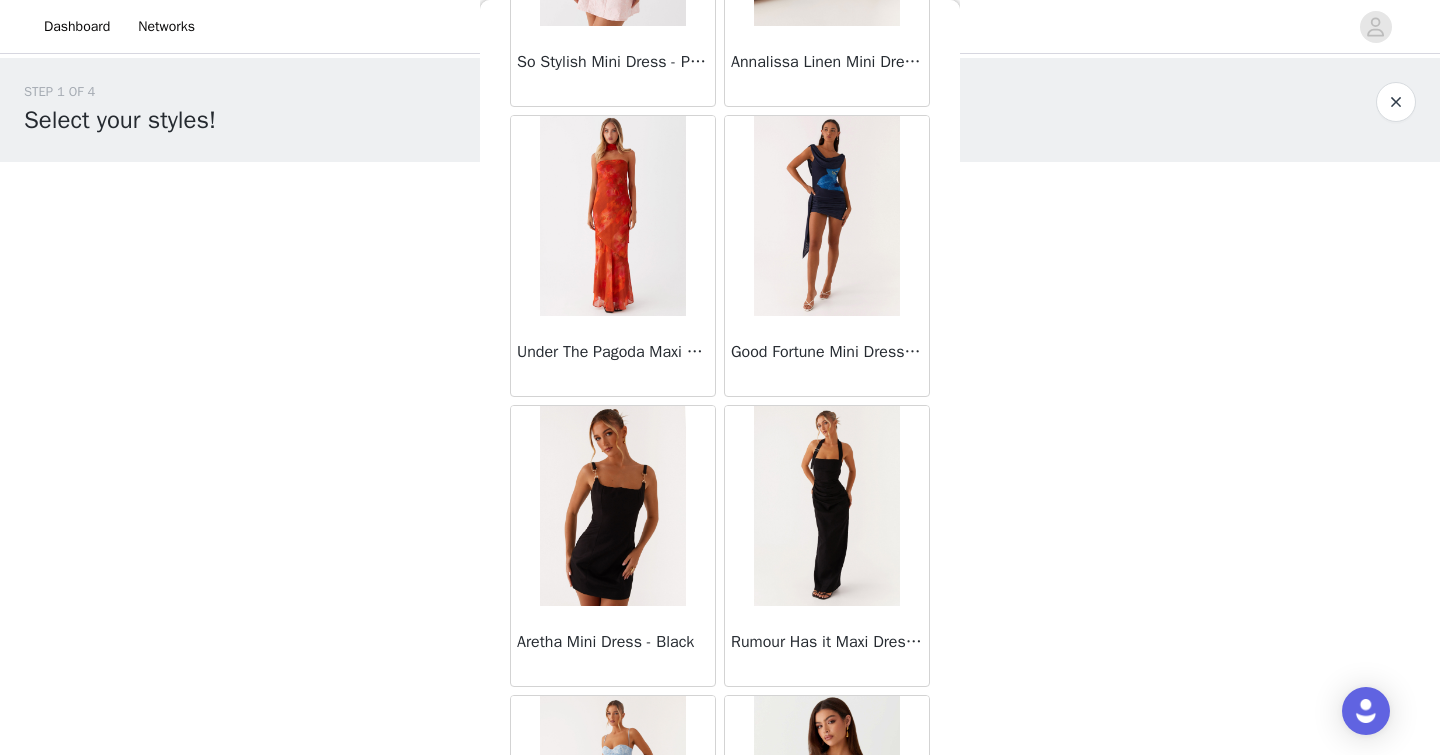 scroll, scrollTop: 8105, scrollLeft: 0, axis: vertical 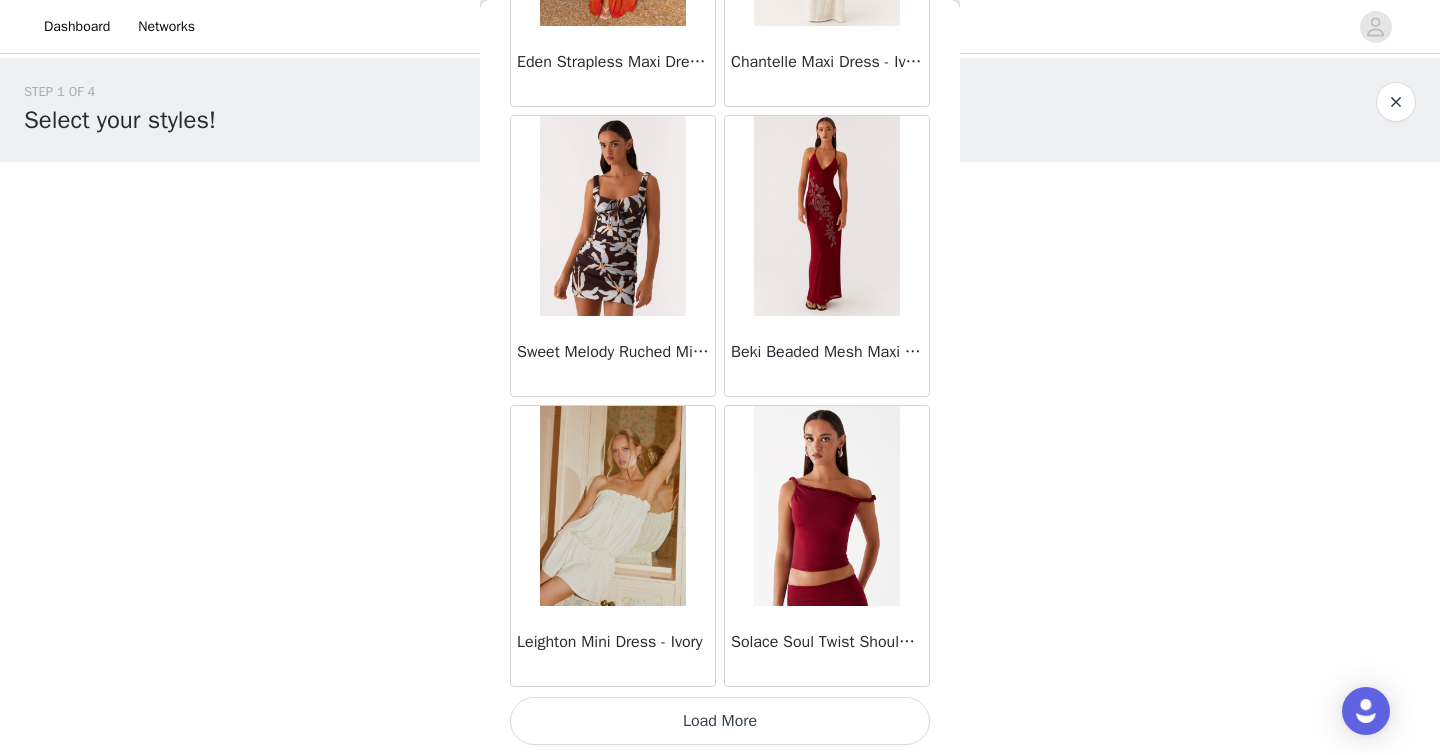 click on "Load More" at bounding box center [720, 721] 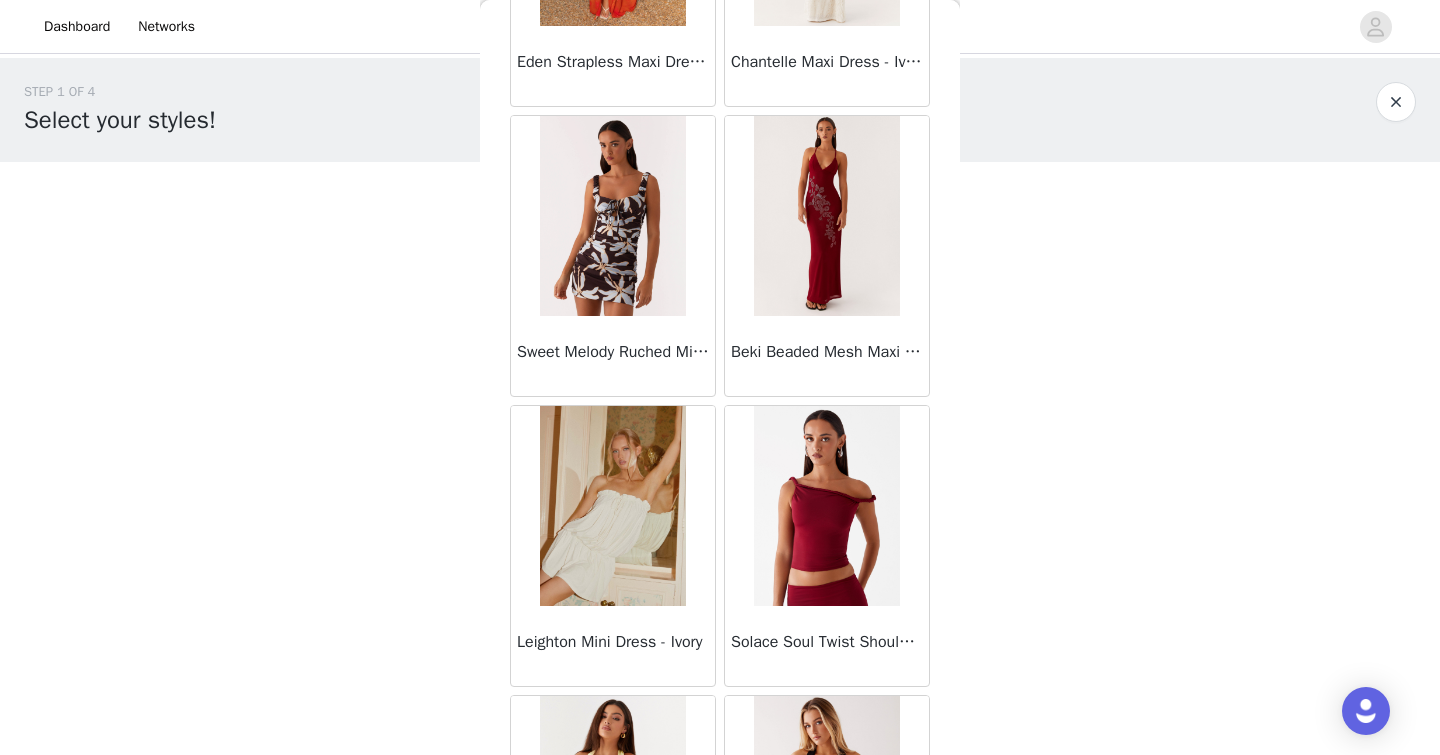 scroll, scrollTop: 11005, scrollLeft: 0, axis: vertical 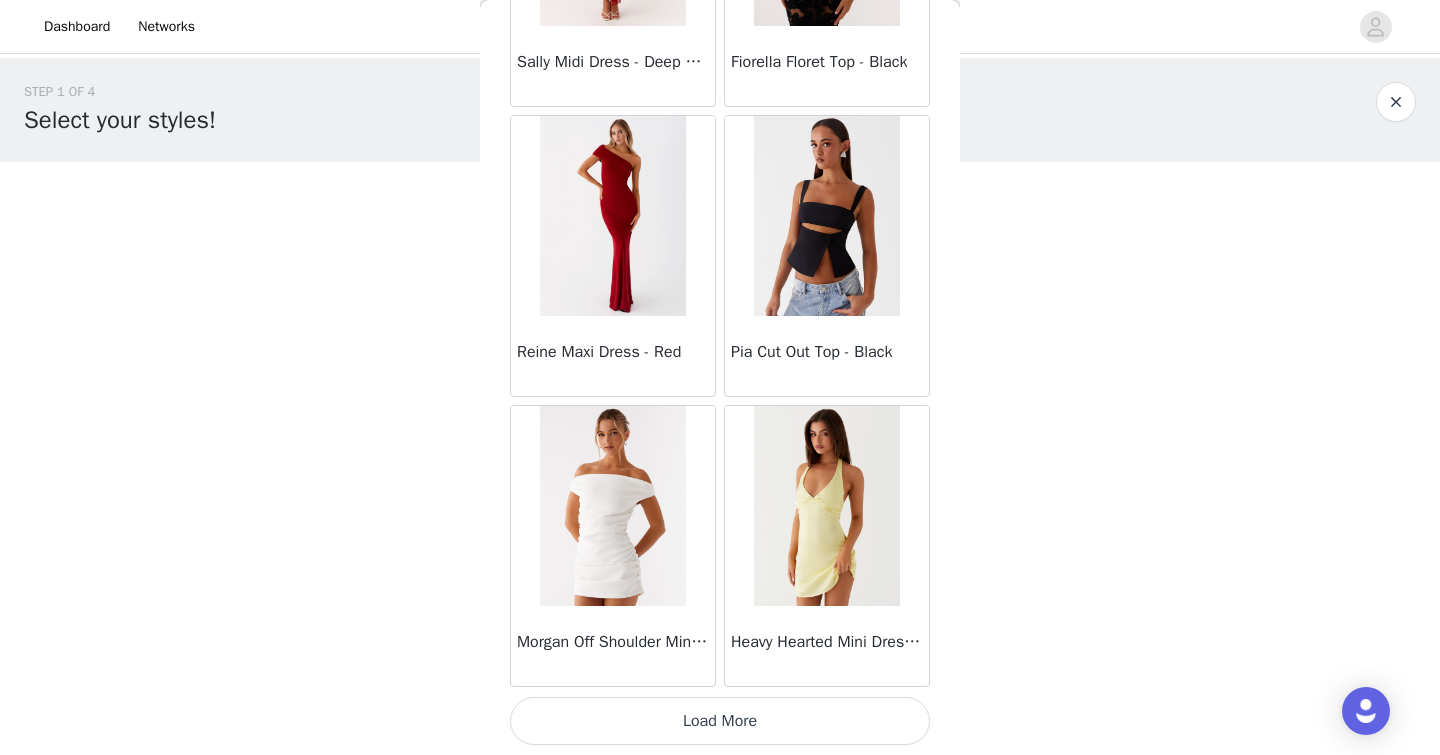 click on "Load More" at bounding box center [720, 721] 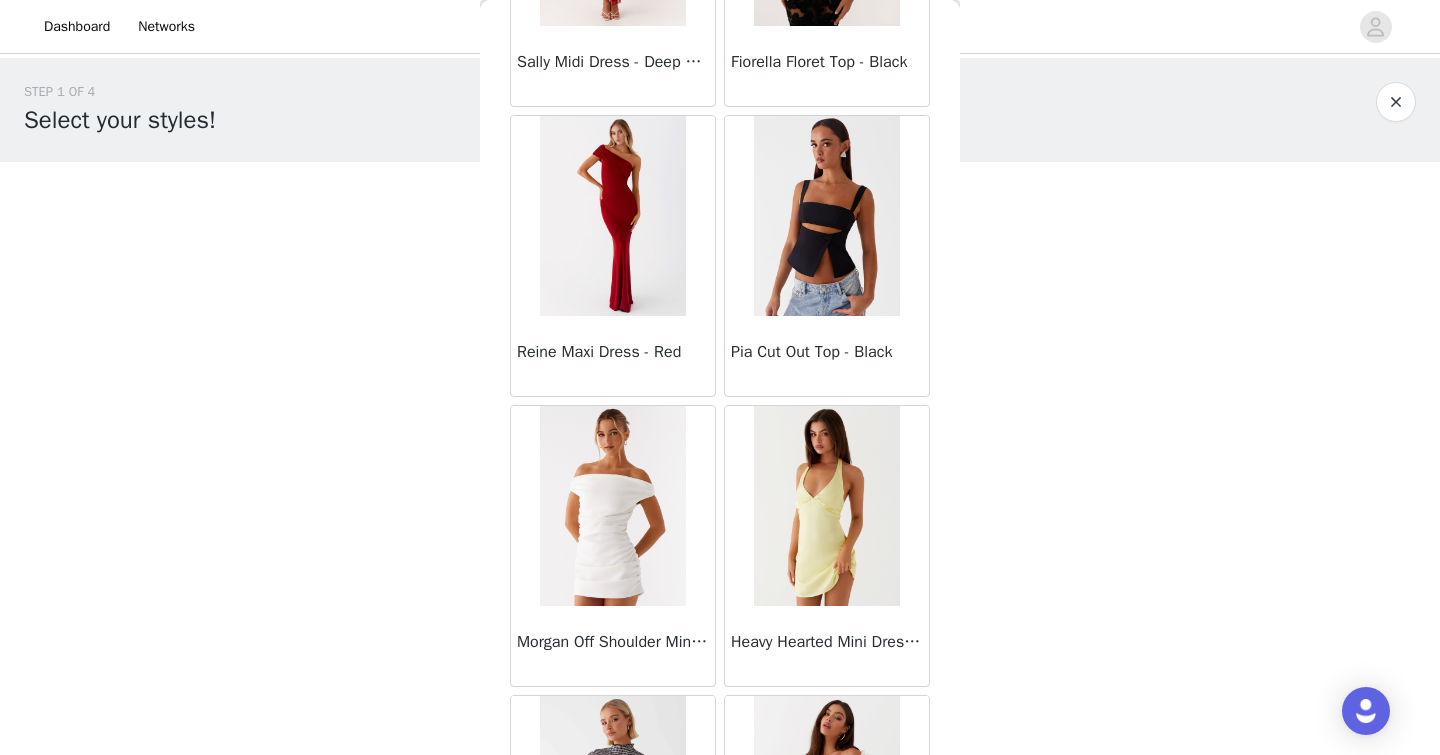 scroll, scrollTop: 13905, scrollLeft: 0, axis: vertical 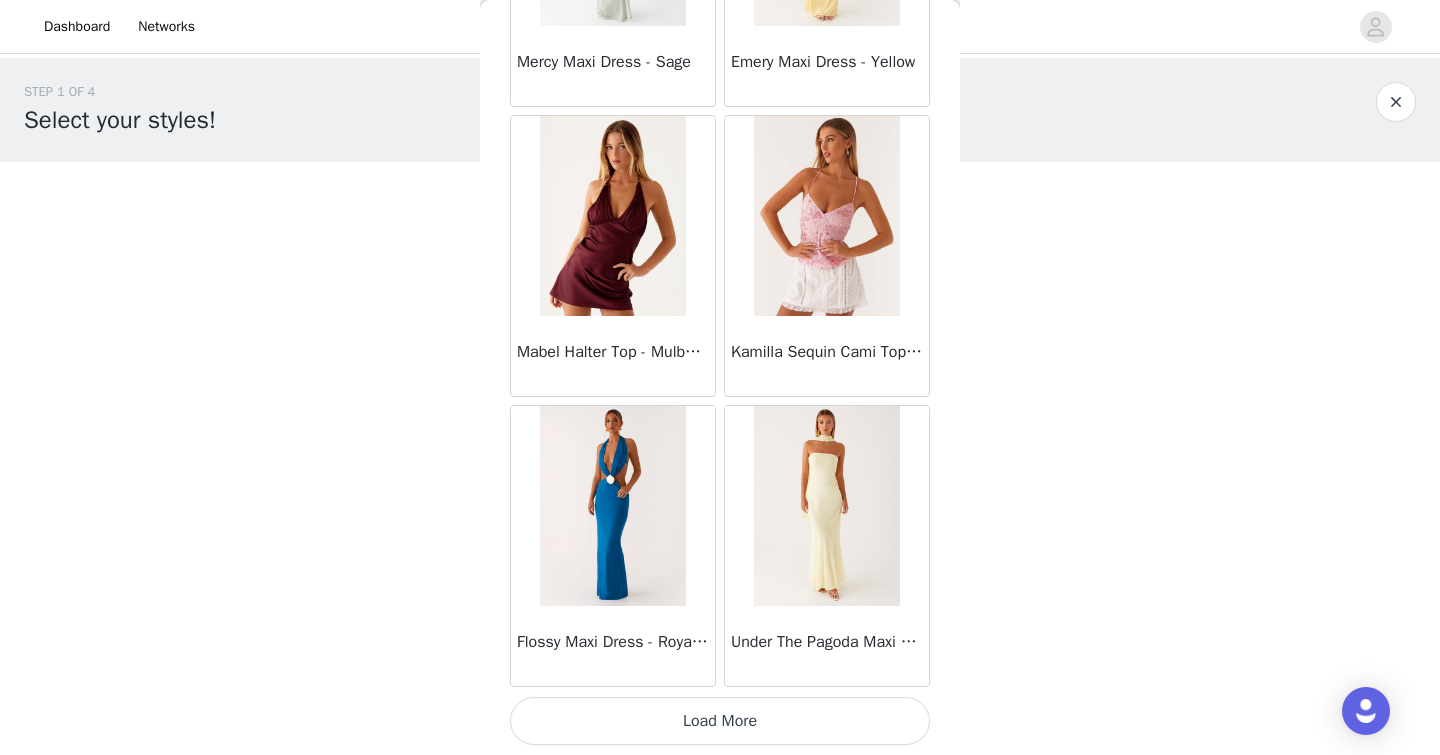 click on "Load More" at bounding box center [720, 721] 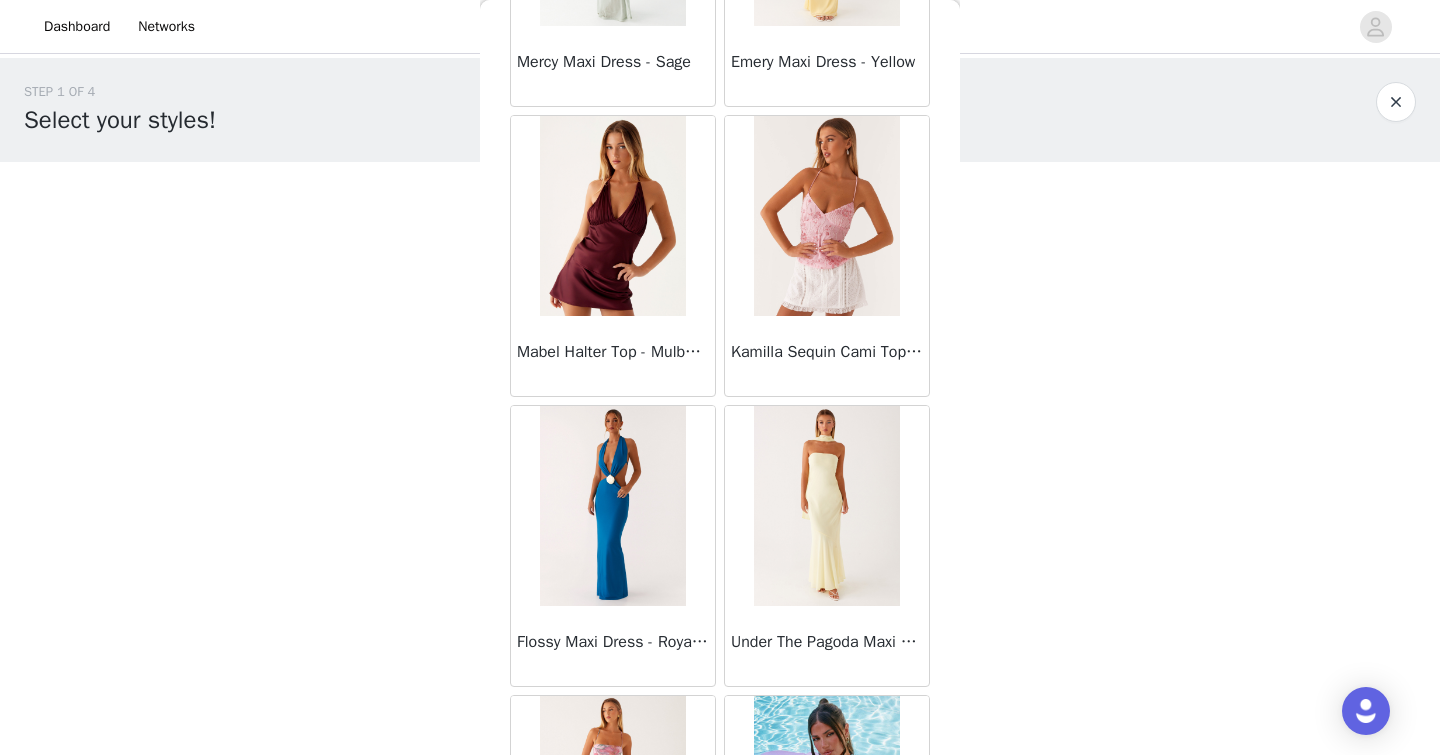 scroll, scrollTop: 16805, scrollLeft: 0, axis: vertical 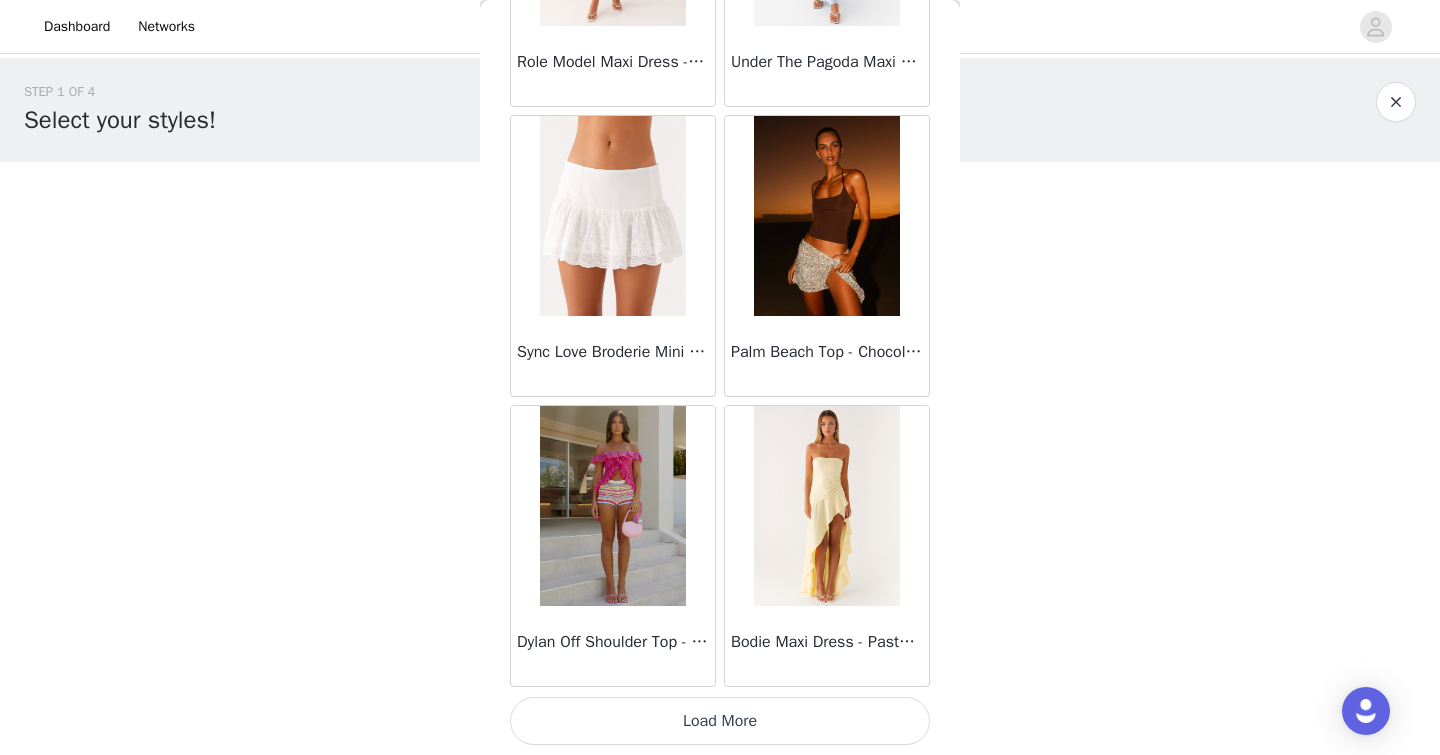 click on "Load More" at bounding box center [720, 721] 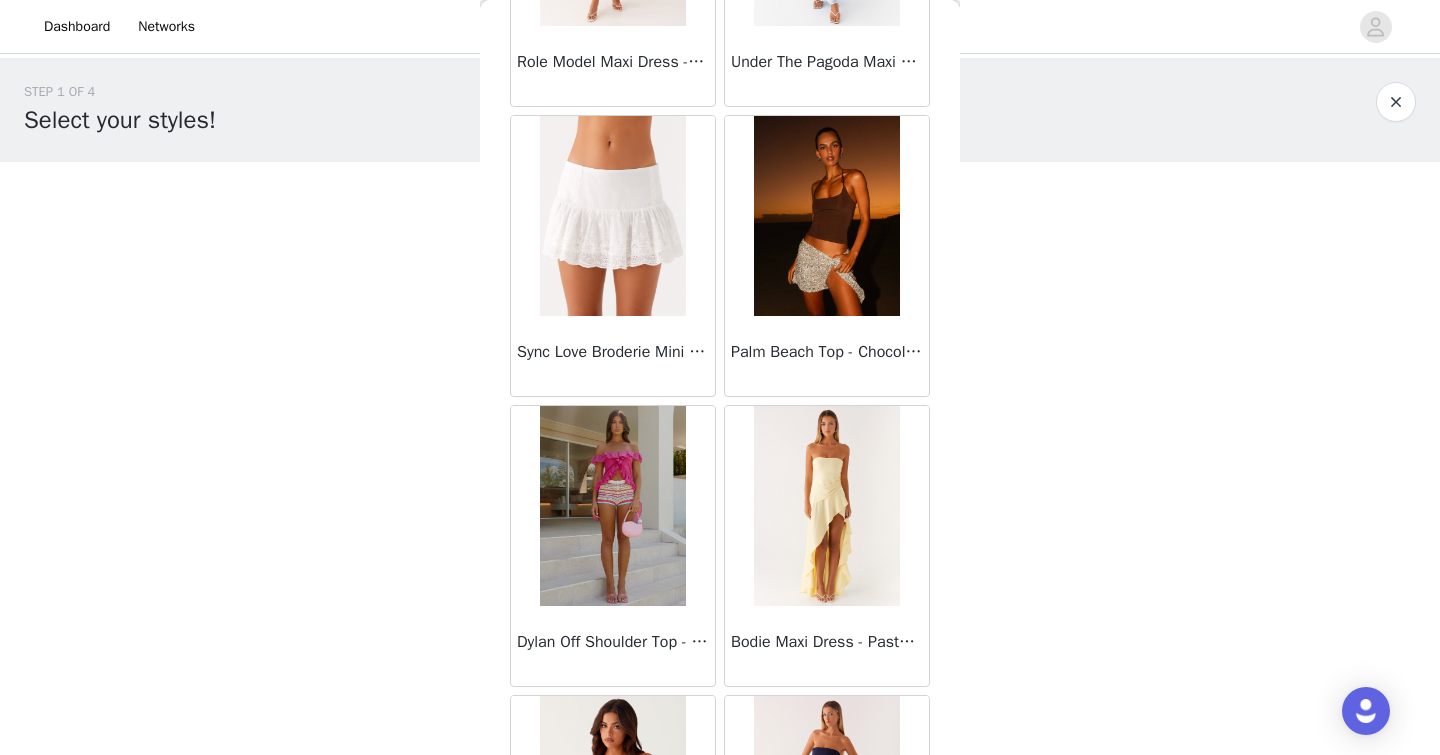 scroll, scrollTop: 19705, scrollLeft: 0, axis: vertical 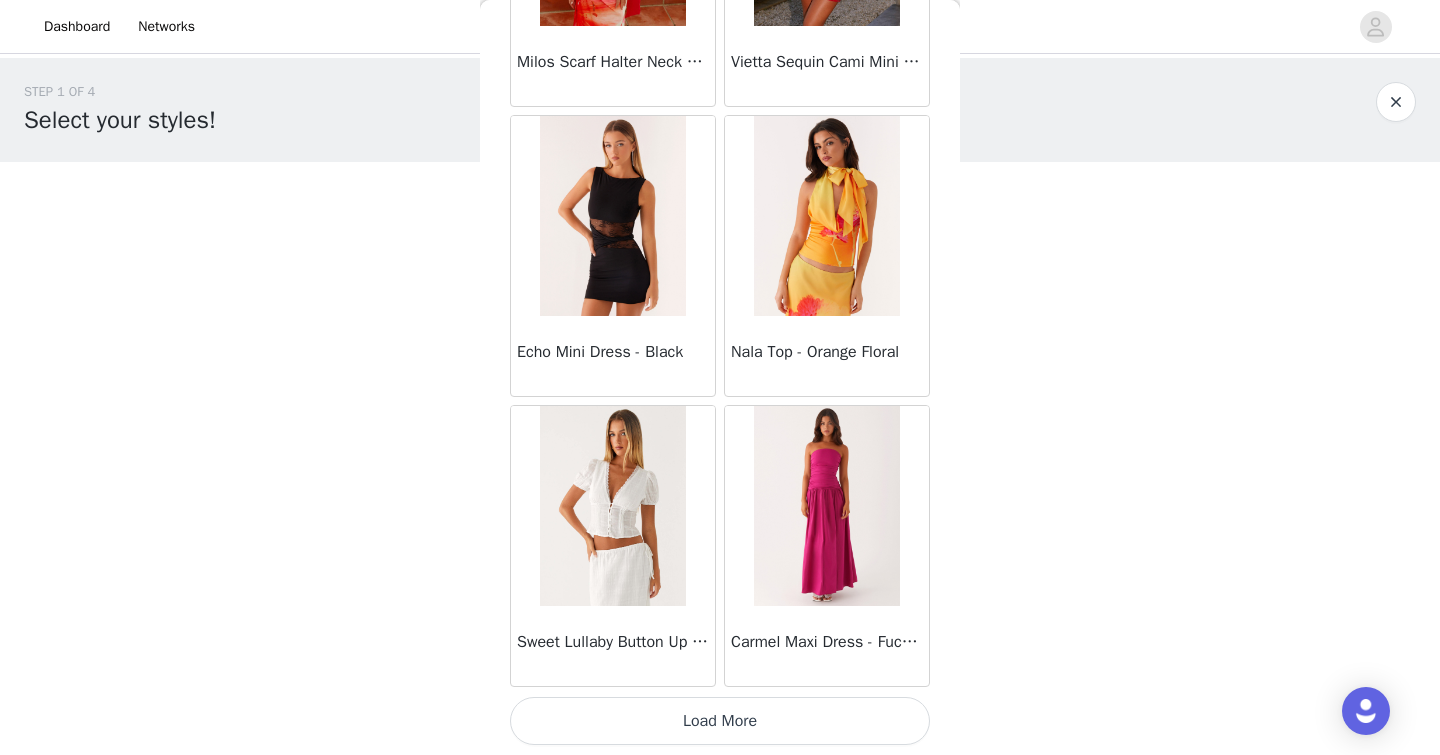 click on "Load More" at bounding box center (720, 721) 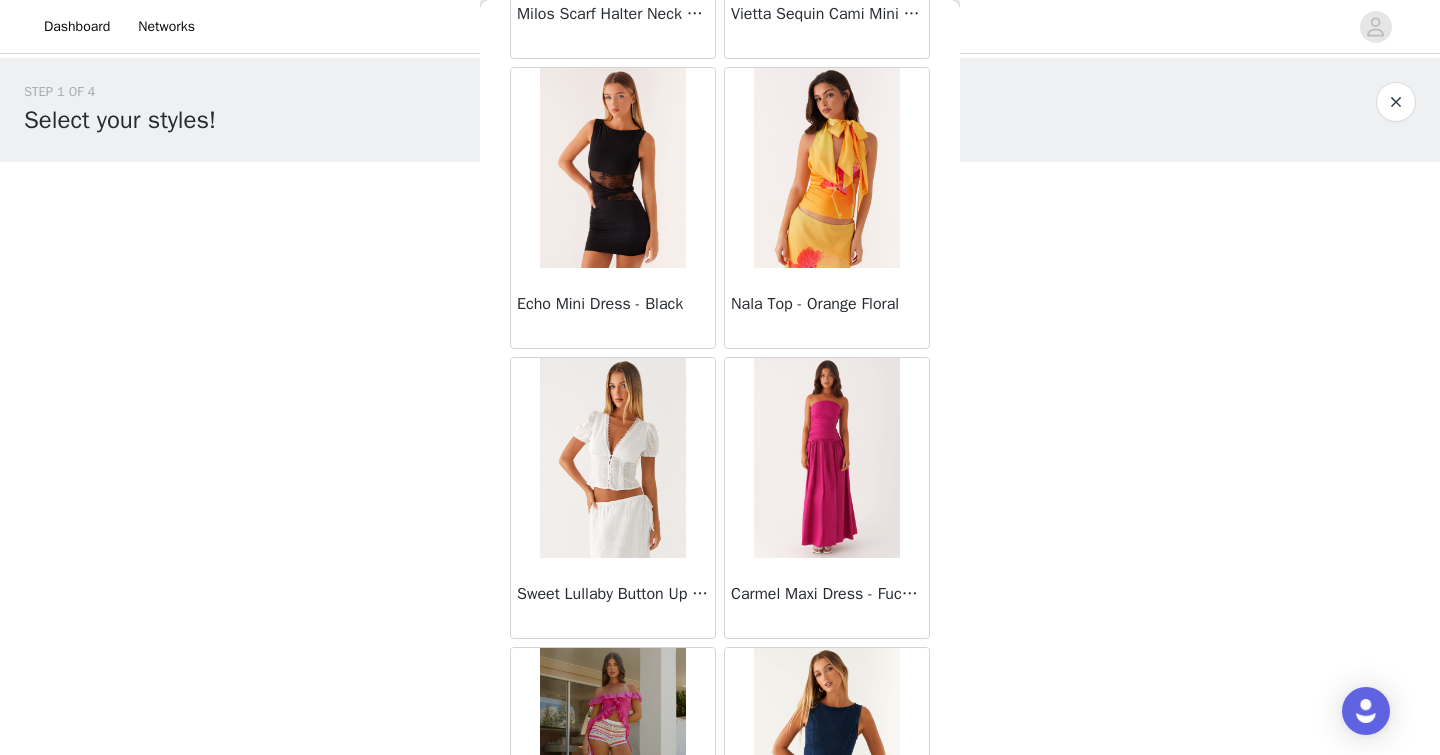 scroll, scrollTop: 22605, scrollLeft: 0, axis: vertical 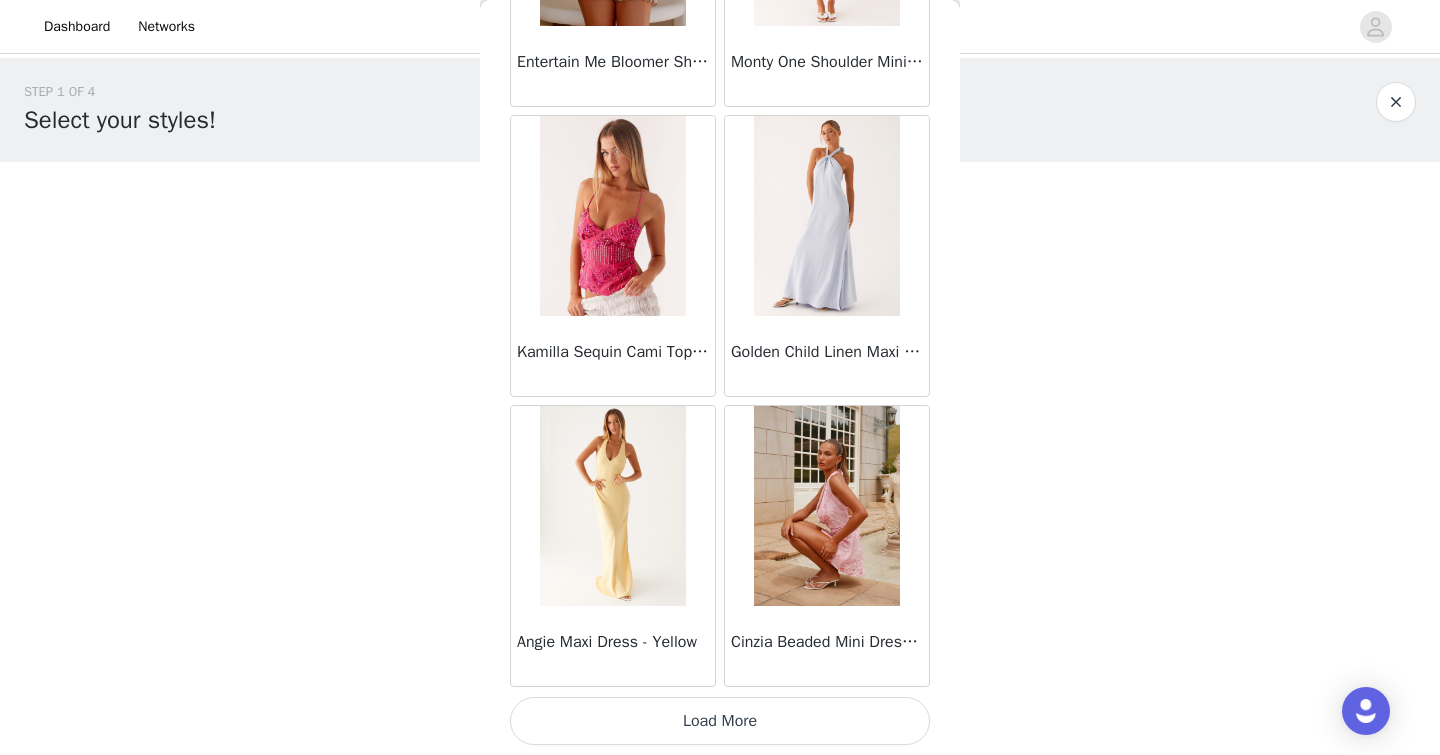 click on "Load More" at bounding box center [720, 721] 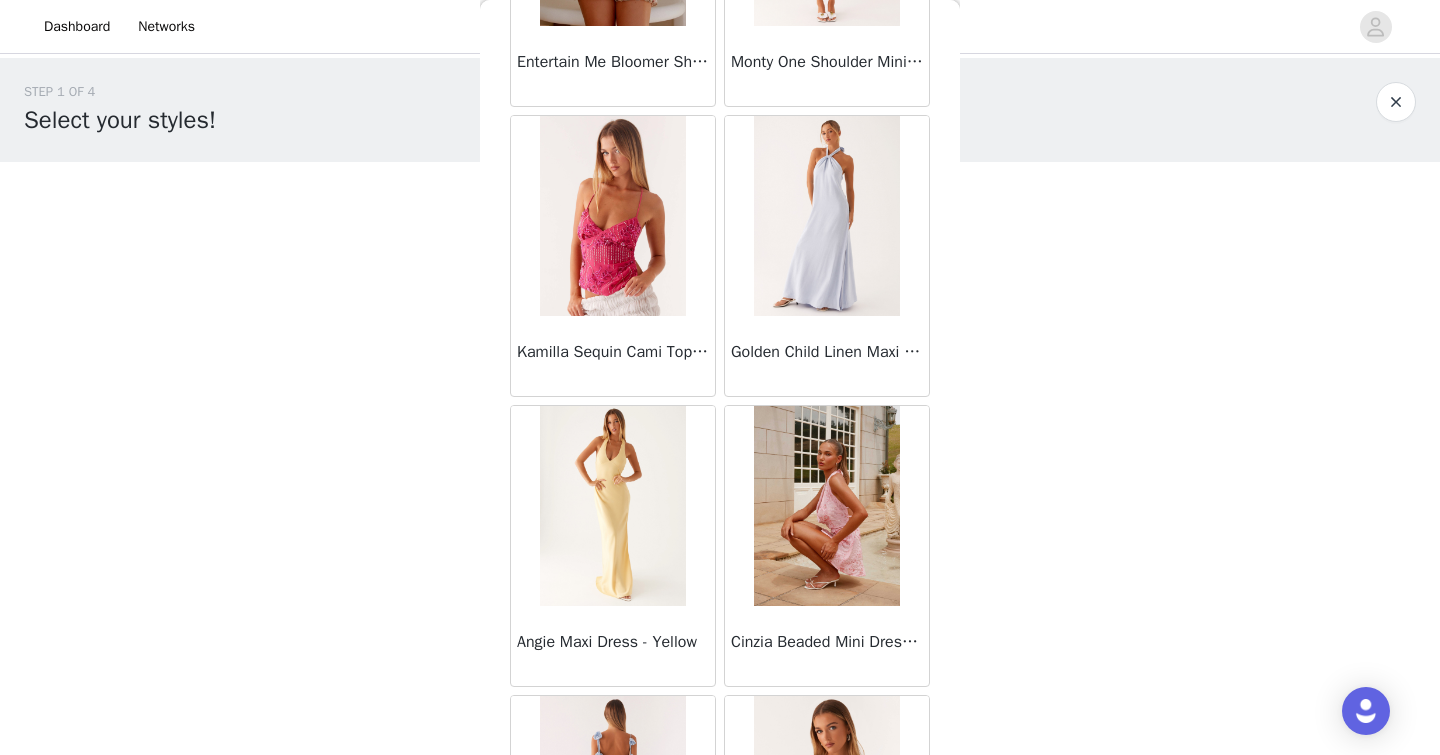 scroll, scrollTop: 25505, scrollLeft: 0, axis: vertical 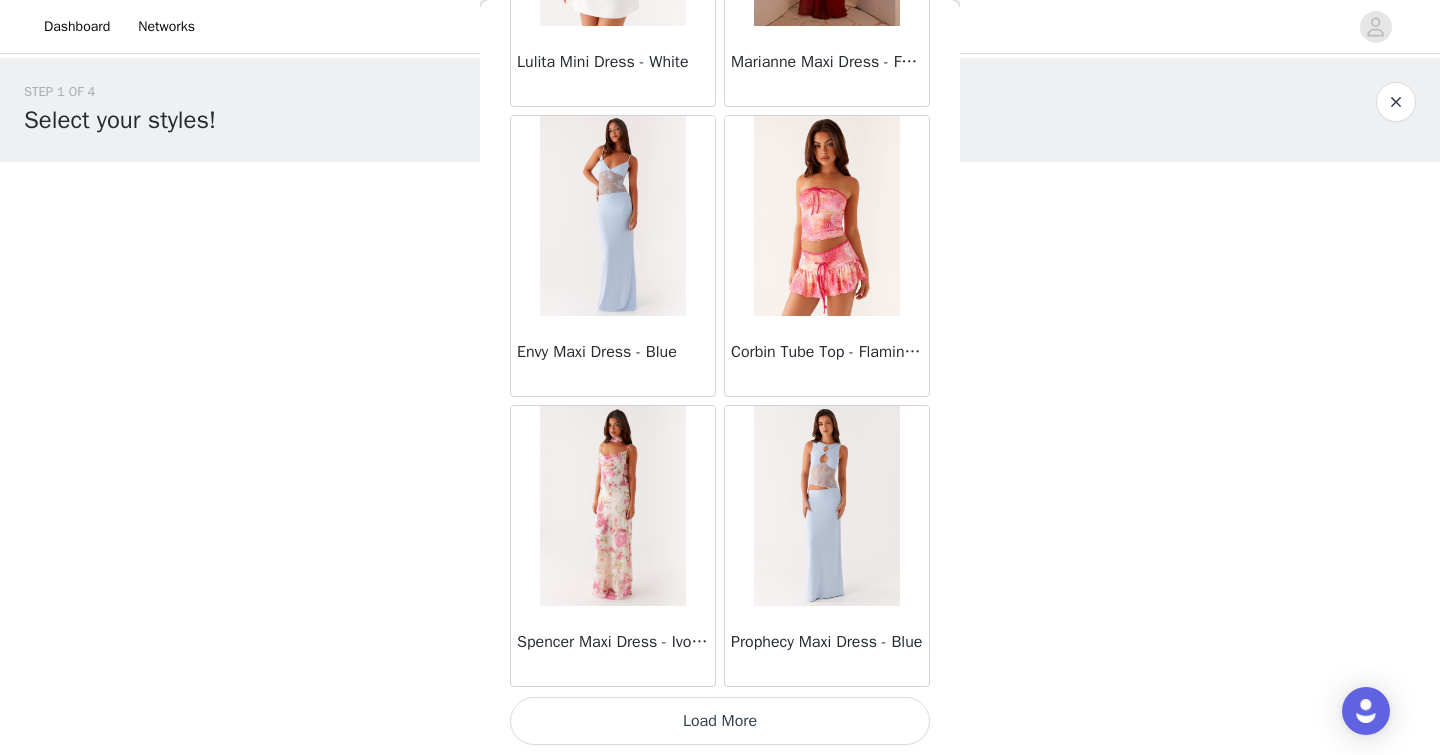 click on "Load More" at bounding box center [720, 721] 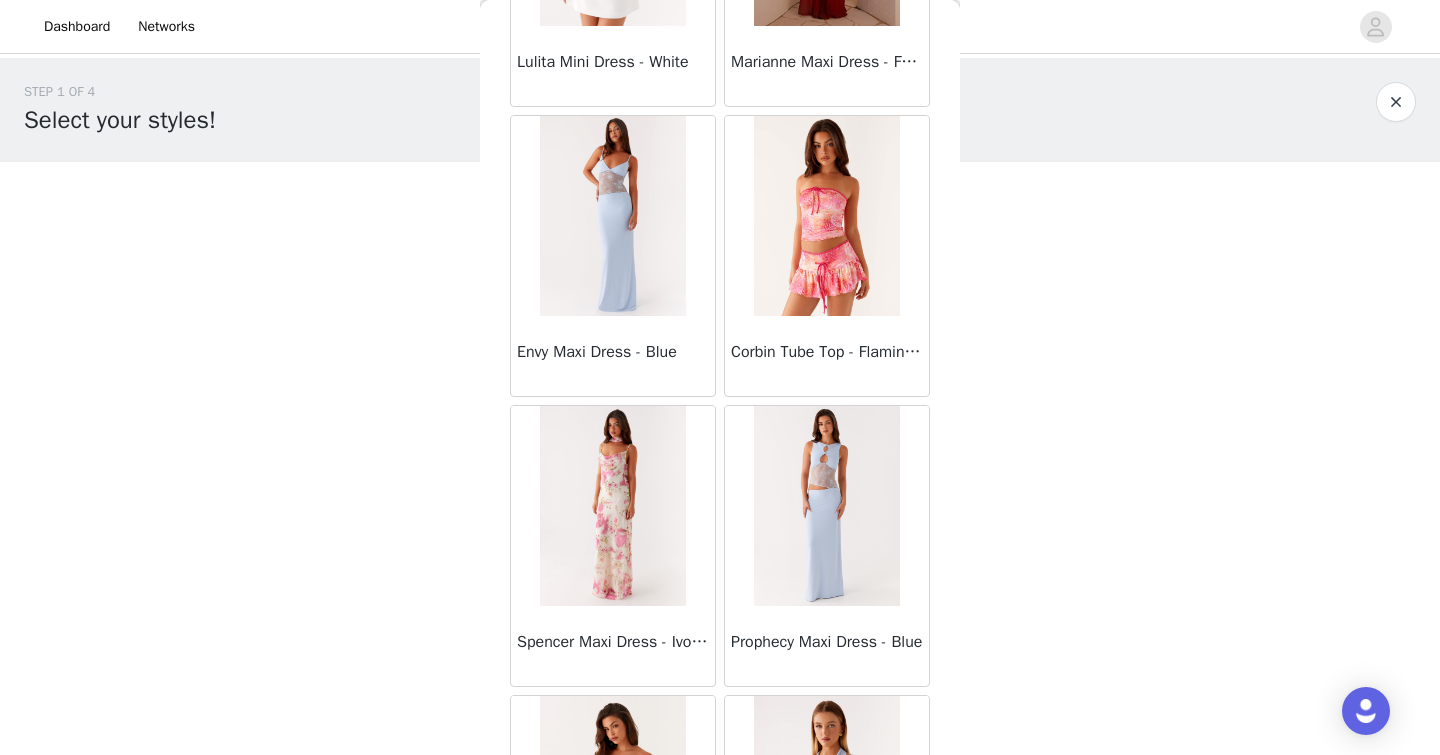 scroll, scrollTop: 28405, scrollLeft: 0, axis: vertical 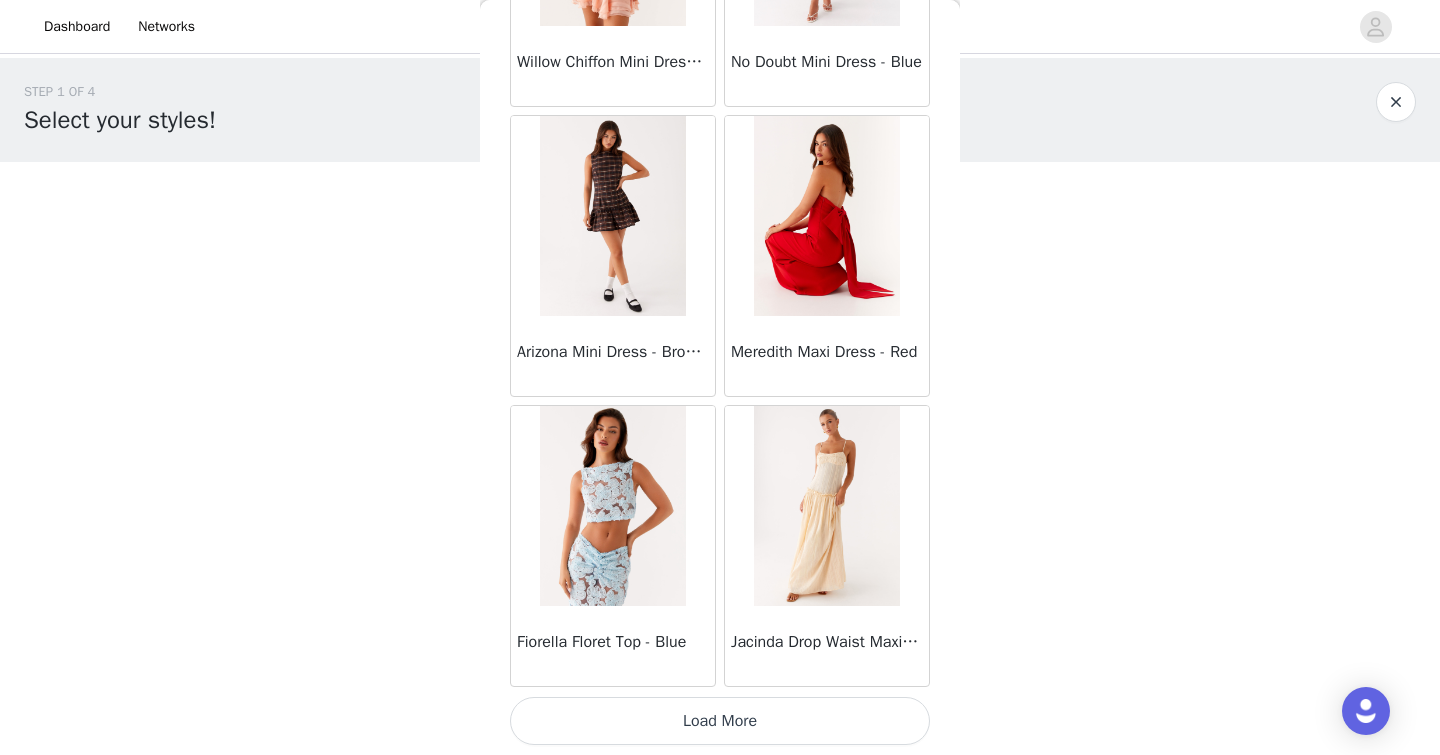 click on "Load More" at bounding box center [720, 721] 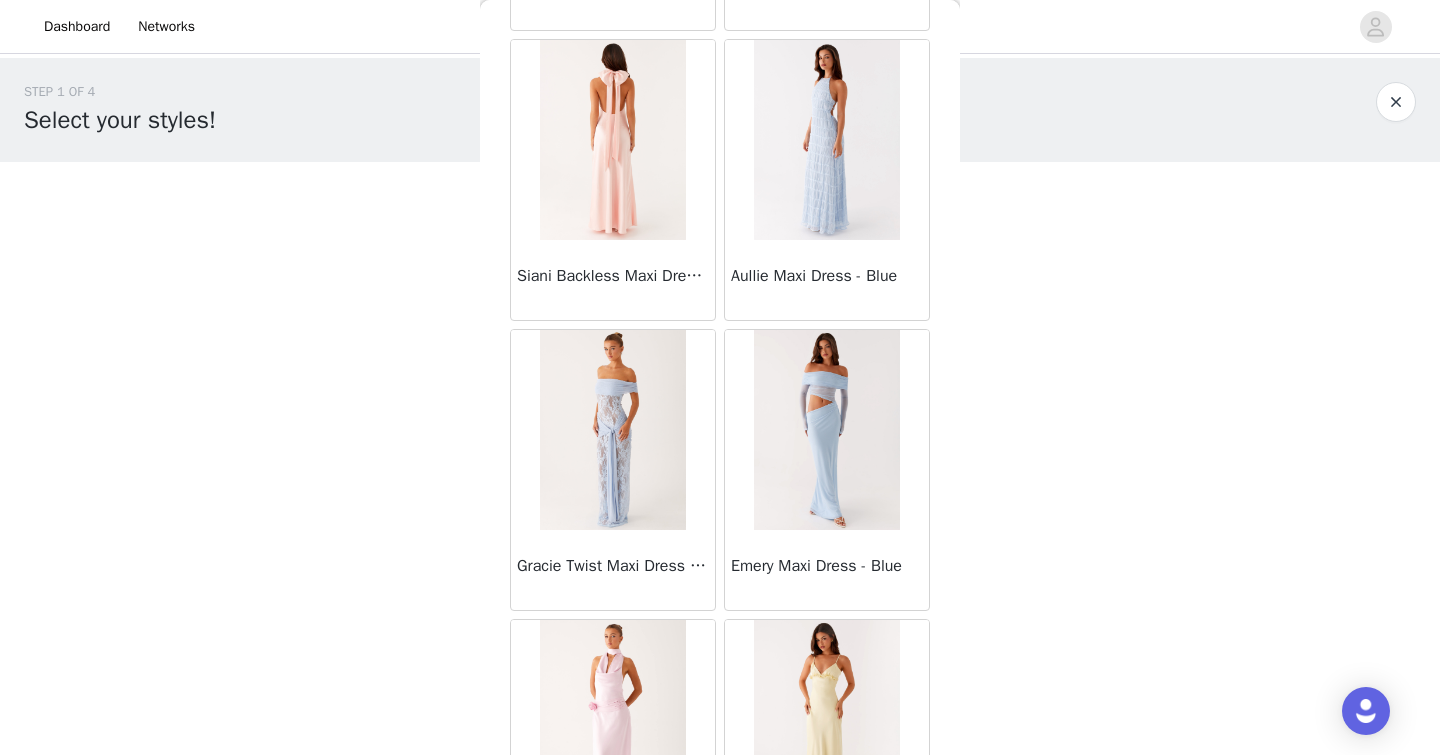 scroll, scrollTop: 31305, scrollLeft: 0, axis: vertical 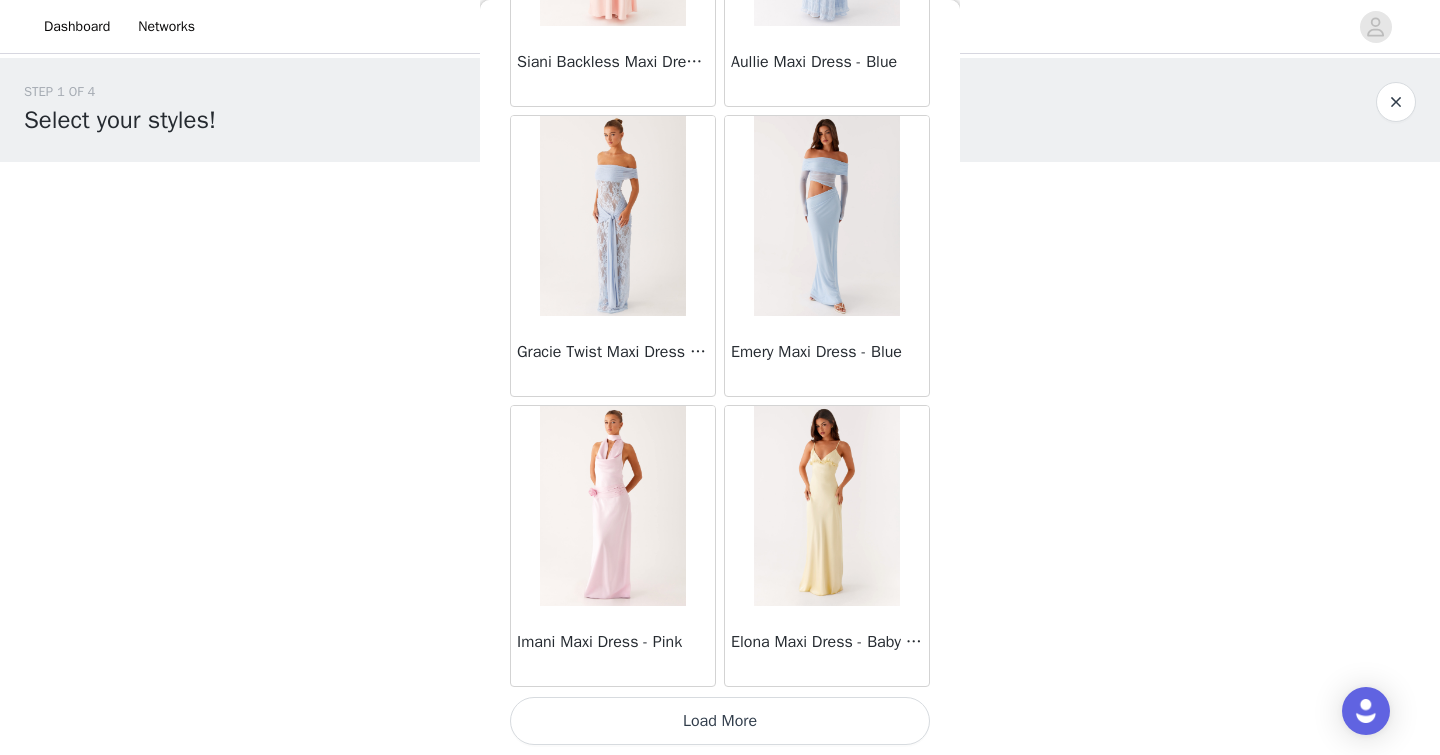 click on "Load More" at bounding box center (720, 721) 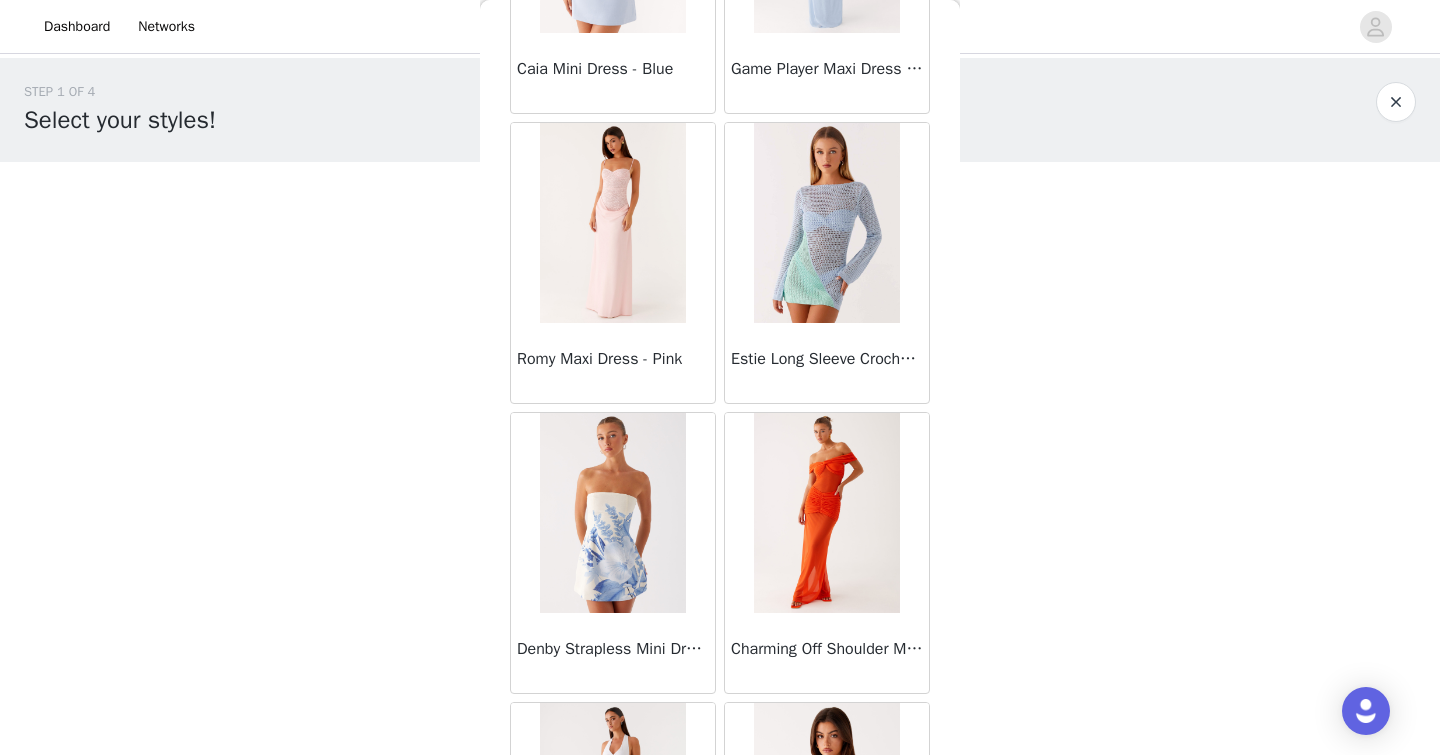 scroll, scrollTop: 34205, scrollLeft: 0, axis: vertical 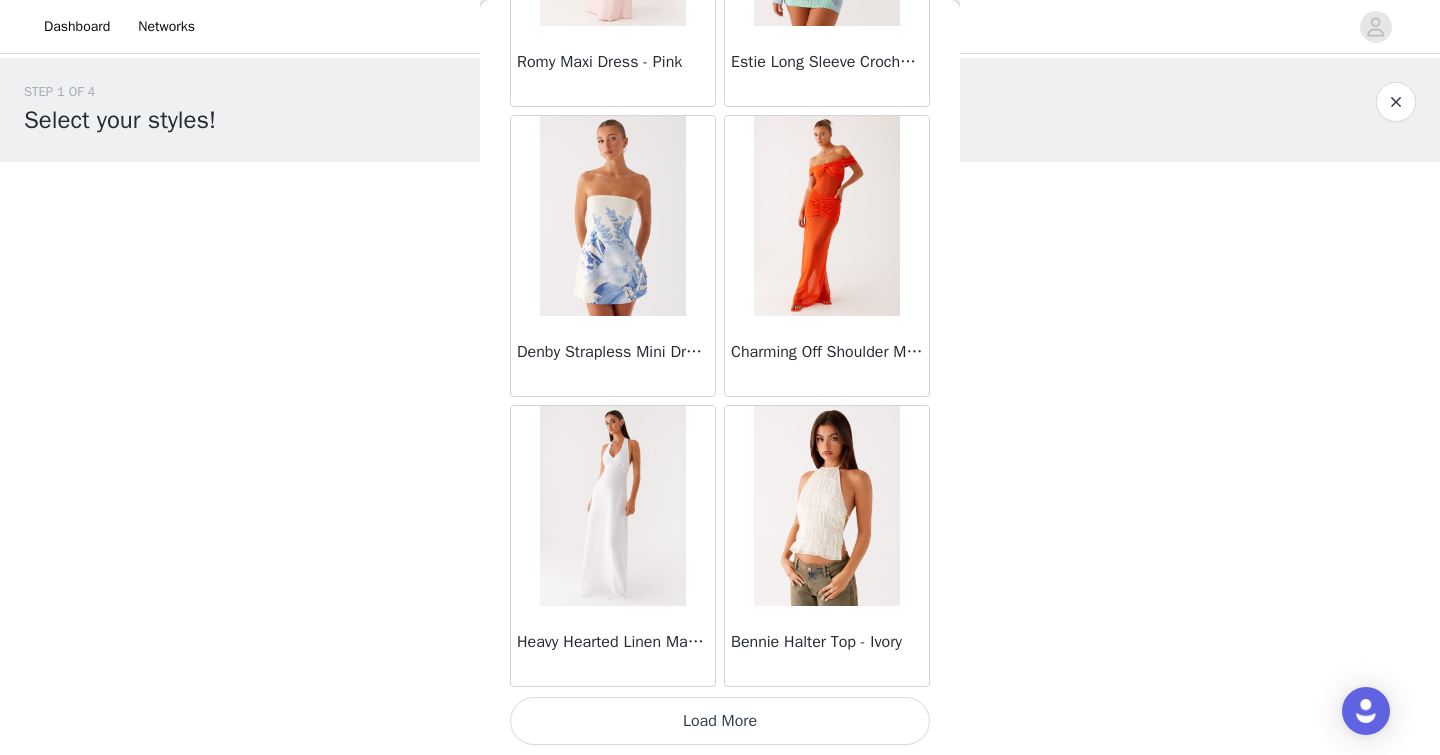 click on "Load More" at bounding box center [720, 721] 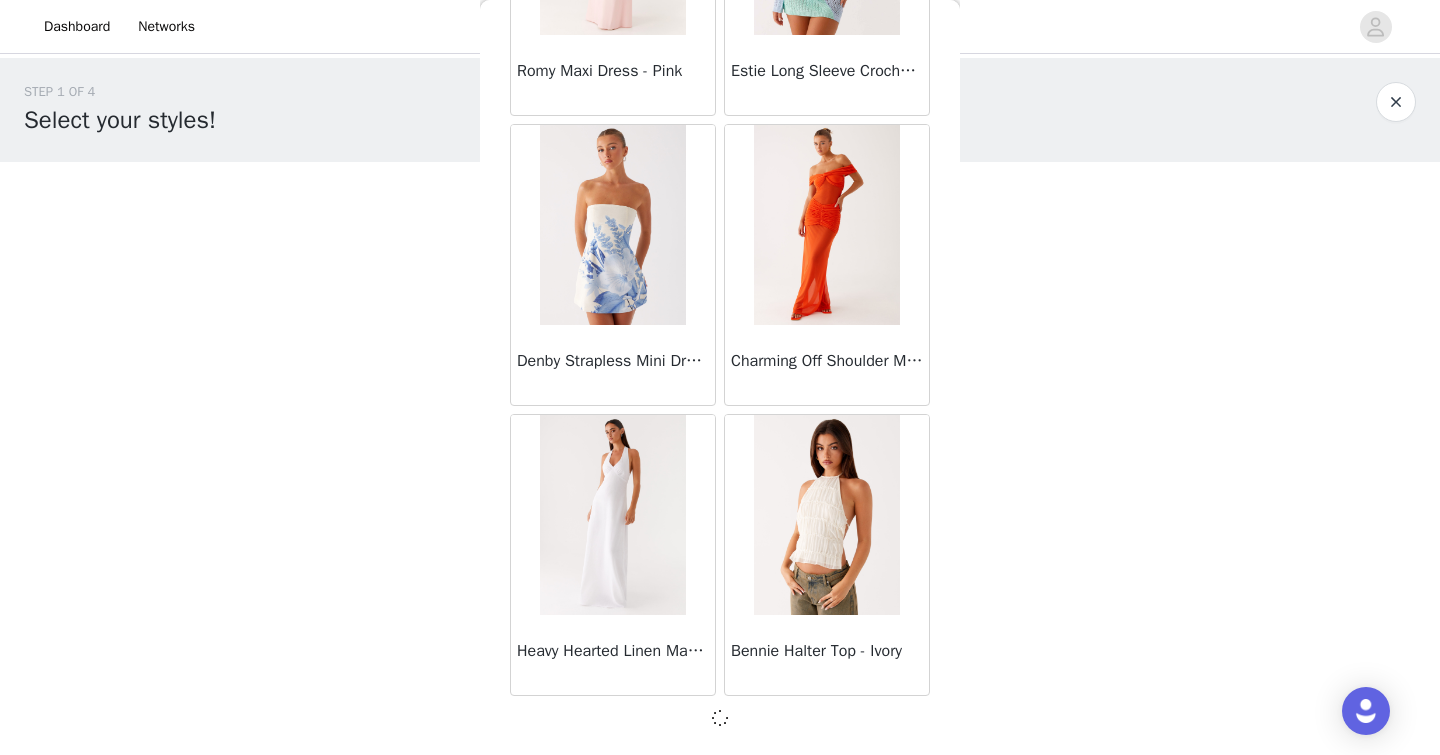 scroll 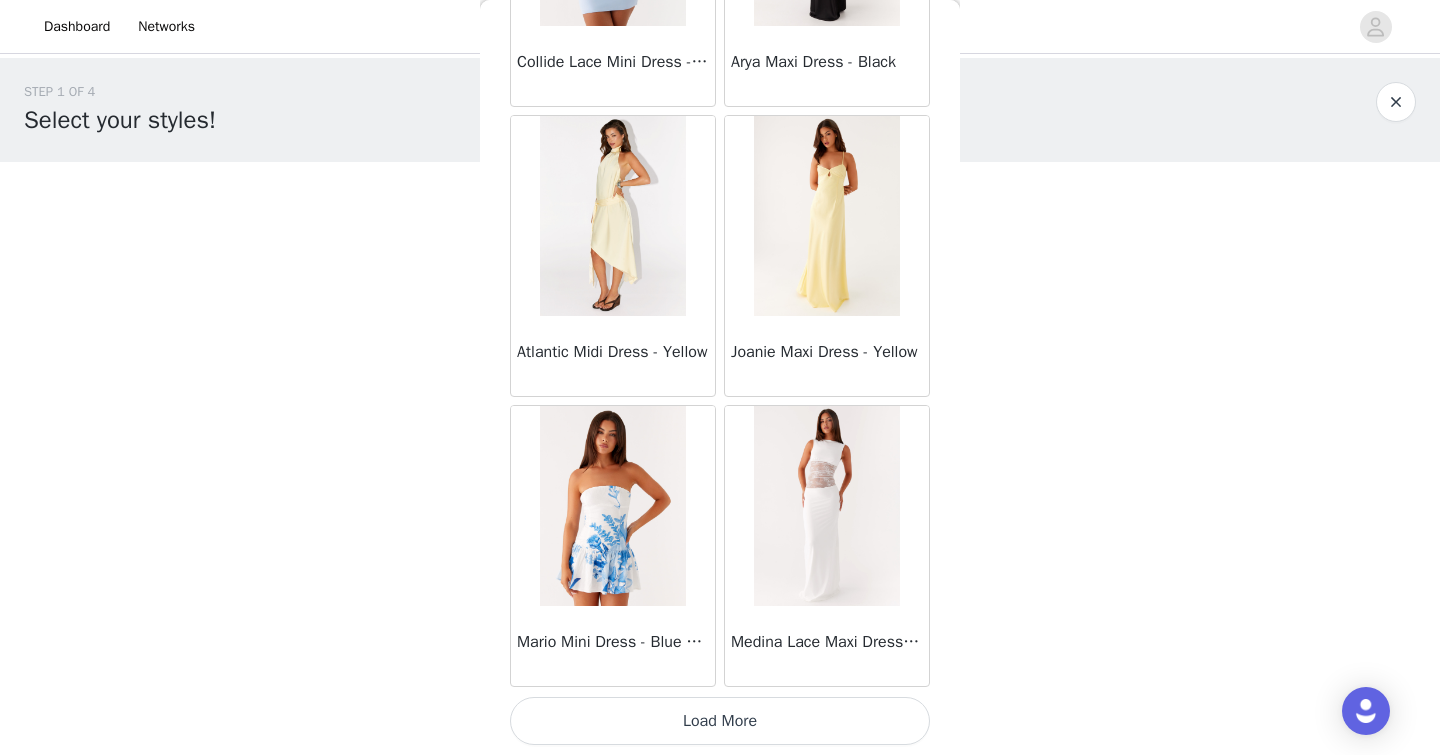 click on "Load More" at bounding box center (720, 721) 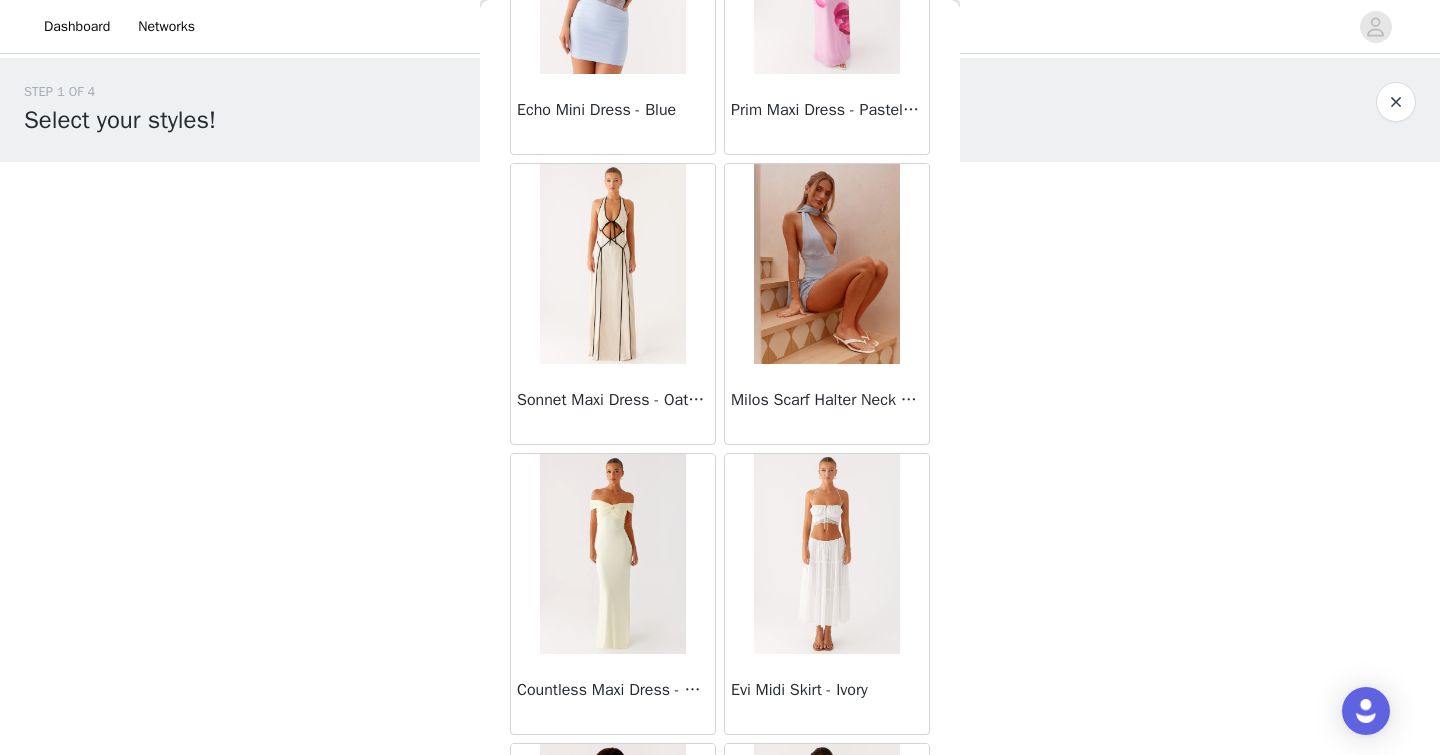 scroll, scrollTop: 38500, scrollLeft: 0, axis: vertical 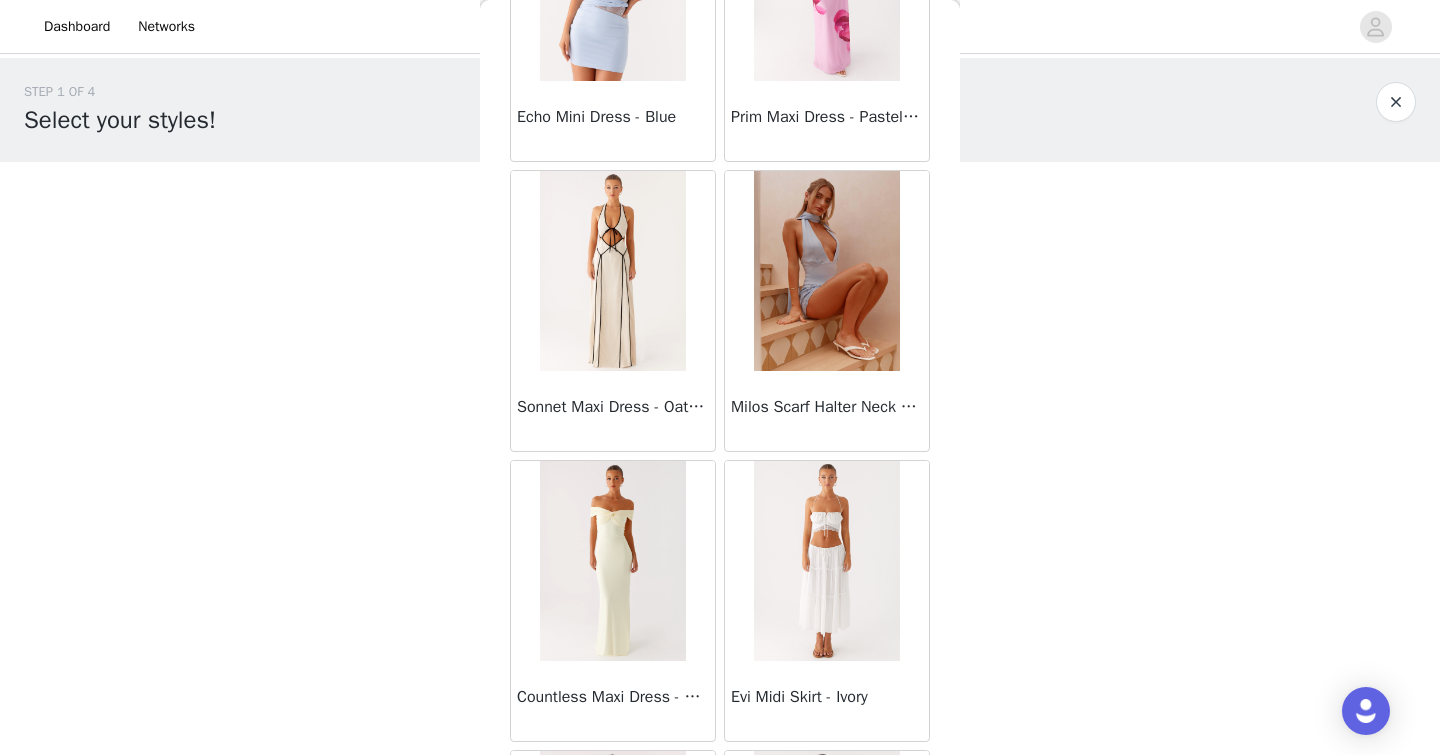 click at bounding box center (826, 561) 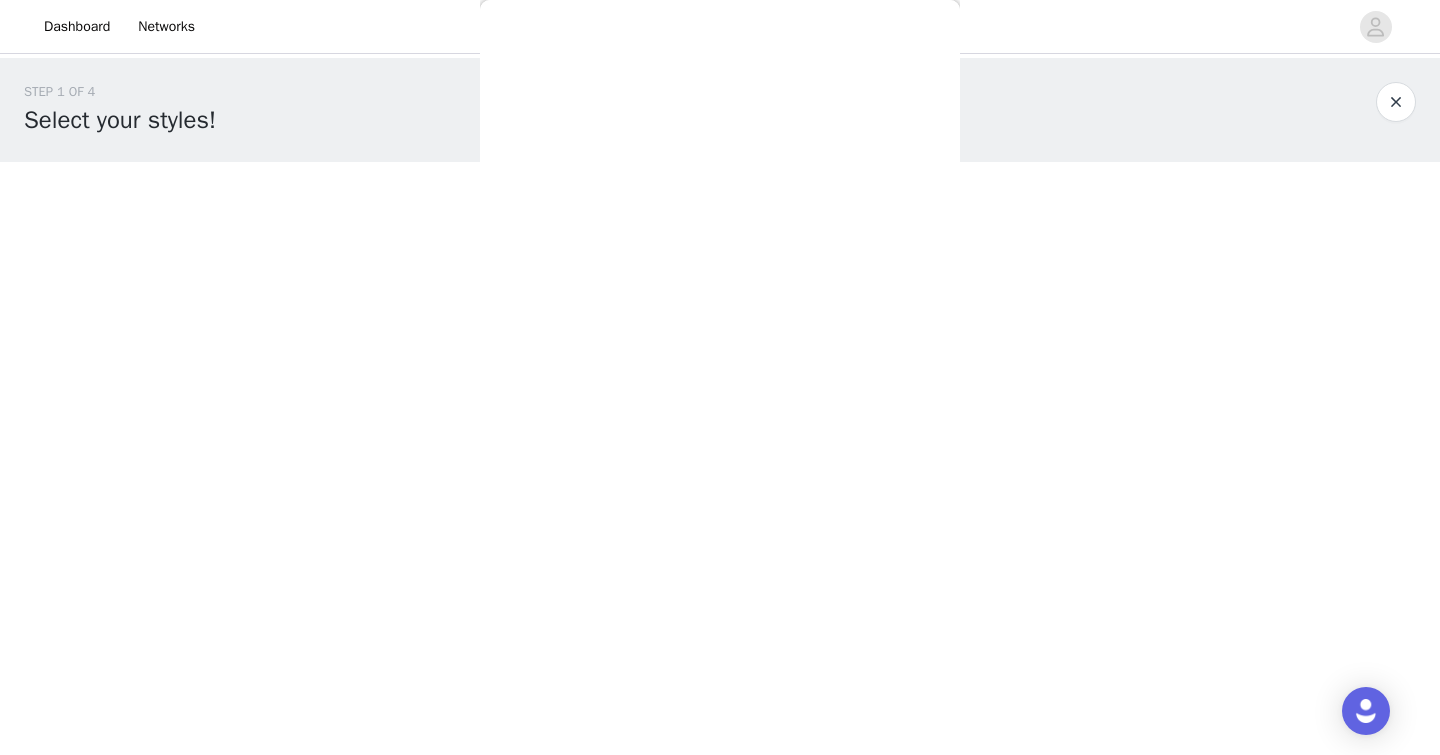 scroll, scrollTop: 278, scrollLeft: 0, axis: vertical 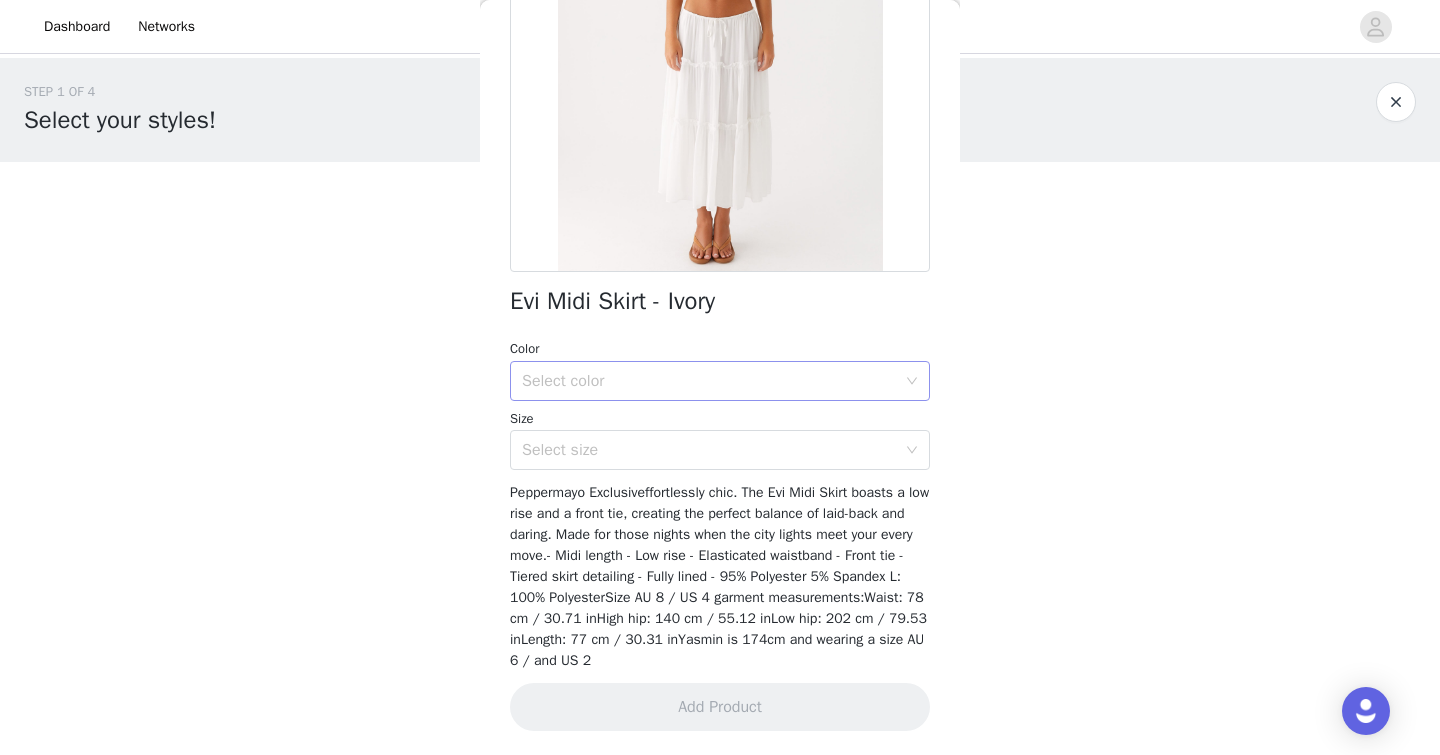 click on "Select color" at bounding box center (709, 381) 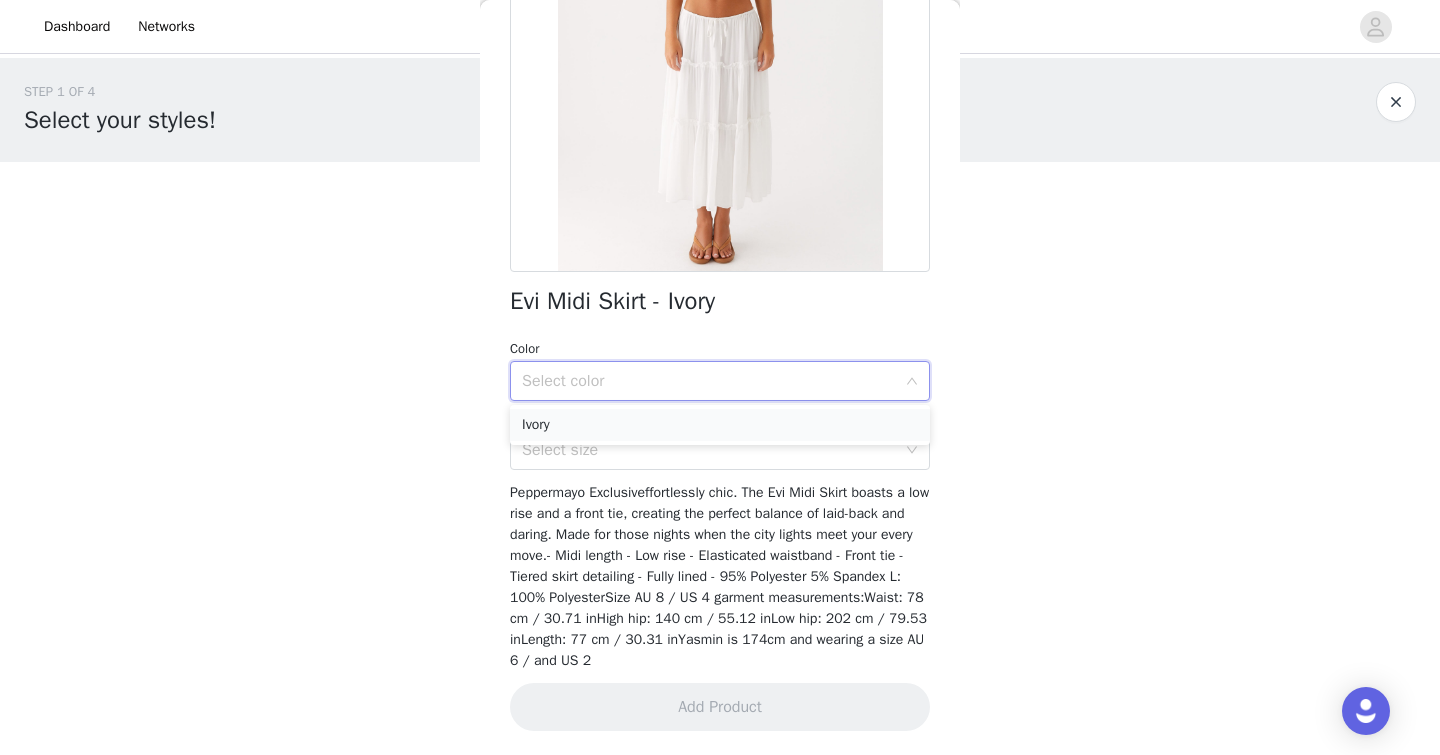 click on "Ivory" at bounding box center (720, 425) 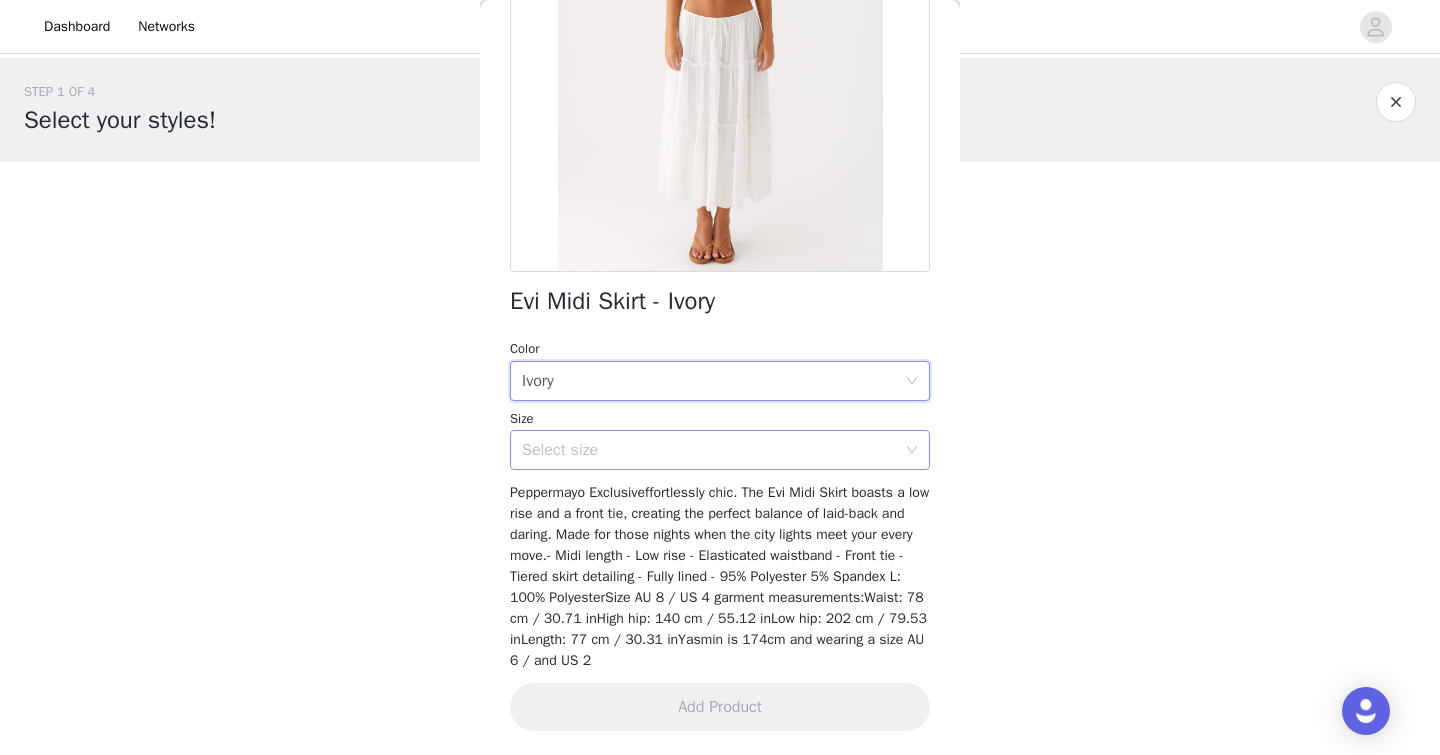 click on "Select size" at bounding box center (709, 450) 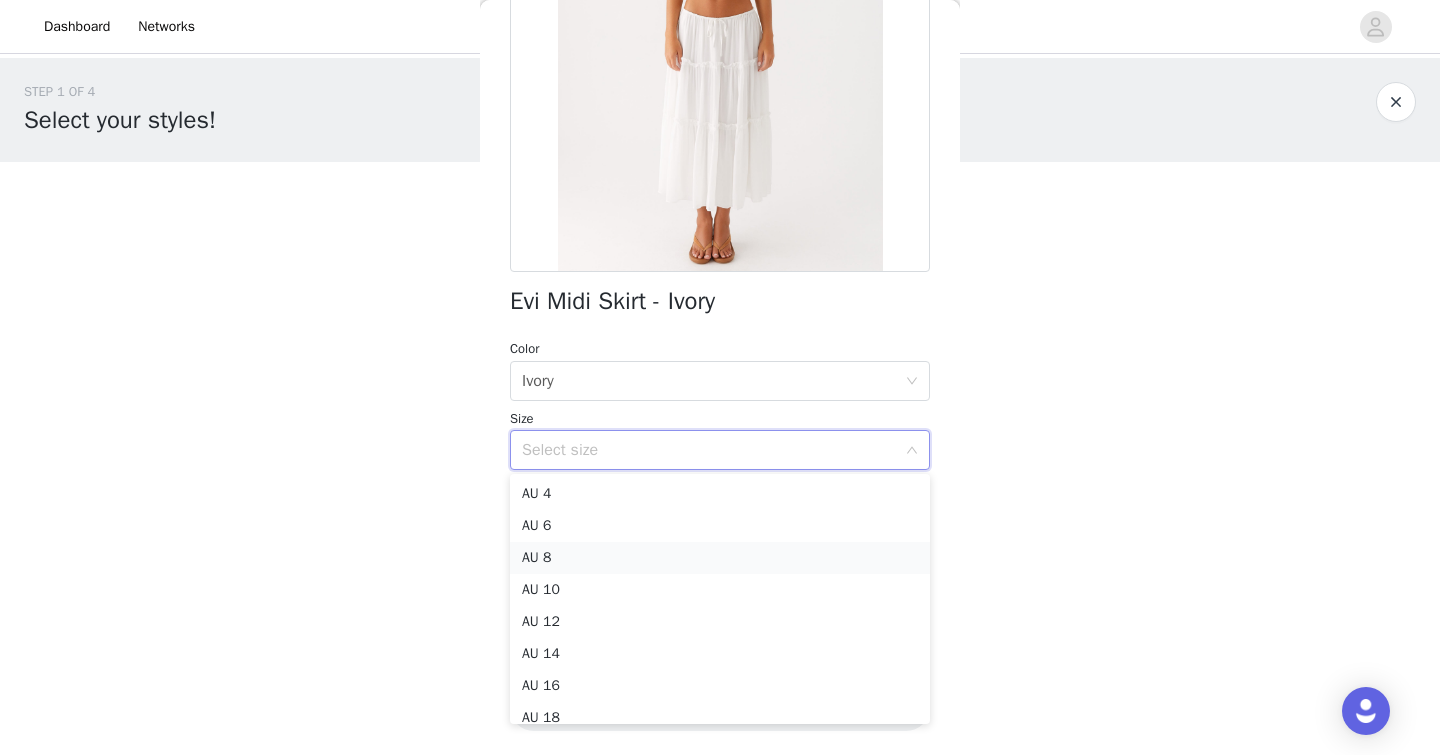 click on "AU 8" at bounding box center [720, 558] 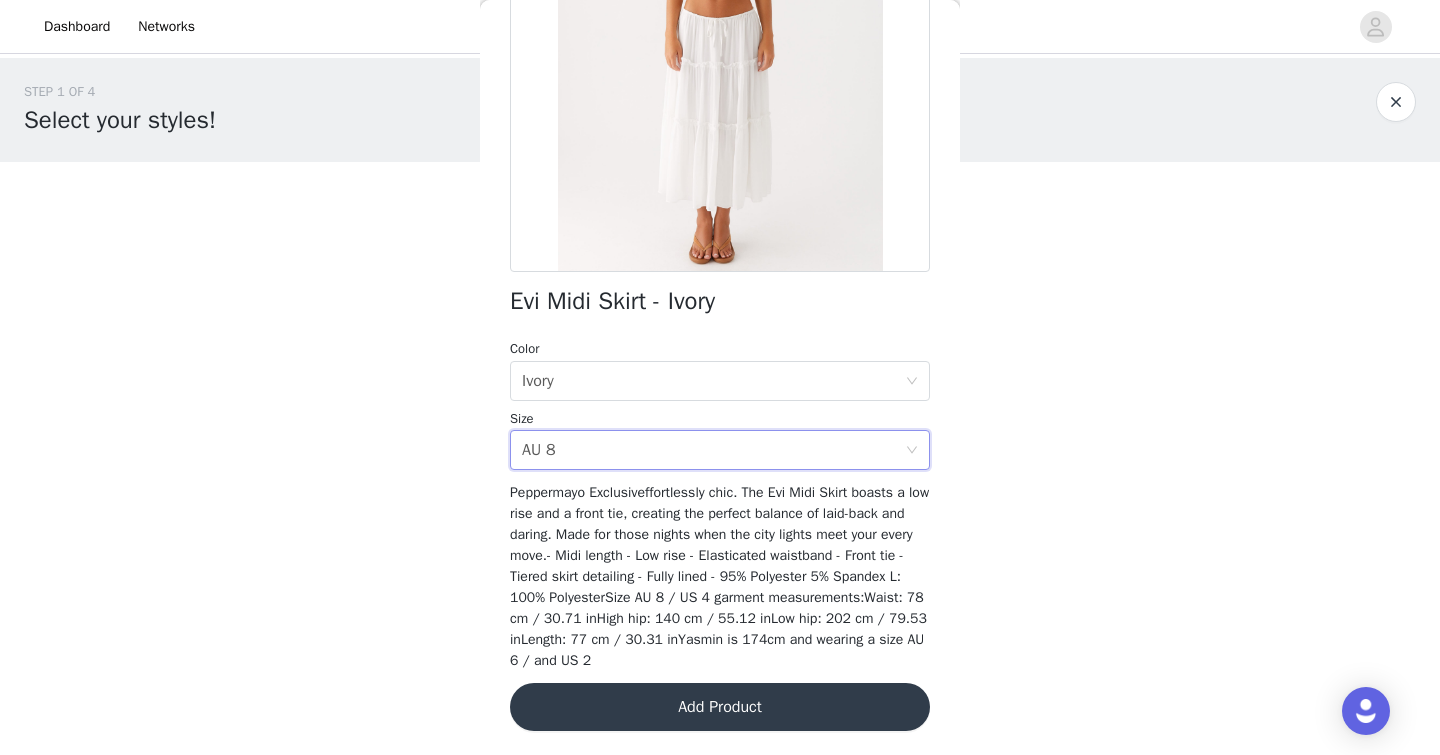 click on "Add Product" at bounding box center [720, 707] 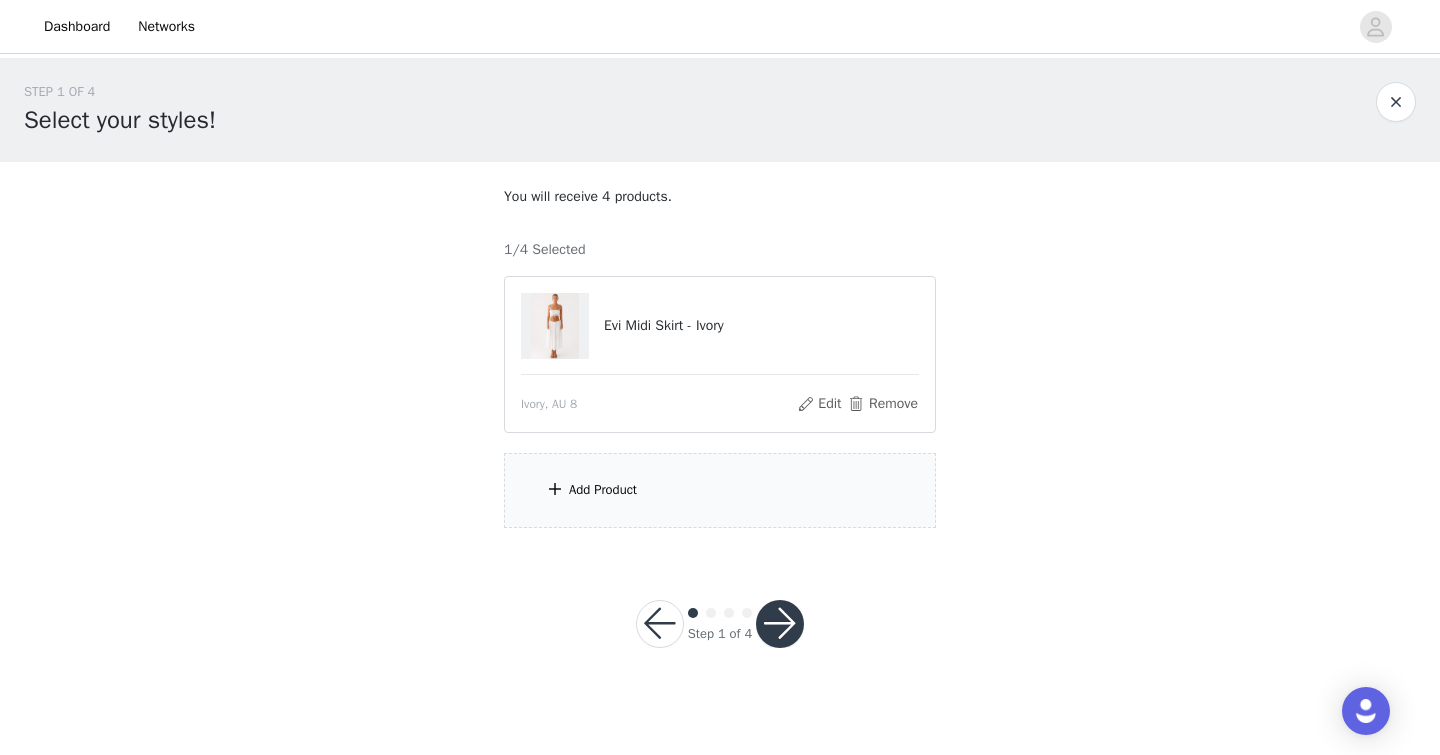 click on "Add Product" at bounding box center [720, 490] 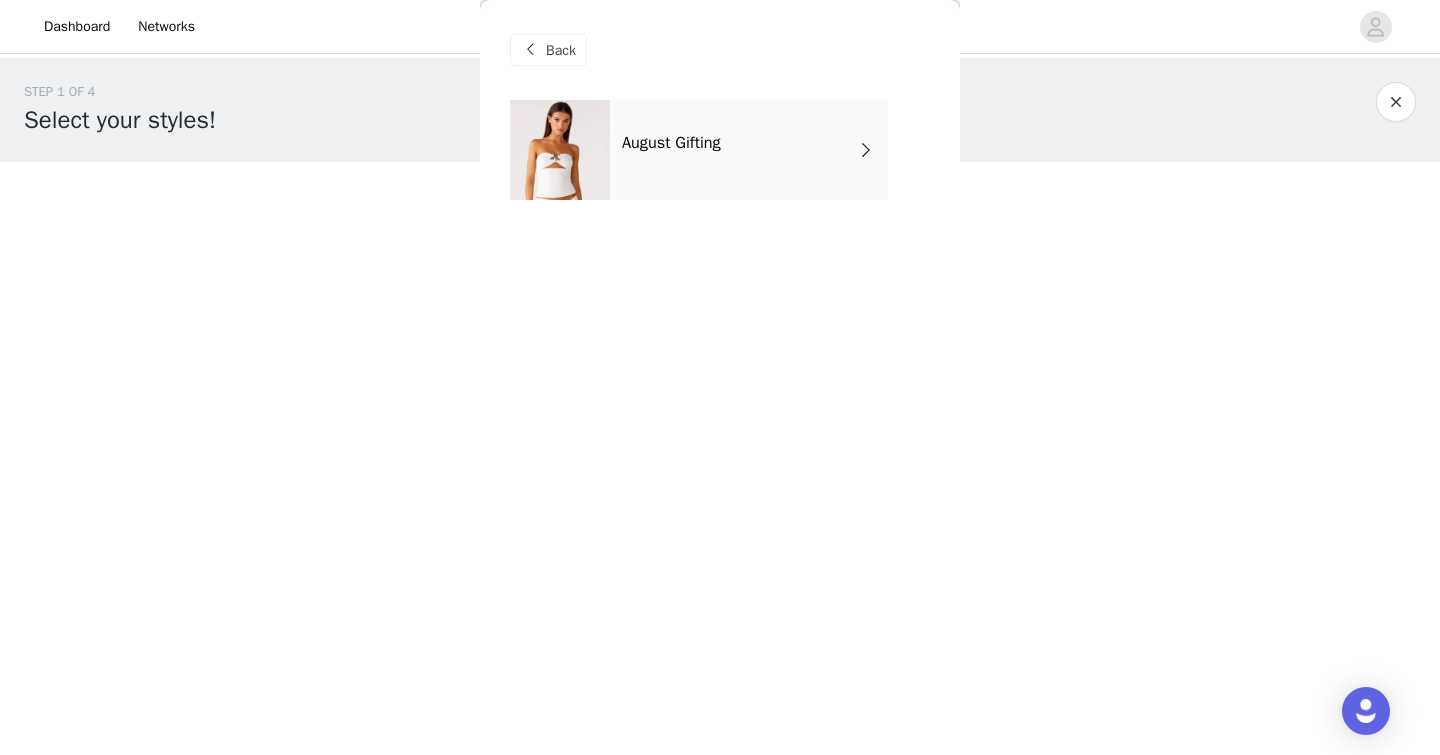 click on "August Gifting" at bounding box center [749, 150] 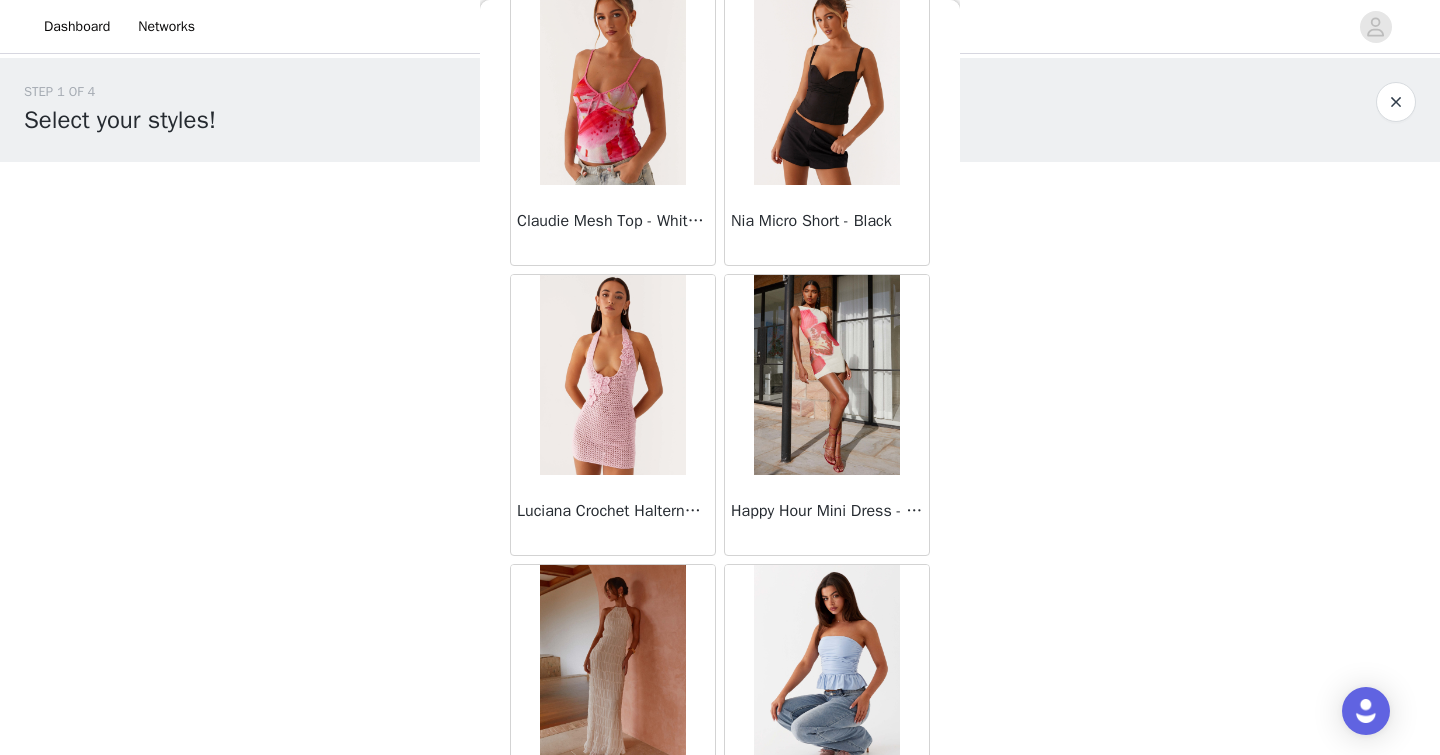 scroll, scrollTop: 2305, scrollLeft: 0, axis: vertical 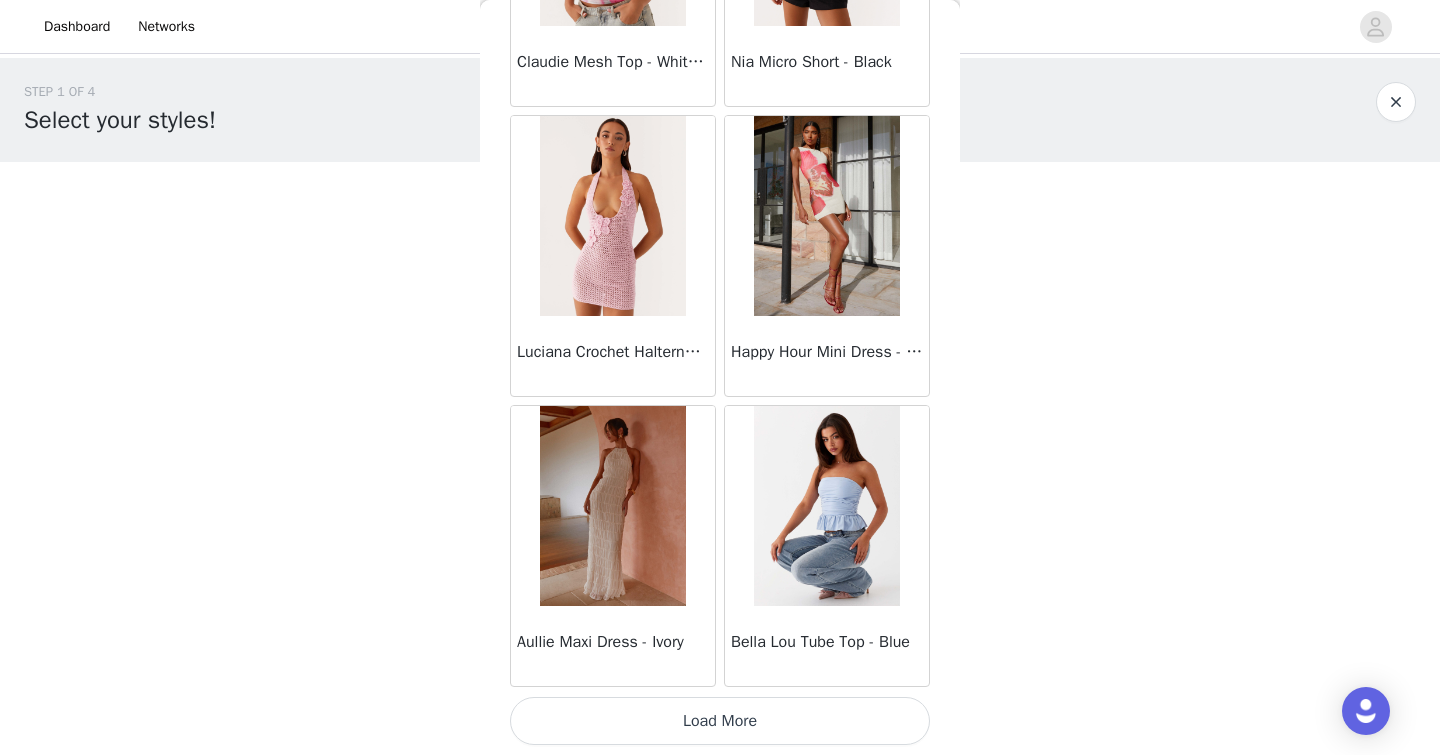 click on "Load More" at bounding box center [720, 721] 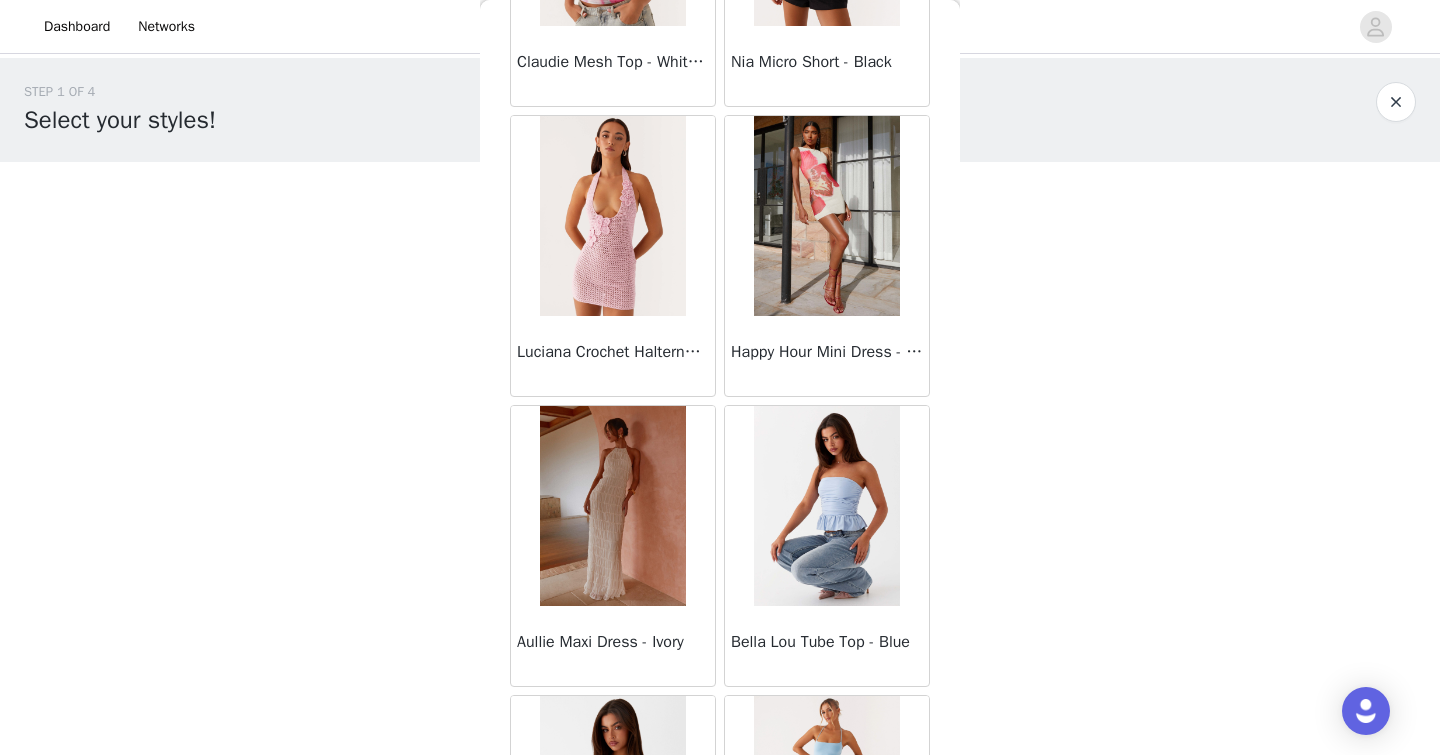 scroll, scrollTop: 5205, scrollLeft: 0, axis: vertical 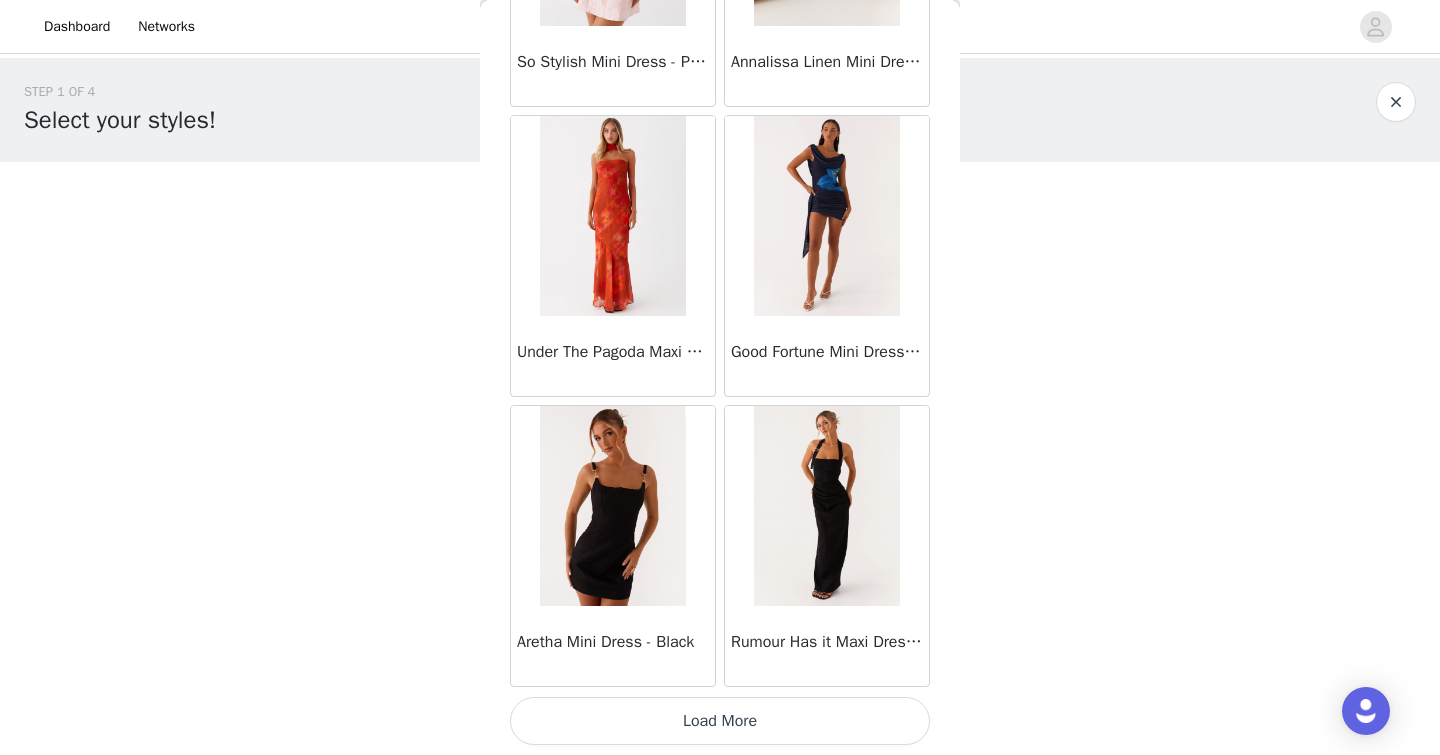 click on "Load More" at bounding box center [720, 721] 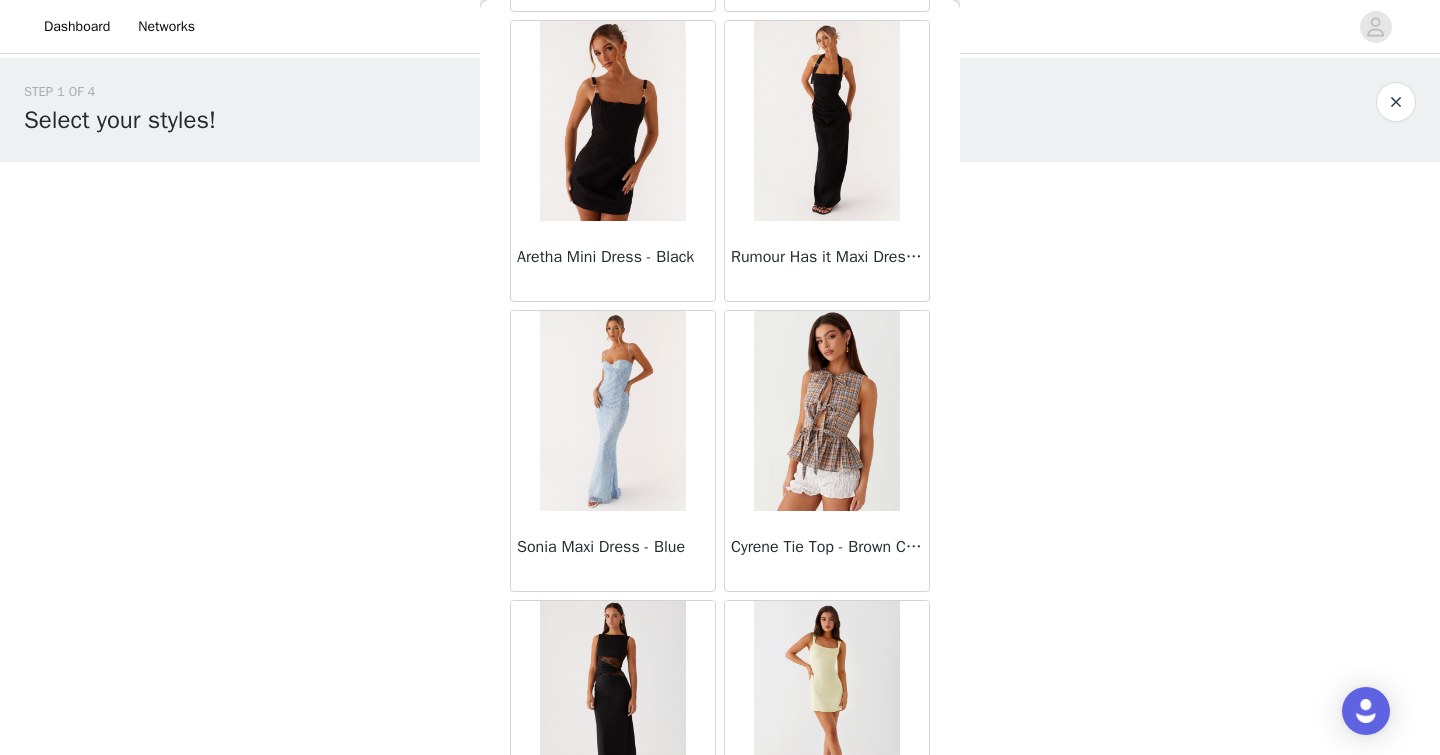 scroll, scrollTop: 8105, scrollLeft: 0, axis: vertical 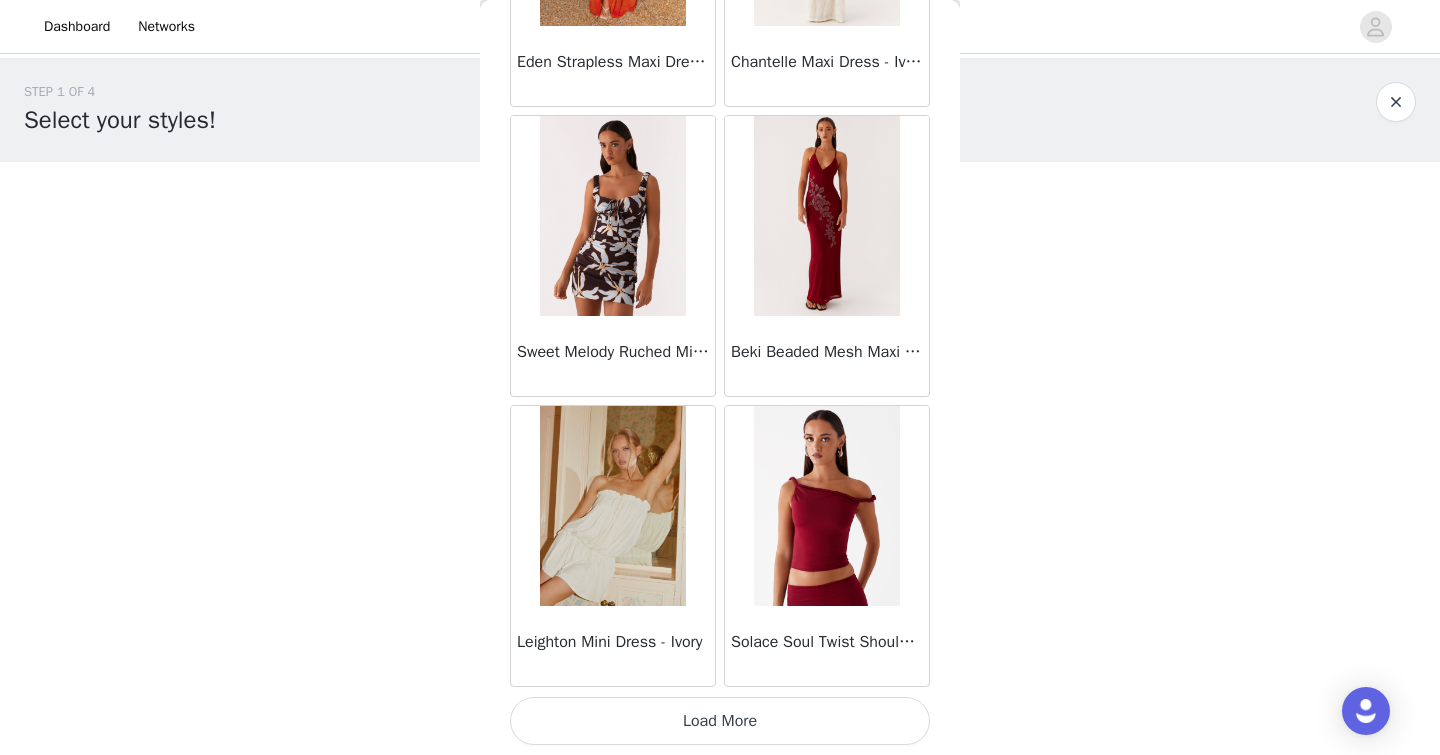 click on "Load More" at bounding box center [720, 721] 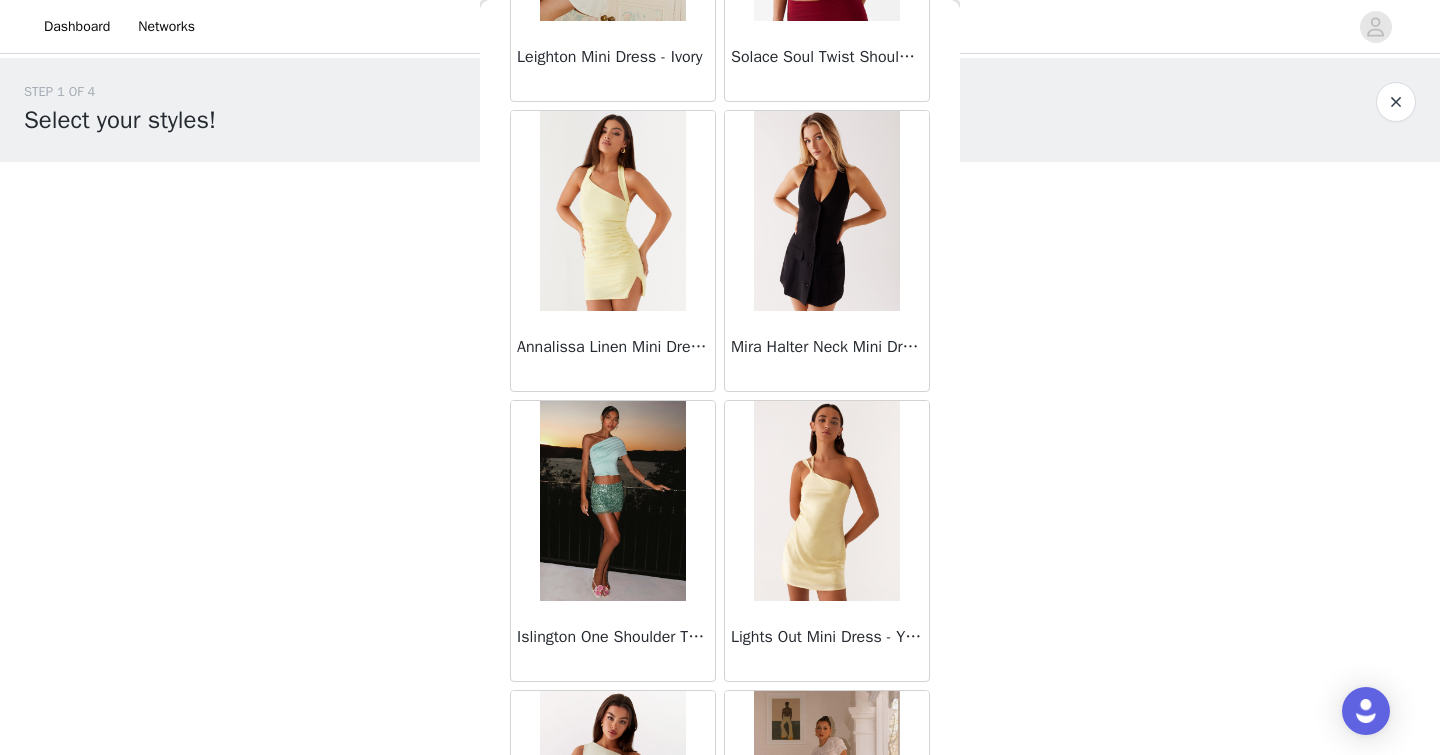 scroll, scrollTop: 11005, scrollLeft: 0, axis: vertical 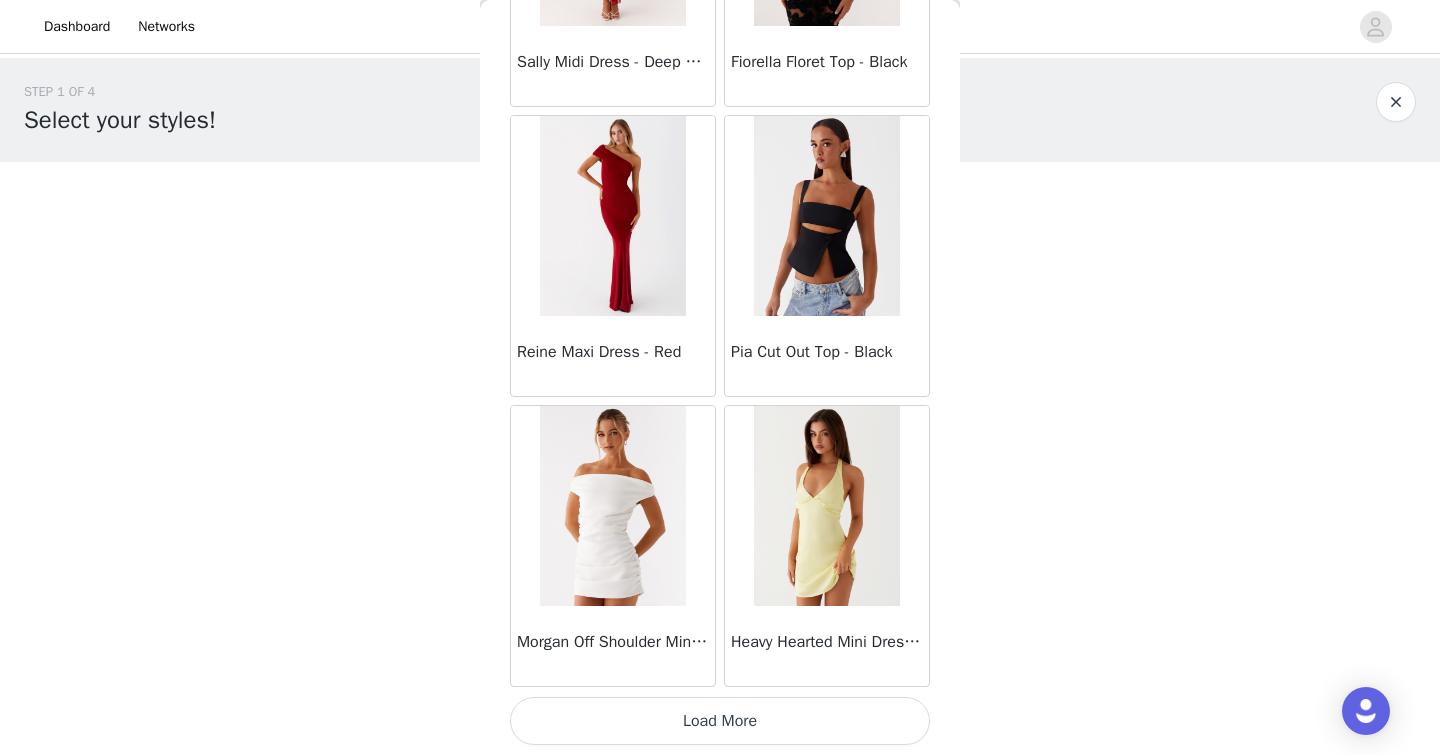 click on "Load More" at bounding box center (720, 721) 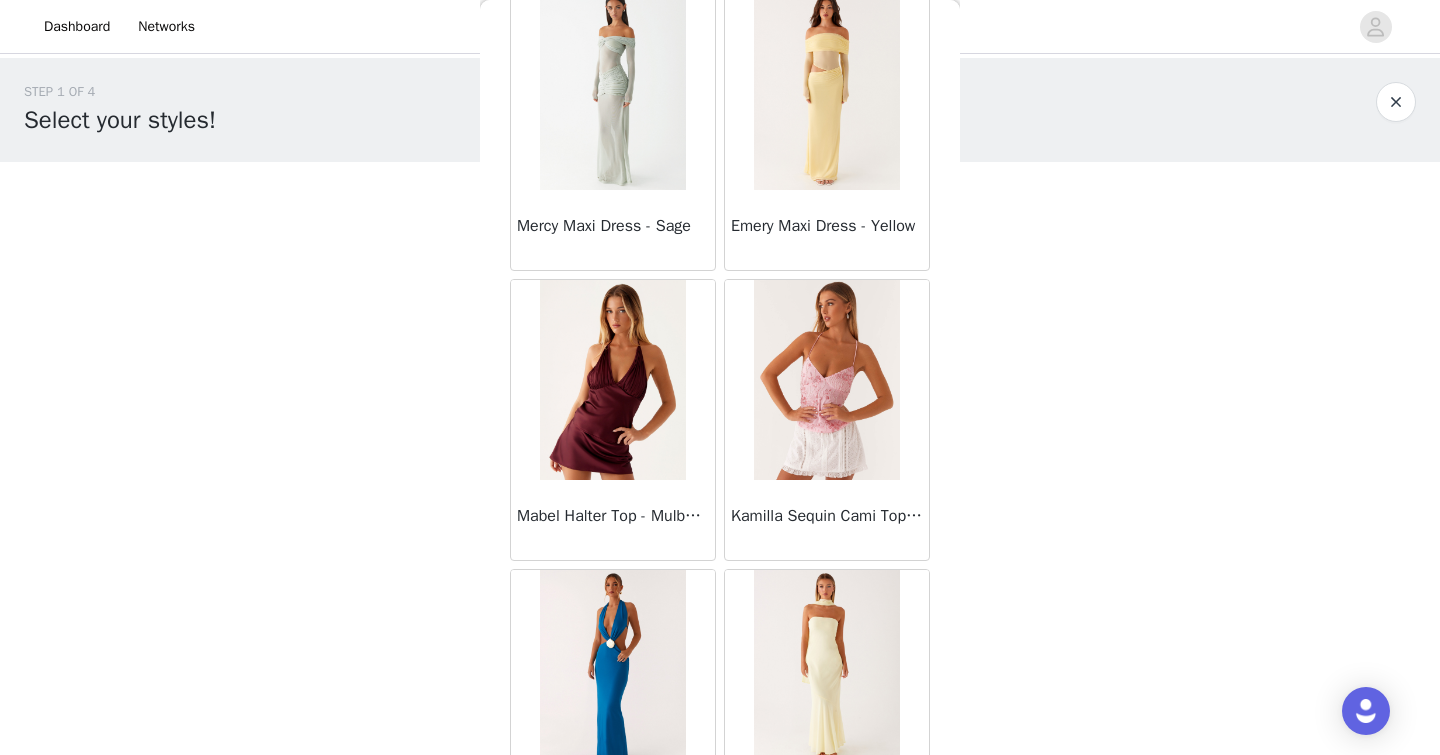 scroll, scrollTop: 13905, scrollLeft: 0, axis: vertical 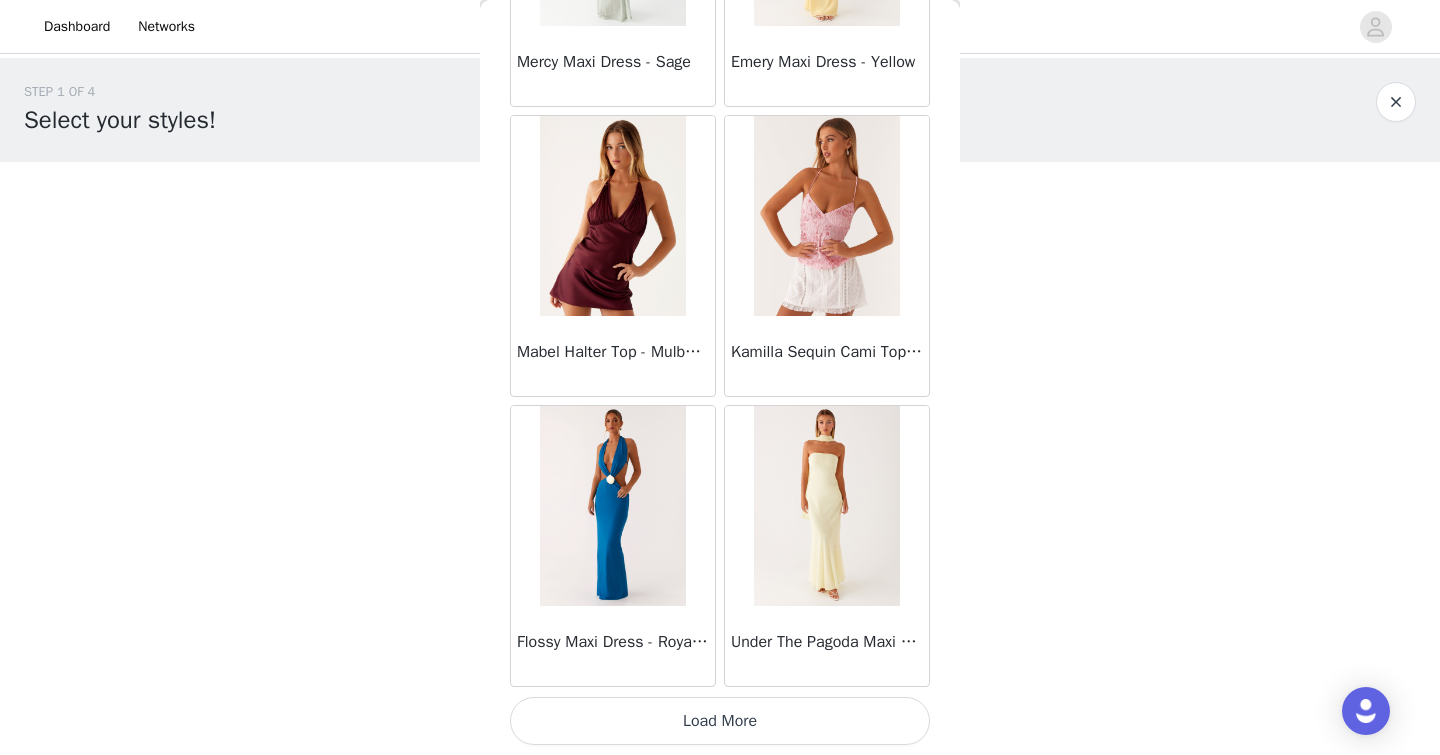 click on "Load More" at bounding box center (720, 721) 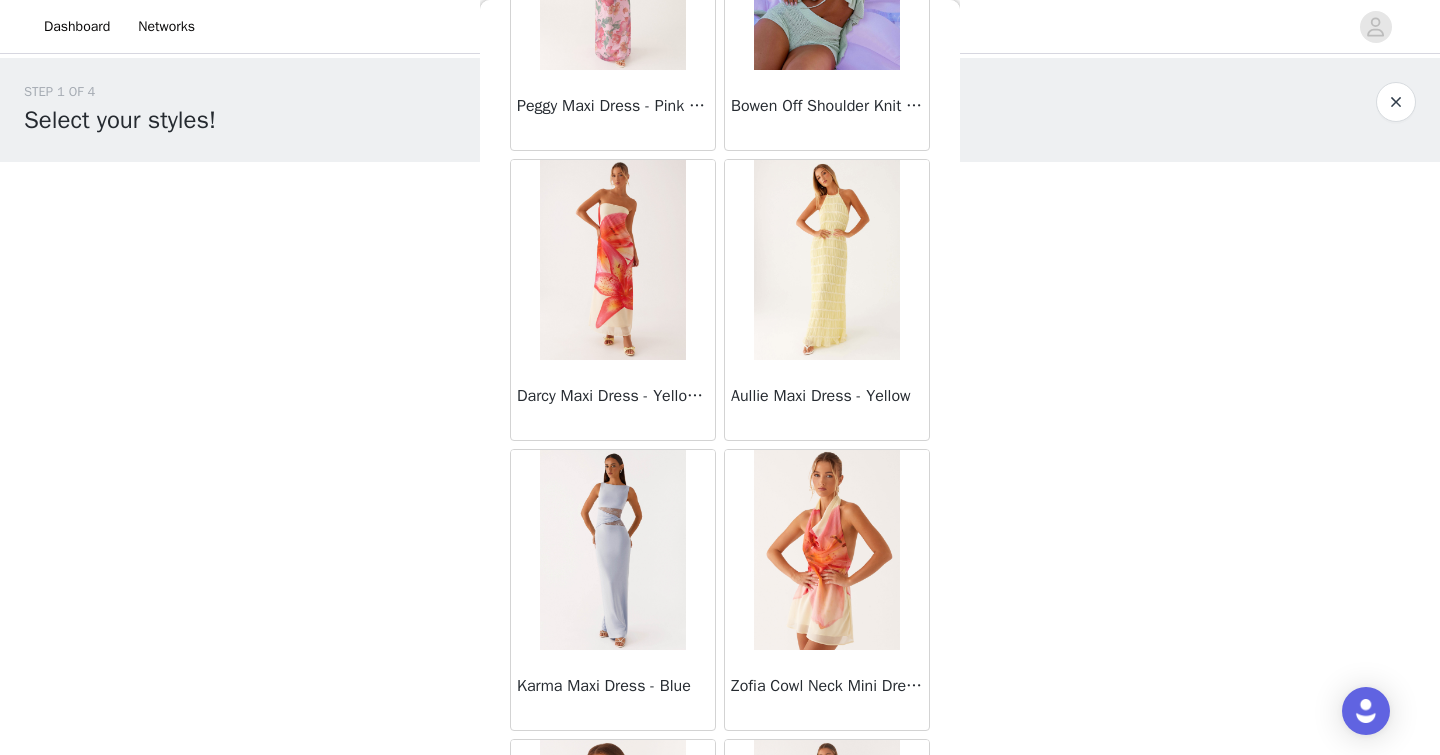 scroll, scrollTop: 16805, scrollLeft: 0, axis: vertical 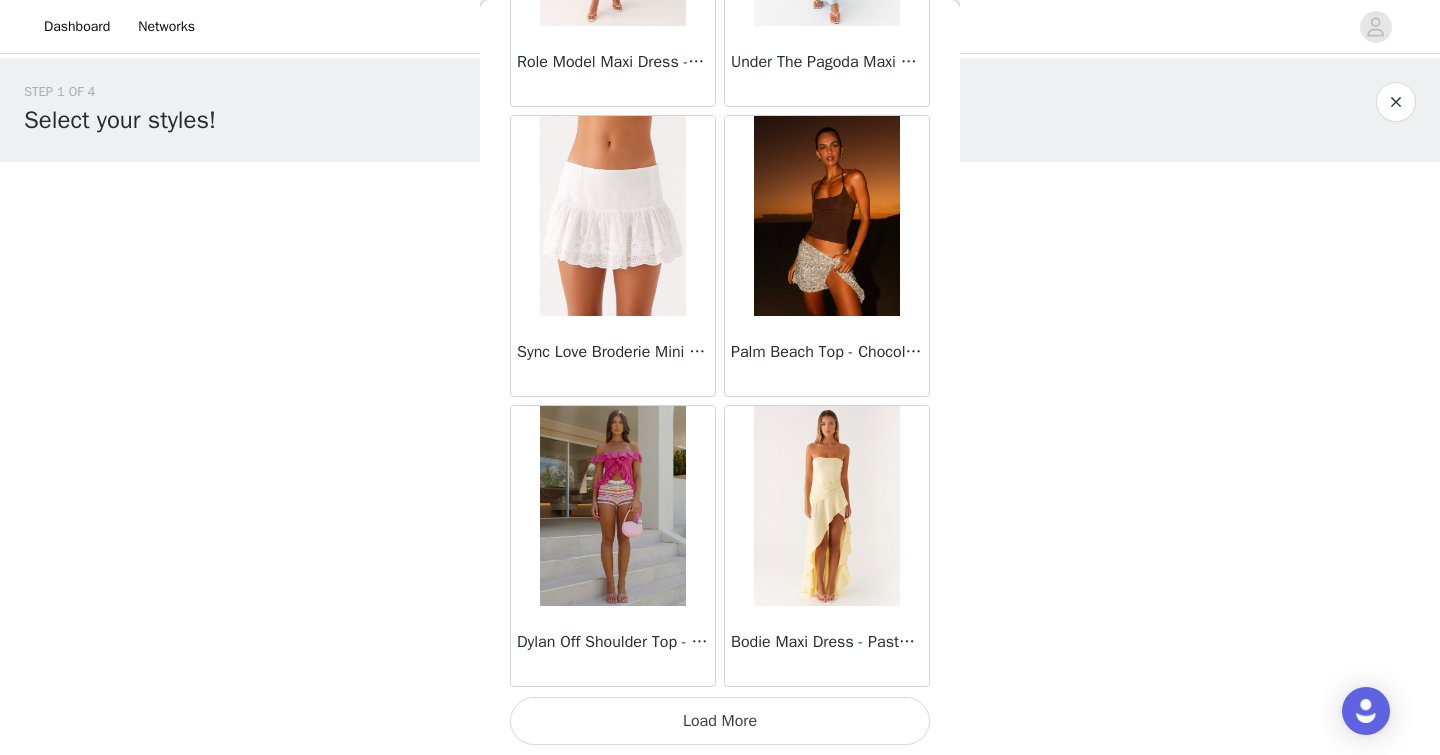 click on "Load More" at bounding box center (720, 721) 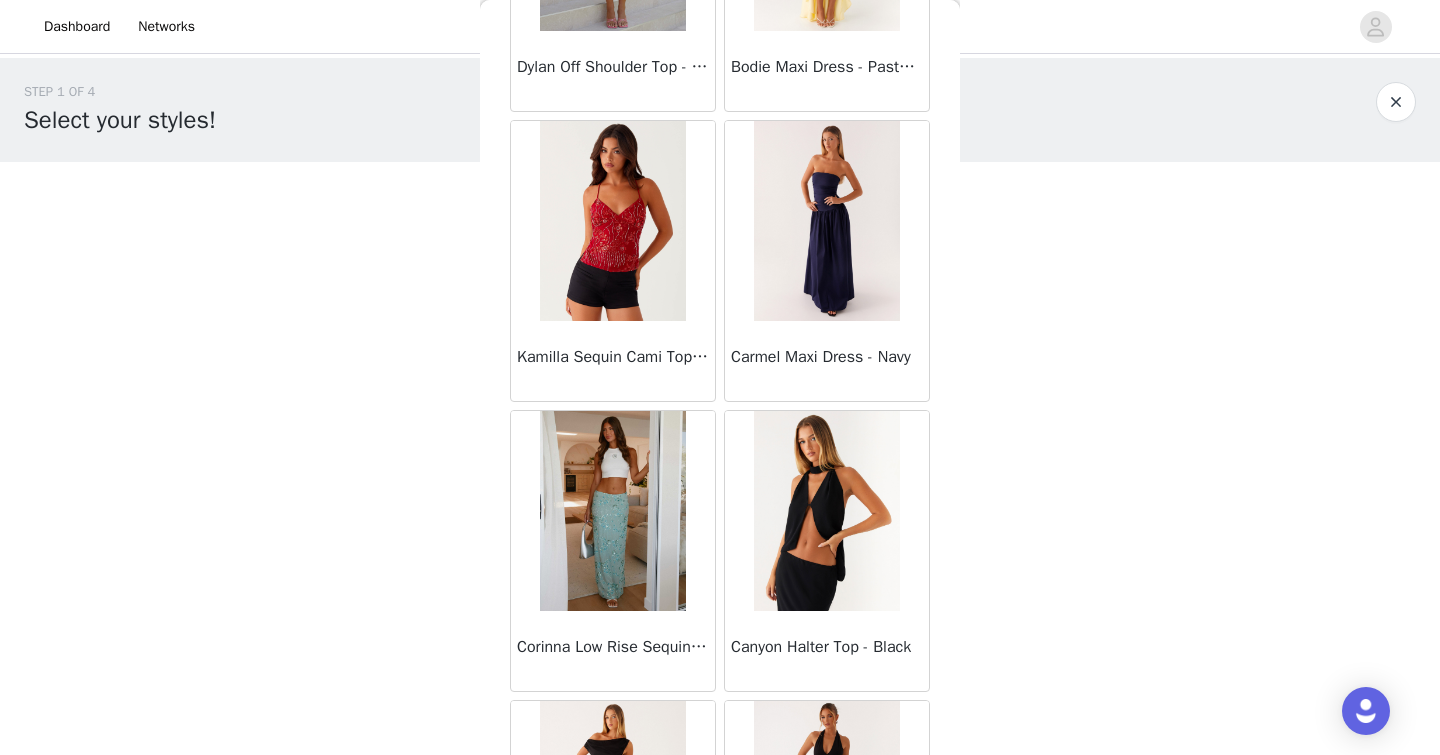 scroll, scrollTop: 19705, scrollLeft: 0, axis: vertical 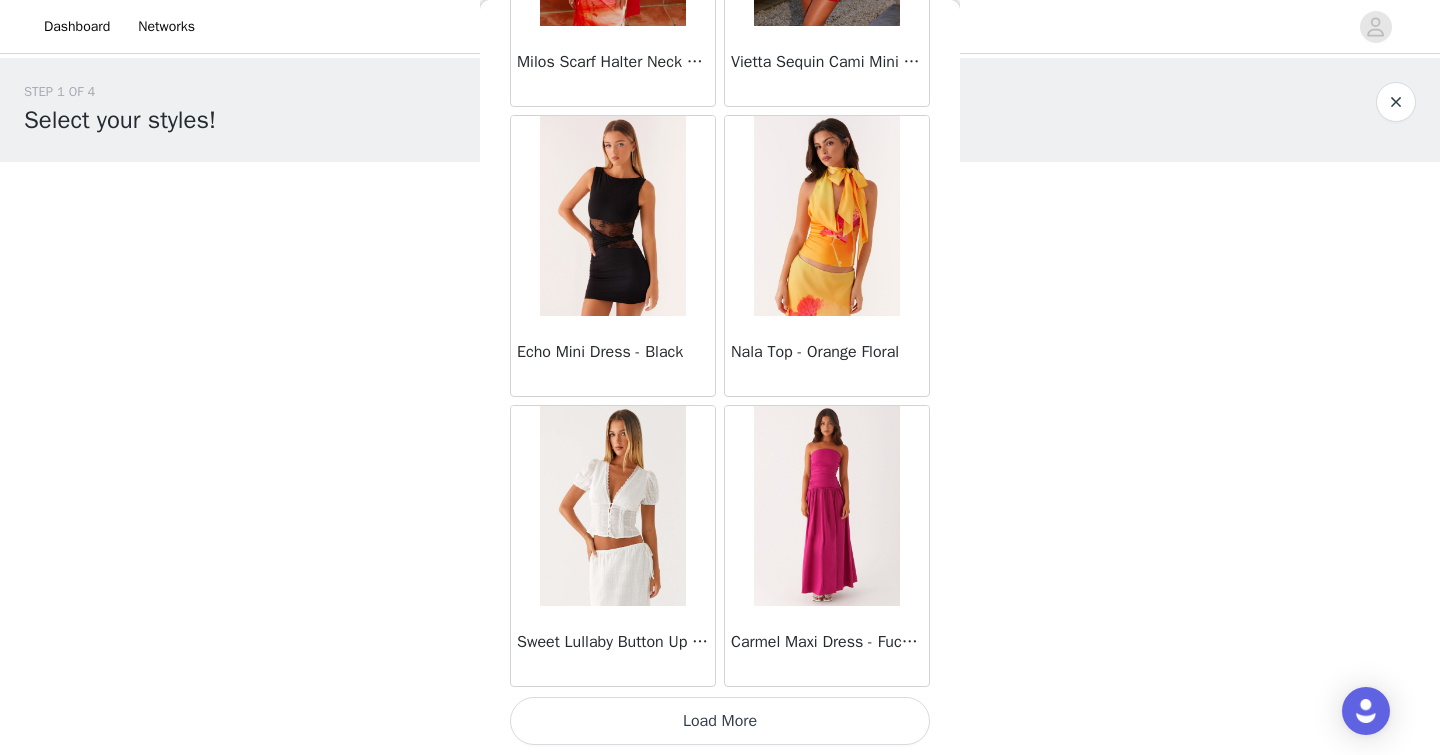 click on "Load More" at bounding box center [720, 721] 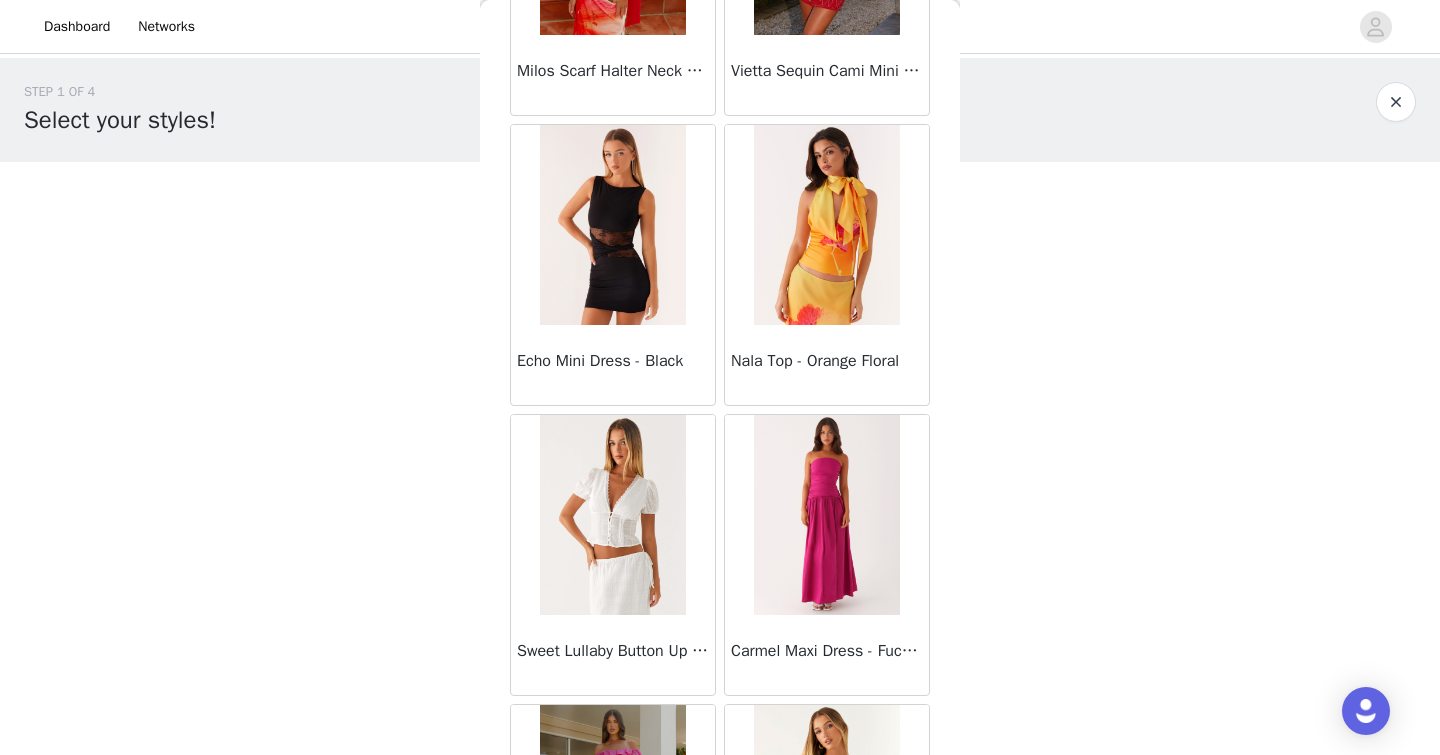 scroll, scrollTop: 19705, scrollLeft: 0, axis: vertical 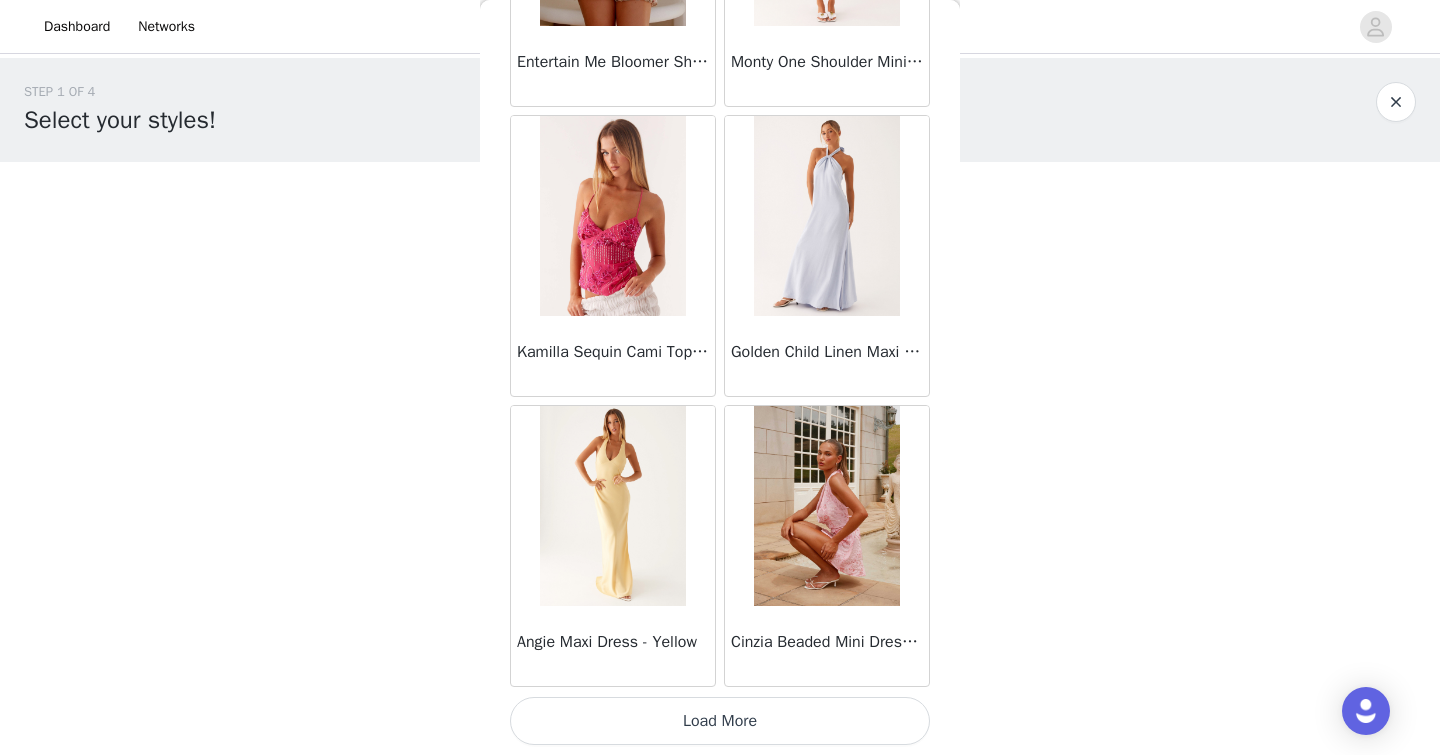 click on "Load More" at bounding box center [720, 721] 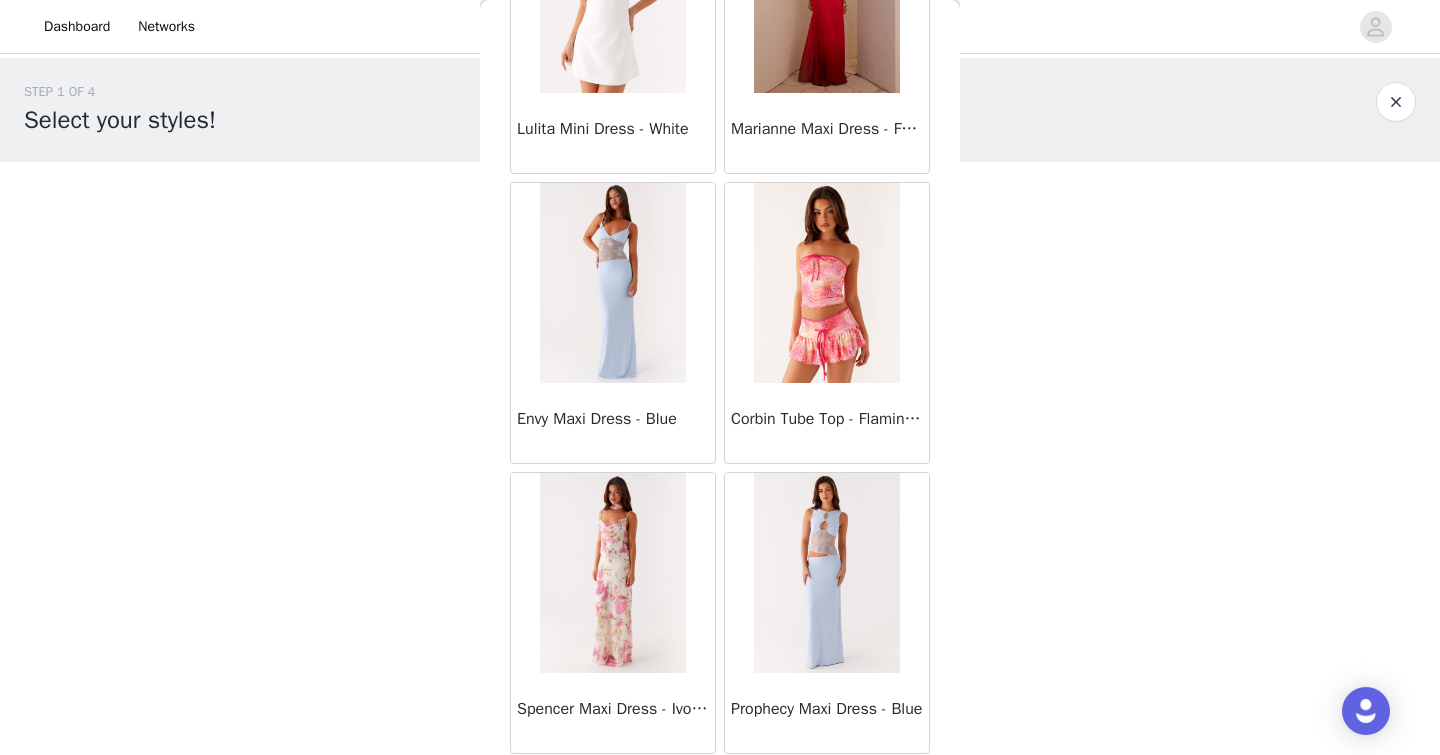 scroll, scrollTop: 25505, scrollLeft: 0, axis: vertical 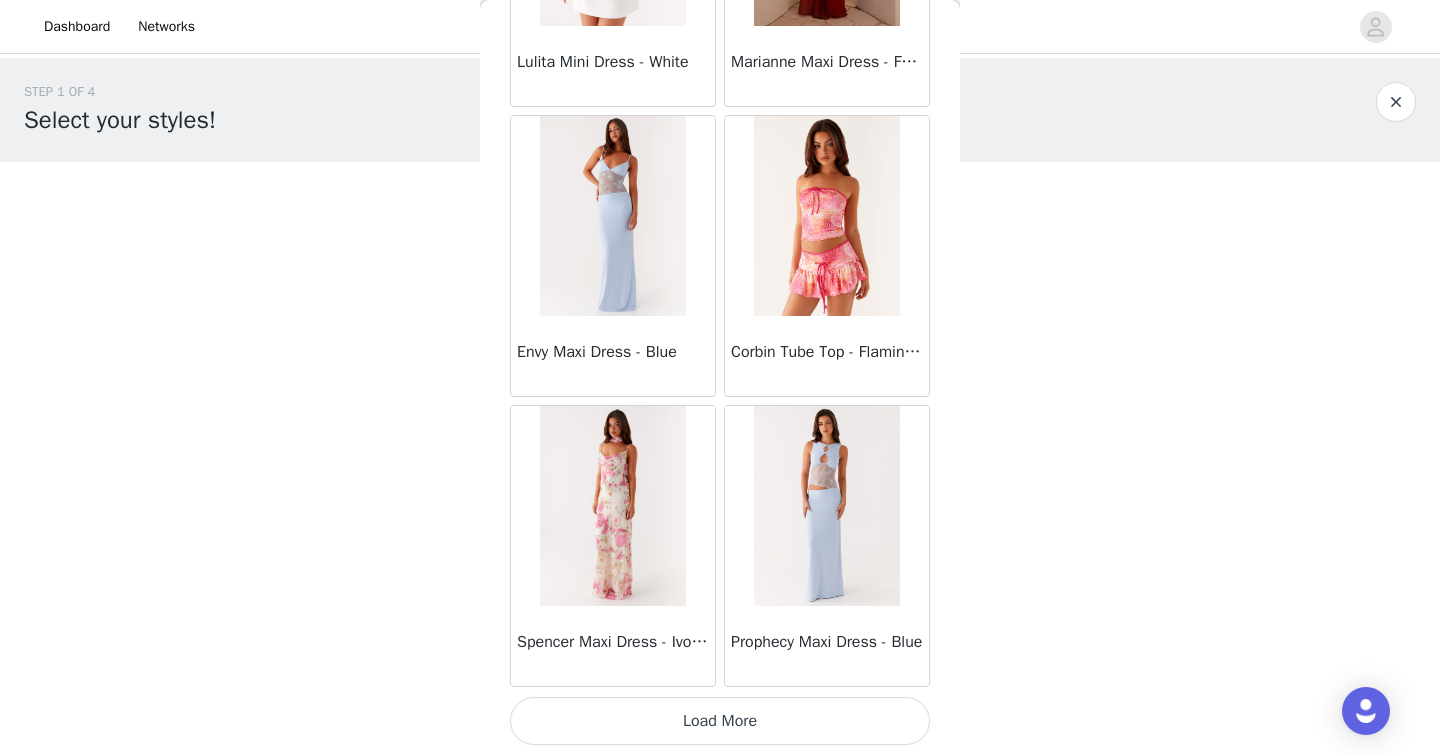 click on "Load More" at bounding box center (720, 721) 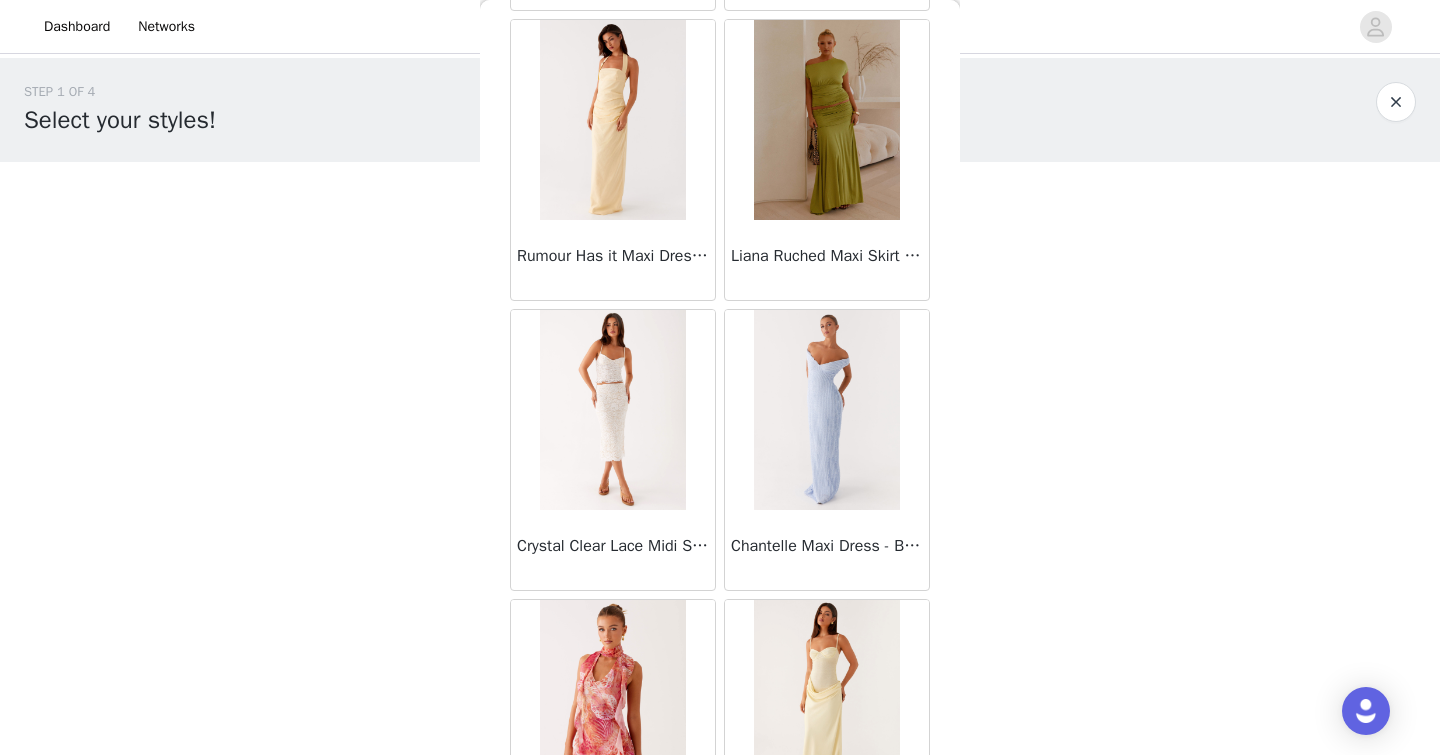 scroll, scrollTop: 28405, scrollLeft: 0, axis: vertical 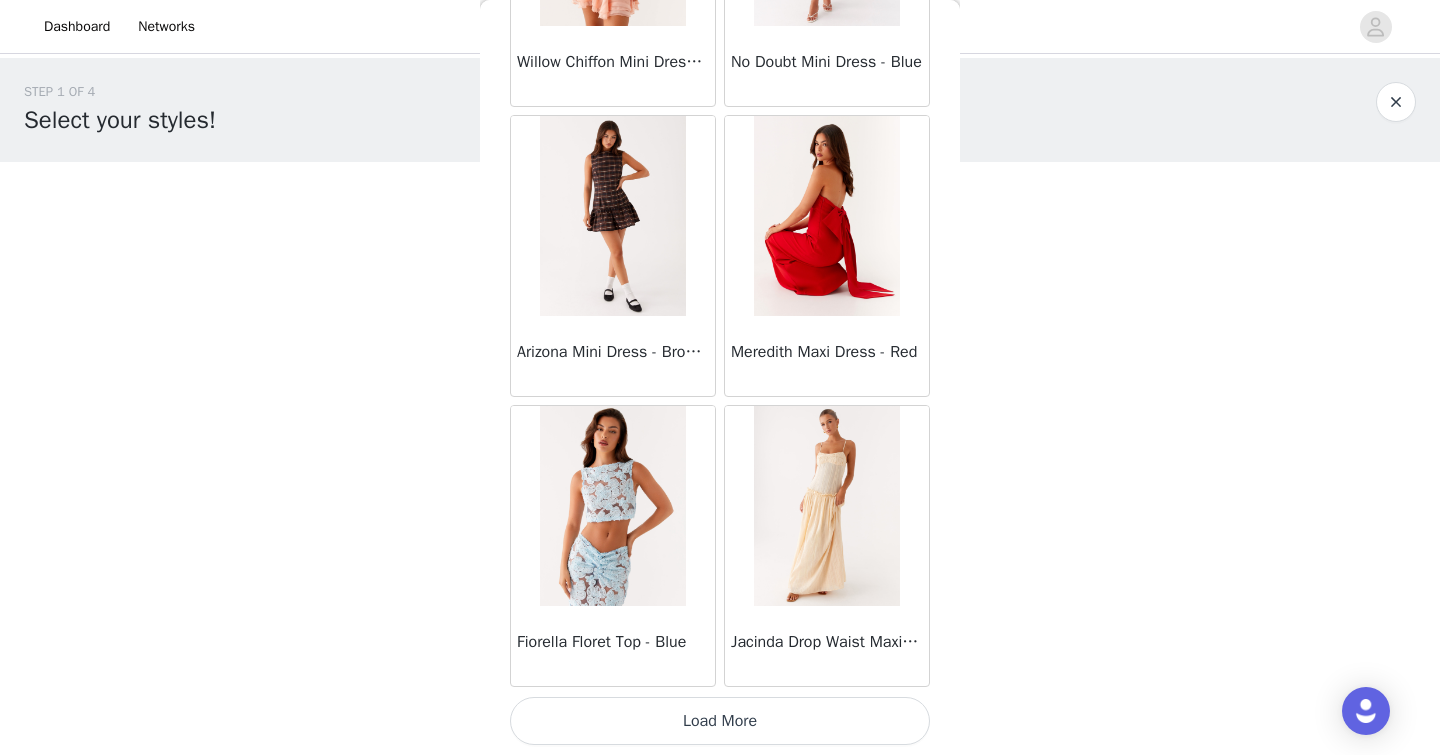 click on "Load More" at bounding box center (720, 721) 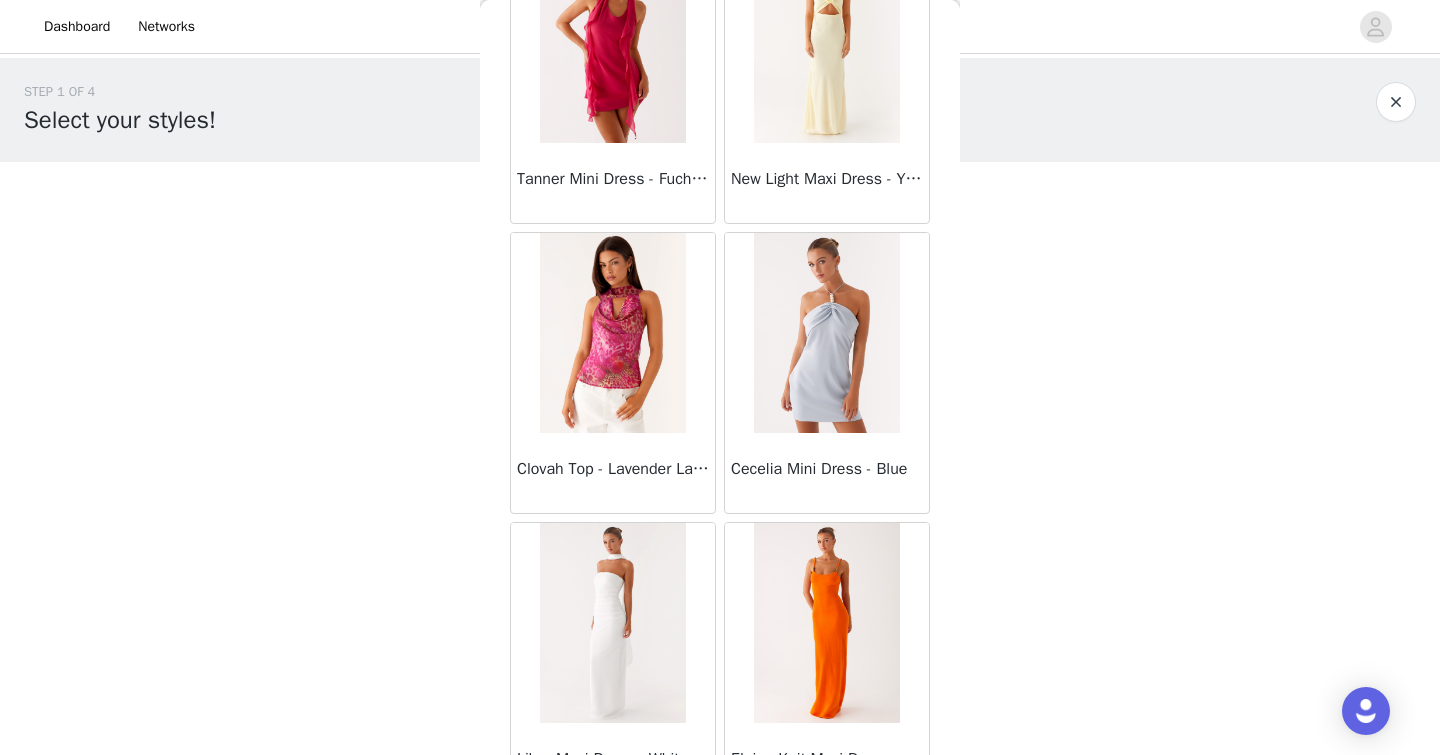 scroll, scrollTop: 31305, scrollLeft: 0, axis: vertical 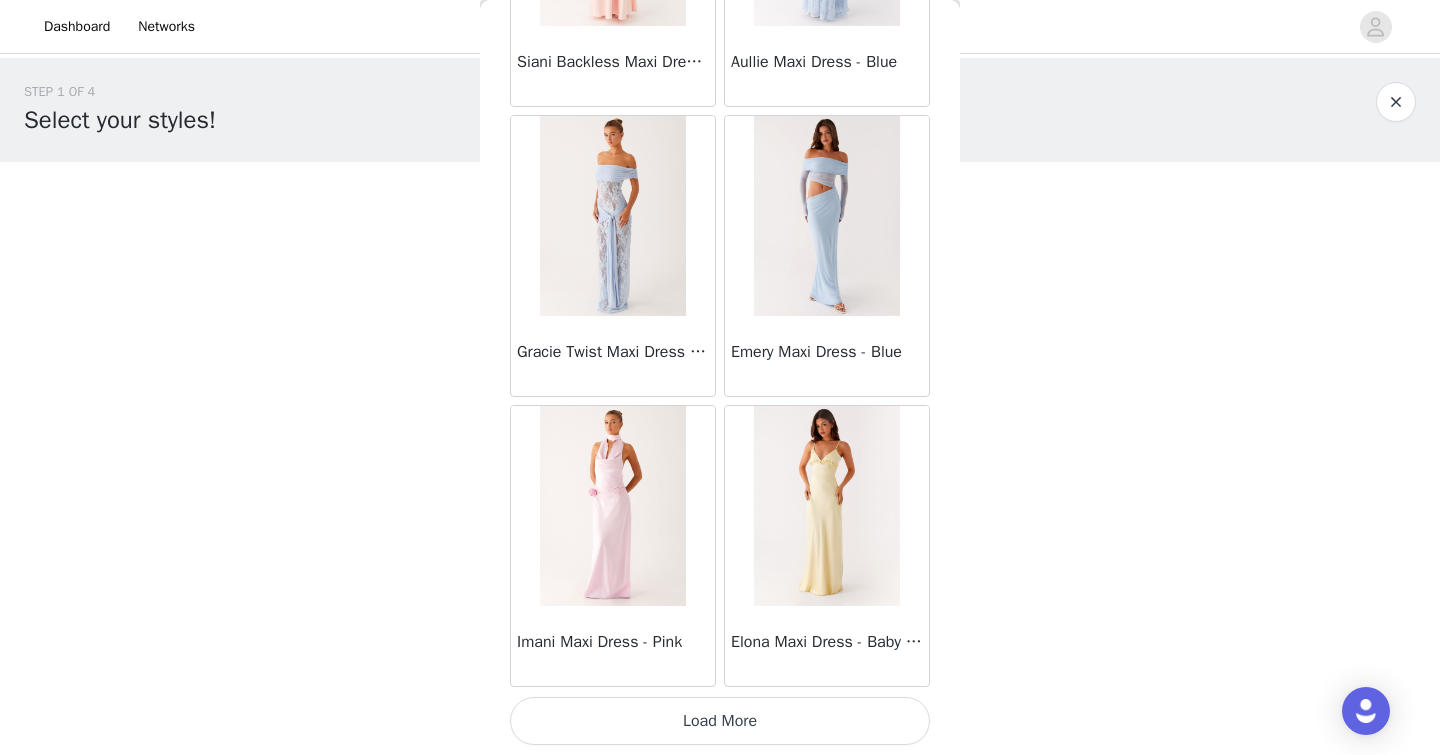 click on "Load More" at bounding box center [720, 721] 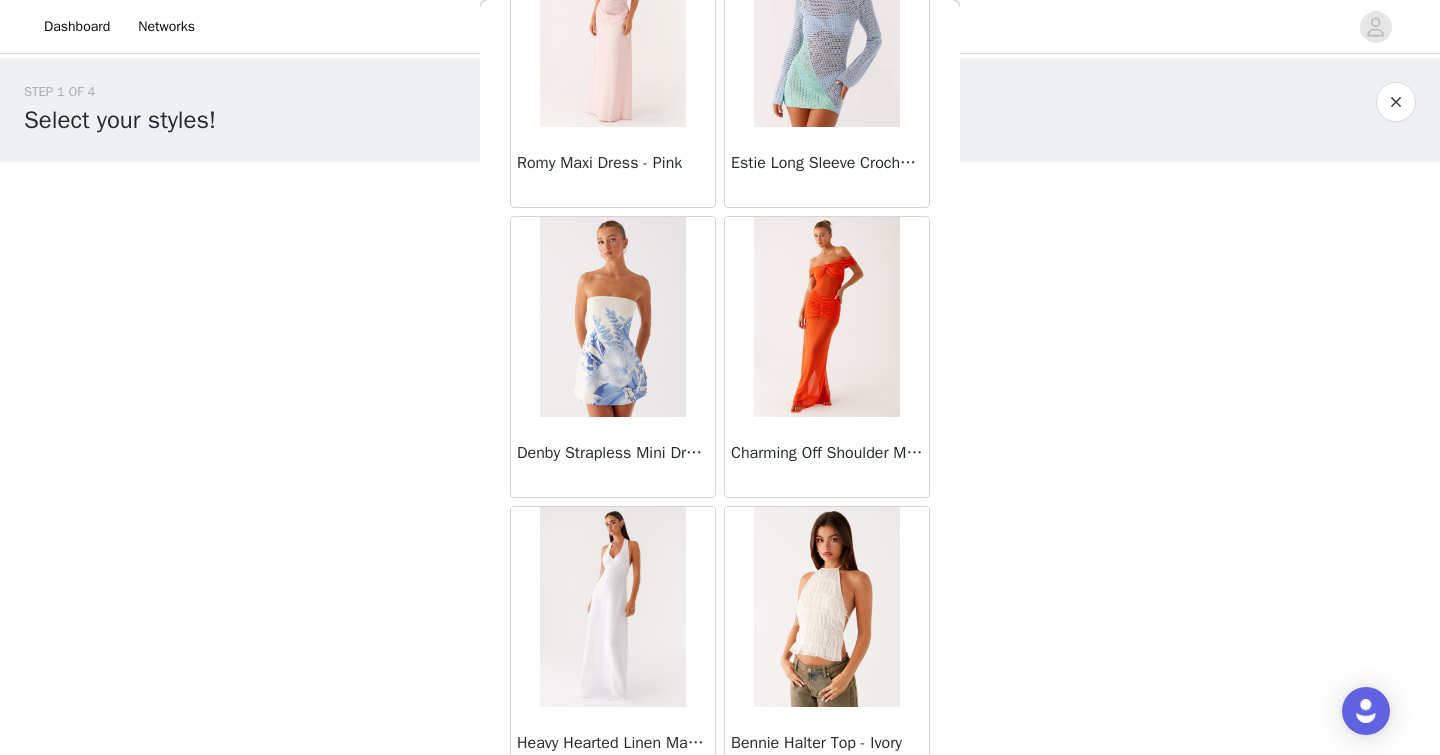 scroll, scrollTop: 34205, scrollLeft: 0, axis: vertical 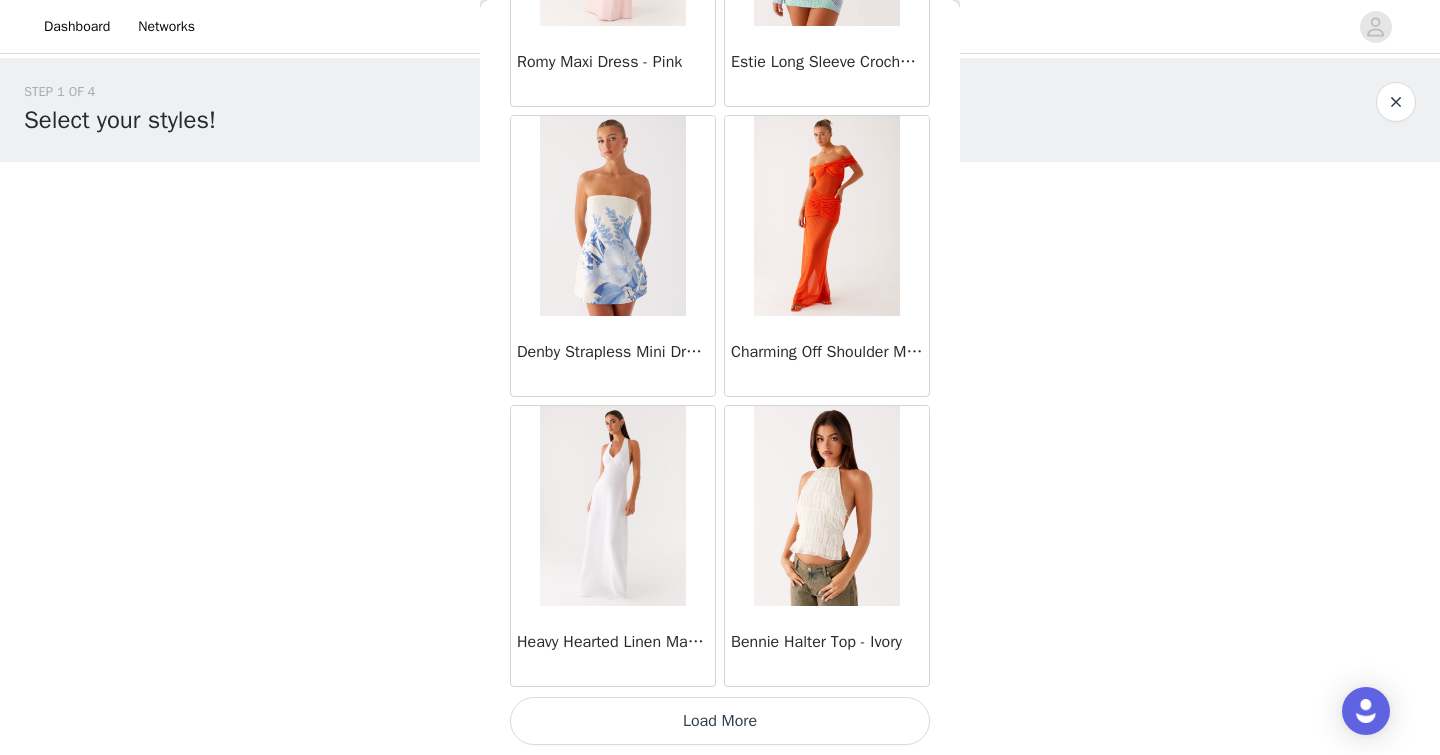click on "Load More" at bounding box center [720, 721] 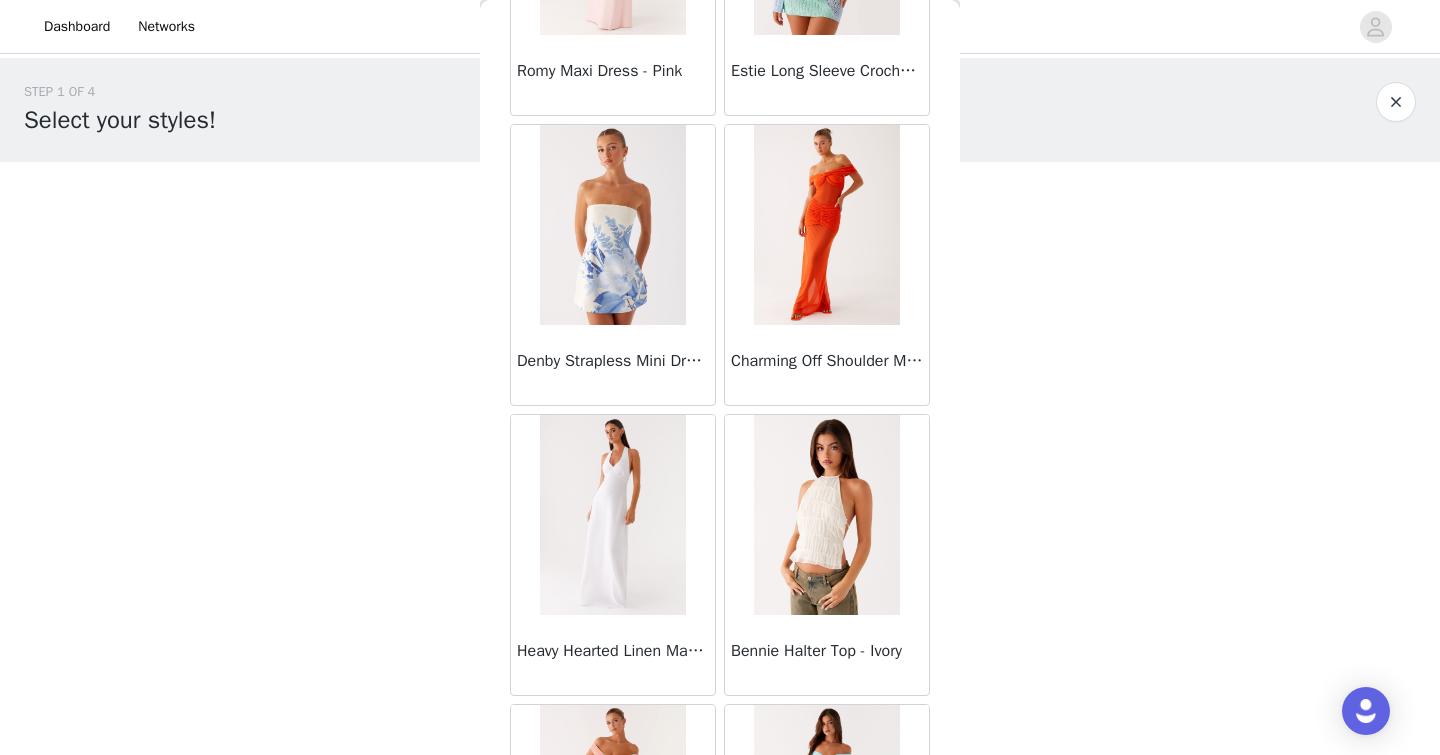 scroll, scrollTop: 34205, scrollLeft: 0, axis: vertical 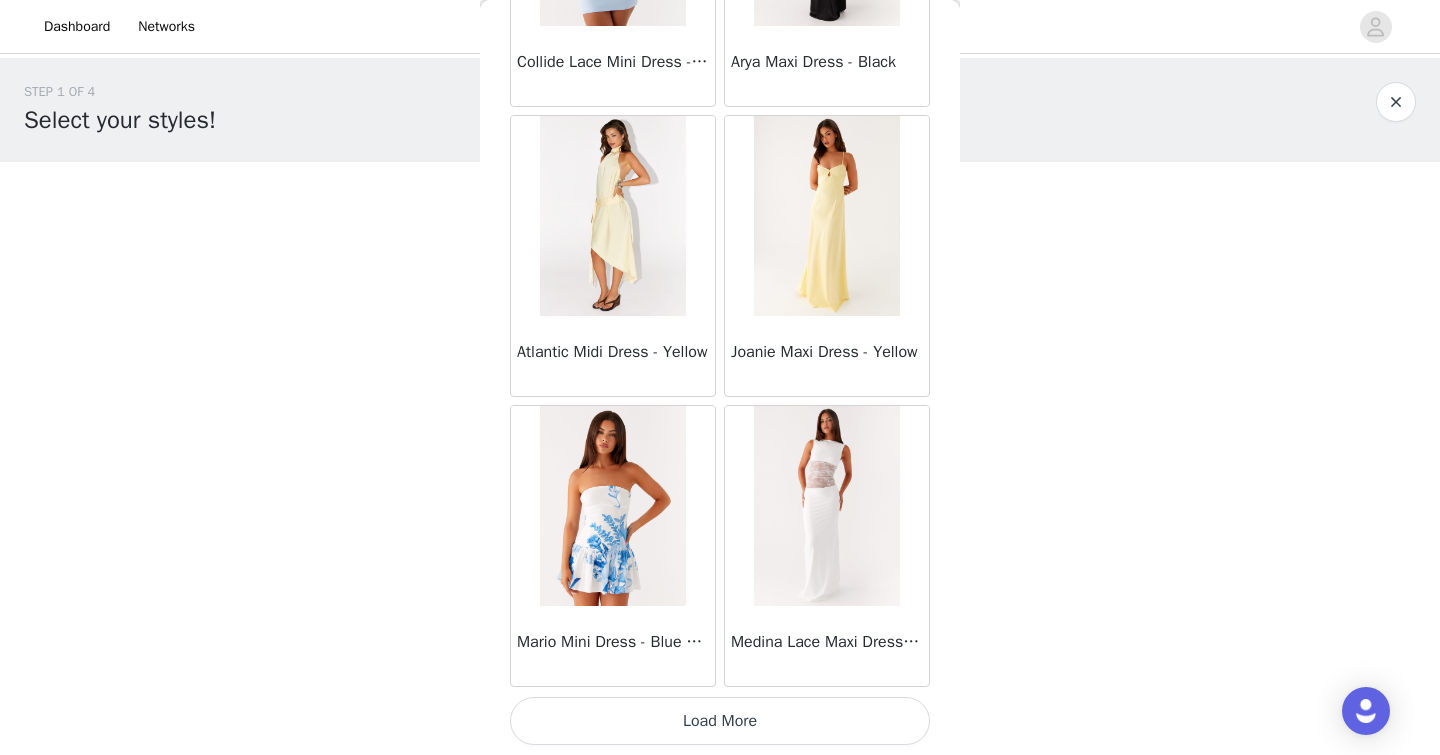 click on "Load More" at bounding box center [720, 721] 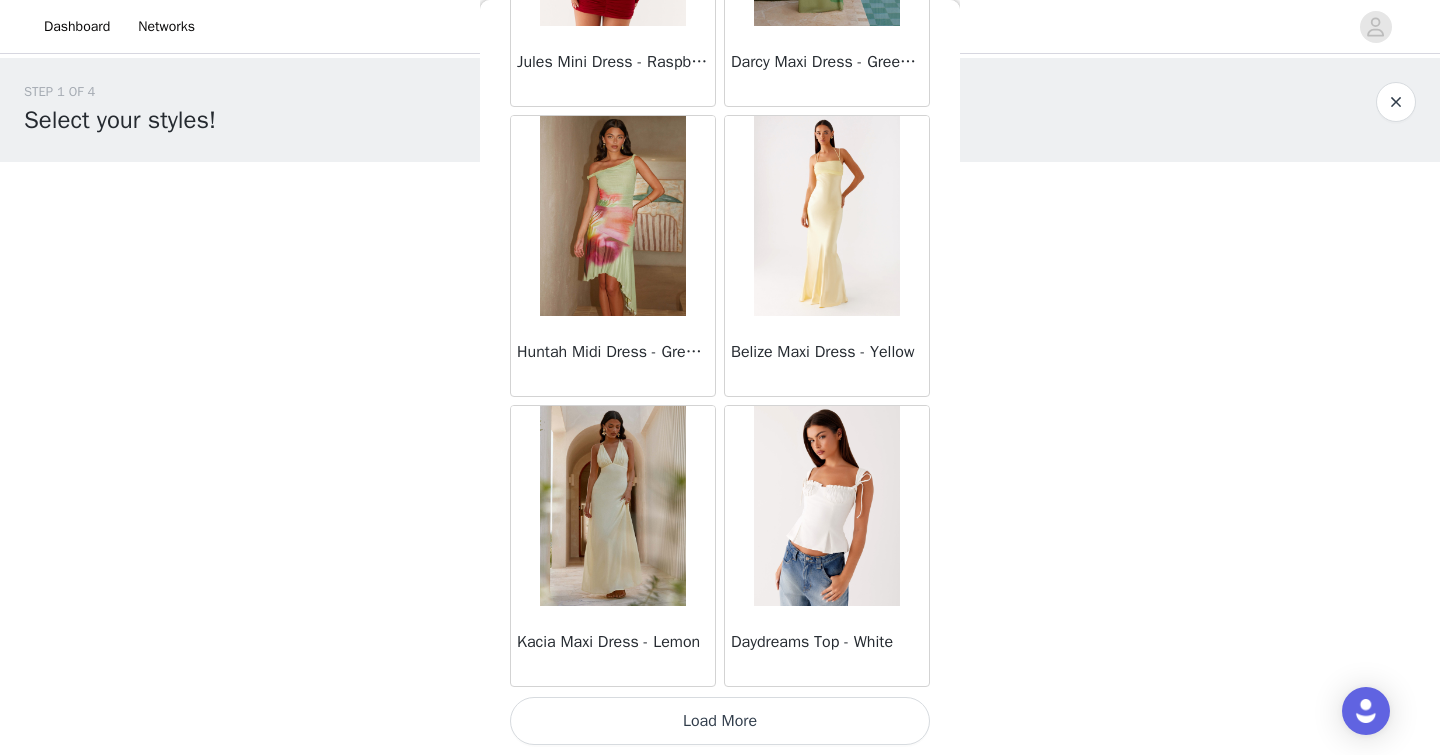 click on "Load More" at bounding box center (720, 721) 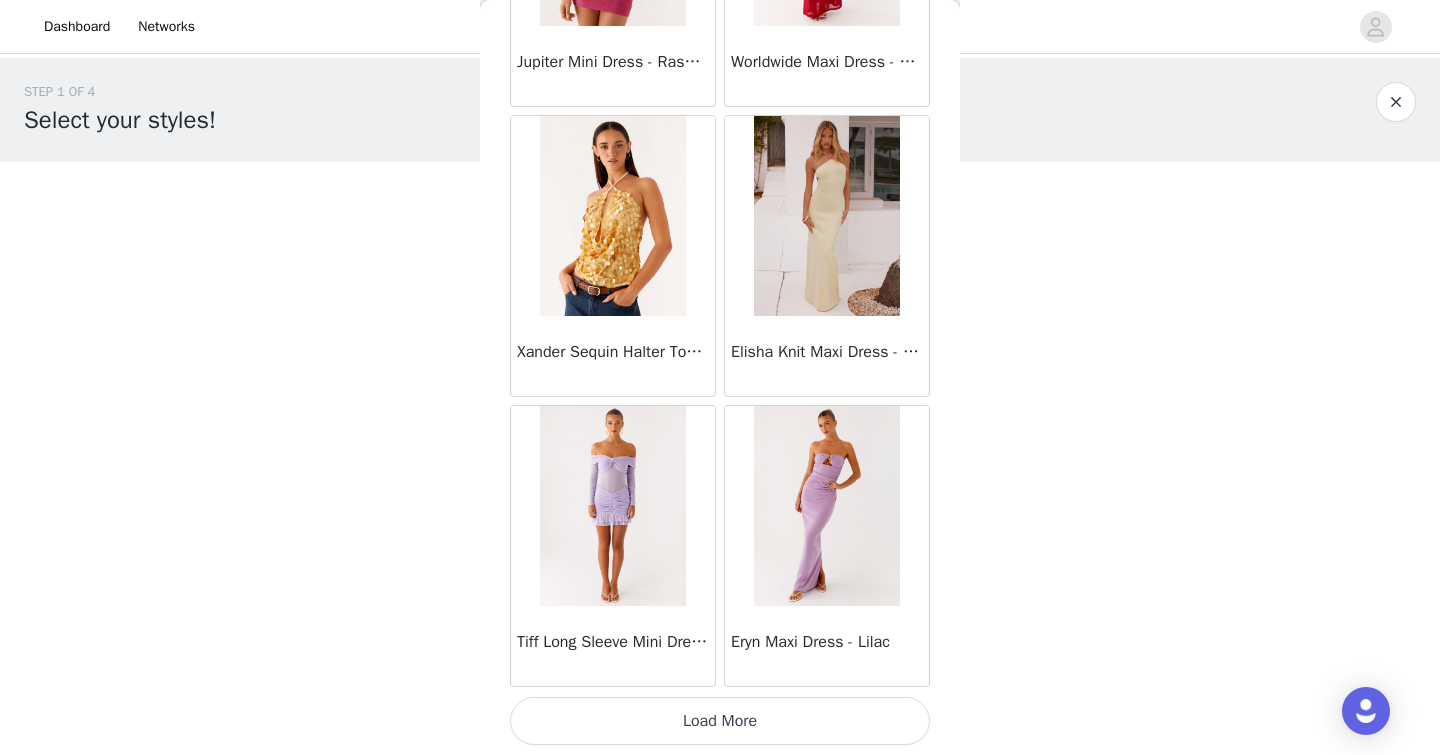 click on "Load More" at bounding box center (720, 721) 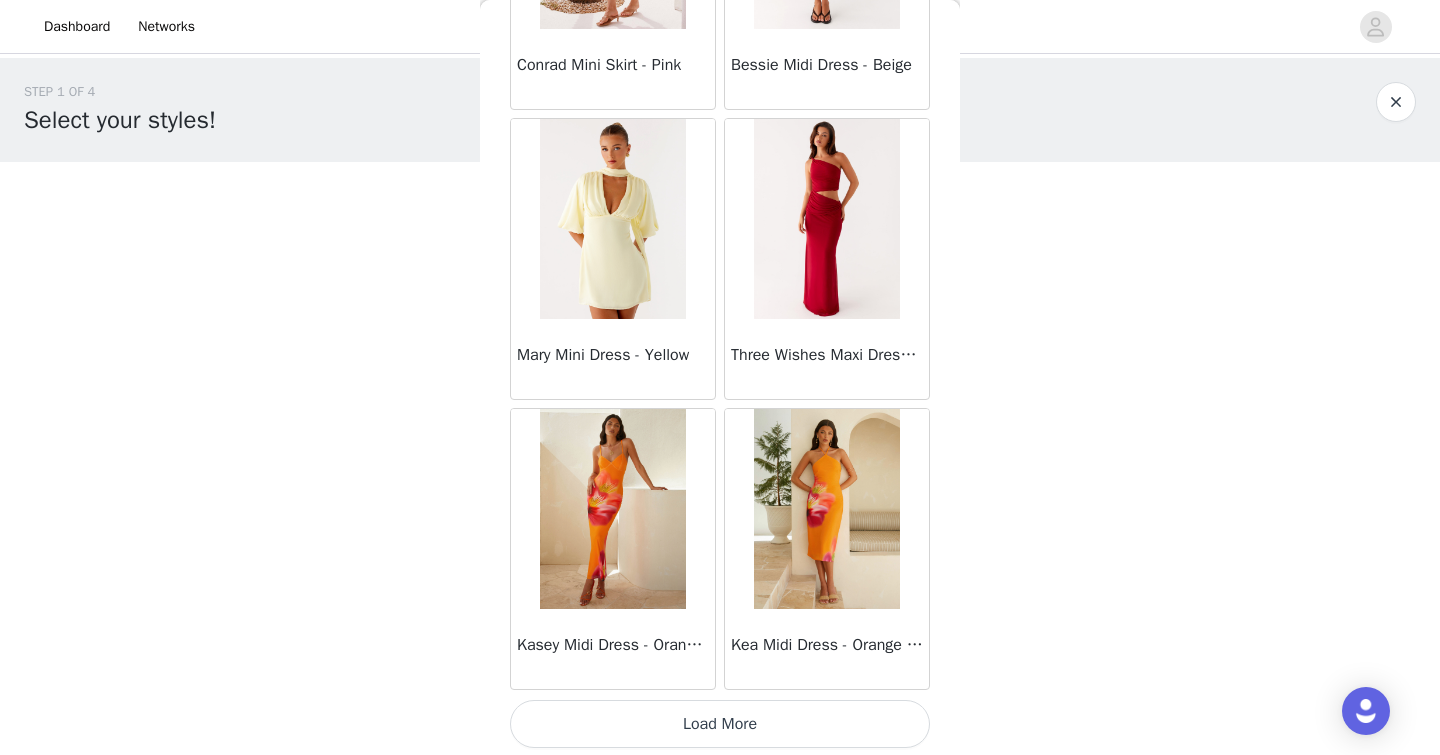 scroll, scrollTop: 45805, scrollLeft: 0, axis: vertical 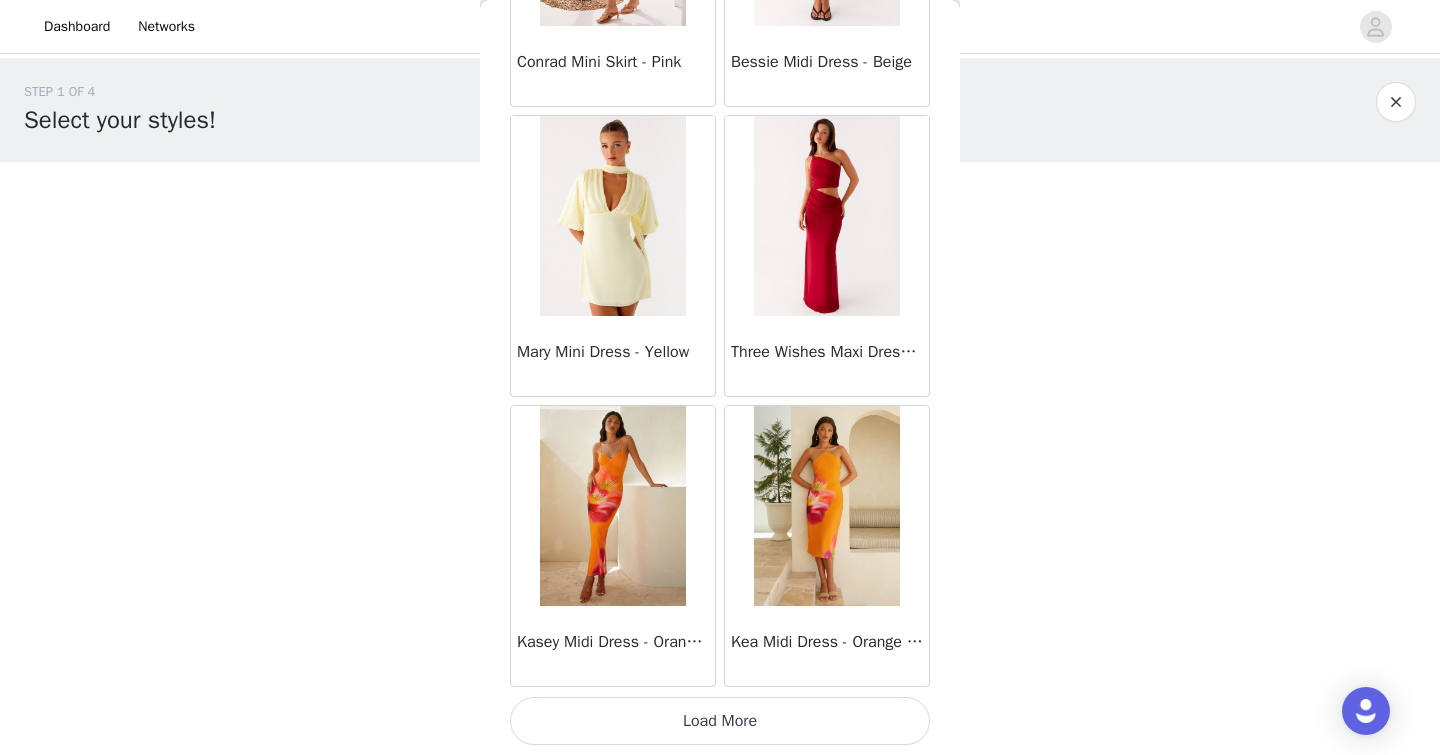 click on "Load More" at bounding box center [720, 721] 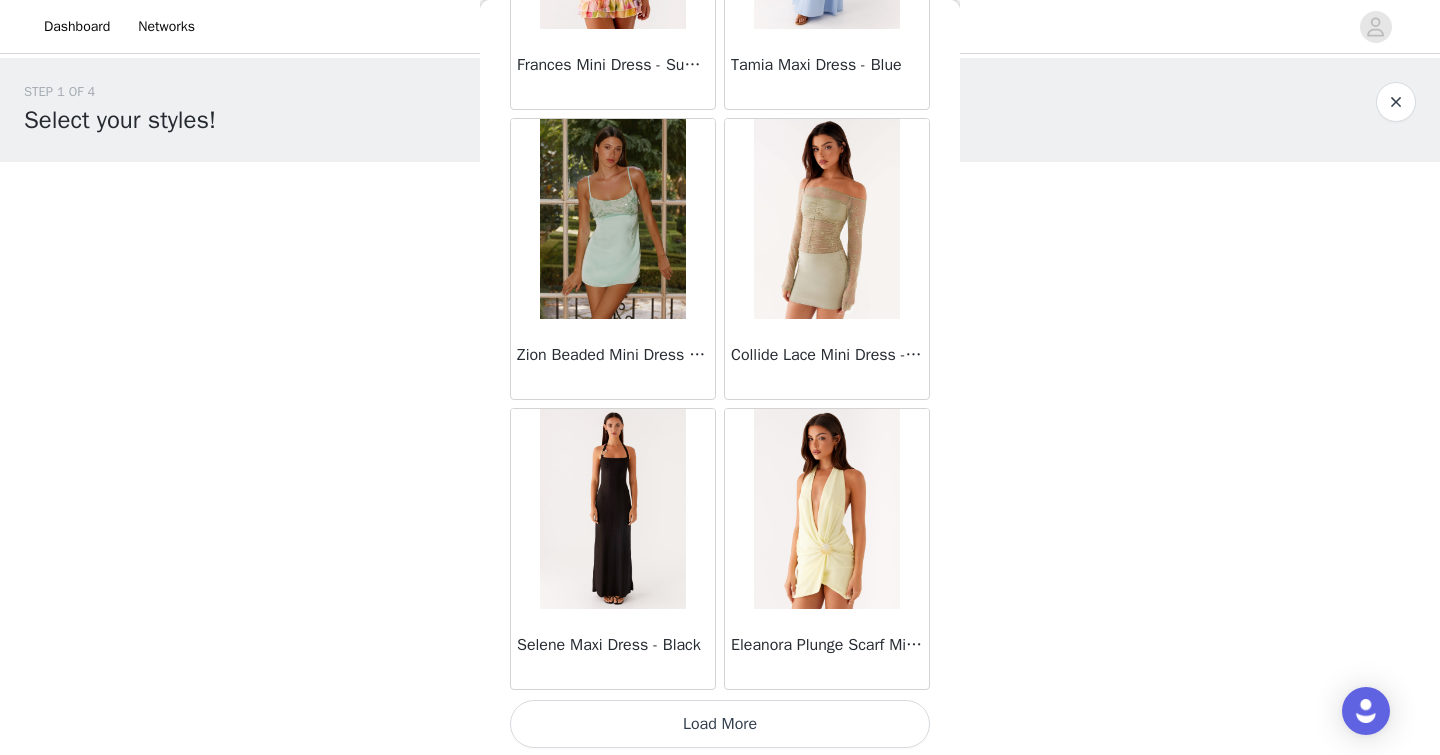 scroll, scrollTop: 48705, scrollLeft: 0, axis: vertical 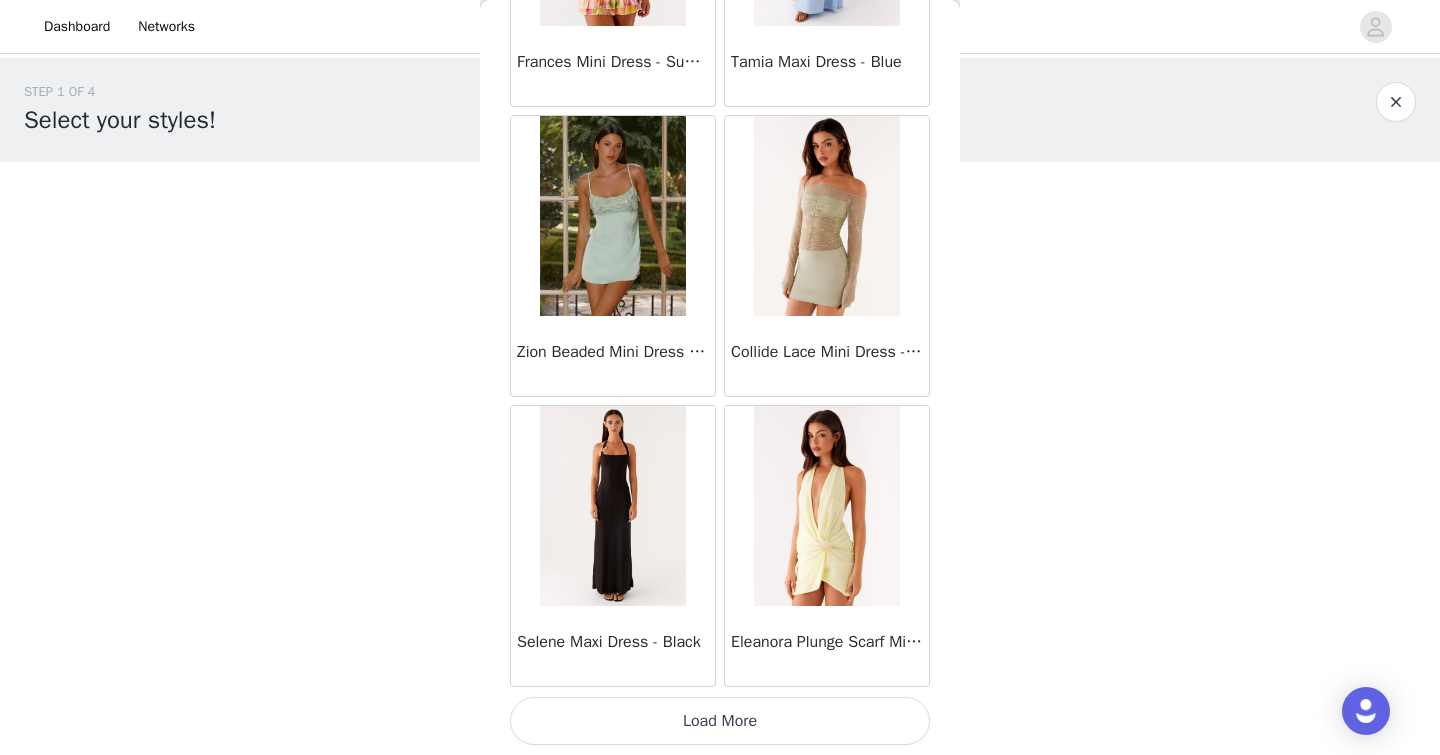 click on "Load More" at bounding box center (720, 721) 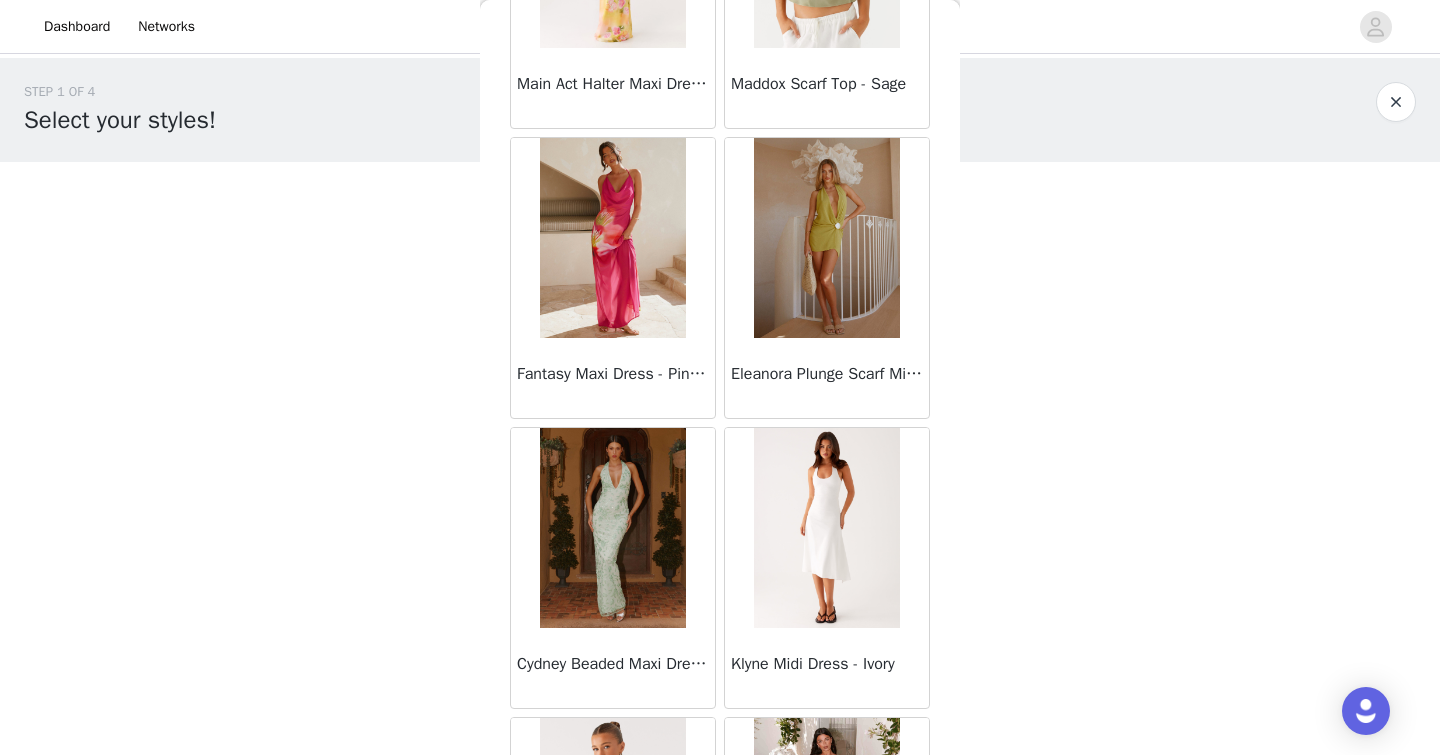 scroll, scrollTop: 49554, scrollLeft: 0, axis: vertical 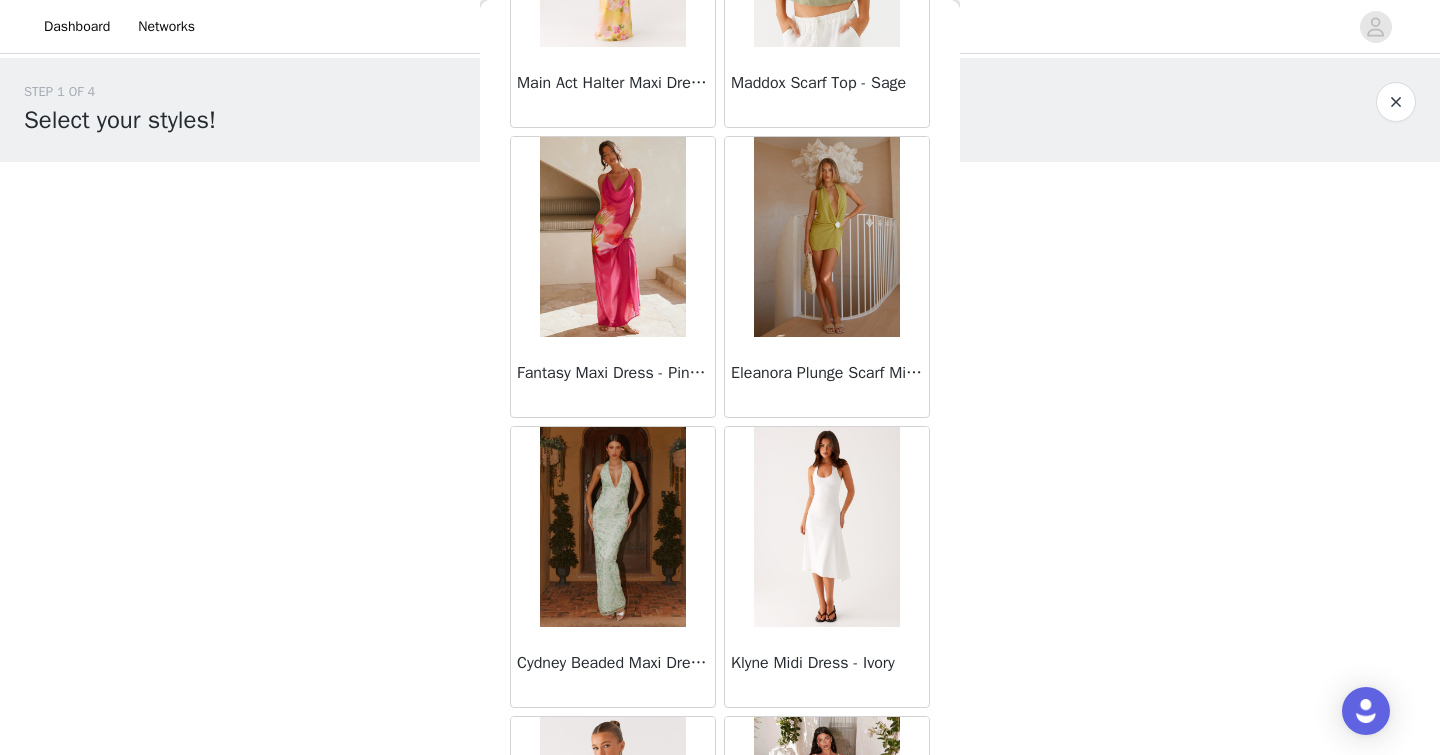 click at bounding box center (612, 237) 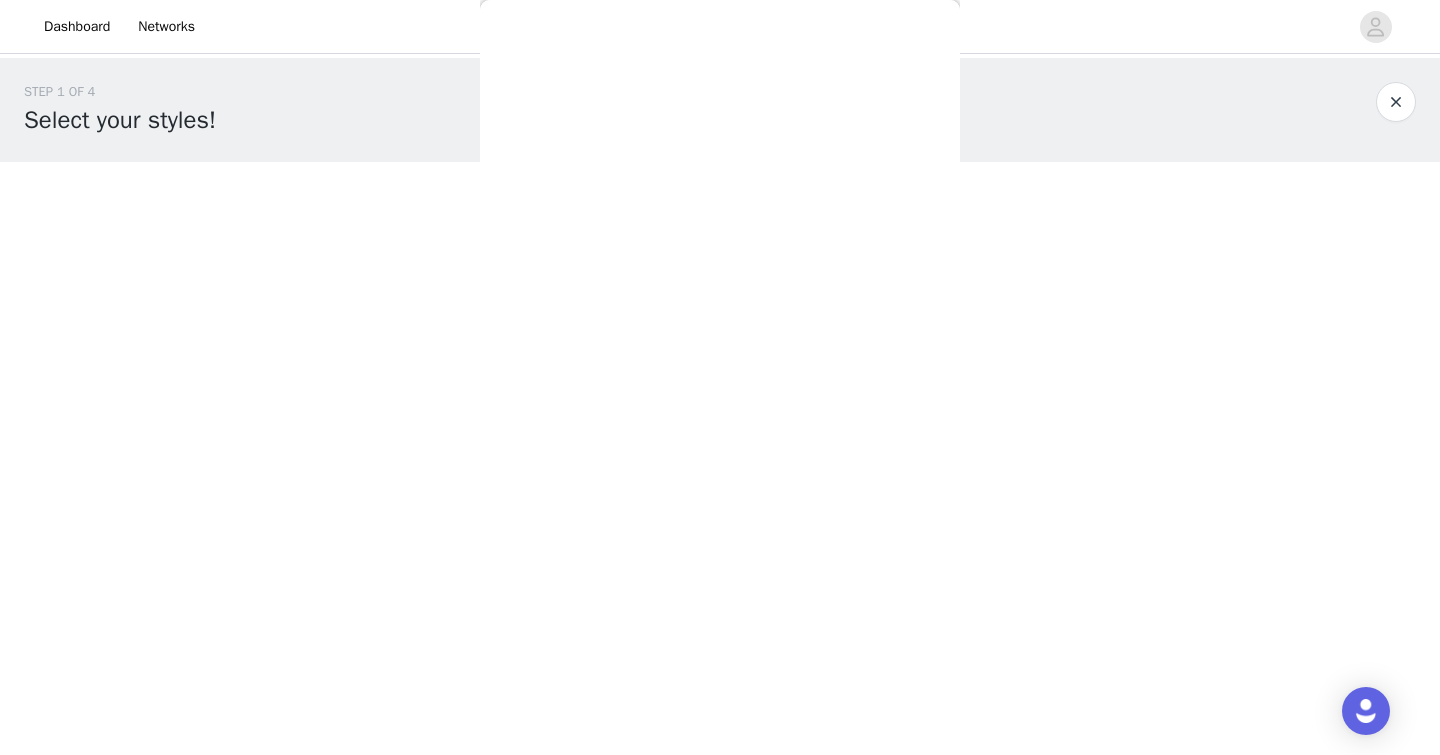 scroll, scrollTop: 320, scrollLeft: 0, axis: vertical 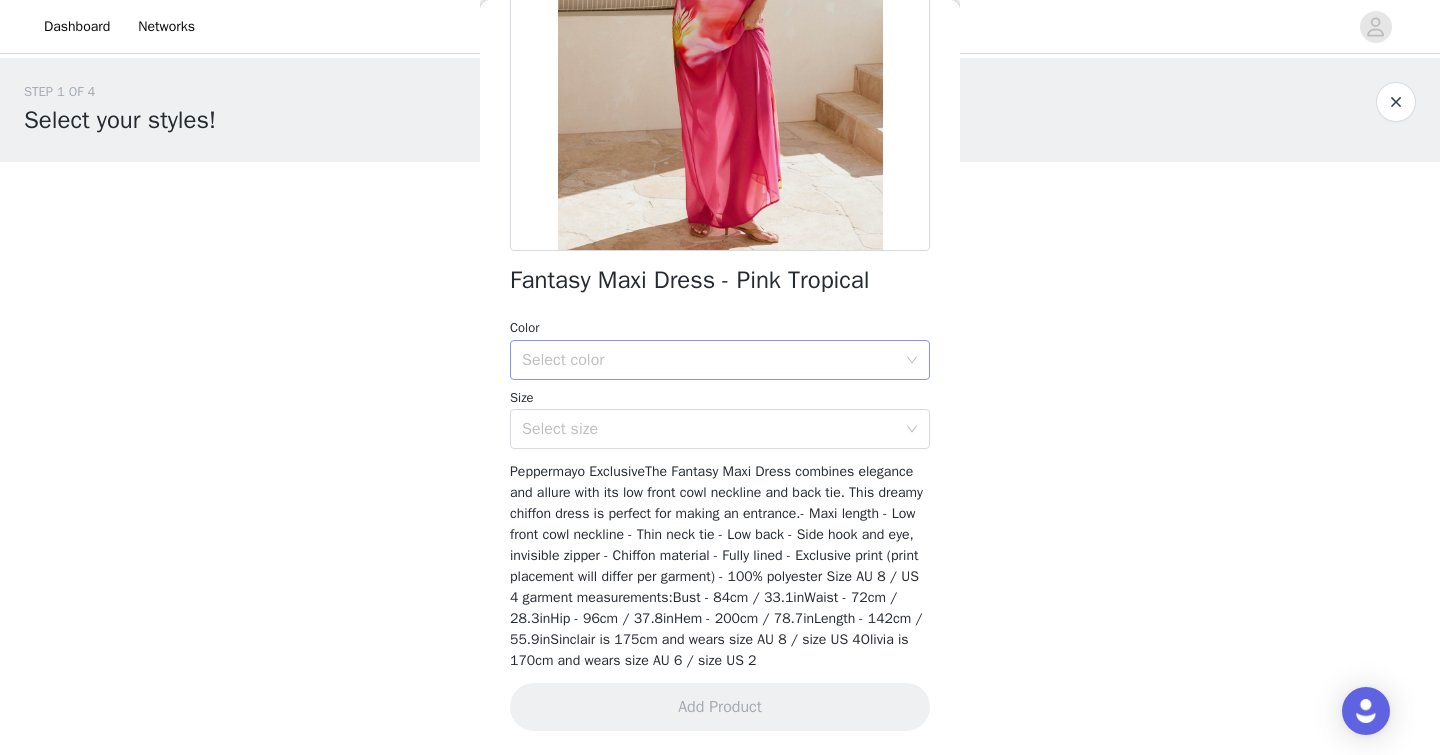 click on "Select color" at bounding box center (709, 360) 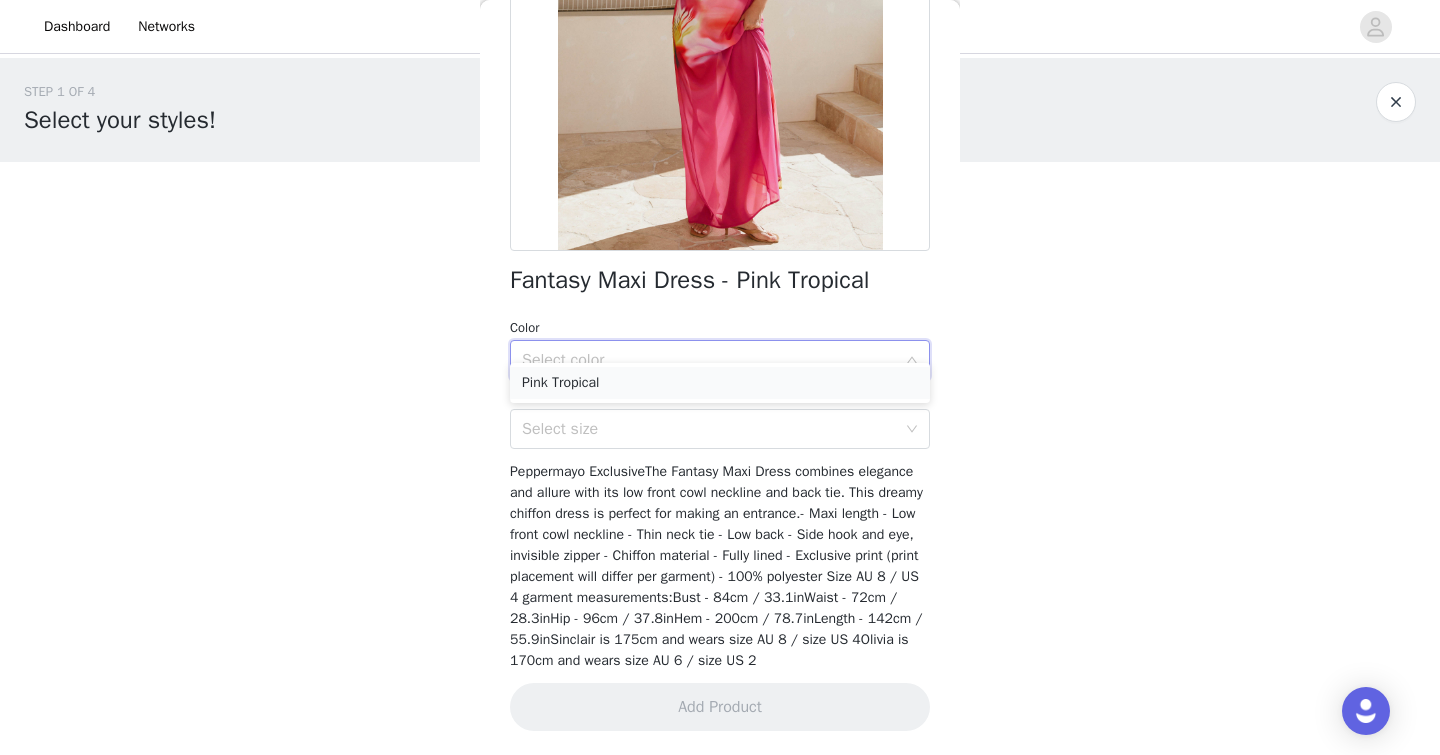 click on "Pink Tropical" at bounding box center (720, 383) 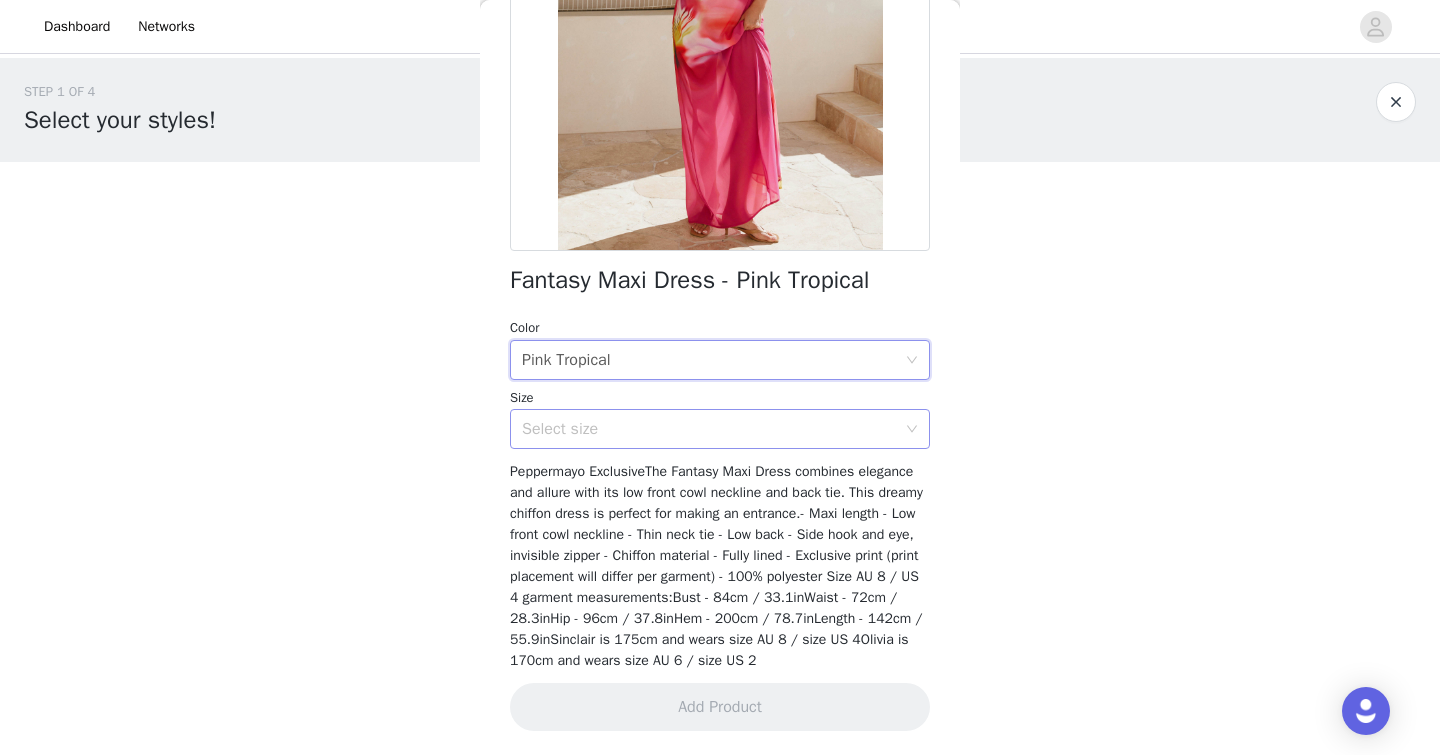 click on "Select size" at bounding box center [709, 429] 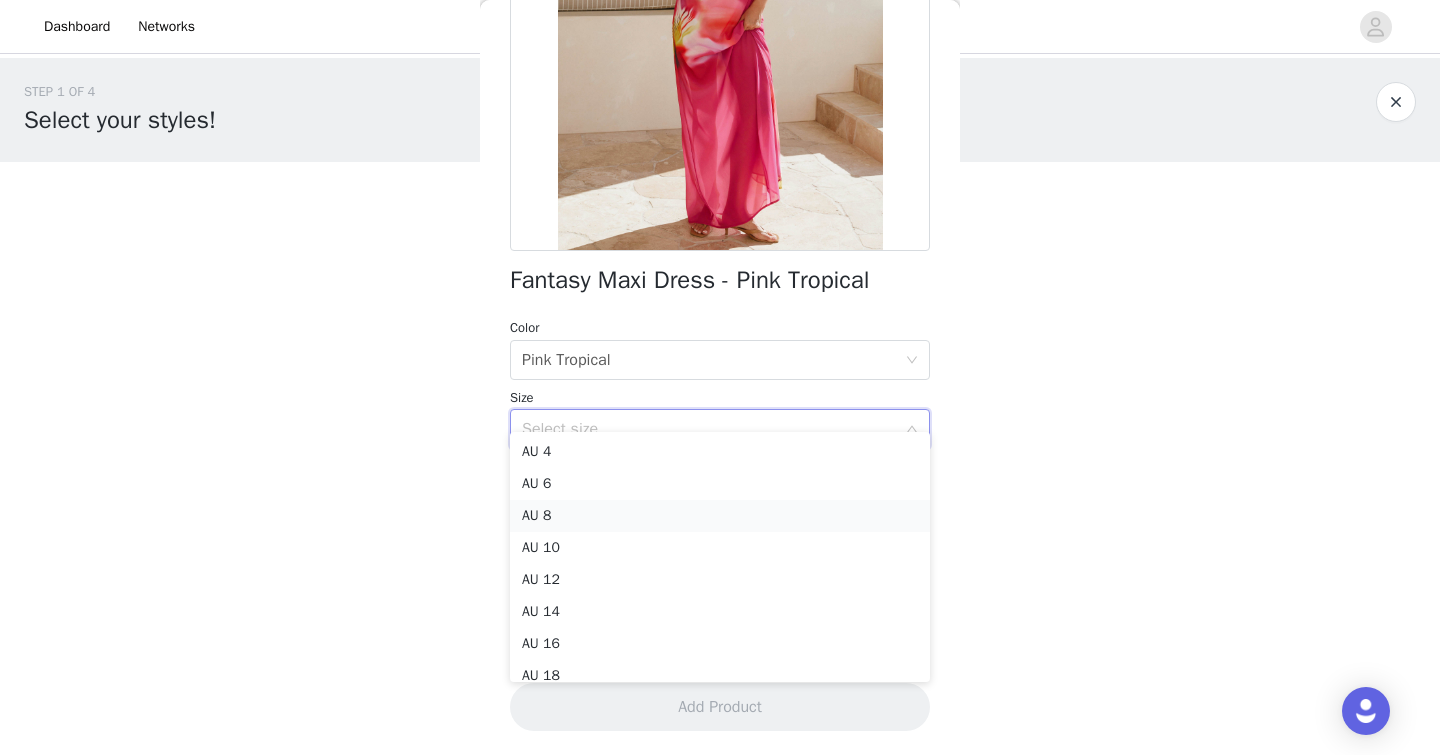 click on "AU 8" at bounding box center (720, 516) 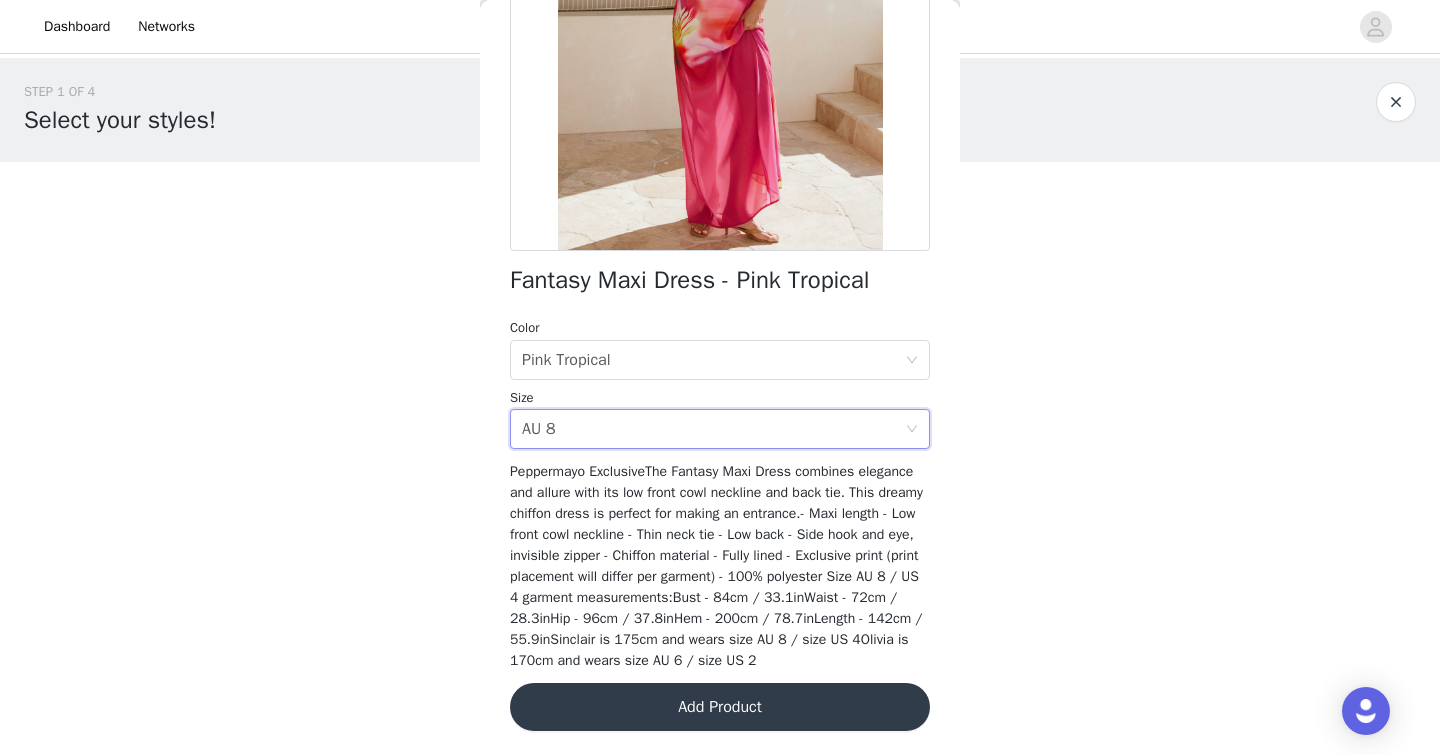 click on "Add Product" at bounding box center (720, 707) 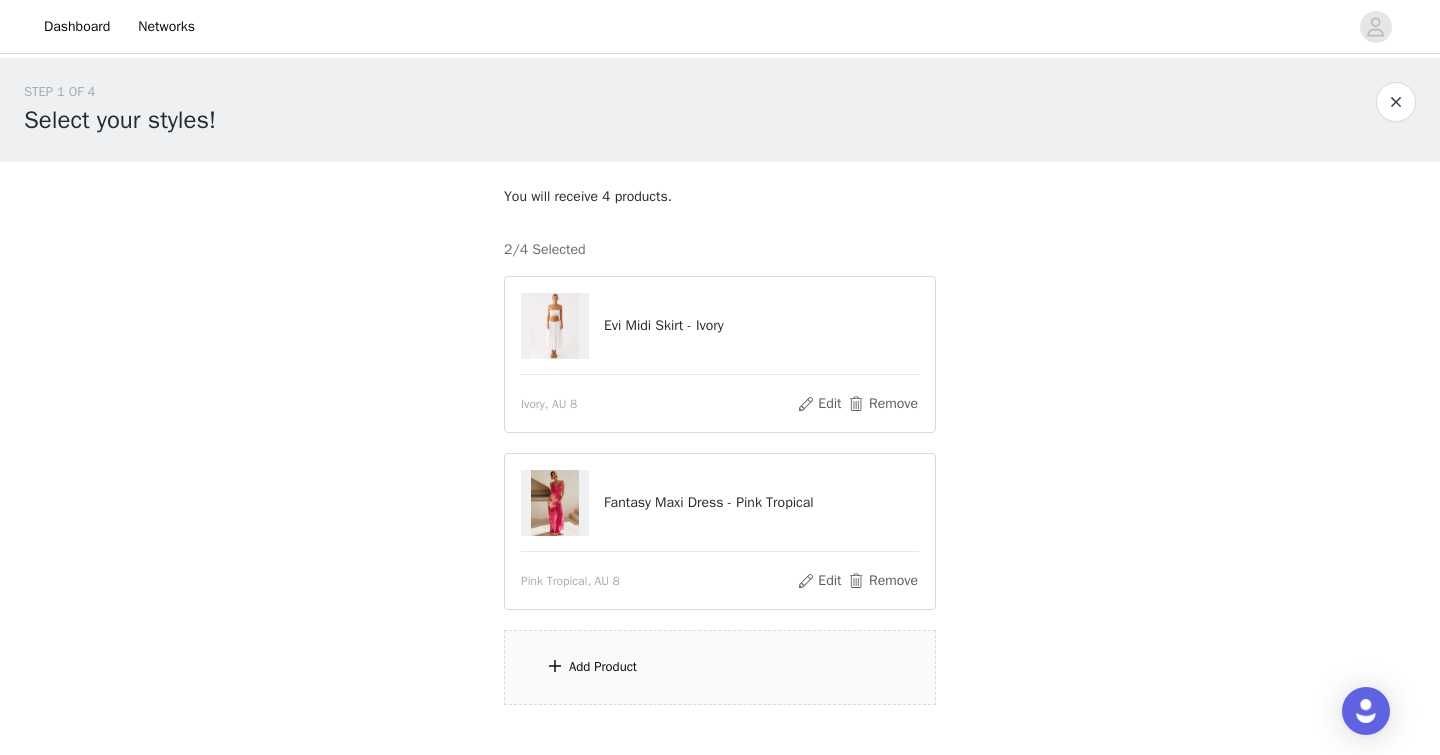 click on "Add Product" at bounding box center [720, 667] 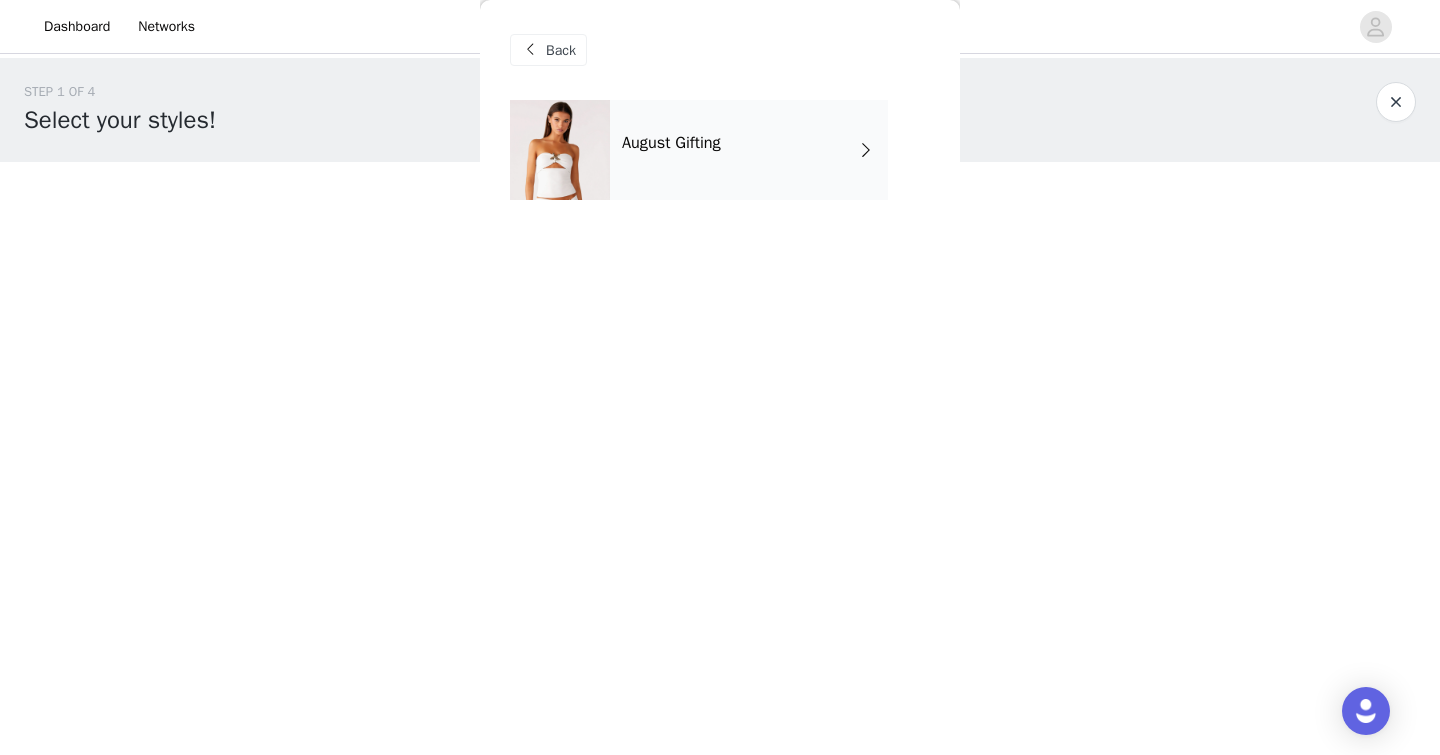 click on "August Gifting" at bounding box center [749, 150] 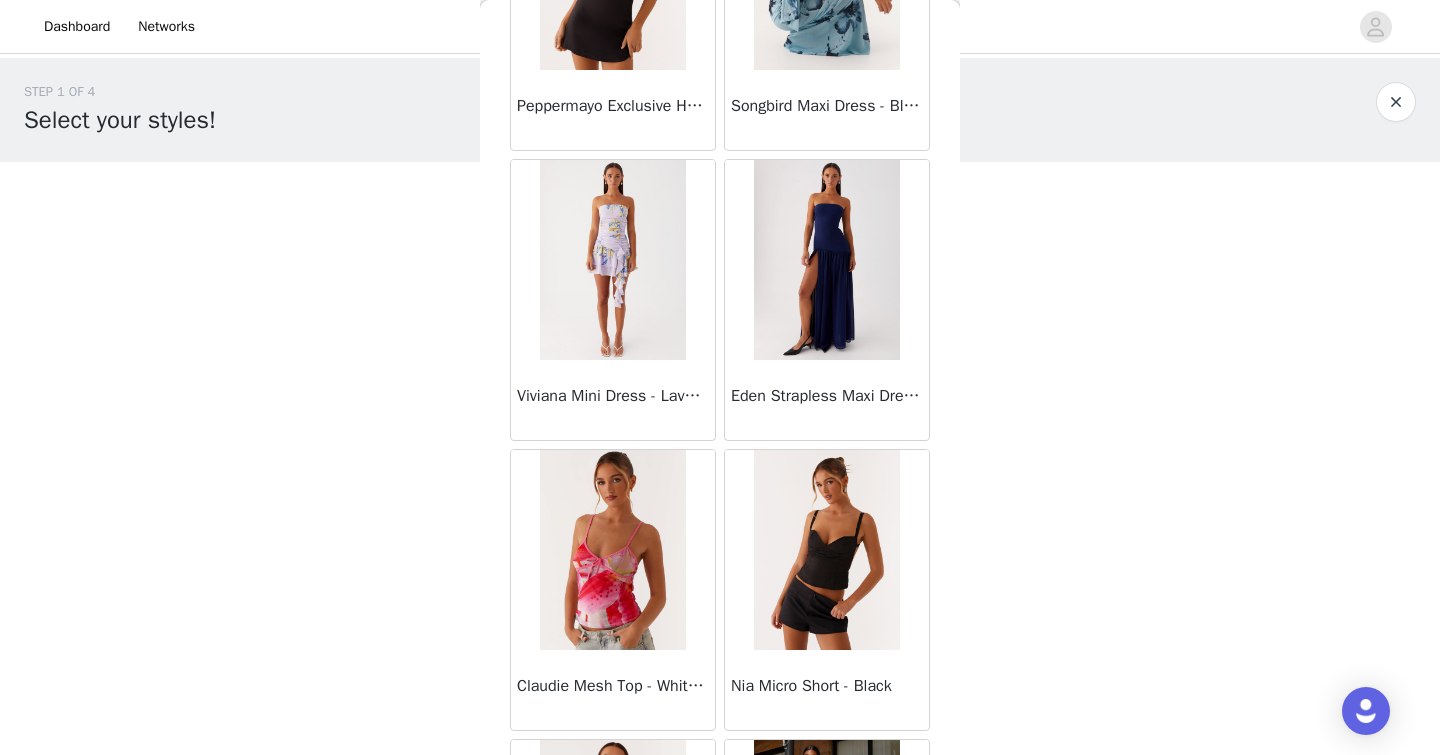 scroll, scrollTop: 2305, scrollLeft: 0, axis: vertical 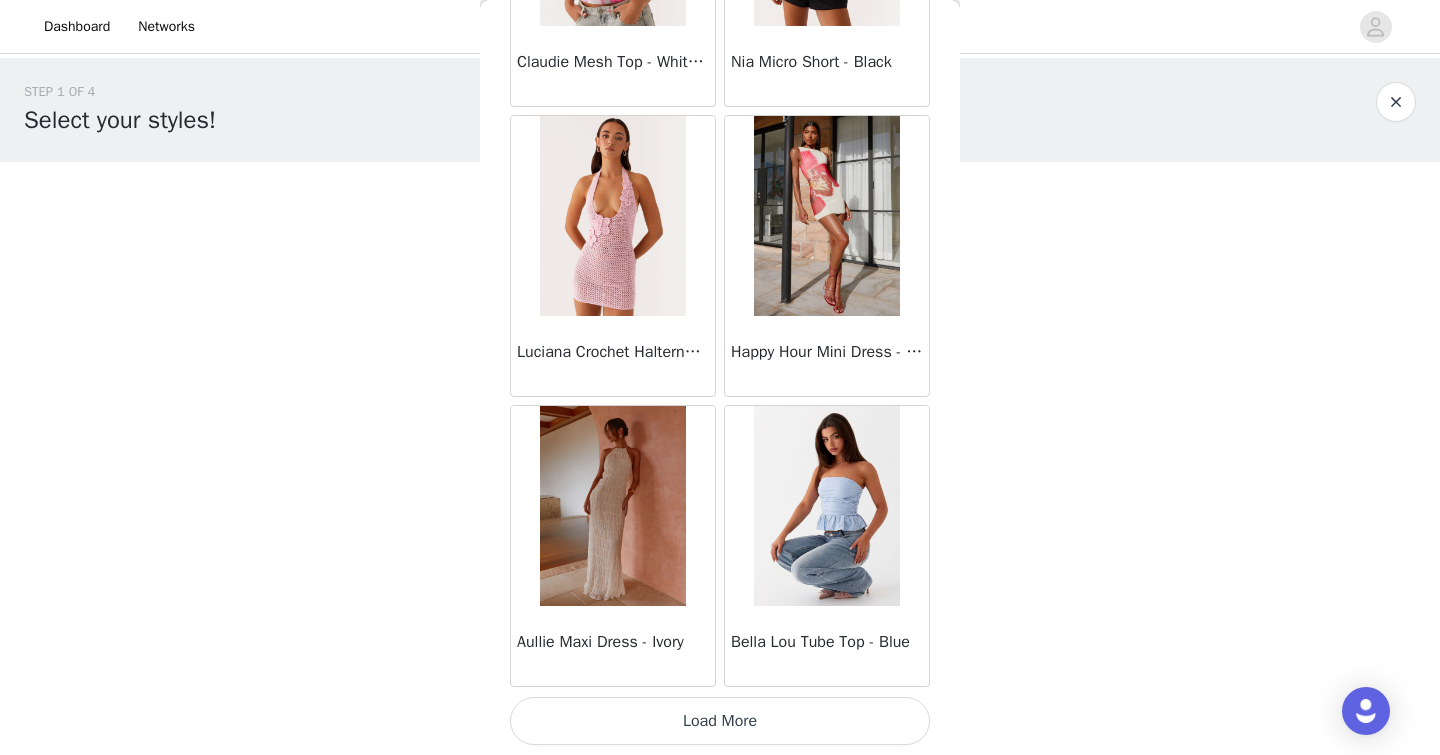click on "Load More" at bounding box center [720, 721] 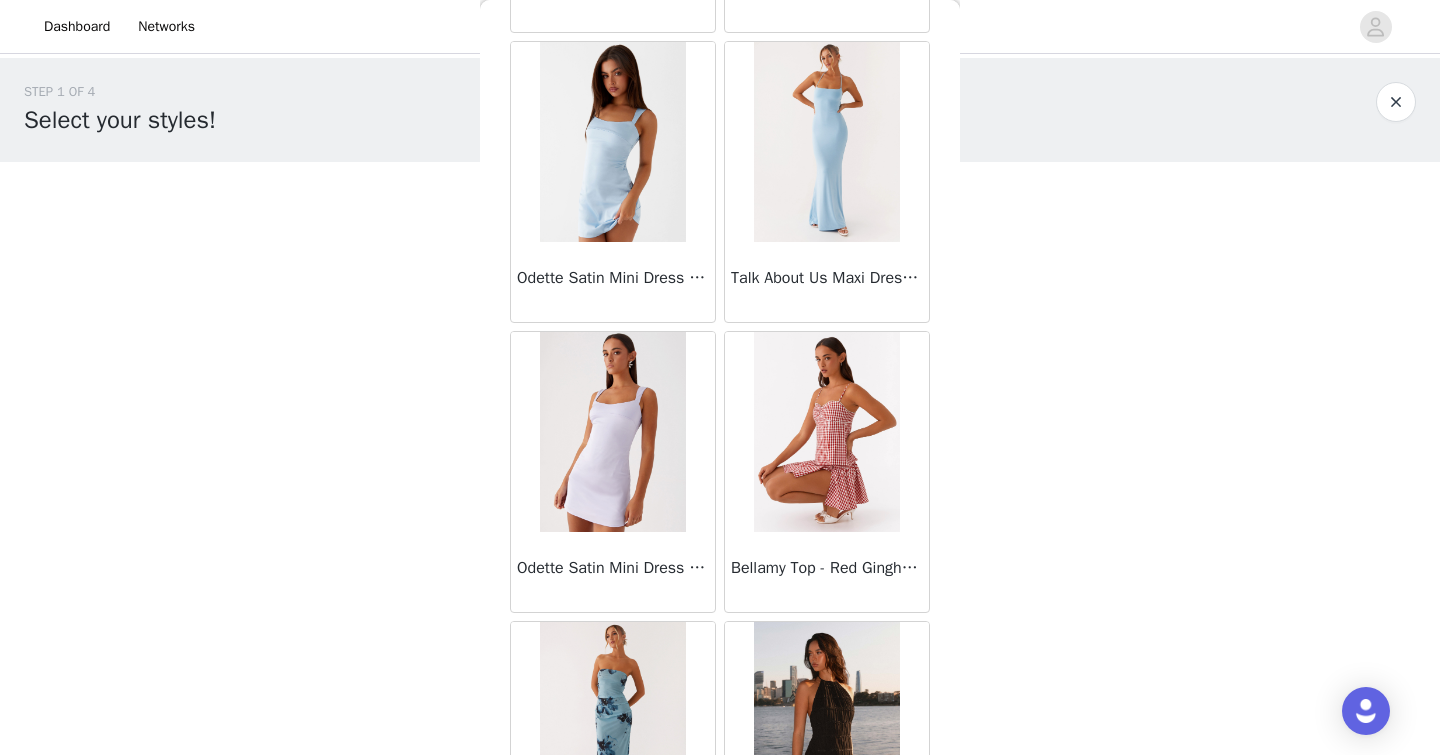 scroll, scrollTop: 5205, scrollLeft: 0, axis: vertical 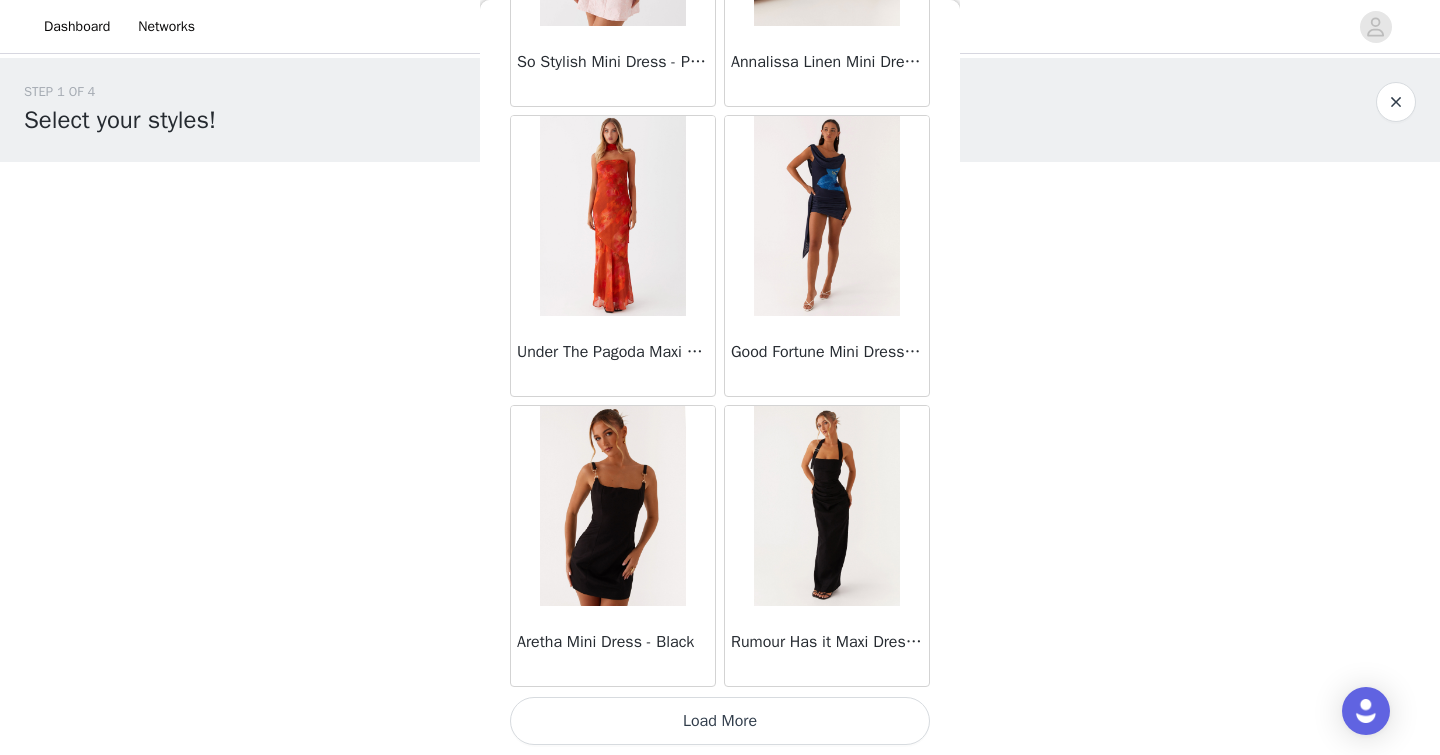 click on "Load More" at bounding box center (720, 721) 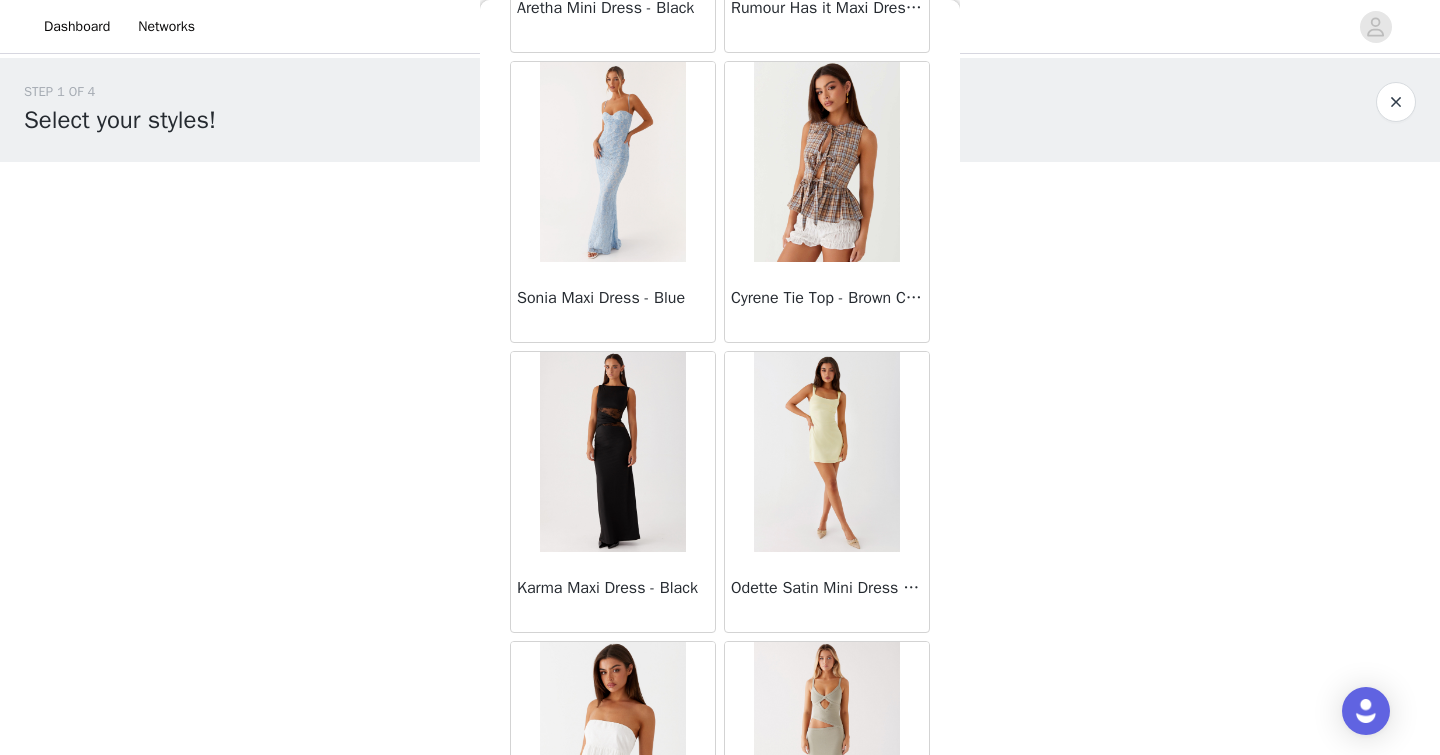 scroll, scrollTop: 8105, scrollLeft: 0, axis: vertical 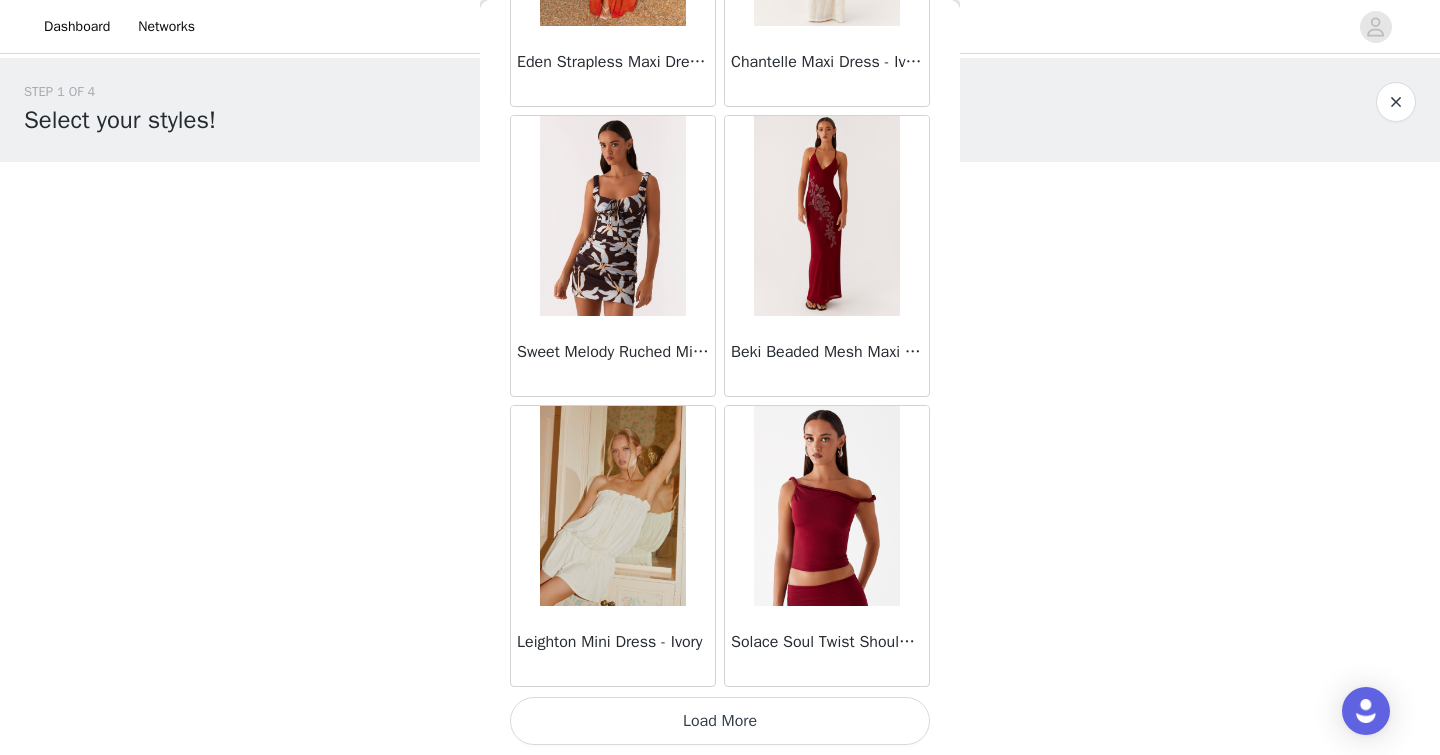 click on "Load More" at bounding box center (720, 721) 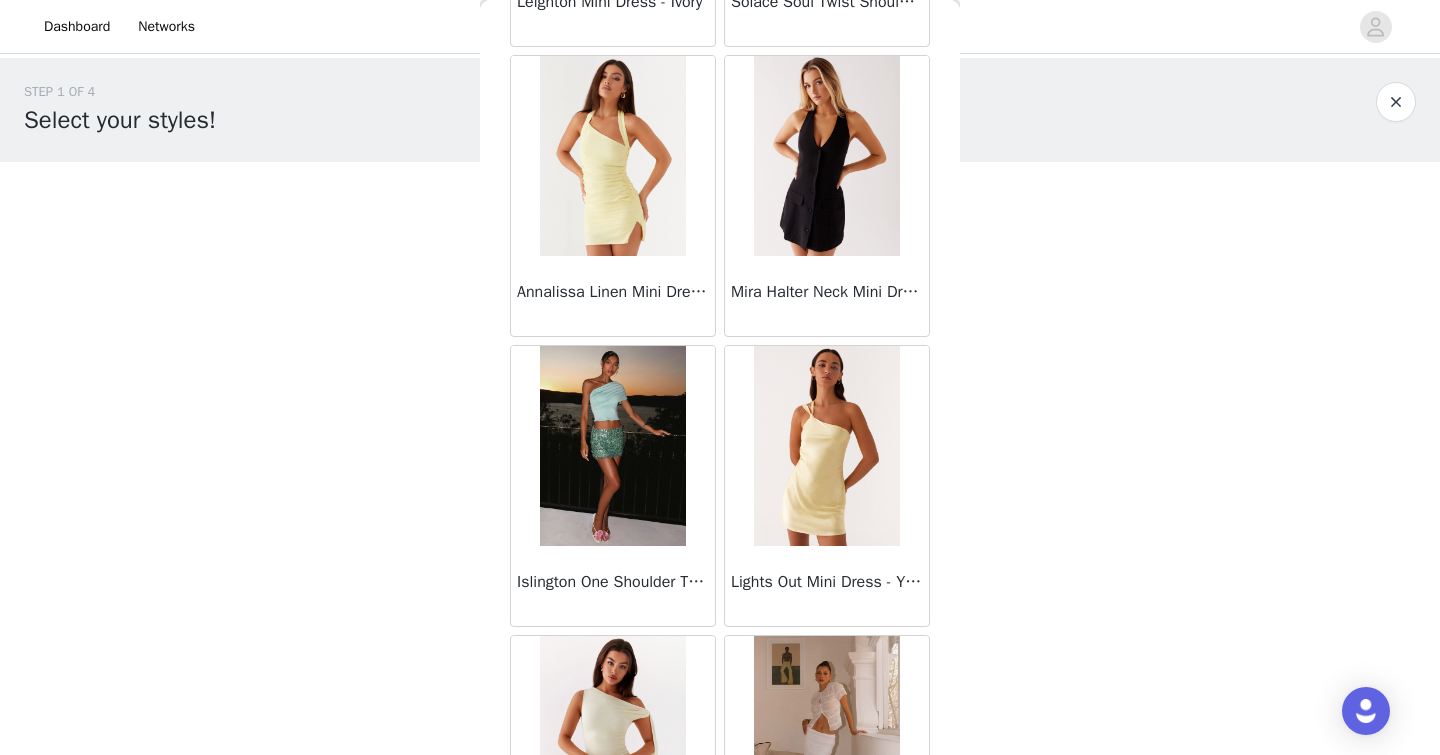 scroll, scrollTop: 11005, scrollLeft: 0, axis: vertical 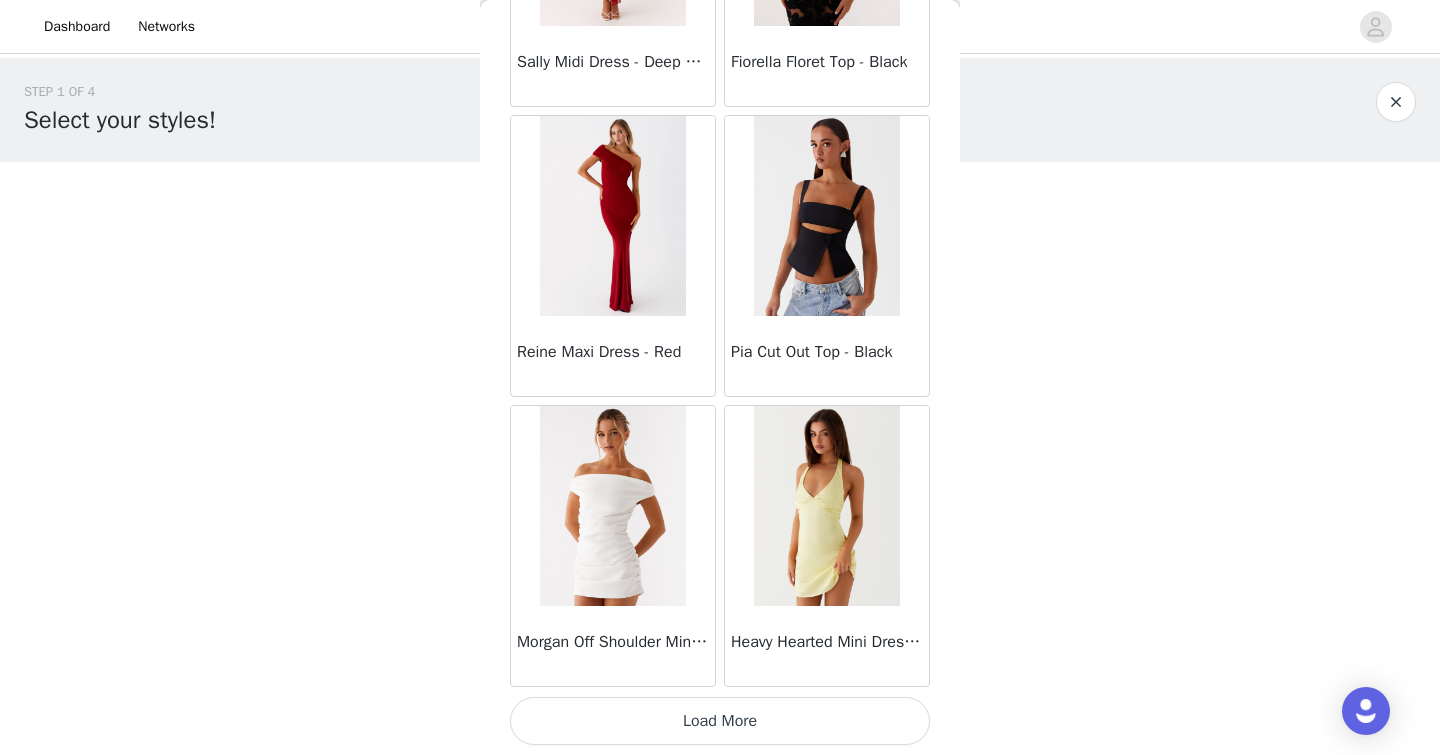 click on "Load More" at bounding box center (720, 721) 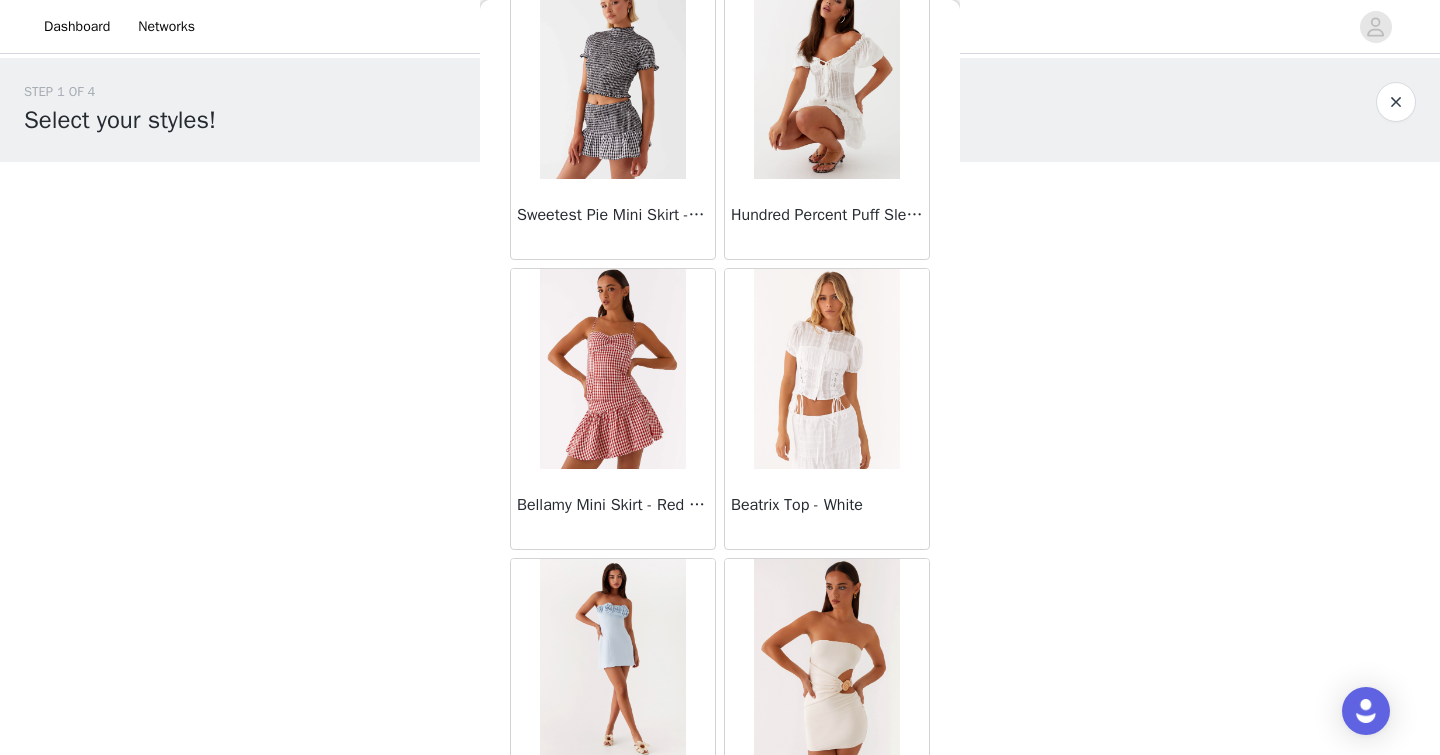 scroll, scrollTop: 13905, scrollLeft: 0, axis: vertical 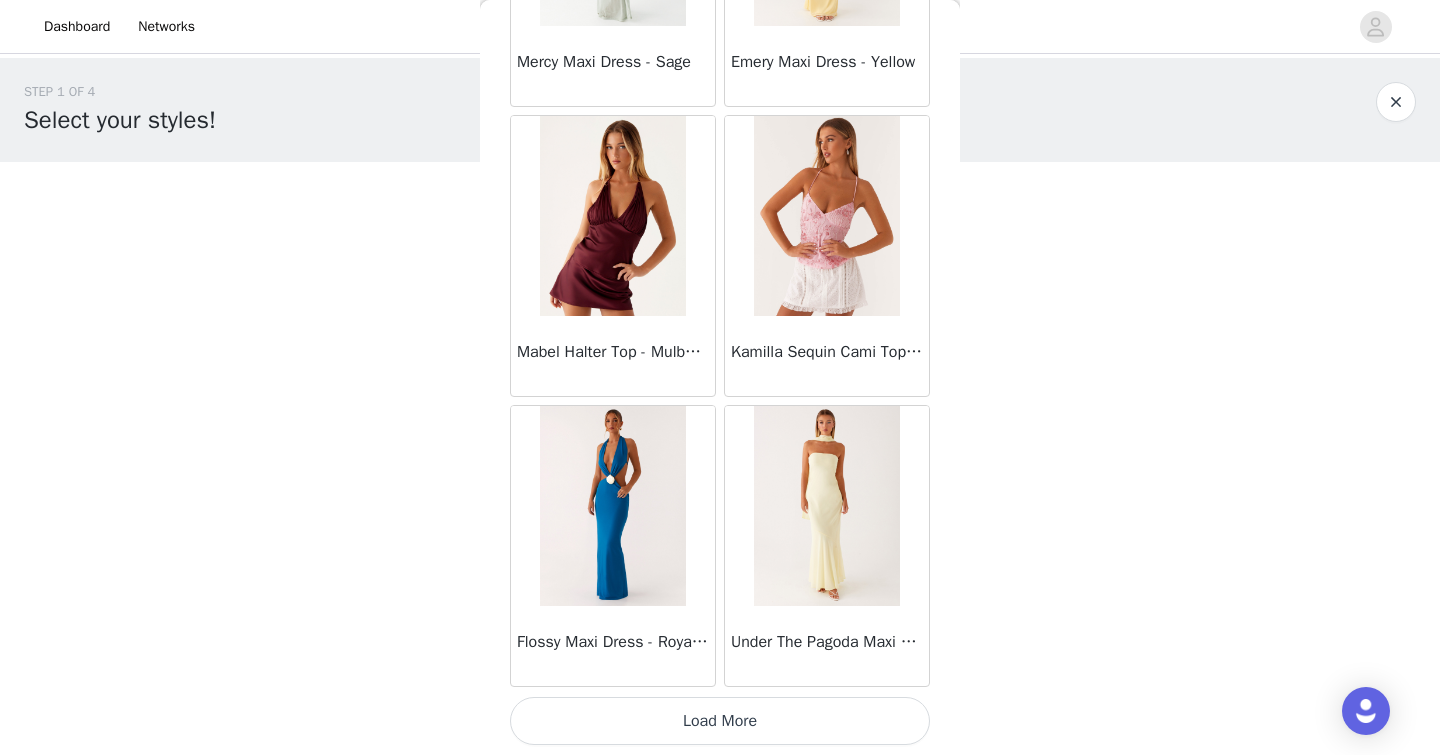 click on "Load More" at bounding box center (720, 721) 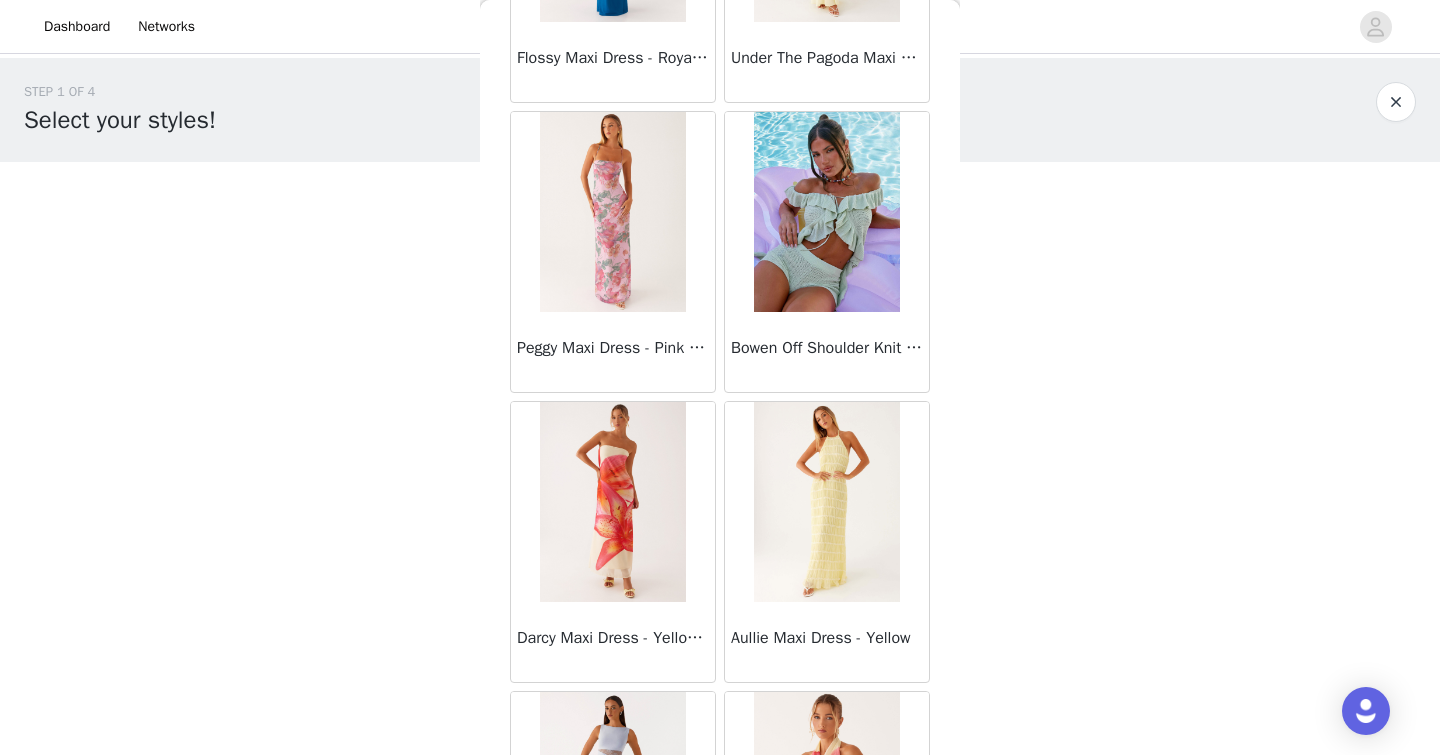 scroll, scrollTop: 16805, scrollLeft: 0, axis: vertical 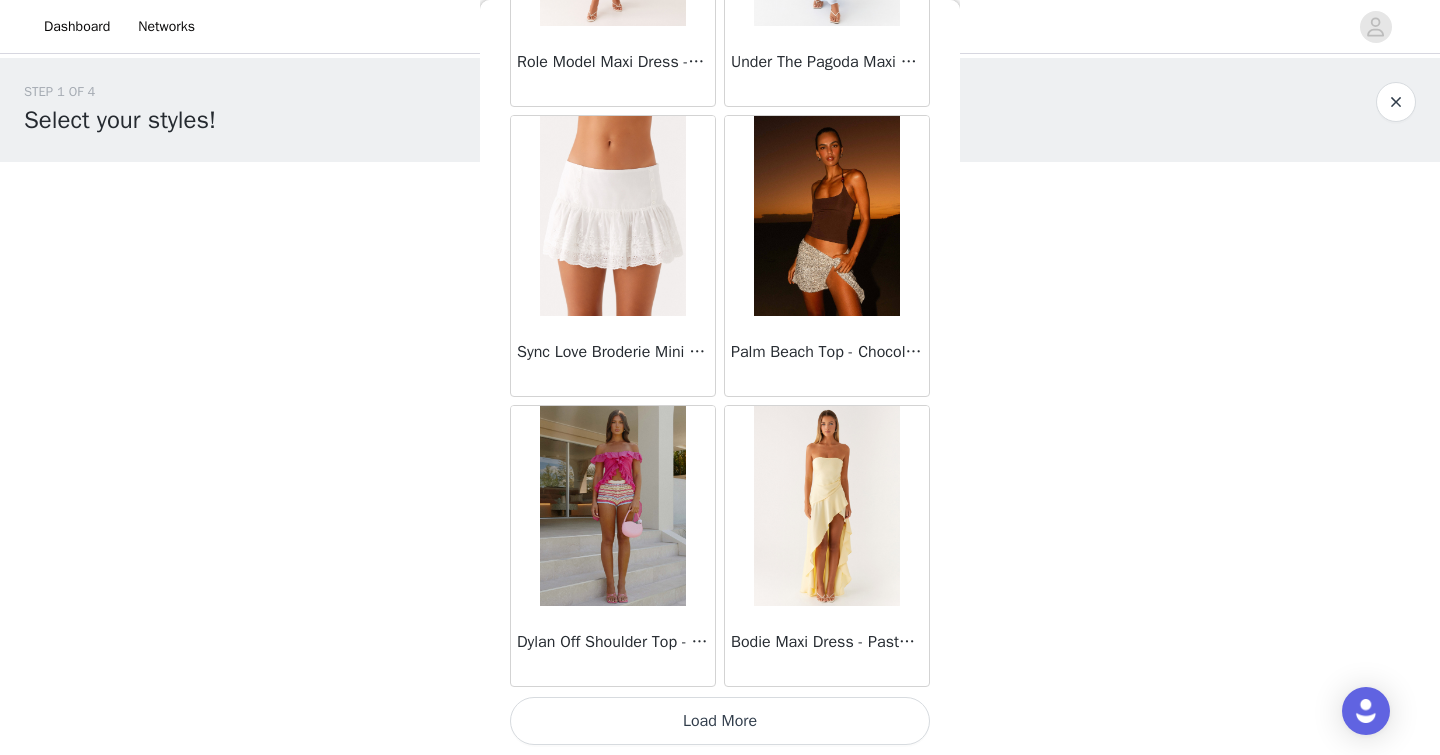 click on "Load More" at bounding box center (720, 721) 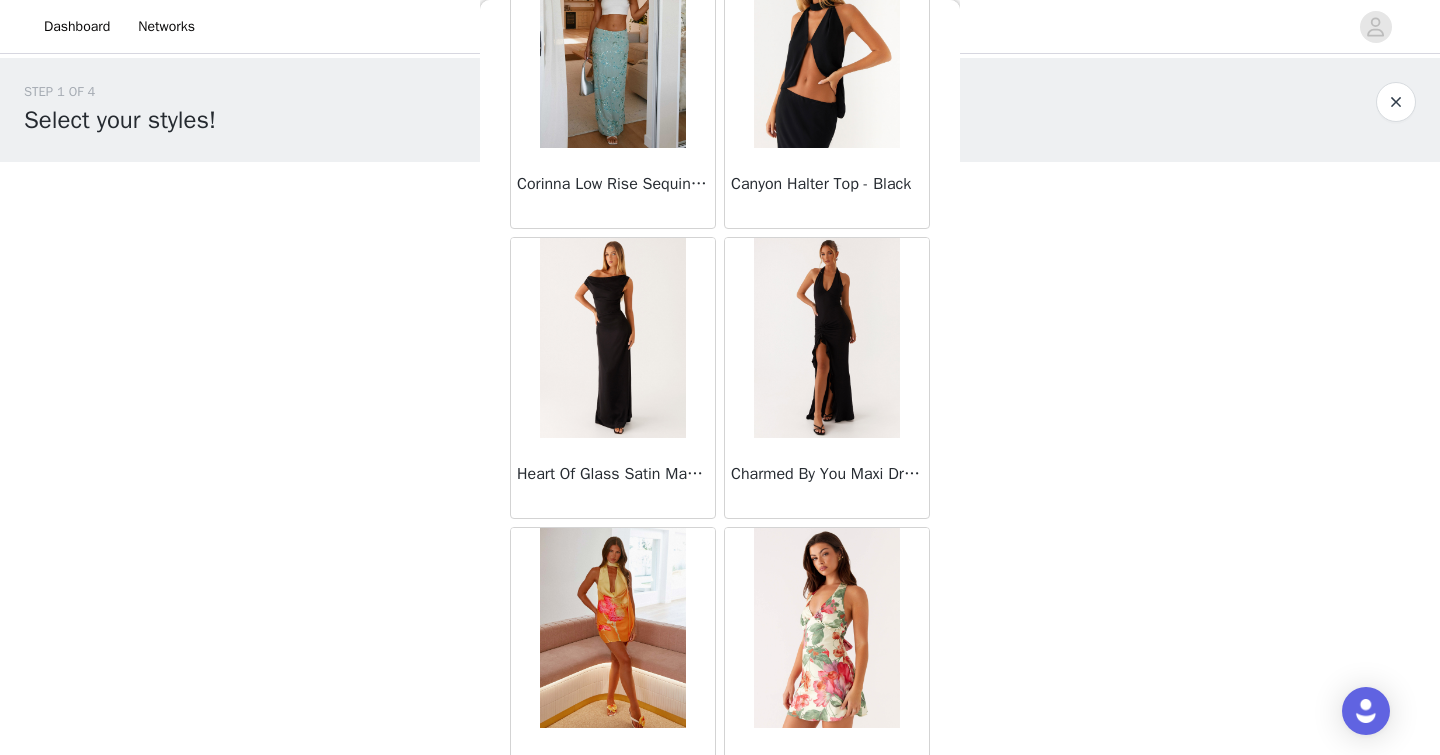 scroll, scrollTop: 19705, scrollLeft: 0, axis: vertical 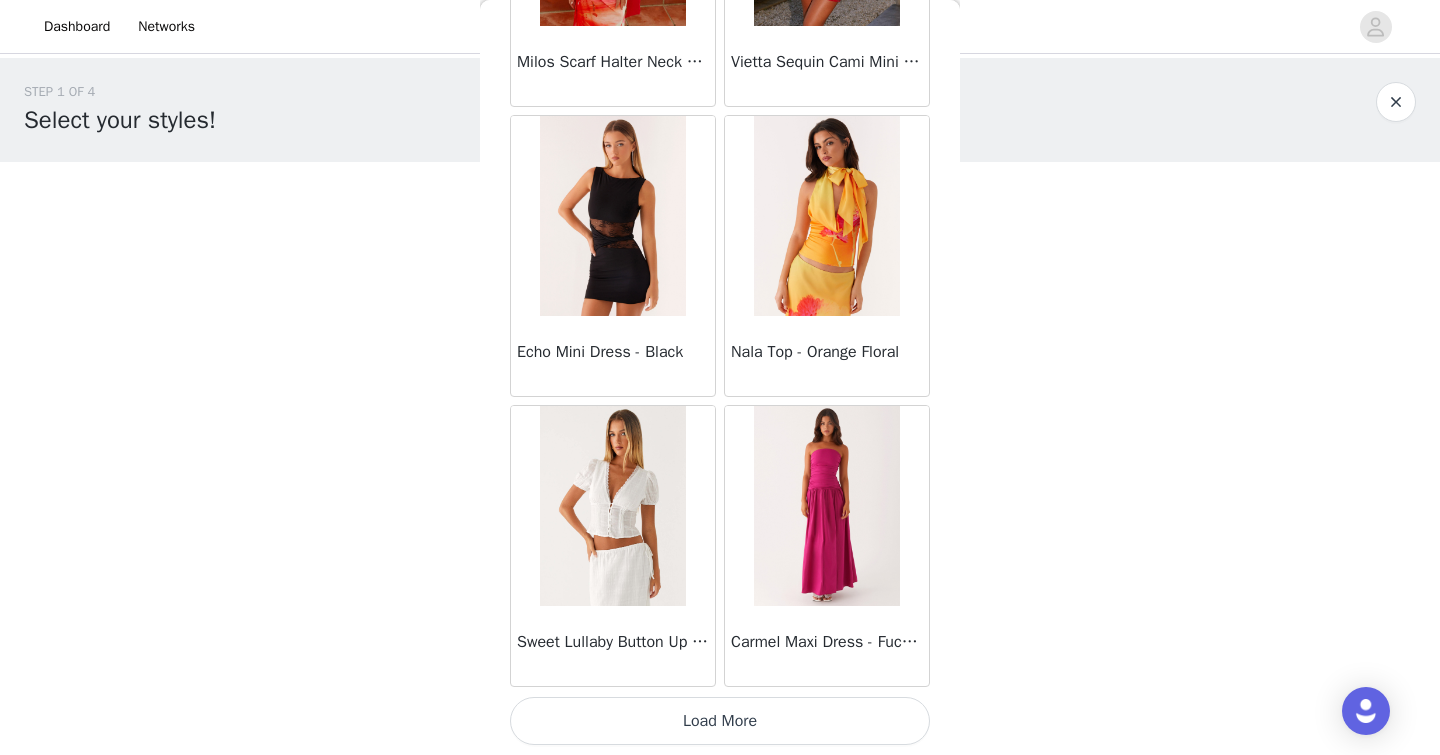 click on "Load More" at bounding box center [720, 721] 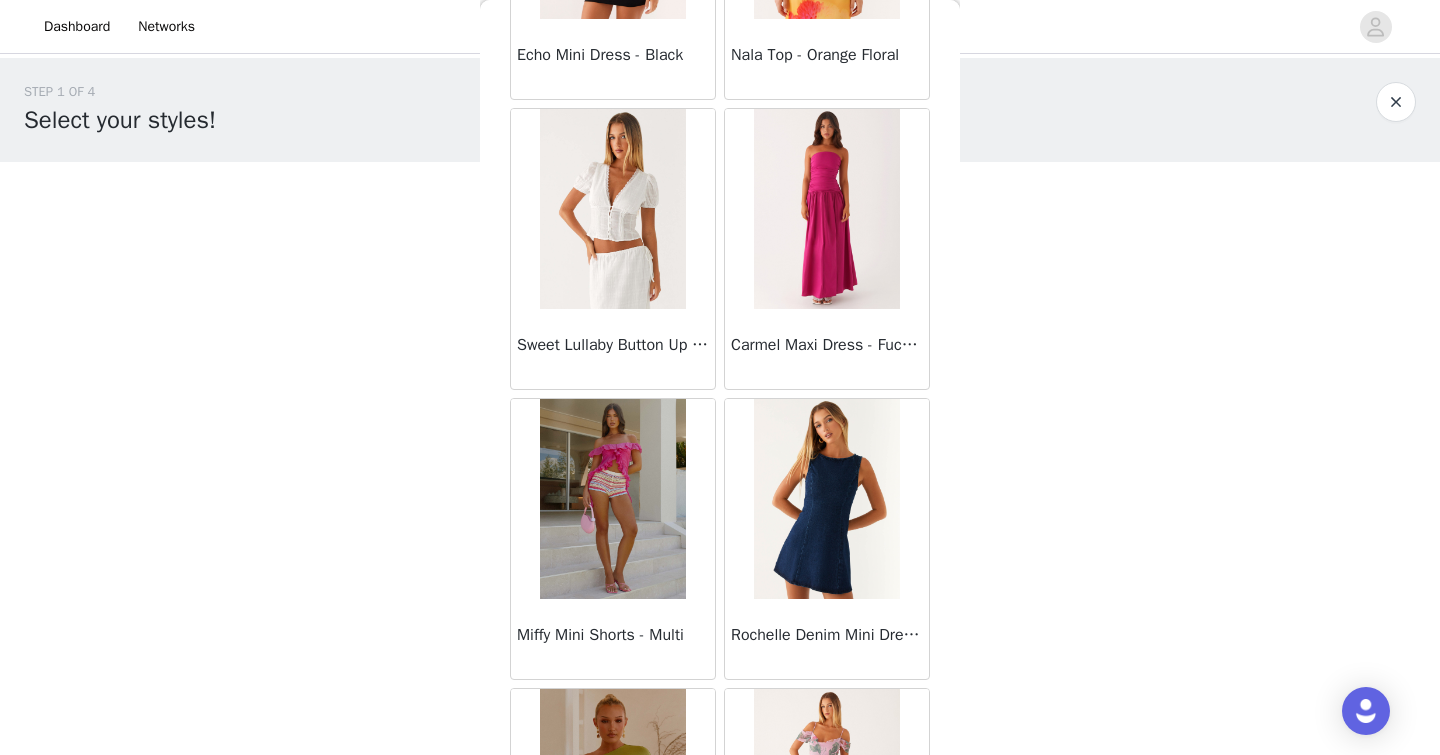 scroll, scrollTop: 22605, scrollLeft: 0, axis: vertical 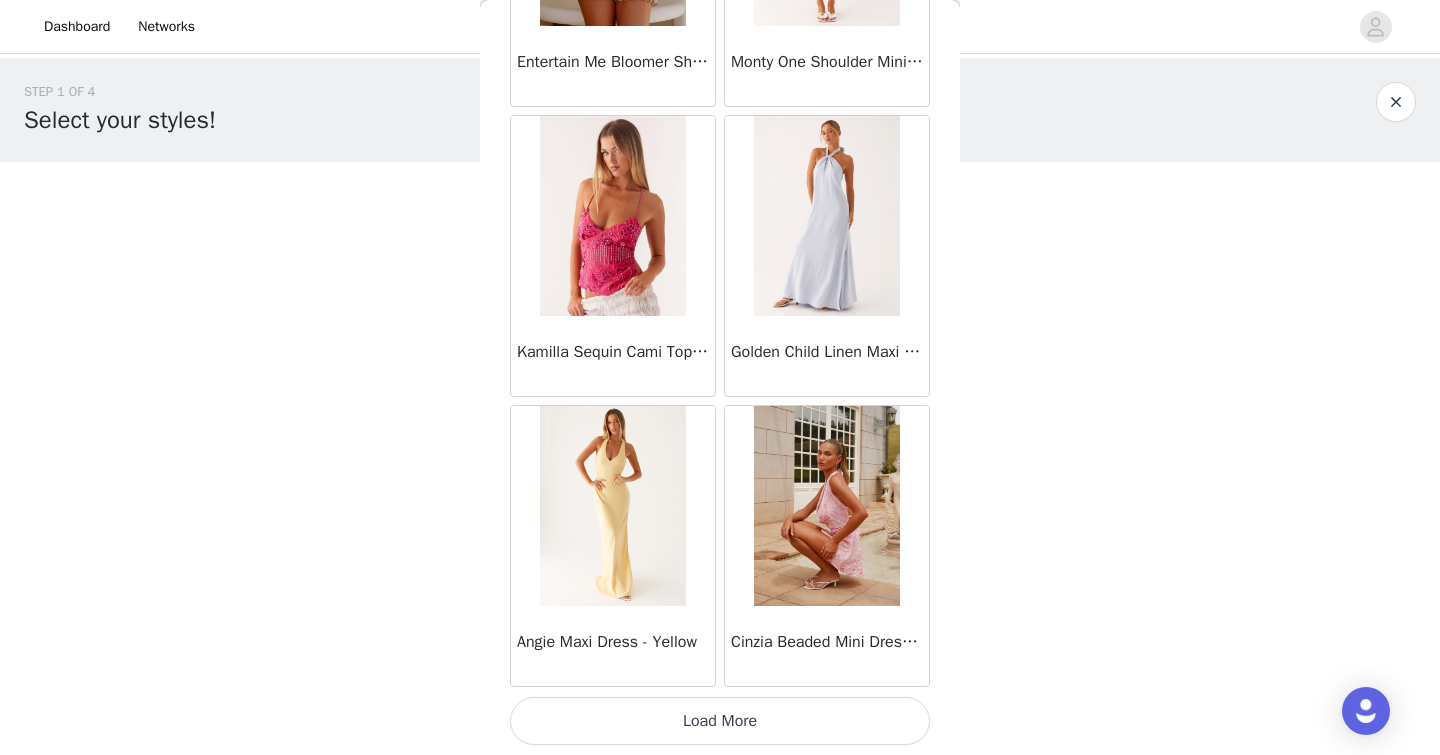 click on "Load More" at bounding box center [720, 721] 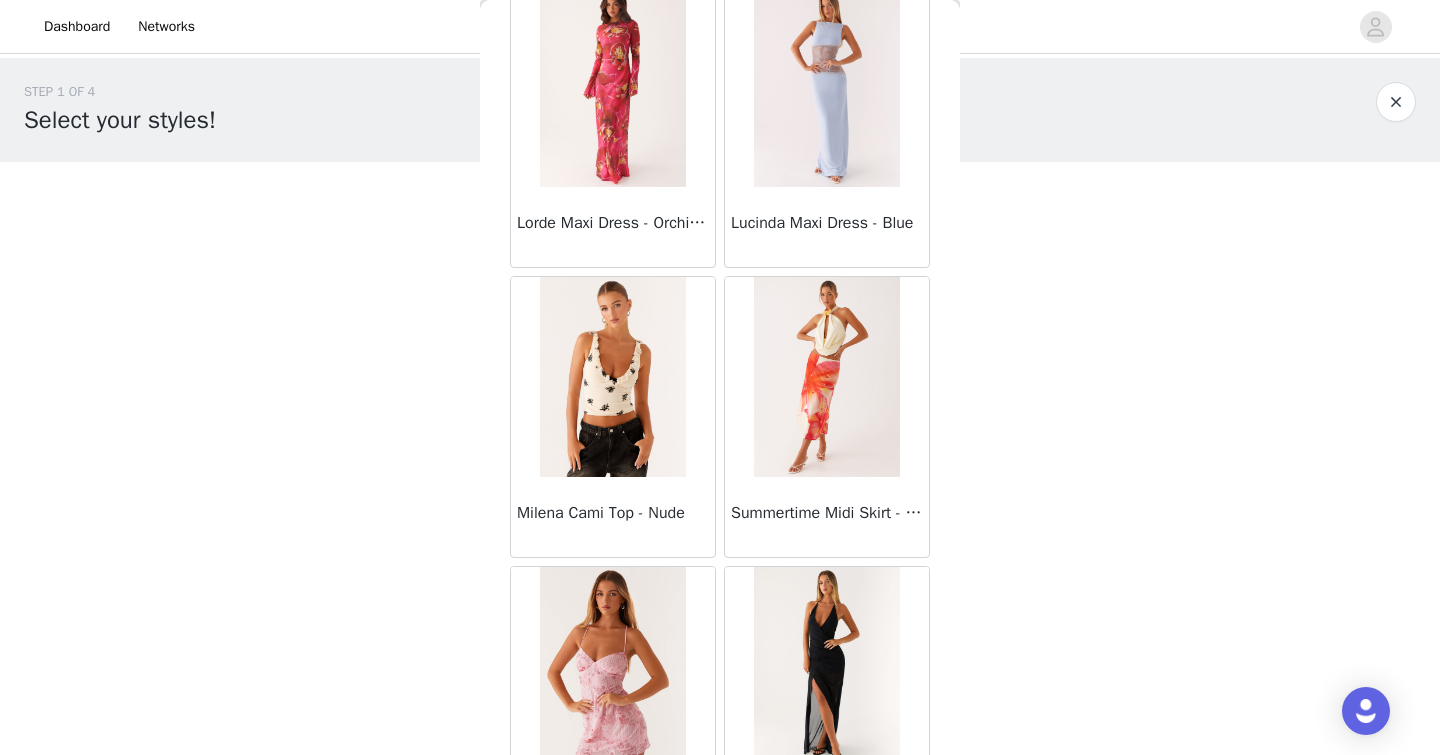 scroll, scrollTop: 25505, scrollLeft: 0, axis: vertical 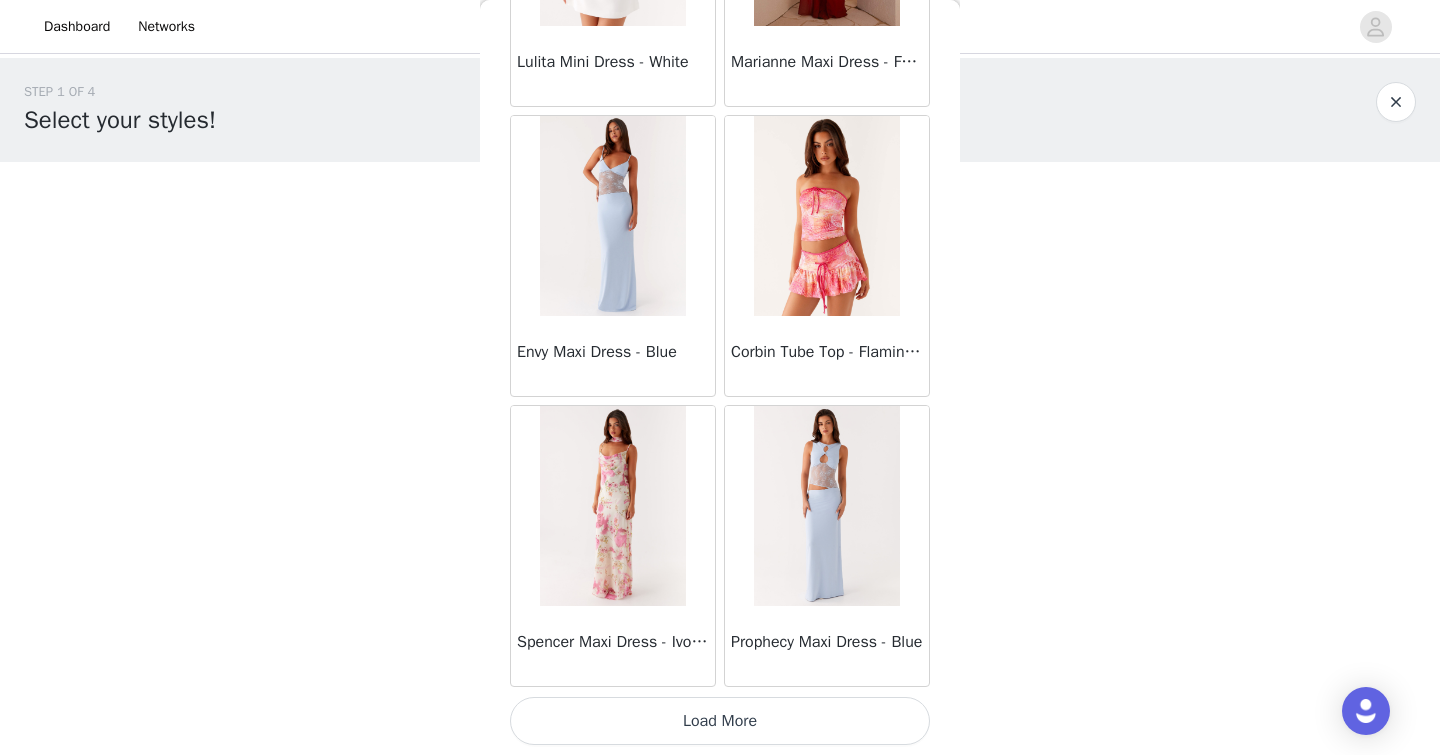 click on "Load More" at bounding box center [720, 721] 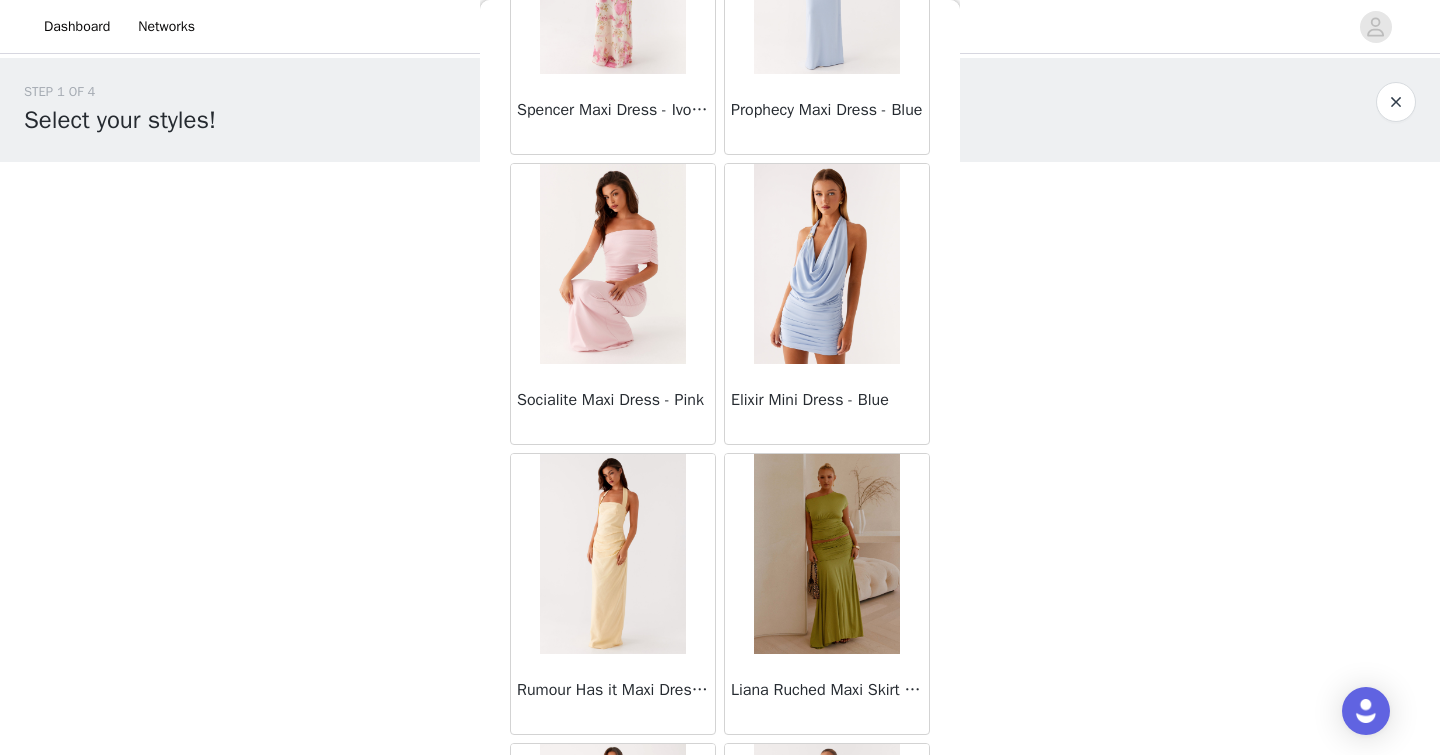 scroll, scrollTop: 28405, scrollLeft: 0, axis: vertical 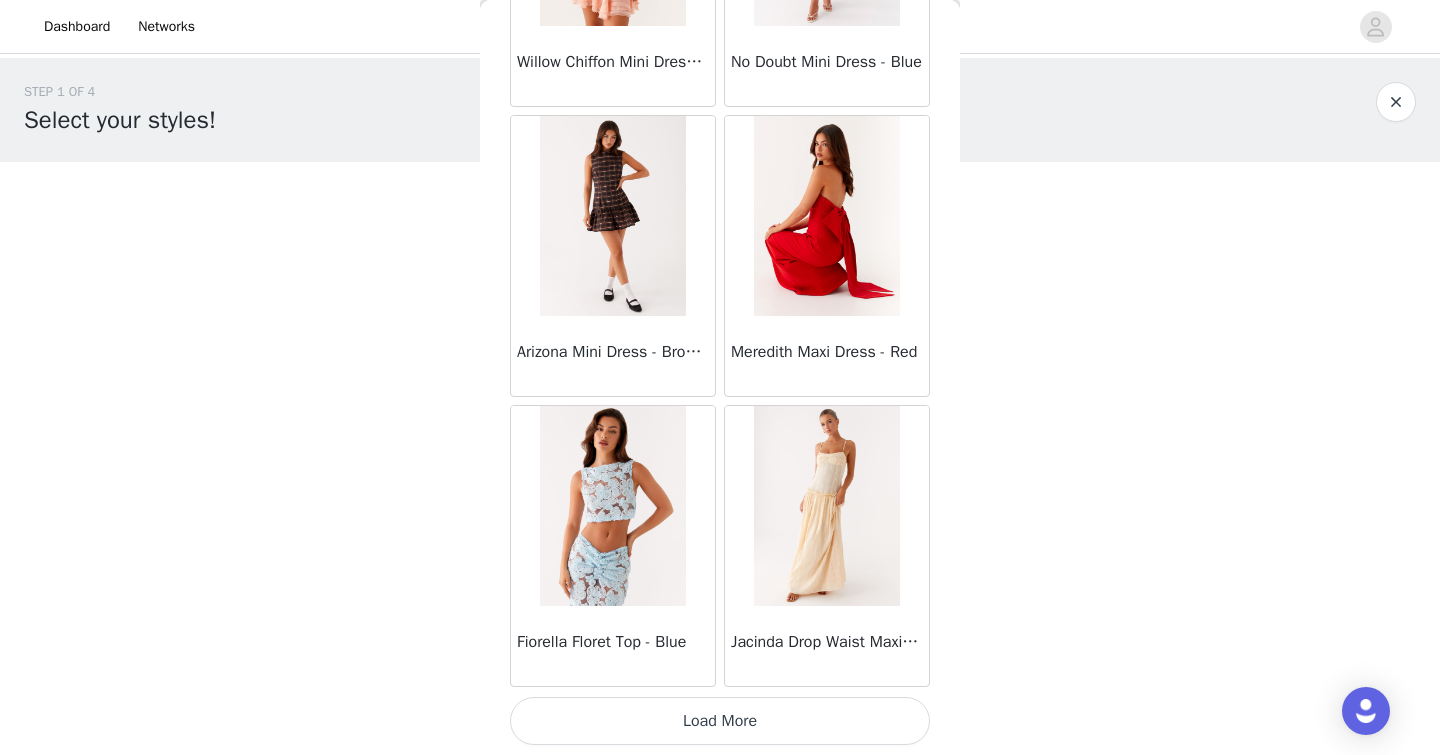 click on "Load More" at bounding box center [720, 721] 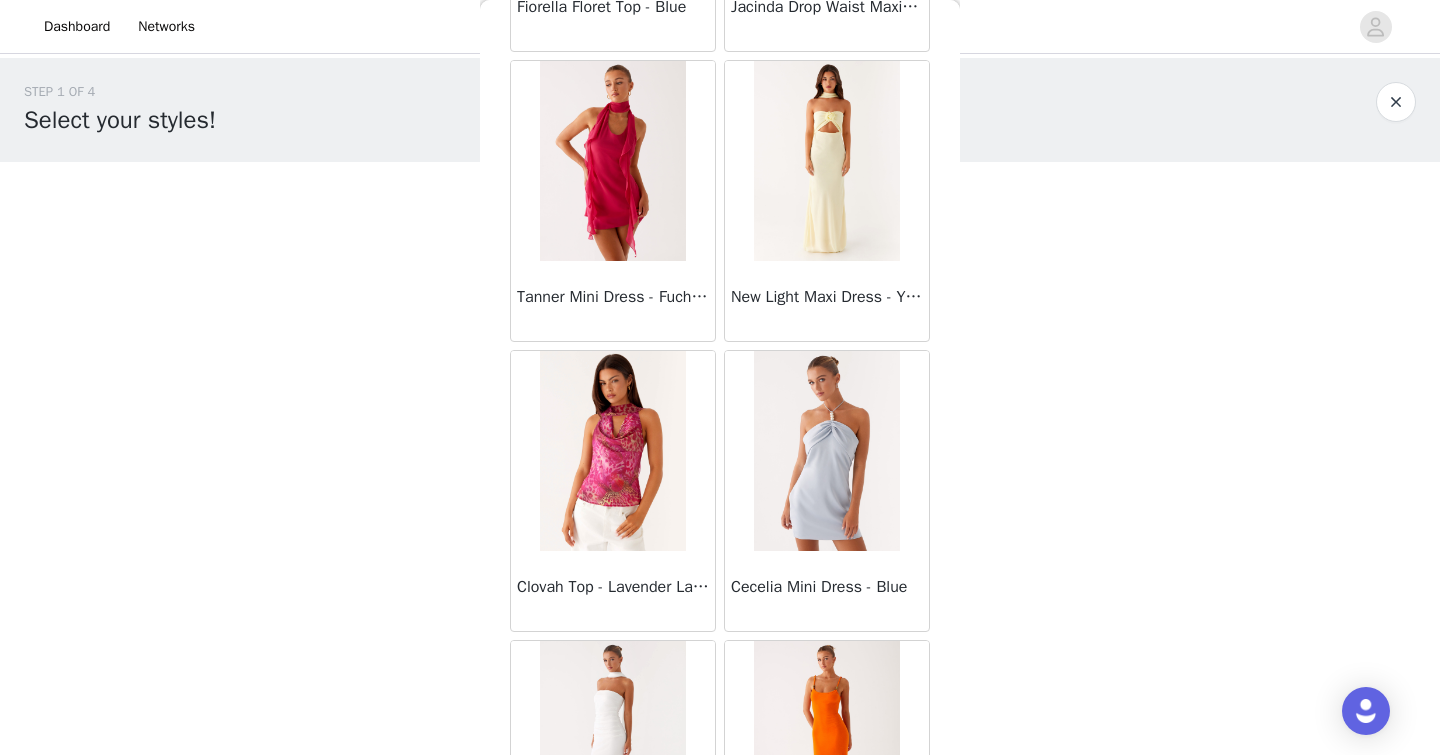 scroll, scrollTop: 31305, scrollLeft: 0, axis: vertical 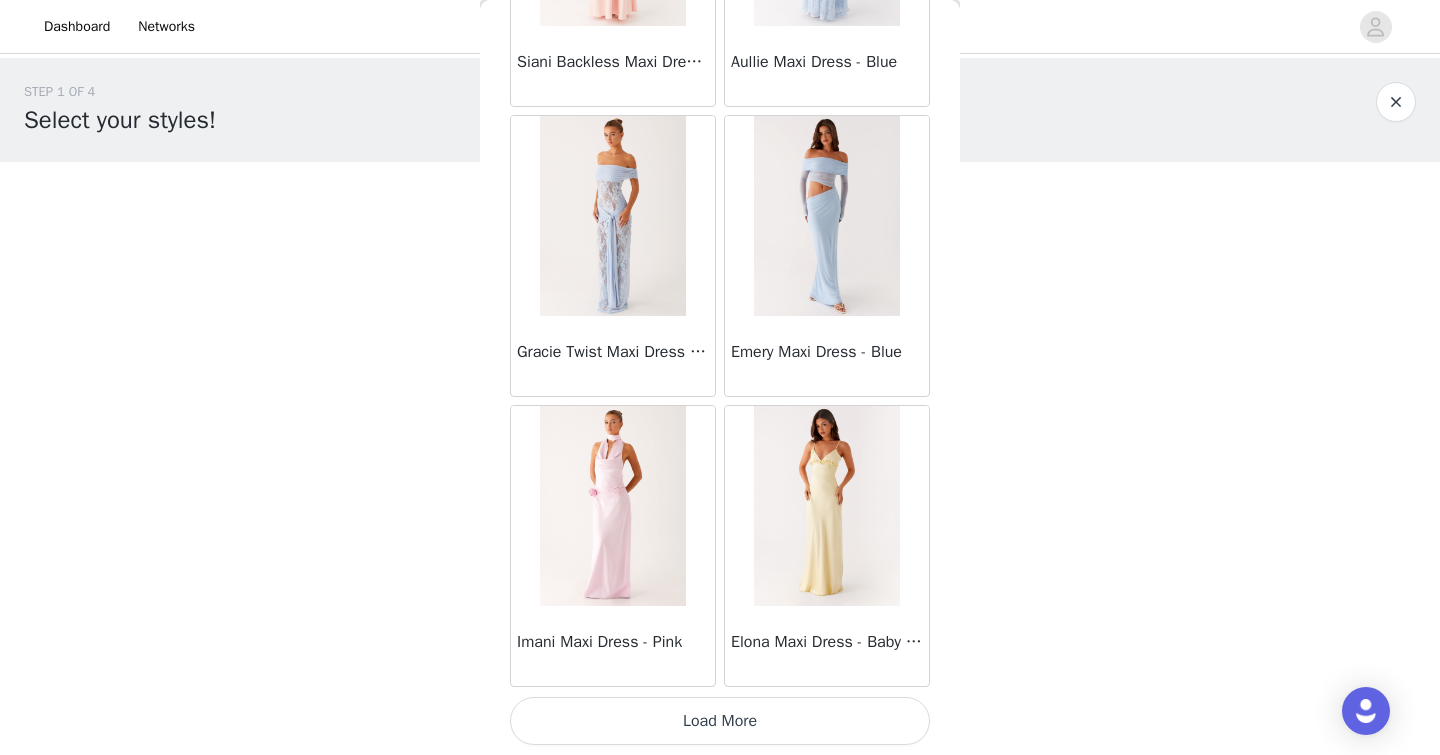 click on "Load More" at bounding box center [720, 721] 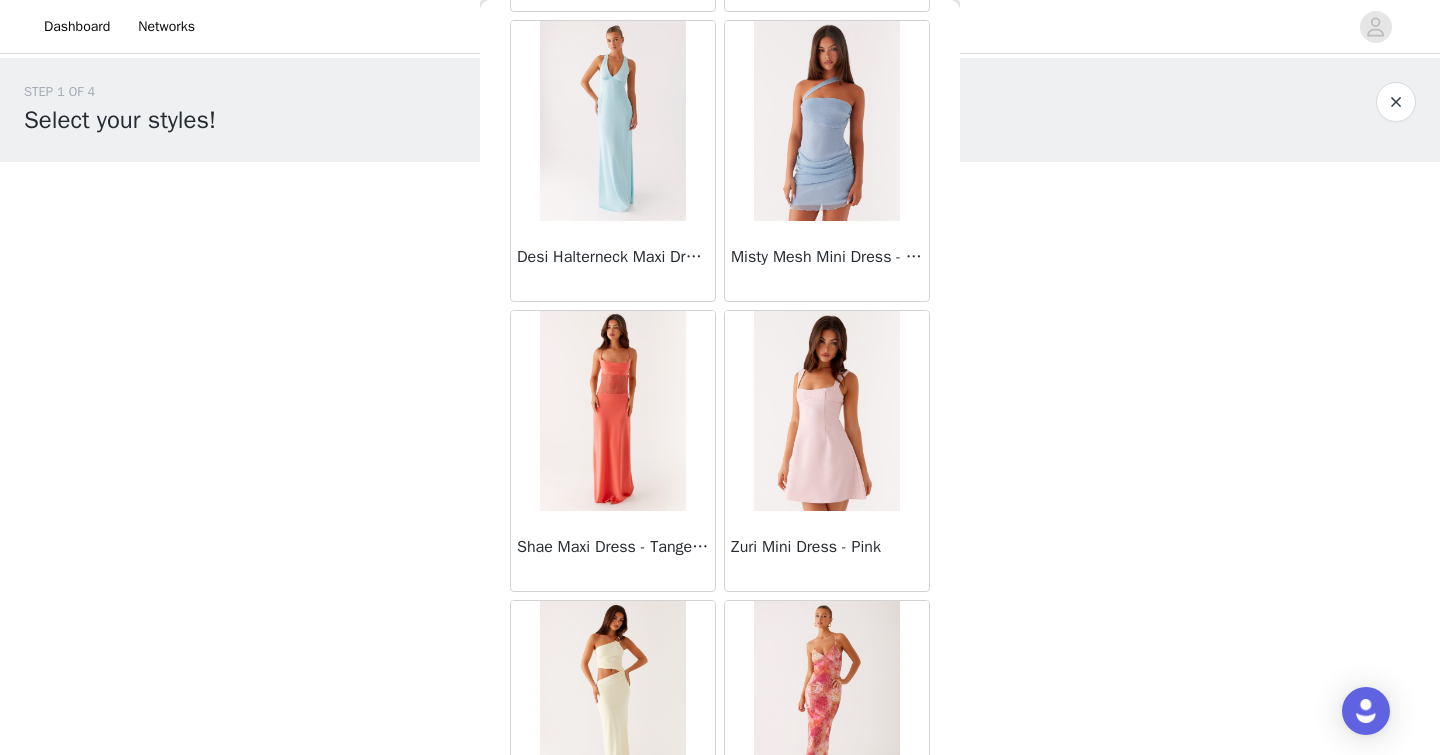 scroll, scrollTop: 34205, scrollLeft: 0, axis: vertical 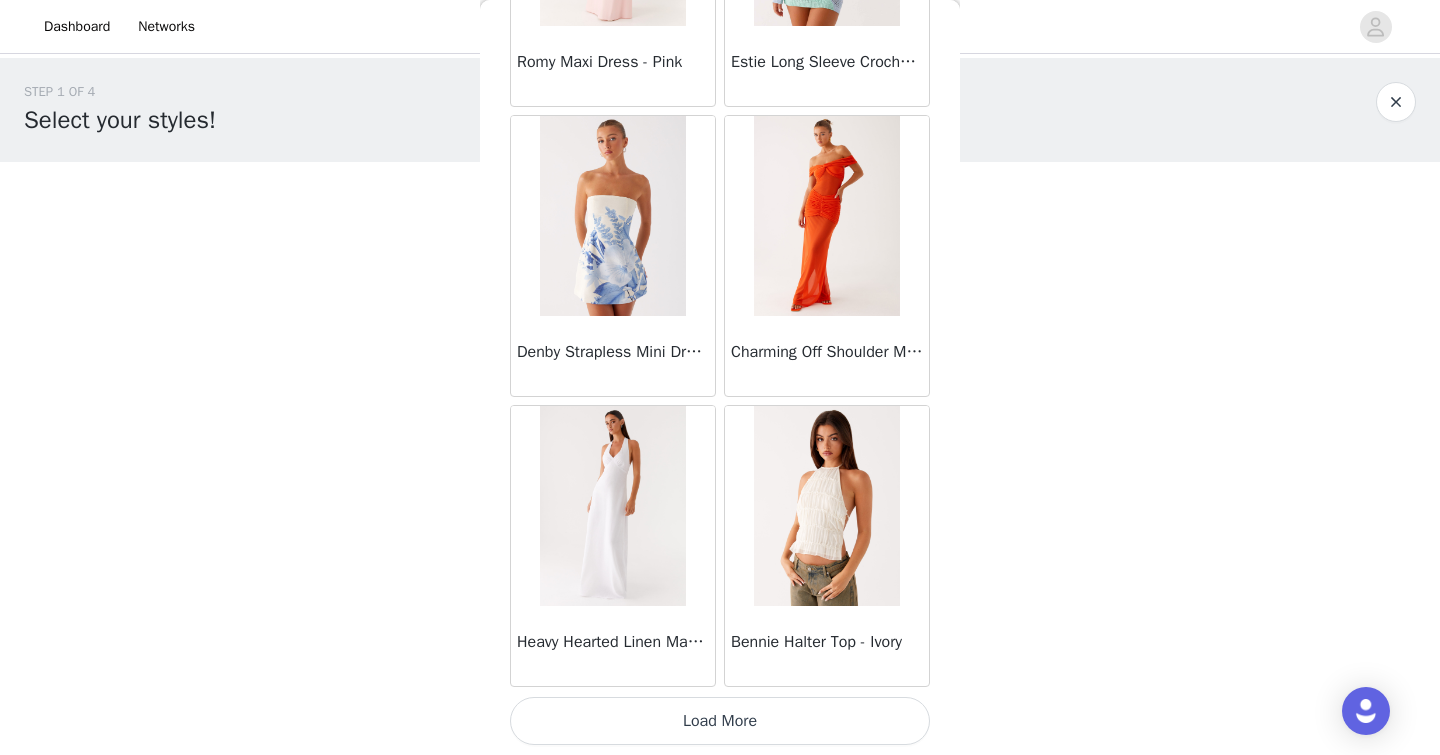 click on "Load More" at bounding box center (720, 721) 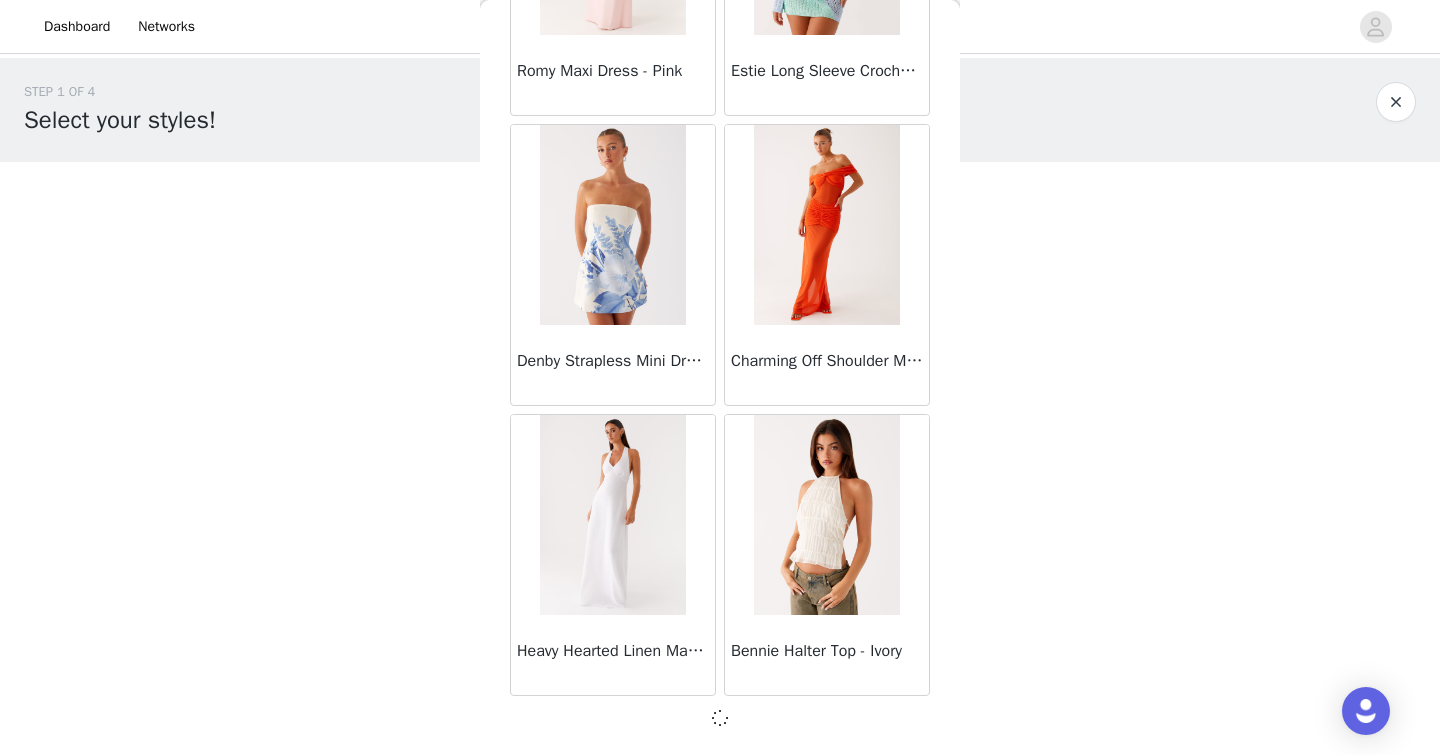 scroll, scrollTop: 34196, scrollLeft: 0, axis: vertical 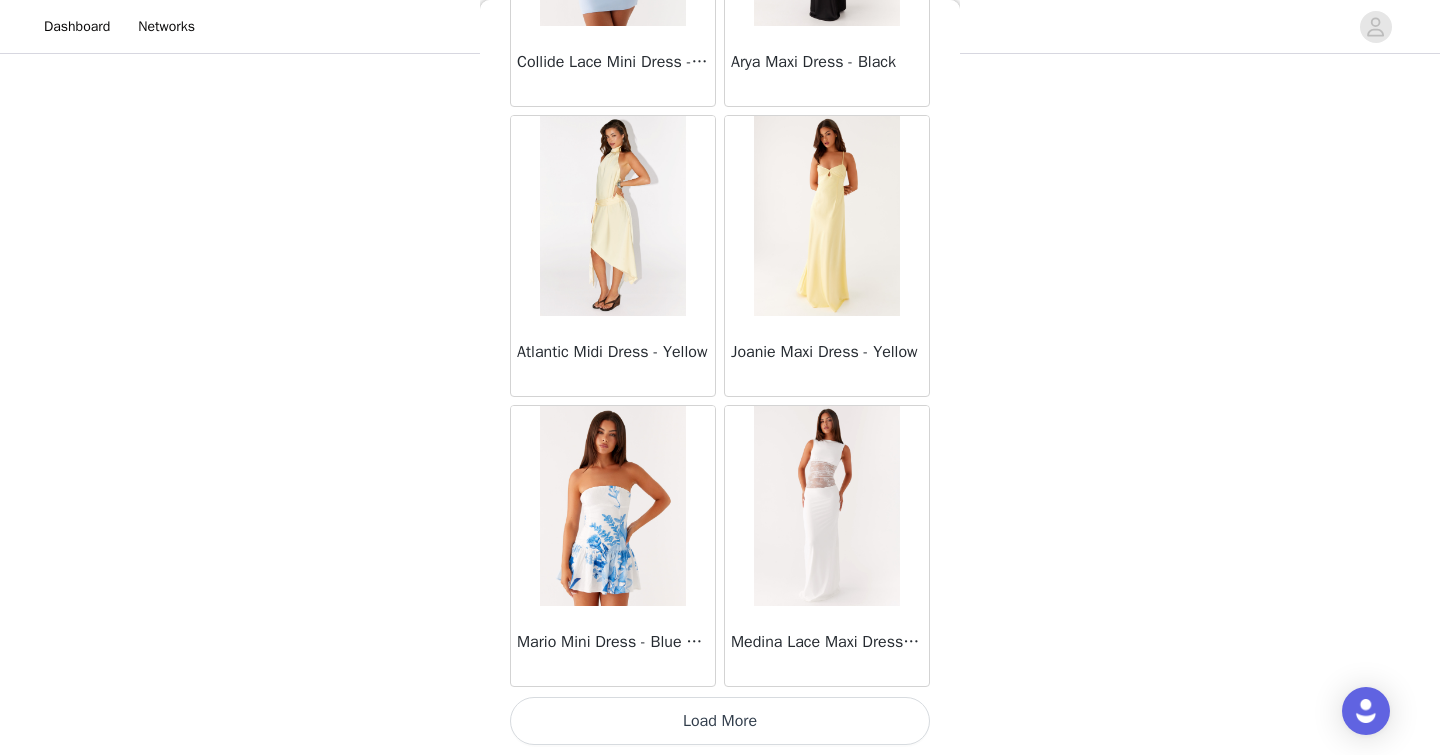 click on "Load More" at bounding box center (720, 721) 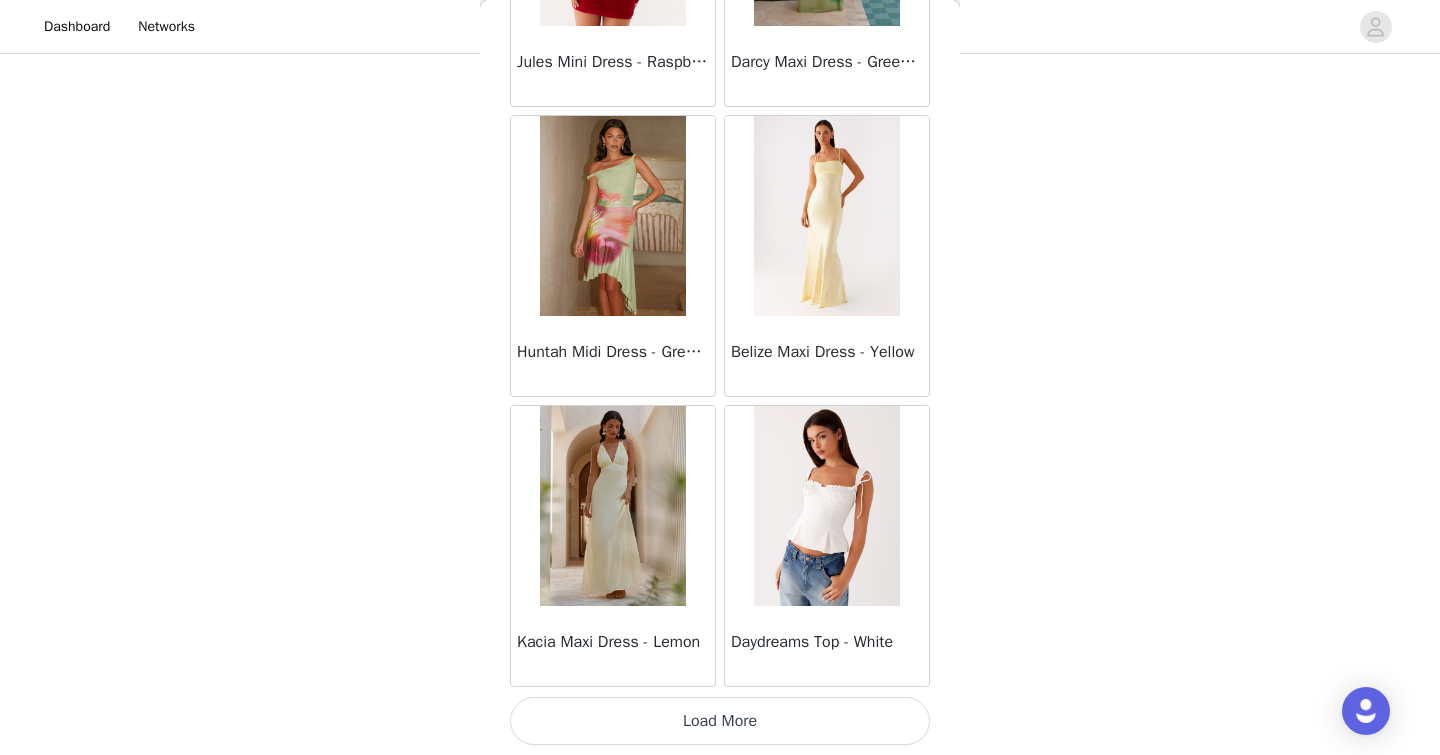 click on "Load More" at bounding box center [720, 721] 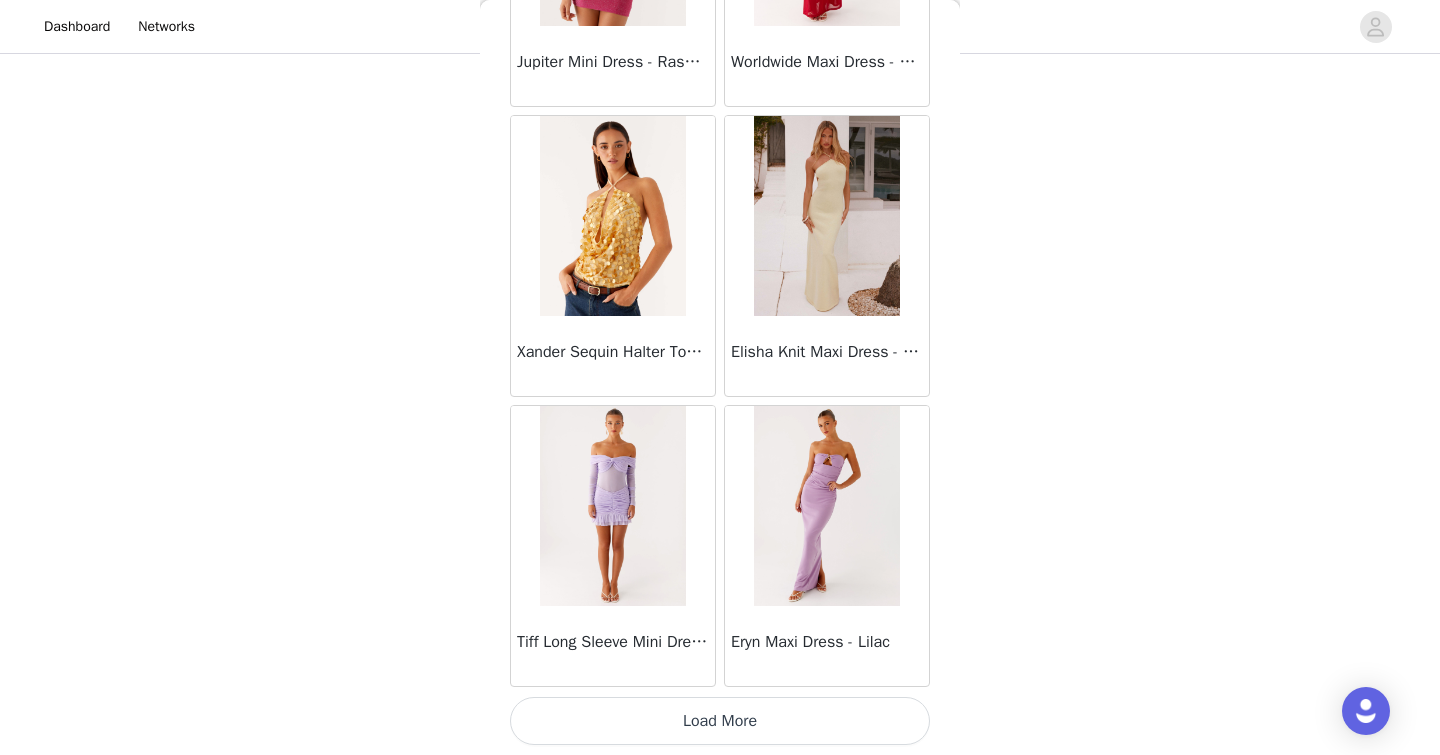 click on "Load More" at bounding box center [720, 721] 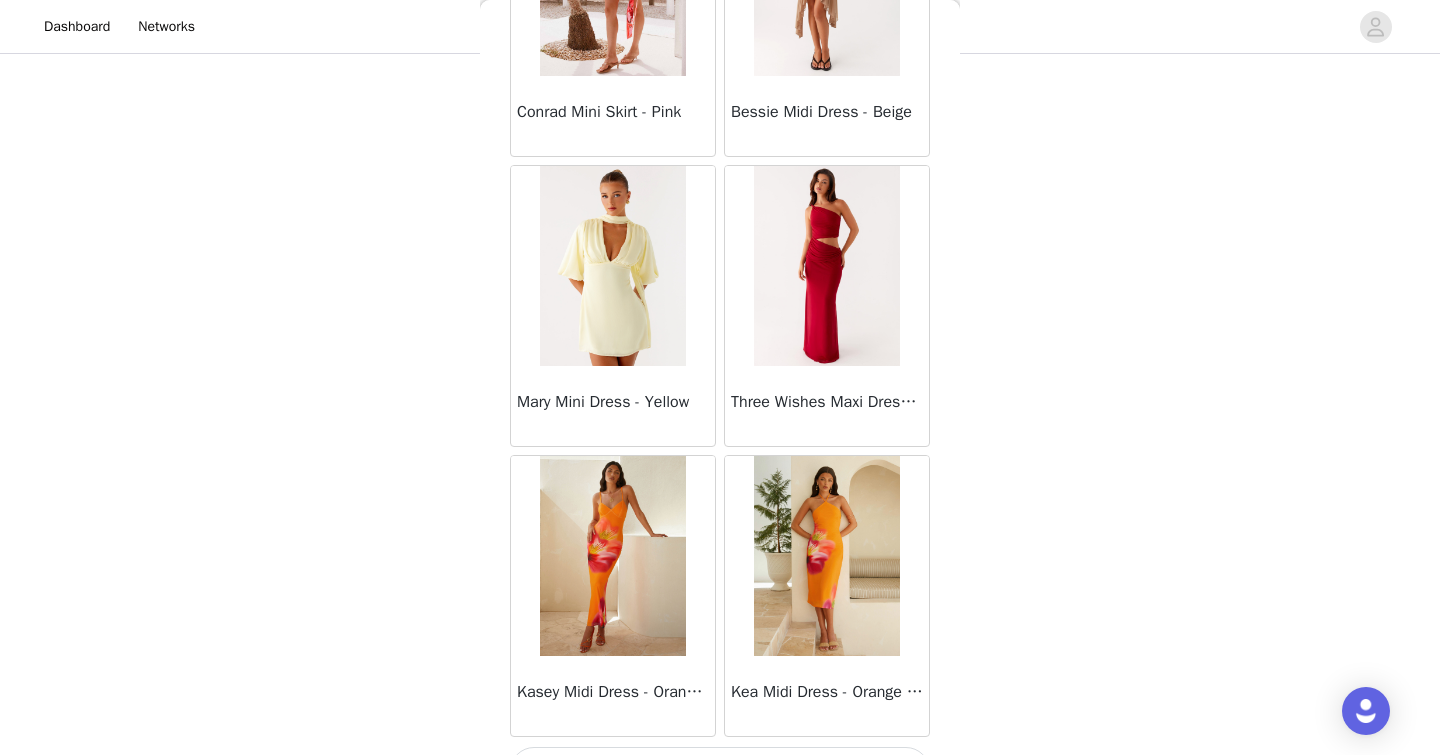scroll, scrollTop: 45805, scrollLeft: 0, axis: vertical 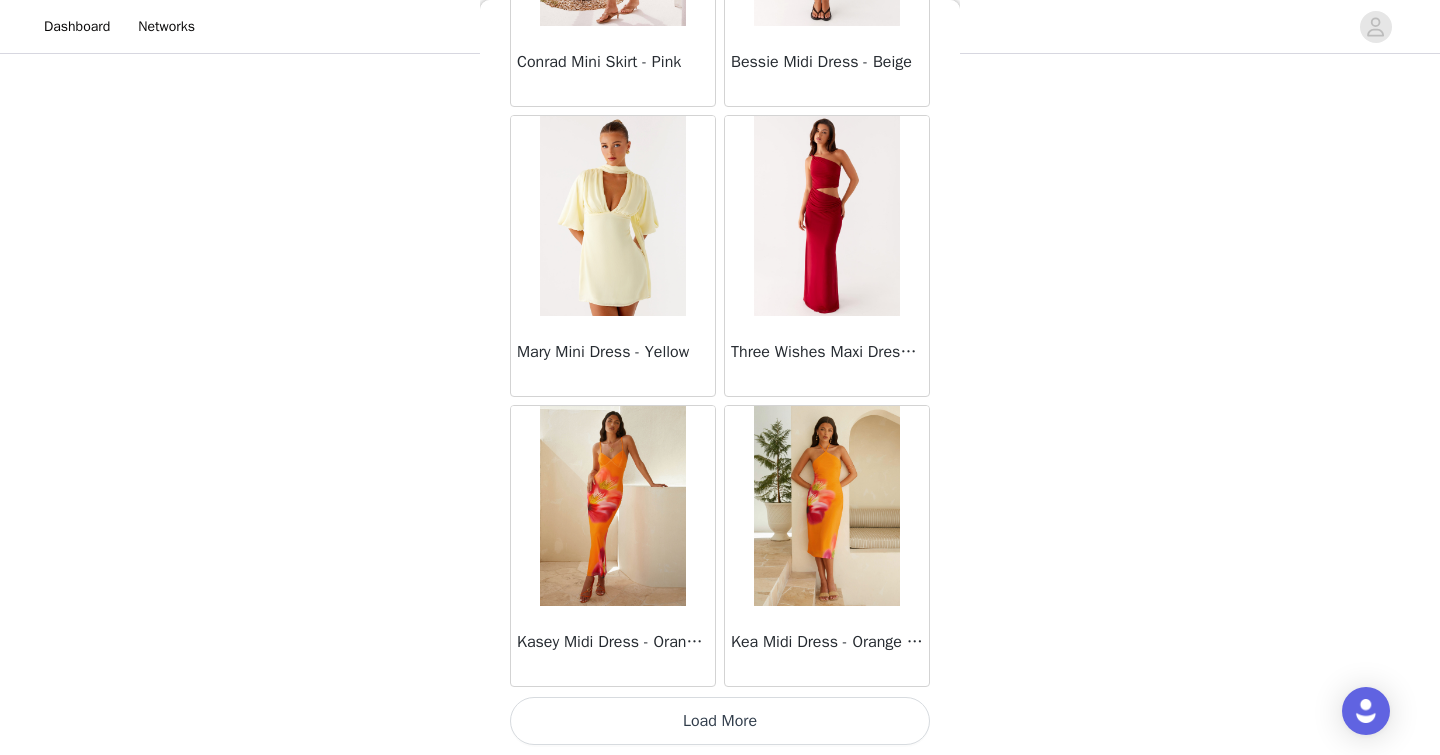 click on "Load More" at bounding box center (720, 721) 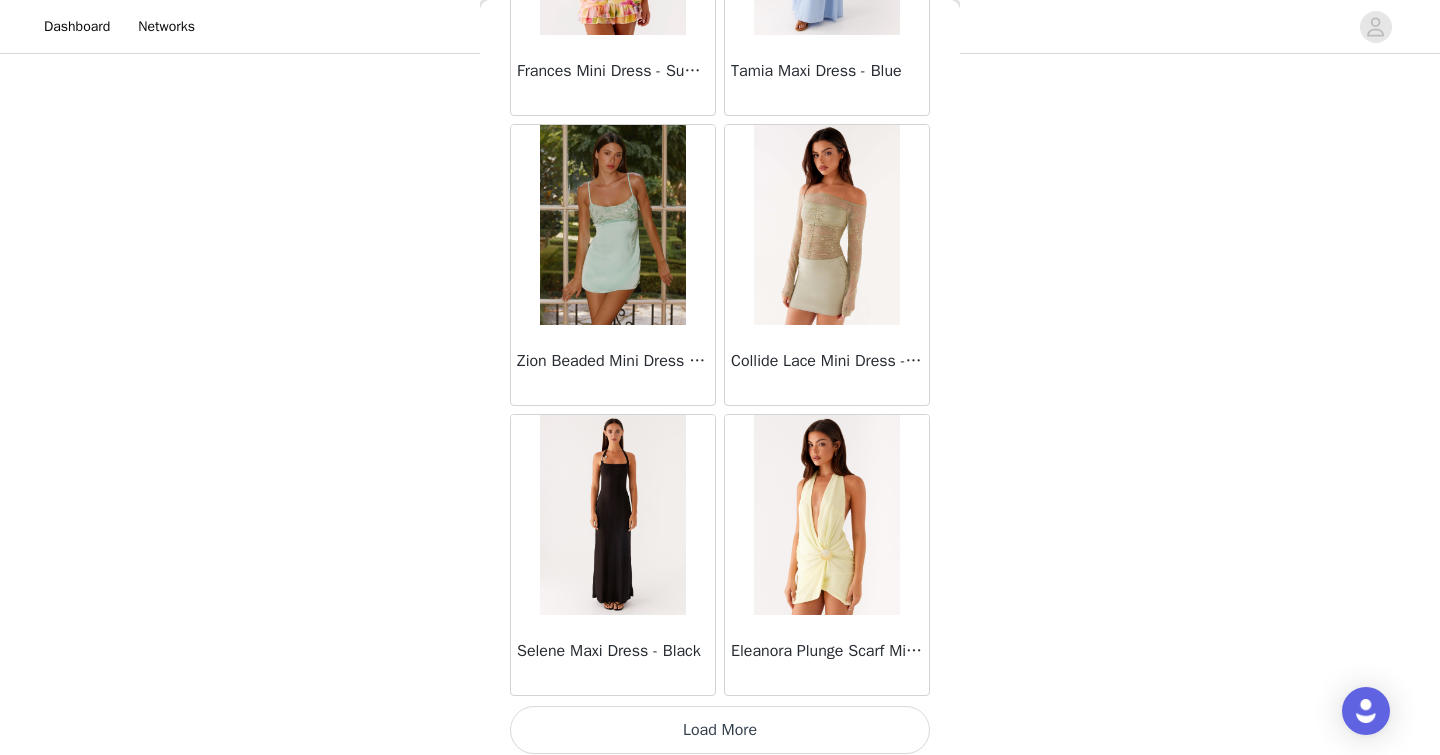 scroll, scrollTop: 48705, scrollLeft: 0, axis: vertical 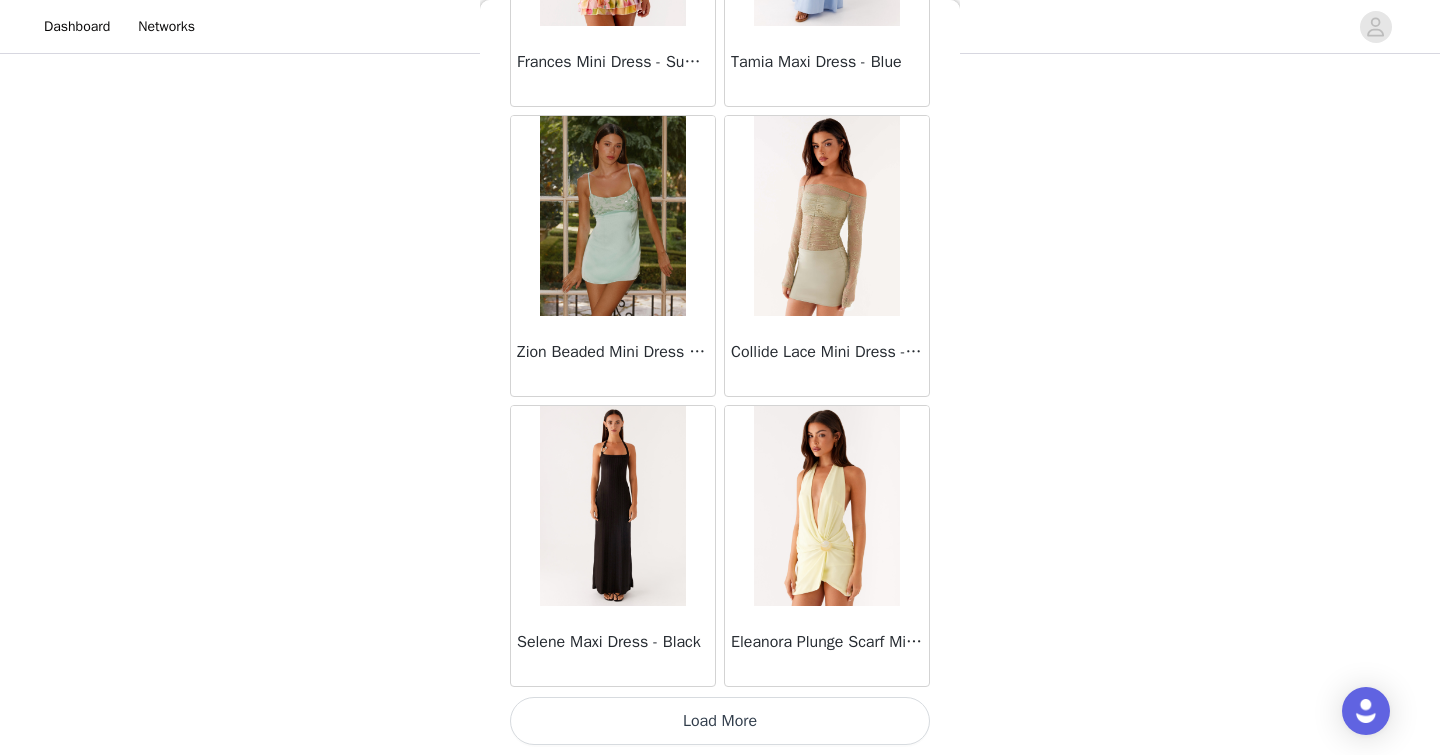 click on "Load More" at bounding box center (720, 721) 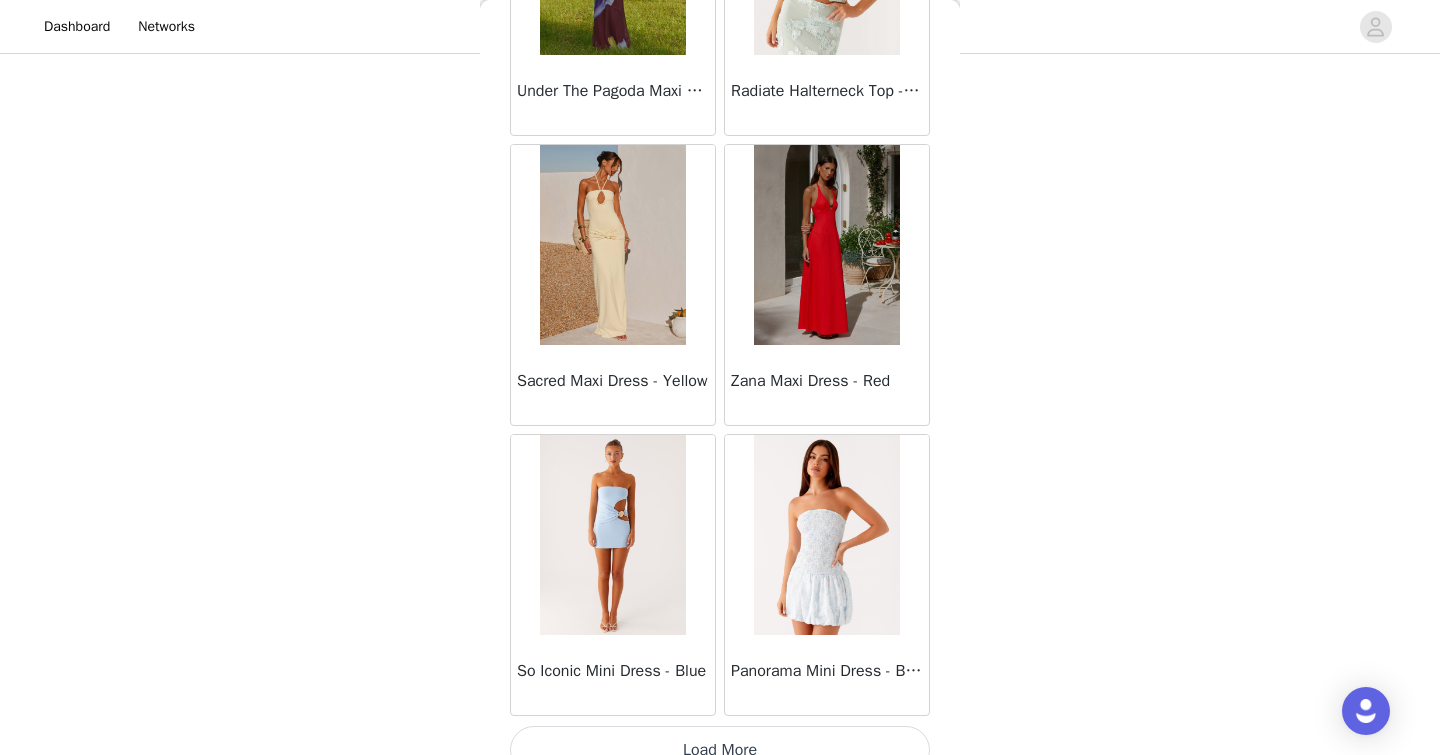 scroll, scrollTop: 51605, scrollLeft: 0, axis: vertical 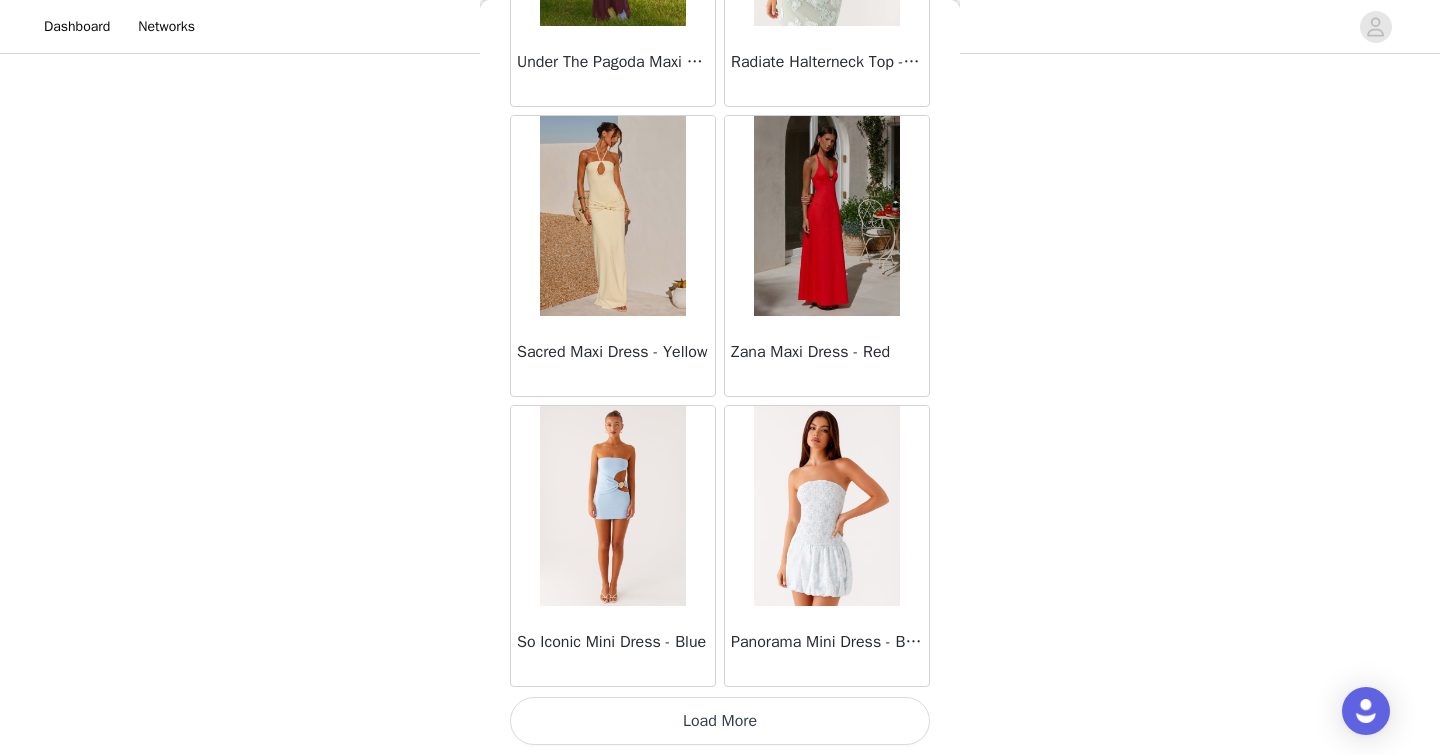 click on "Load More" at bounding box center (720, 721) 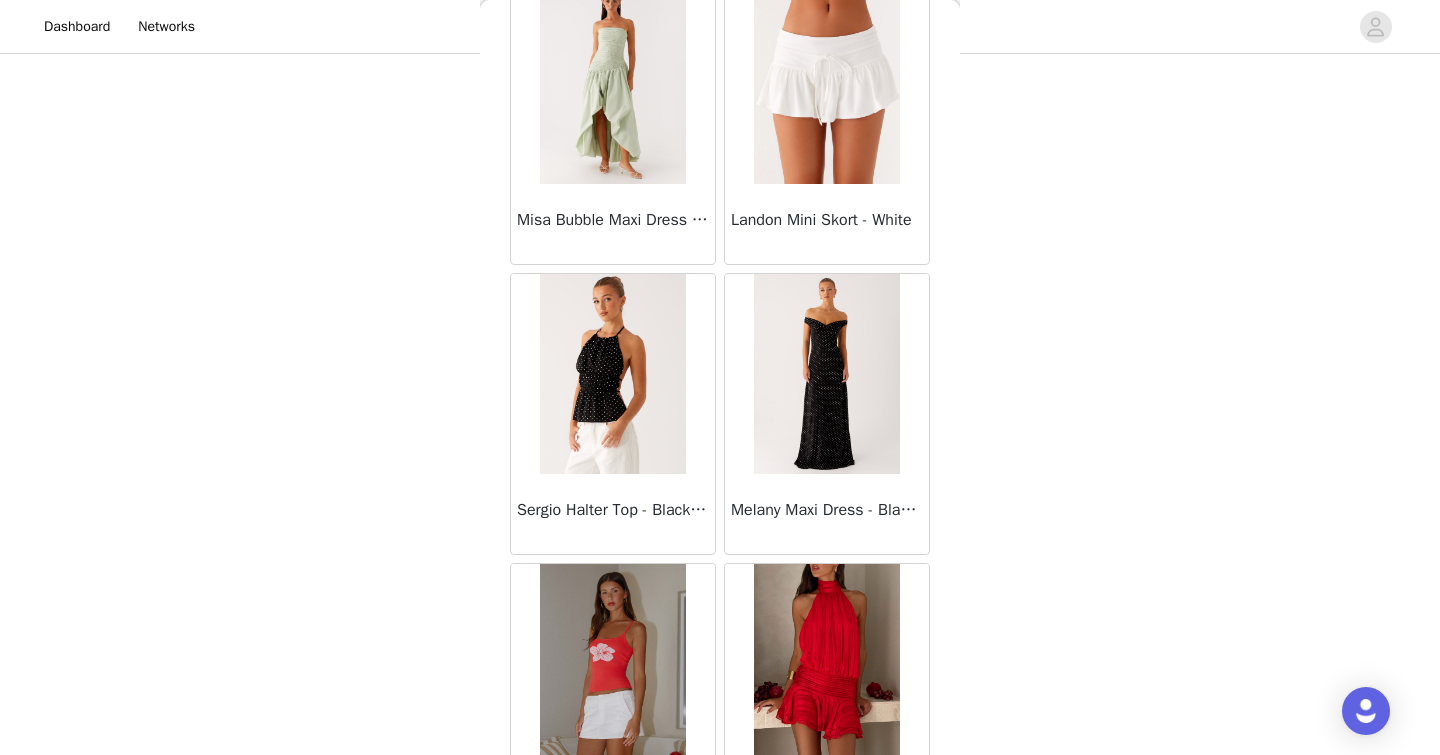 scroll, scrollTop: 54505, scrollLeft: 0, axis: vertical 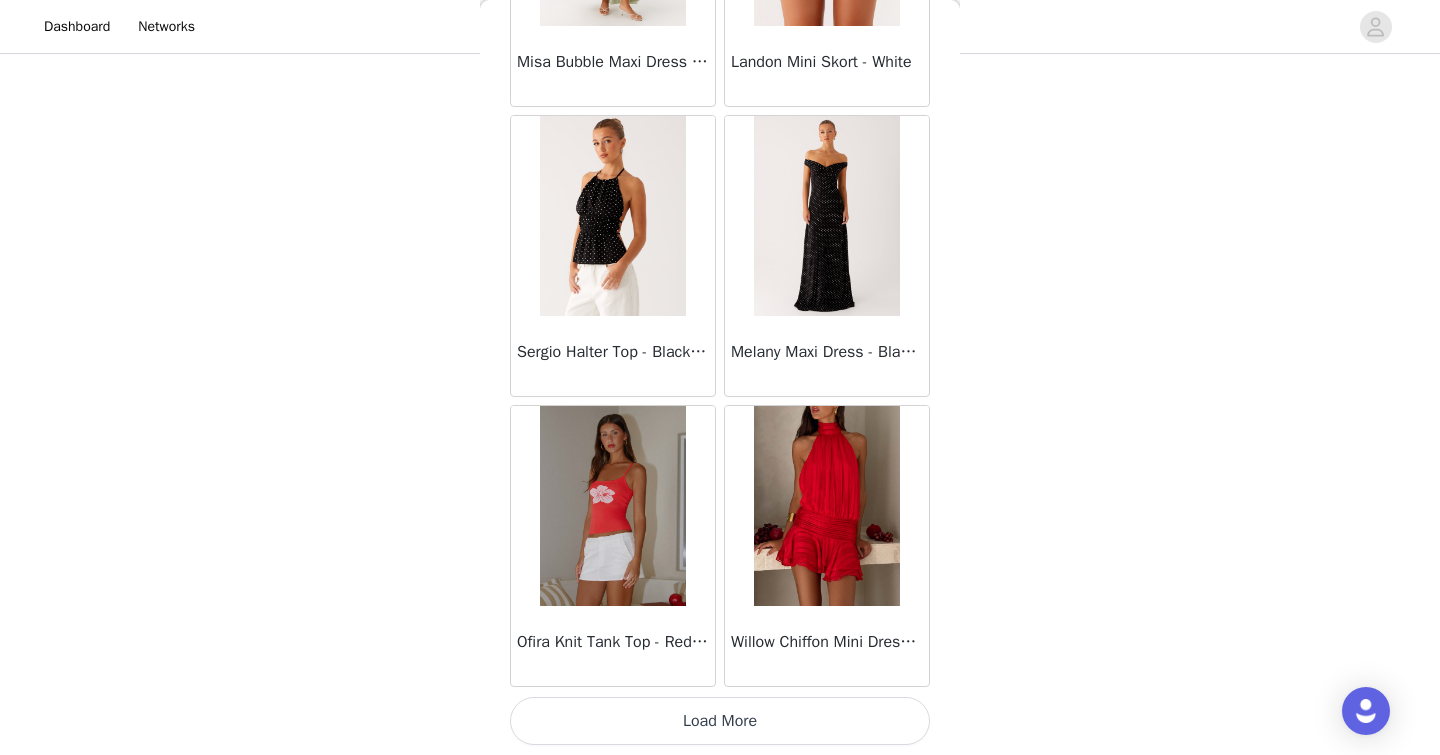click on "Load More" at bounding box center (720, 721) 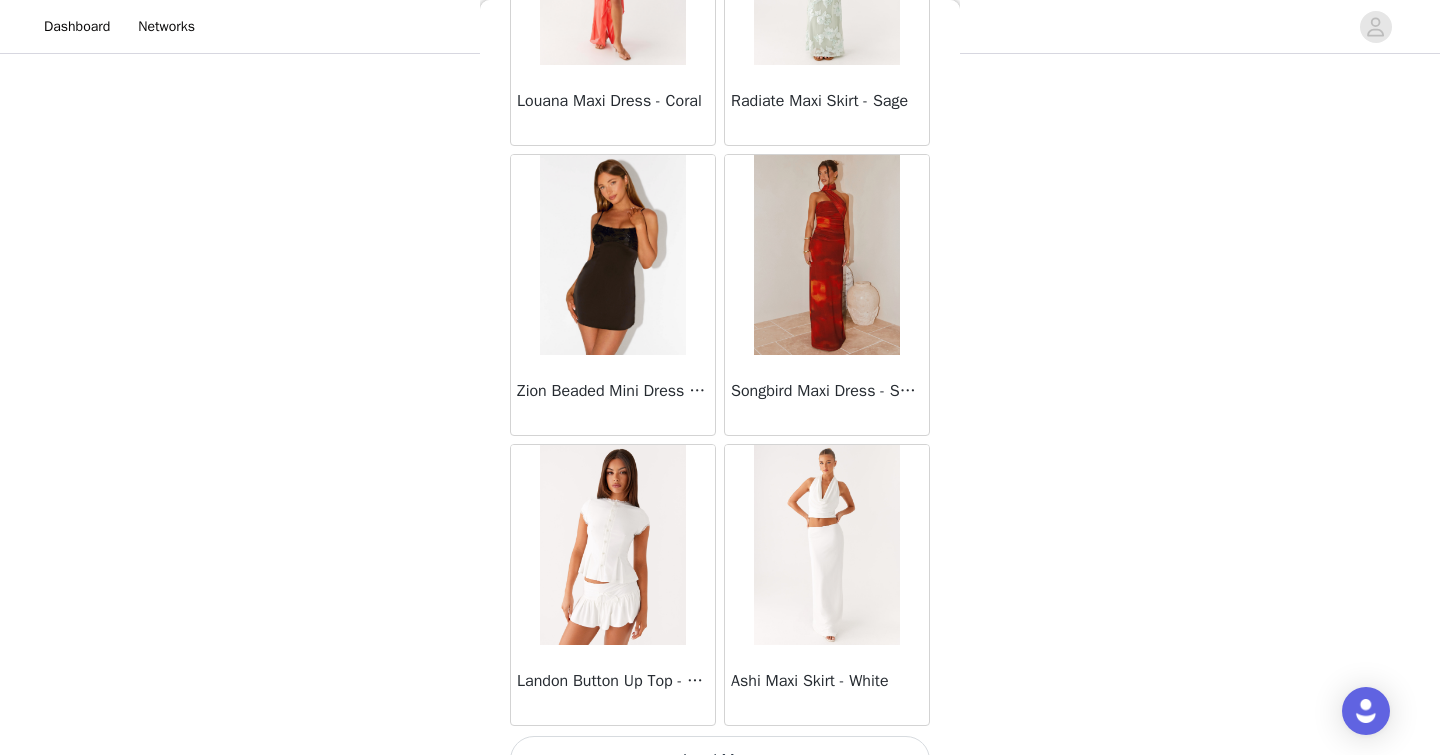 scroll, scrollTop: 57405, scrollLeft: 0, axis: vertical 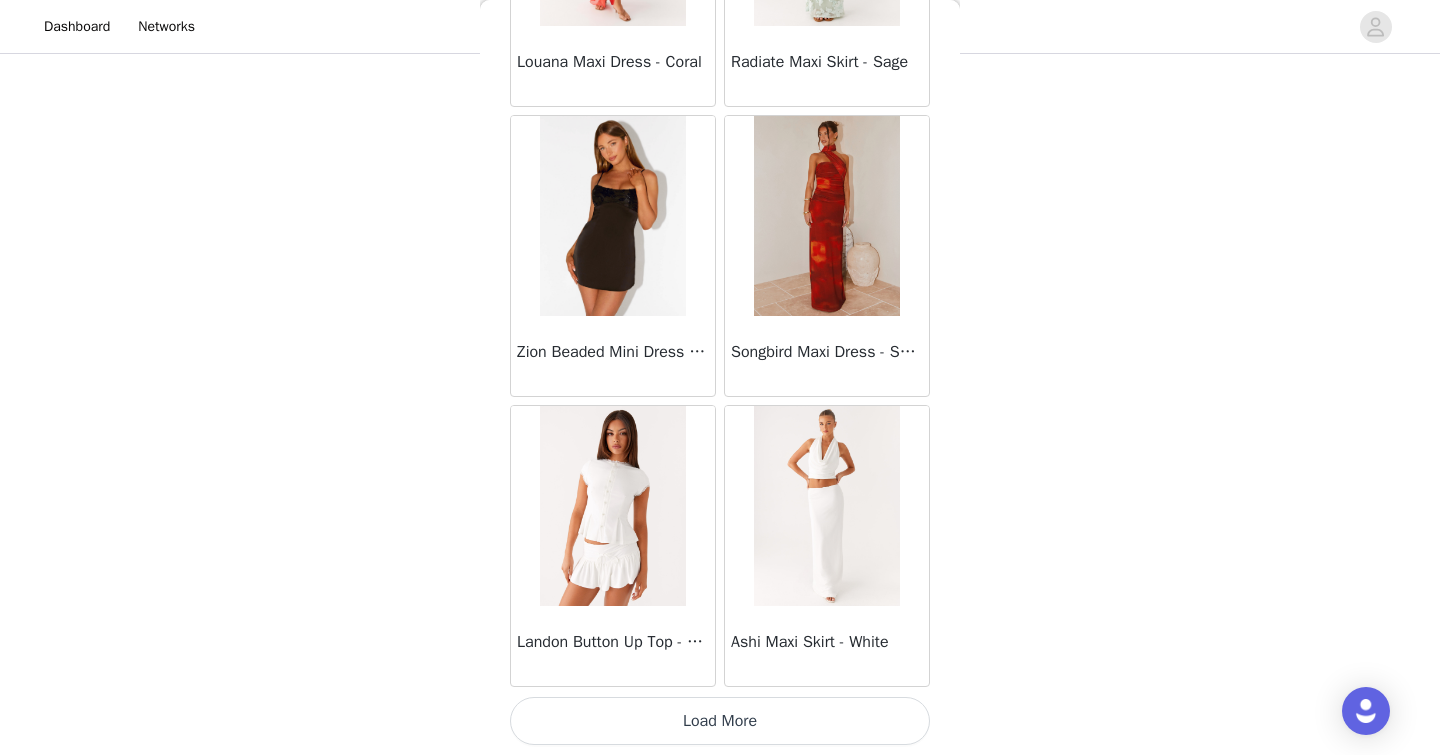 click on "Load More" at bounding box center [720, 721] 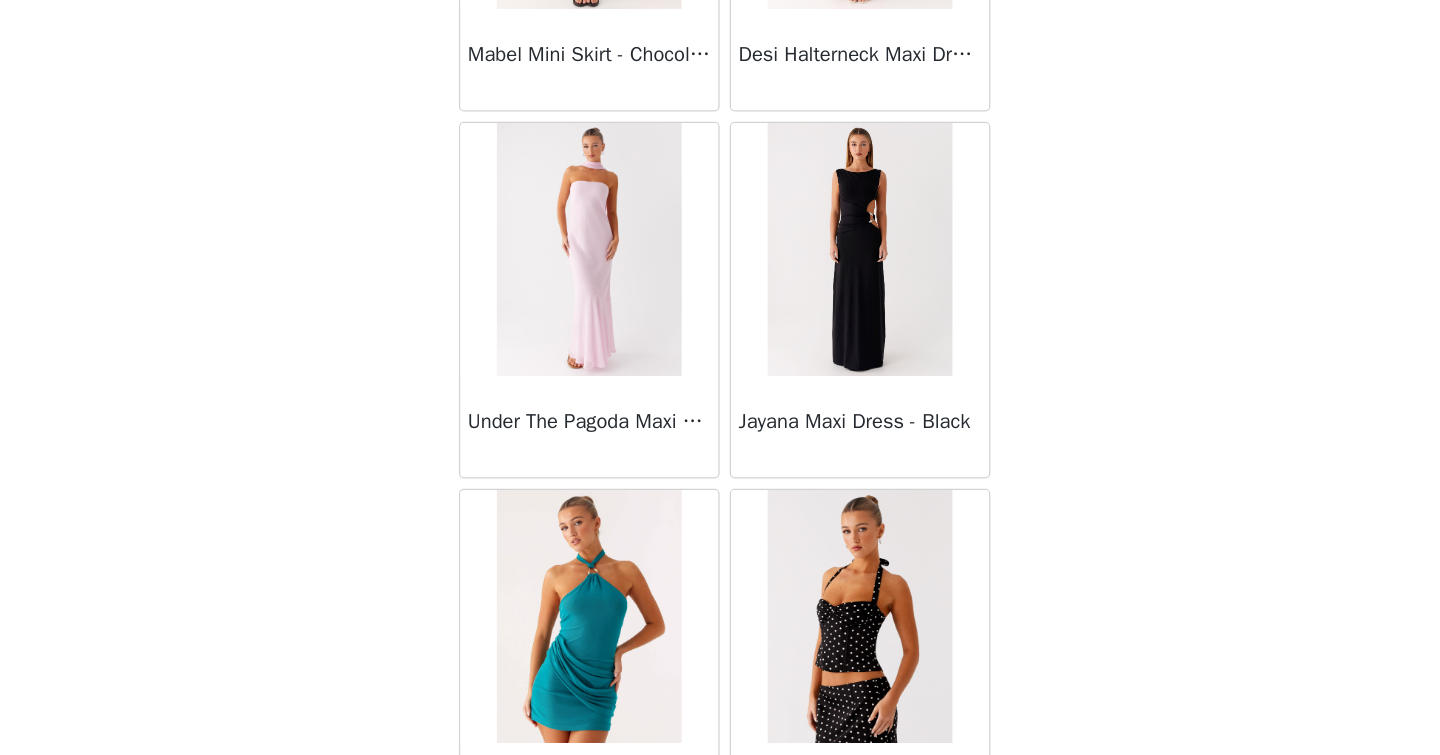 scroll, scrollTop: 60305, scrollLeft: 0, axis: vertical 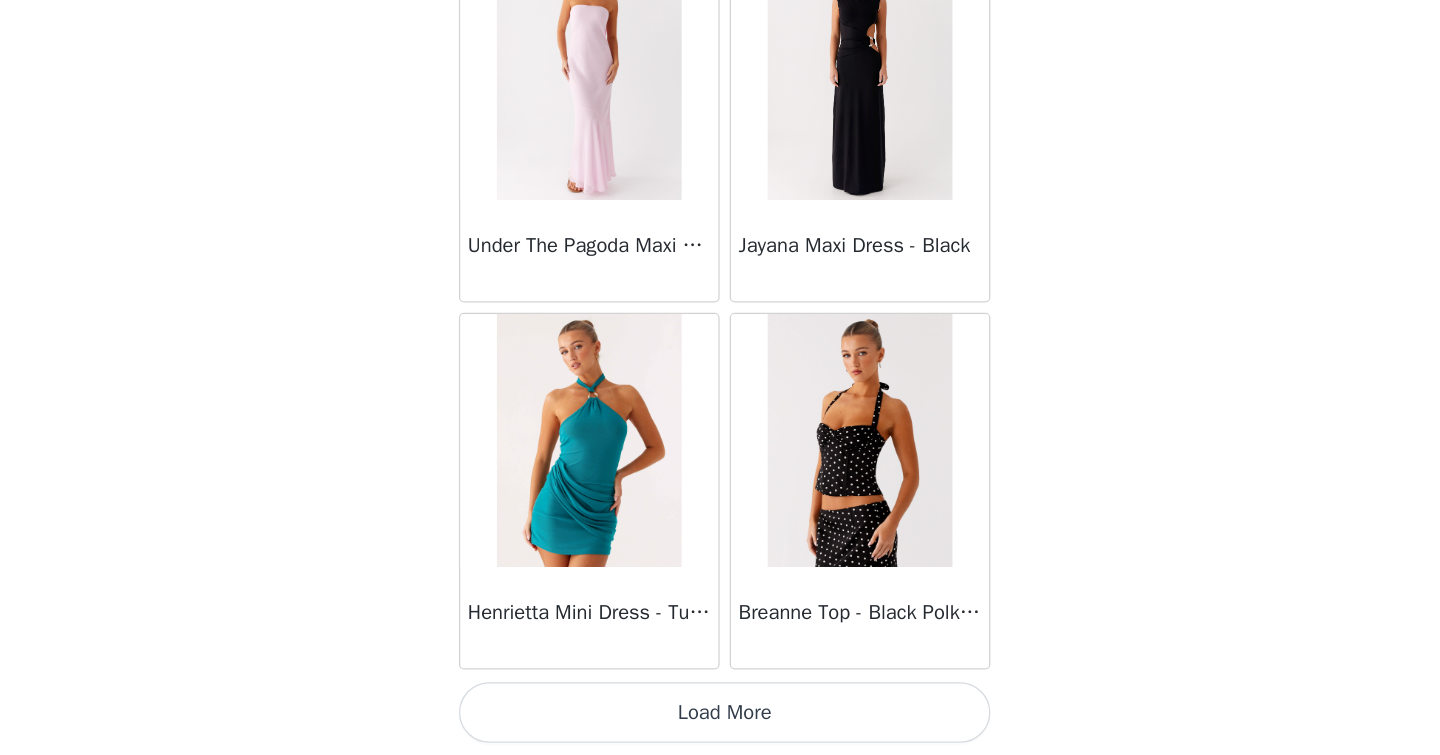 click on "Load More" at bounding box center (720, 721) 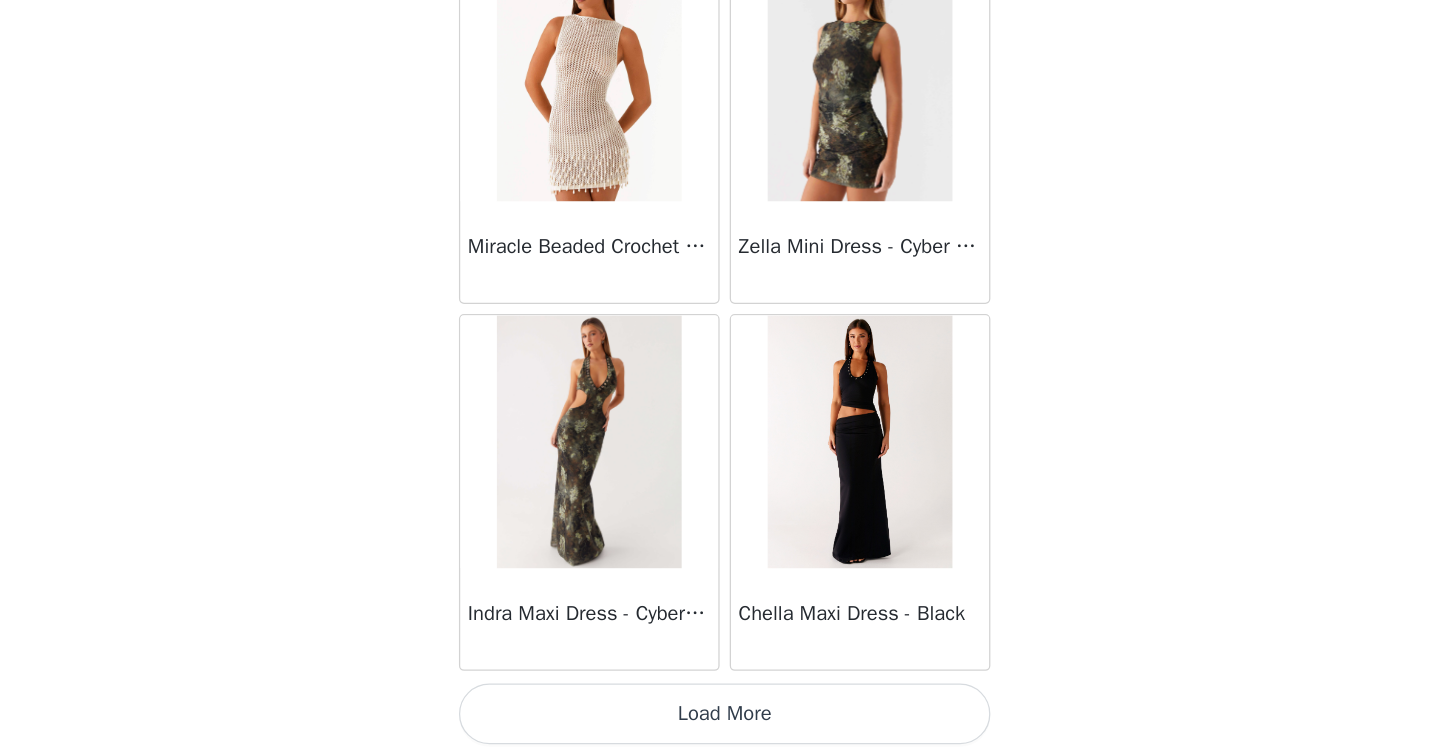 scroll, scrollTop: 63205, scrollLeft: 0, axis: vertical 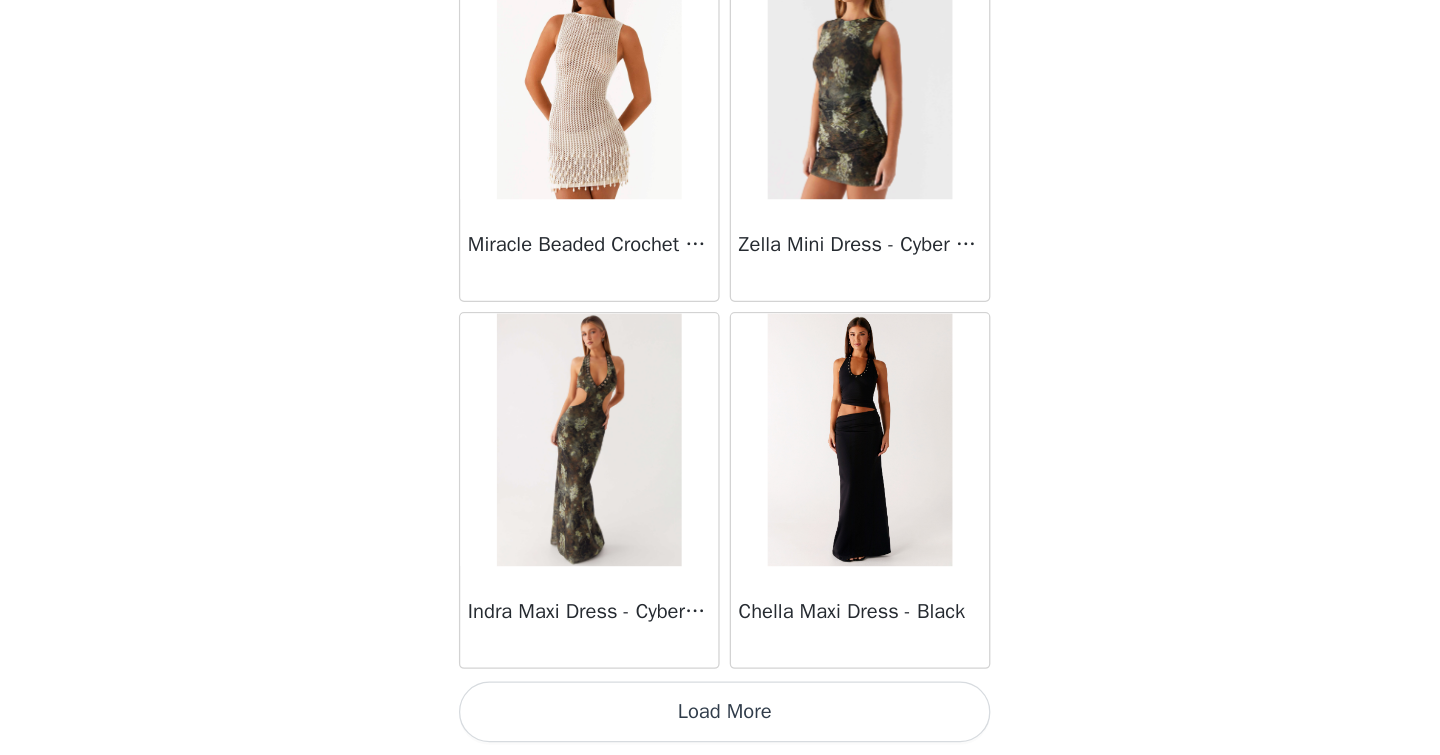 click on "Load More" at bounding box center (720, 721) 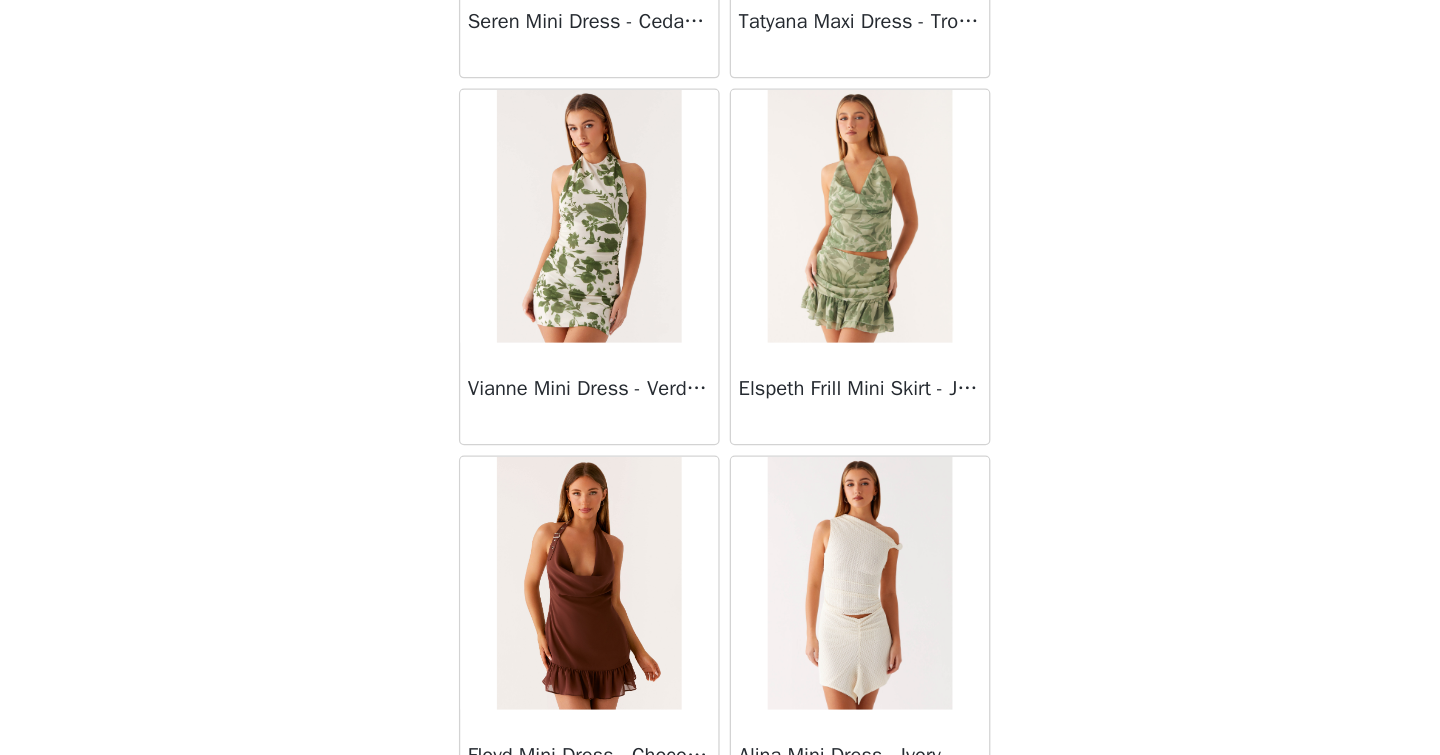 scroll, scrollTop: 66105, scrollLeft: 0, axis: vertical 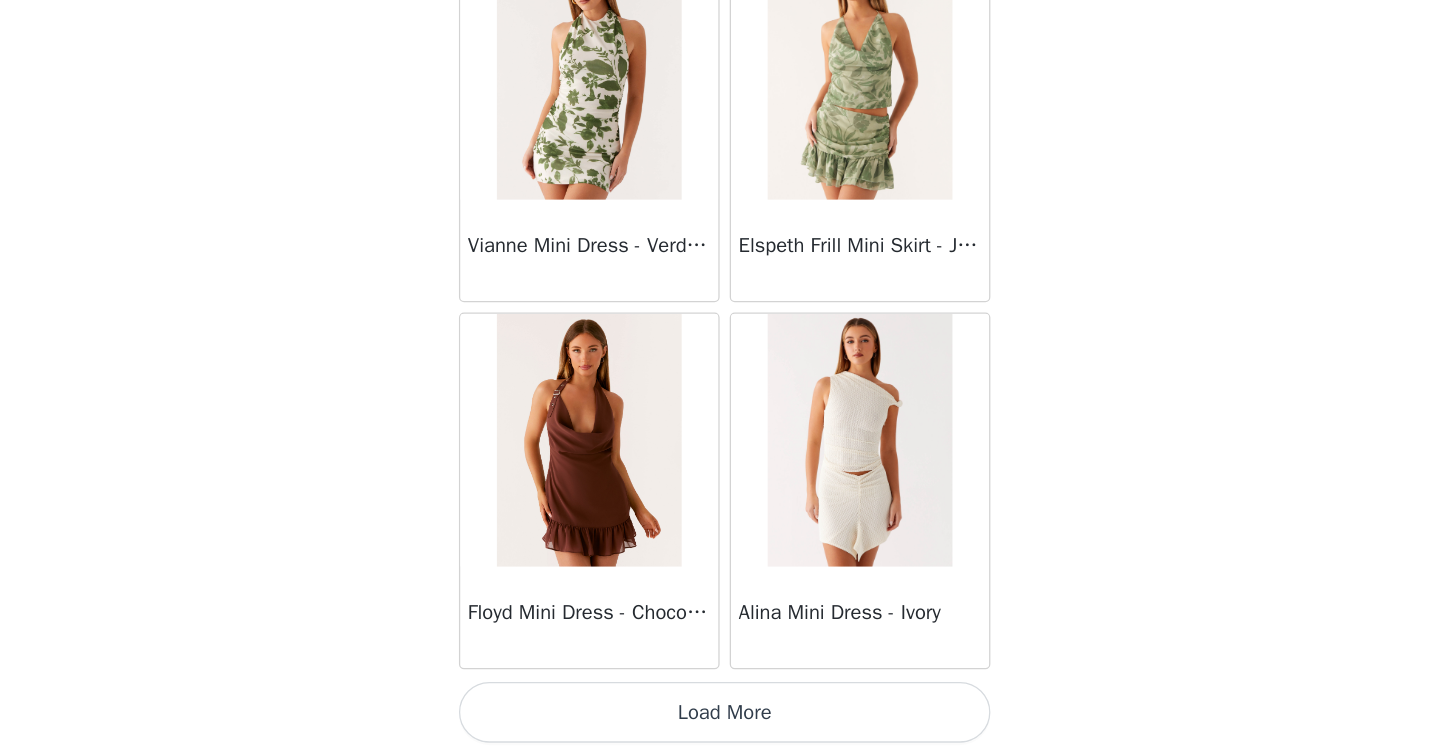 click on "Load More" at bounding box center (720, 721) 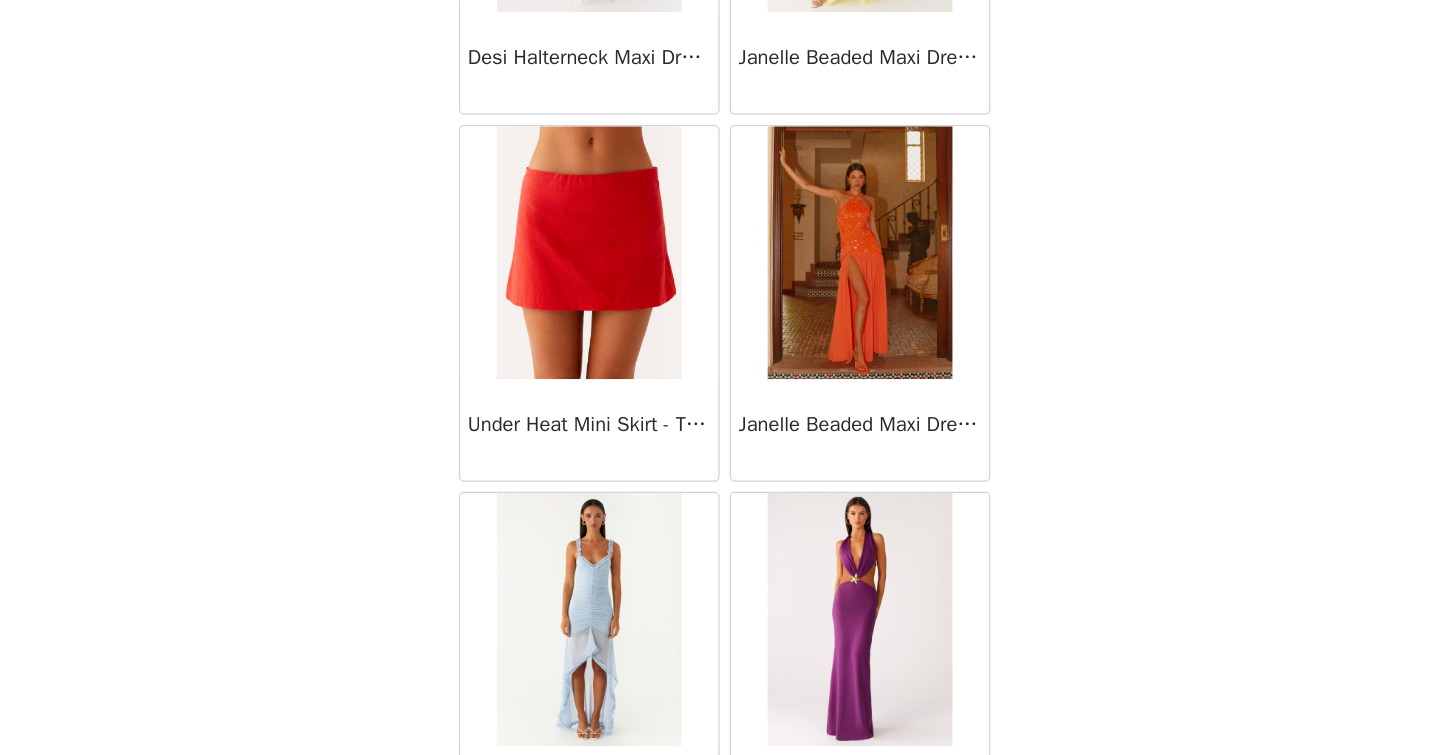 scroll, scrollTop: 69005, scrollLeft: 0, axis: vertical 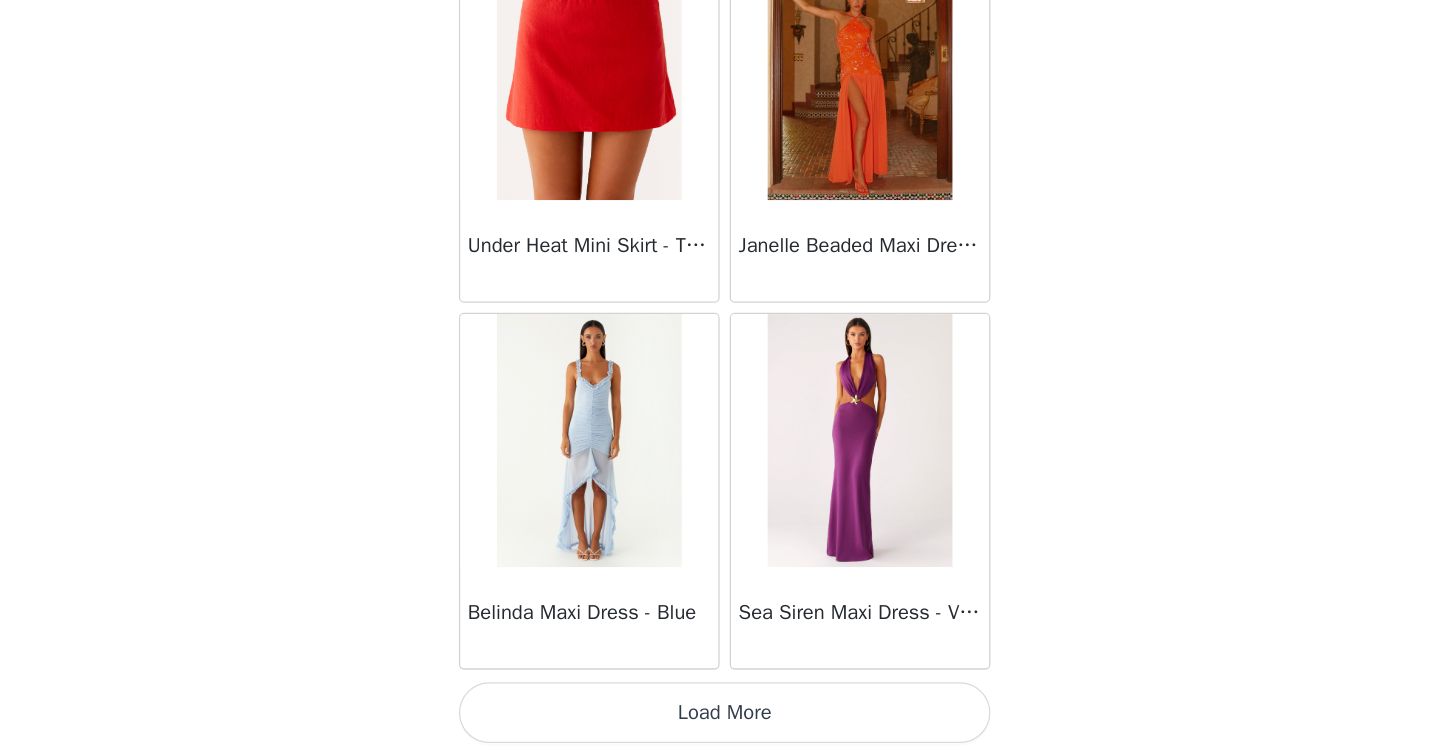 click on "Load More" at bounding box center [720, 721] 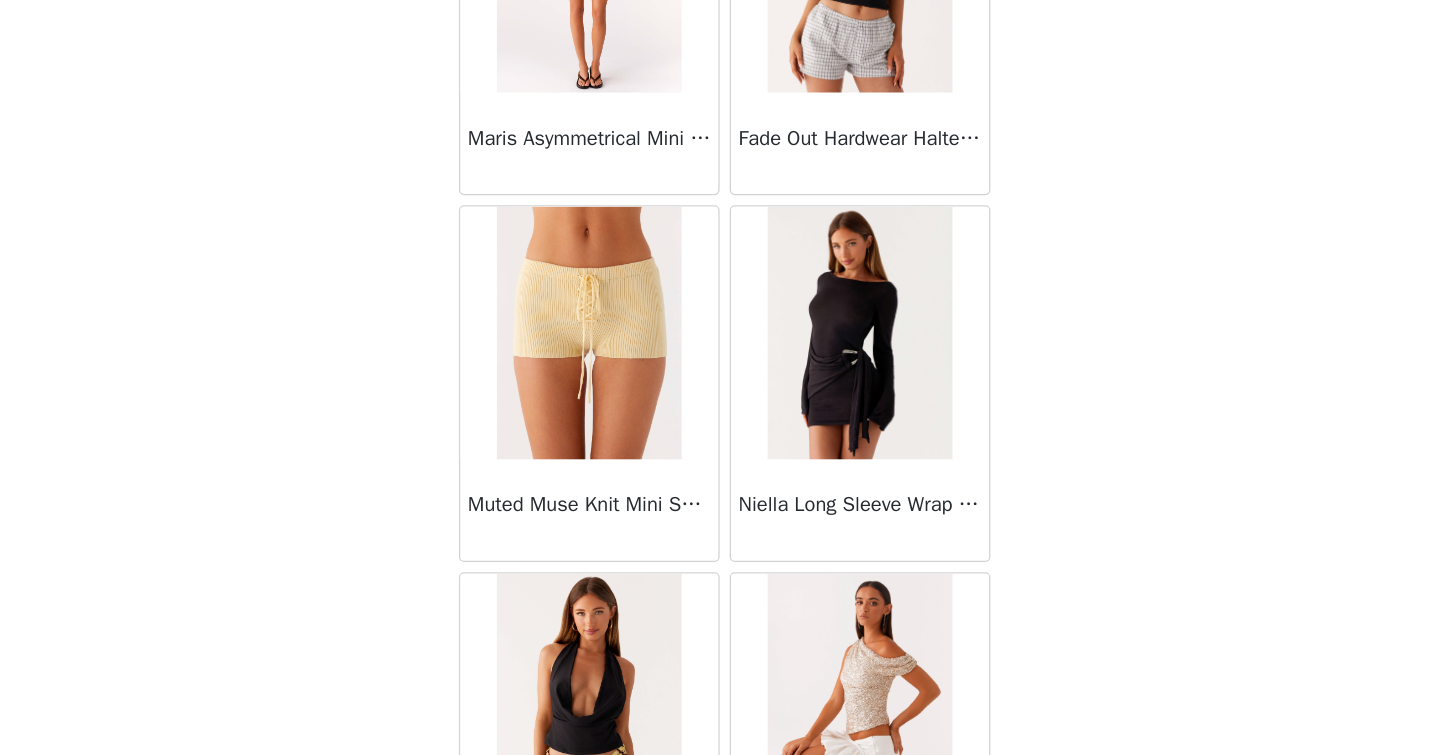 scroll, scrollTop: 71905, scrollLeft: 0, axis: vertical 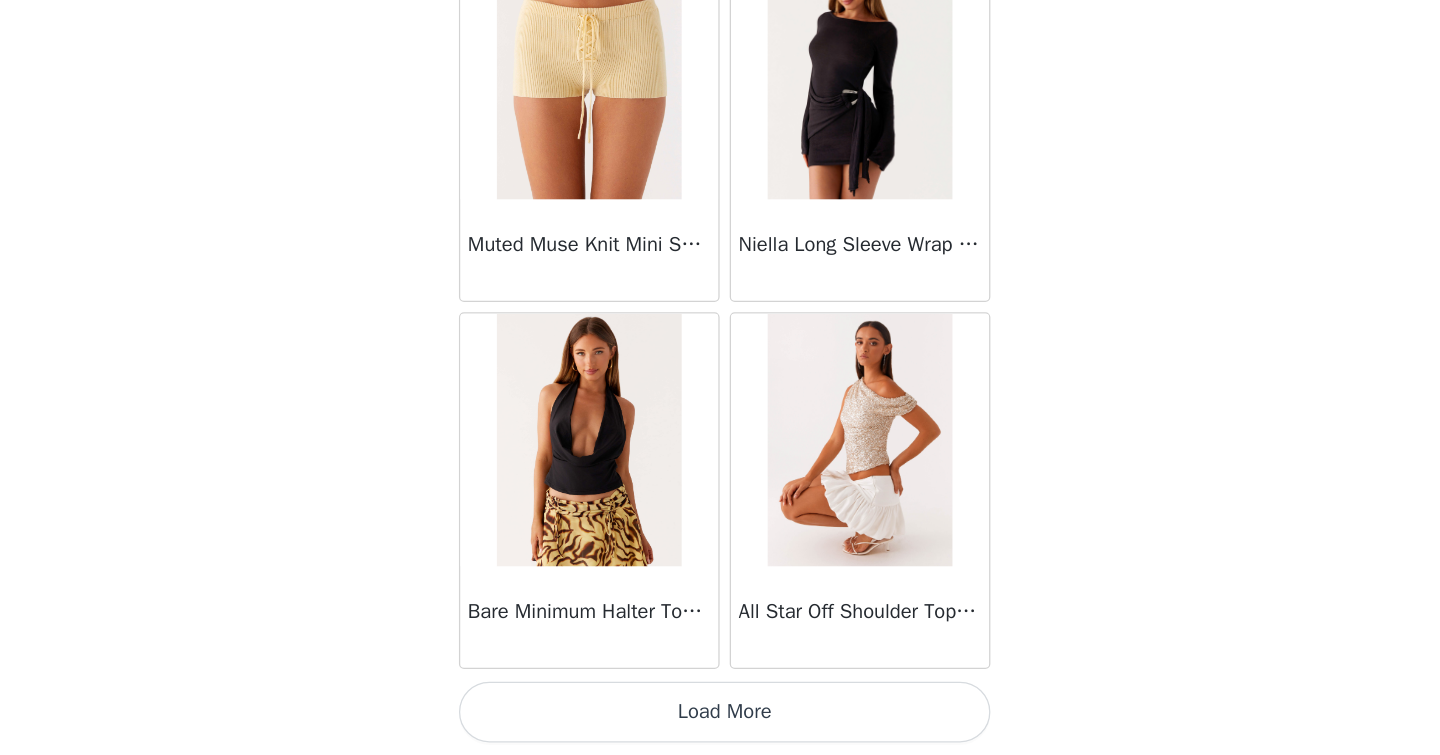 click on "Load More" at bounding box center (720, 721) 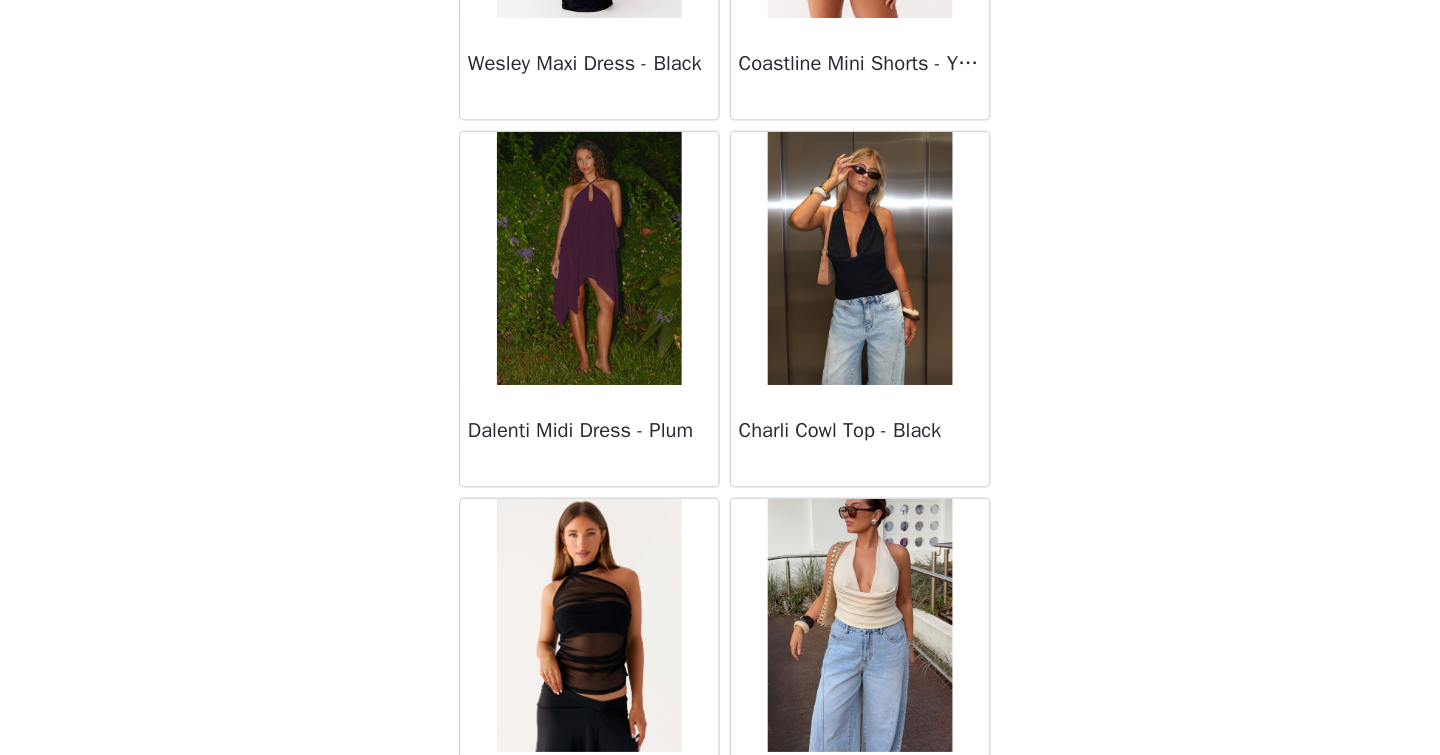 scroll, scrollTop: 74805, scrollLeft: 0, axis: vertical 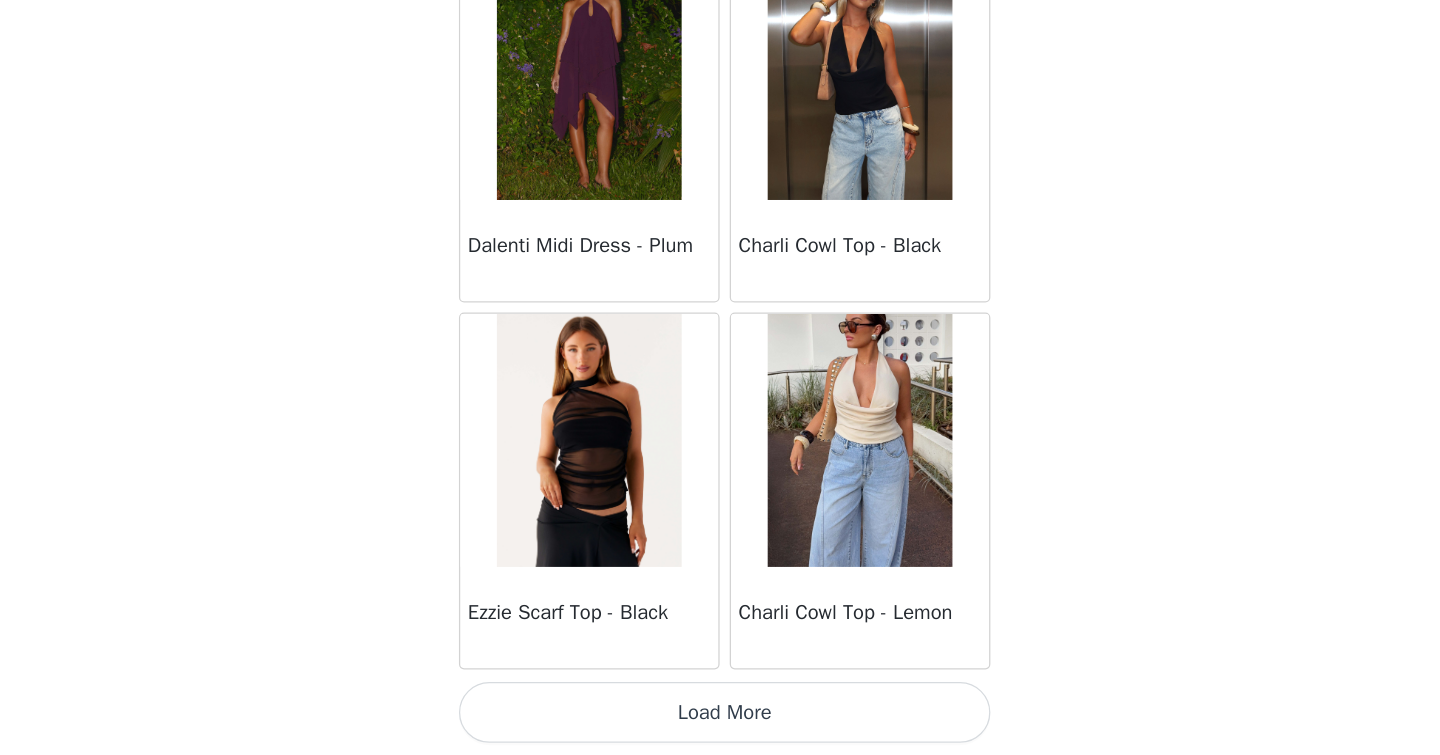 click on "Load More" at bounding box center [720, 721] 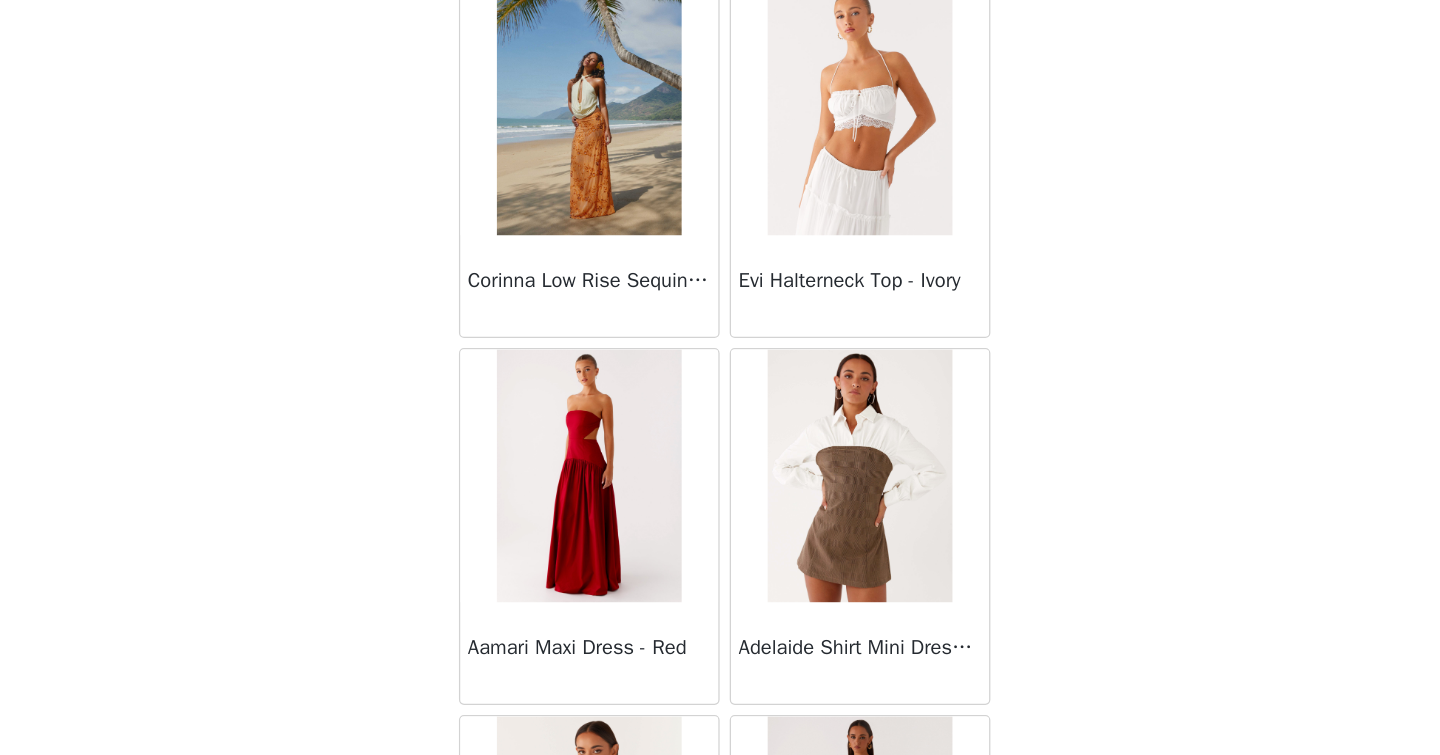 scroll, scrollTop: 77011, scrollLeft: 0, axis: vertical 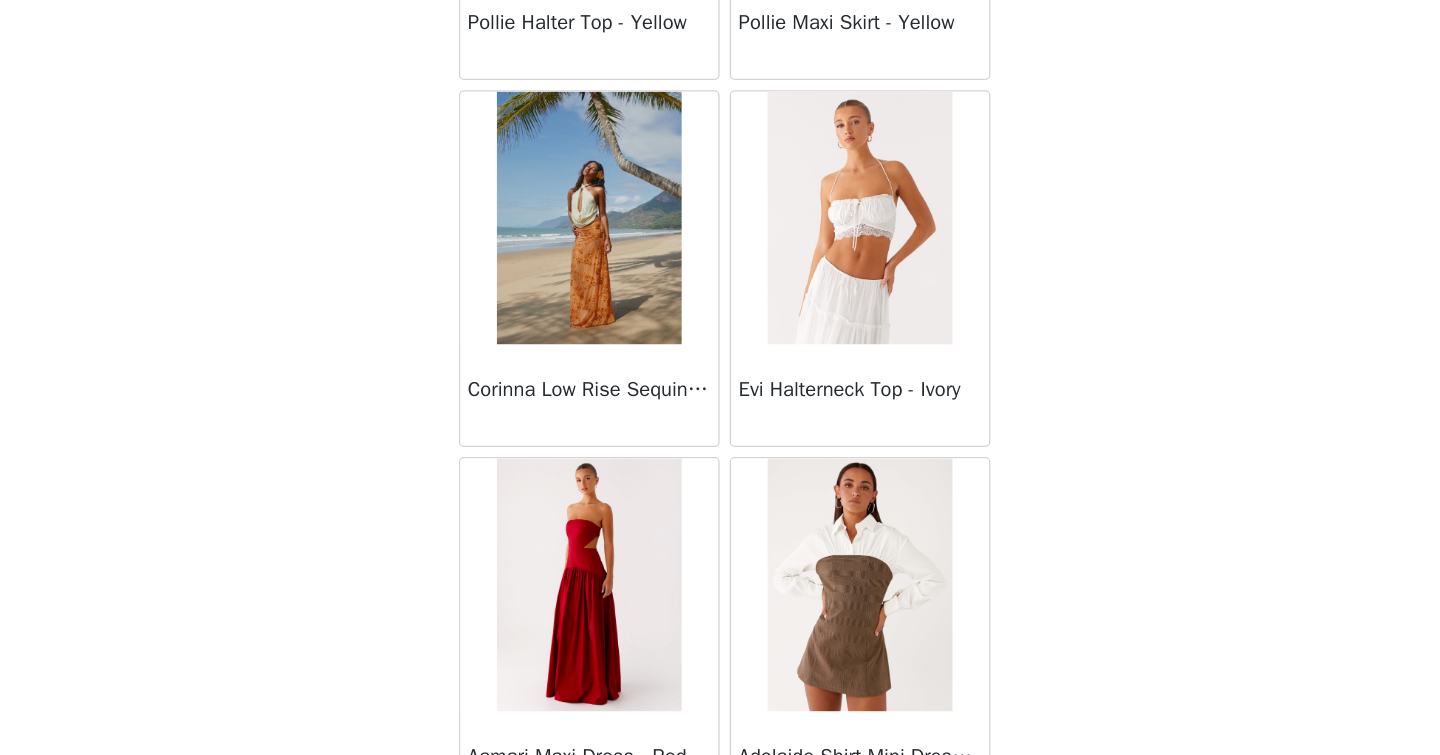 click at bounding box center [826, 330] 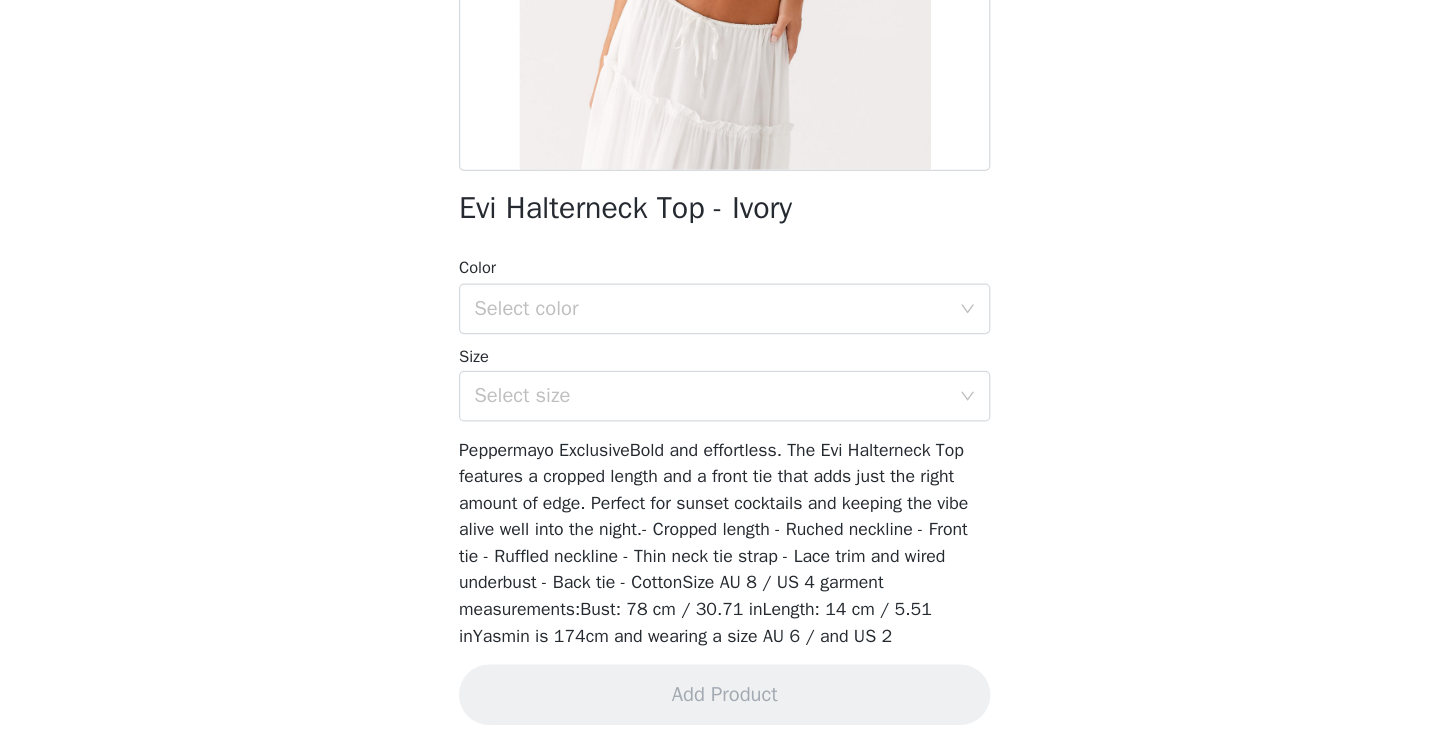 scroll, scrollTop: 257, scrollLeft: 0, axis: vertical 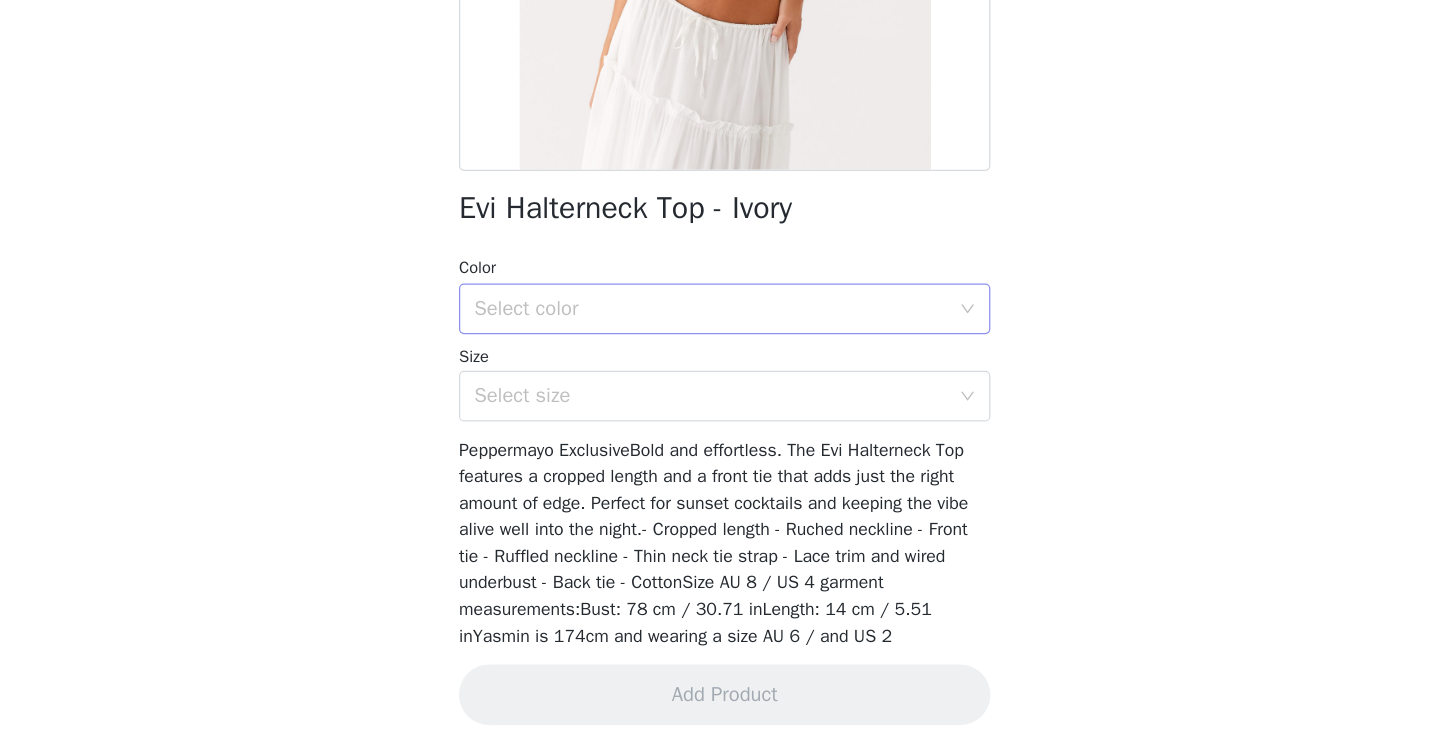 click on "Select color" at bounding box center [709, 402] 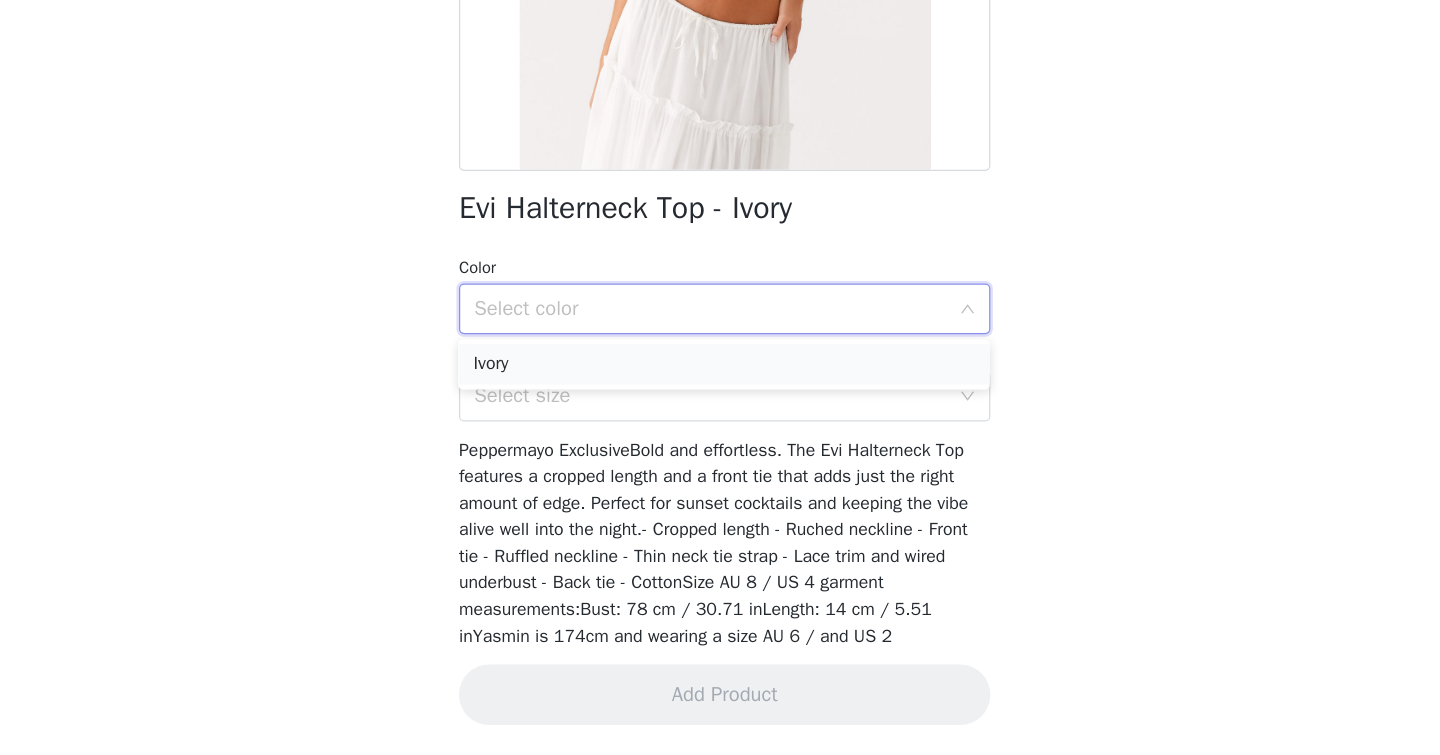 click on "Ivory" at bounding box center [720, 446] 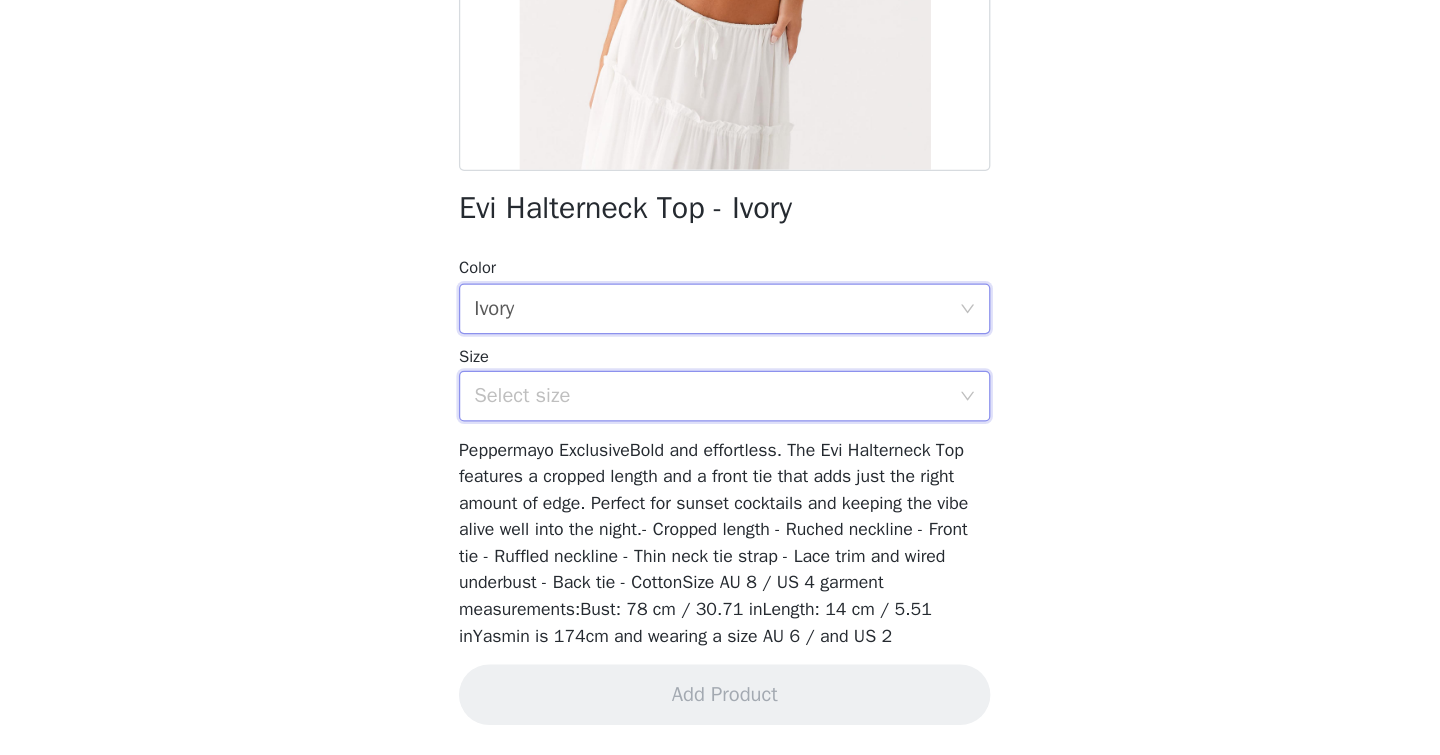 click on "Select size" at bounding box center (713, 471) 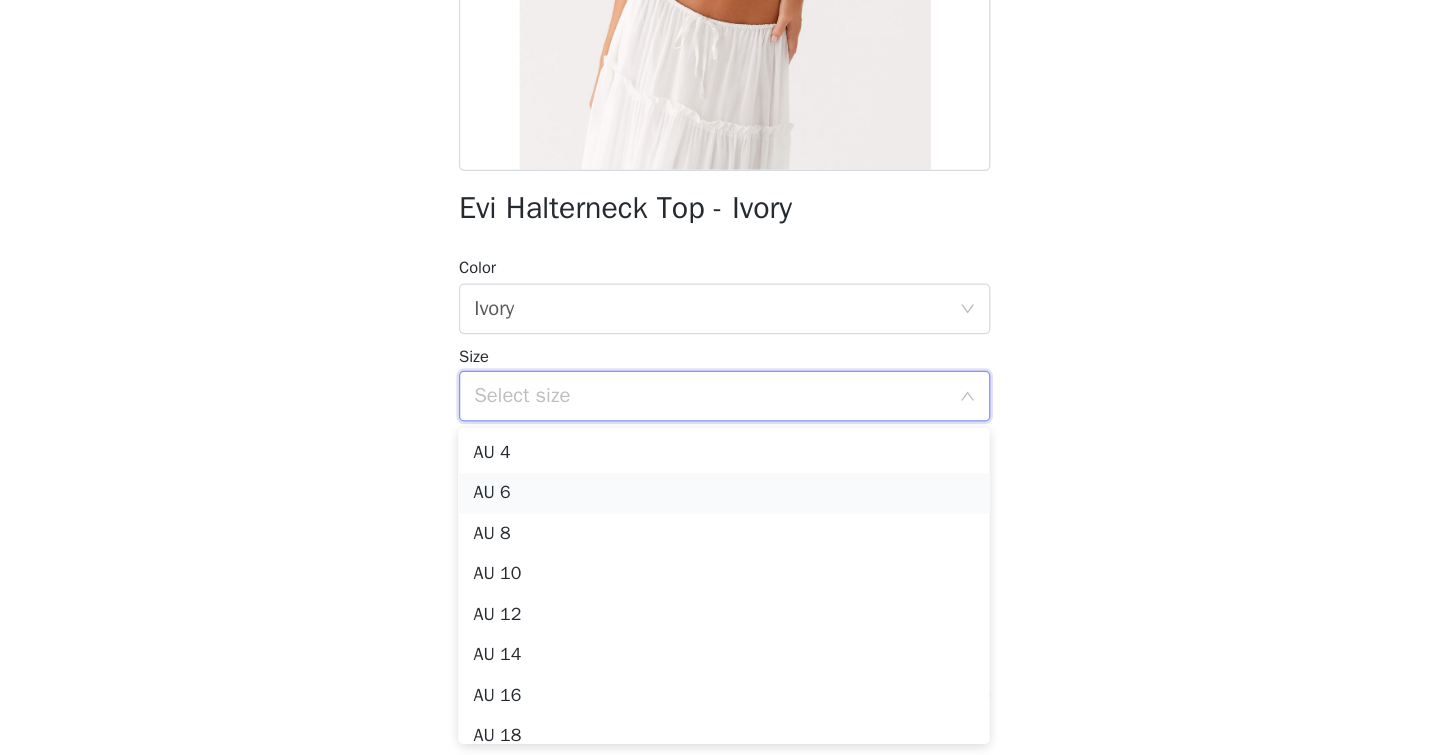 click on "AU 6" at bounding box center [720, 548] 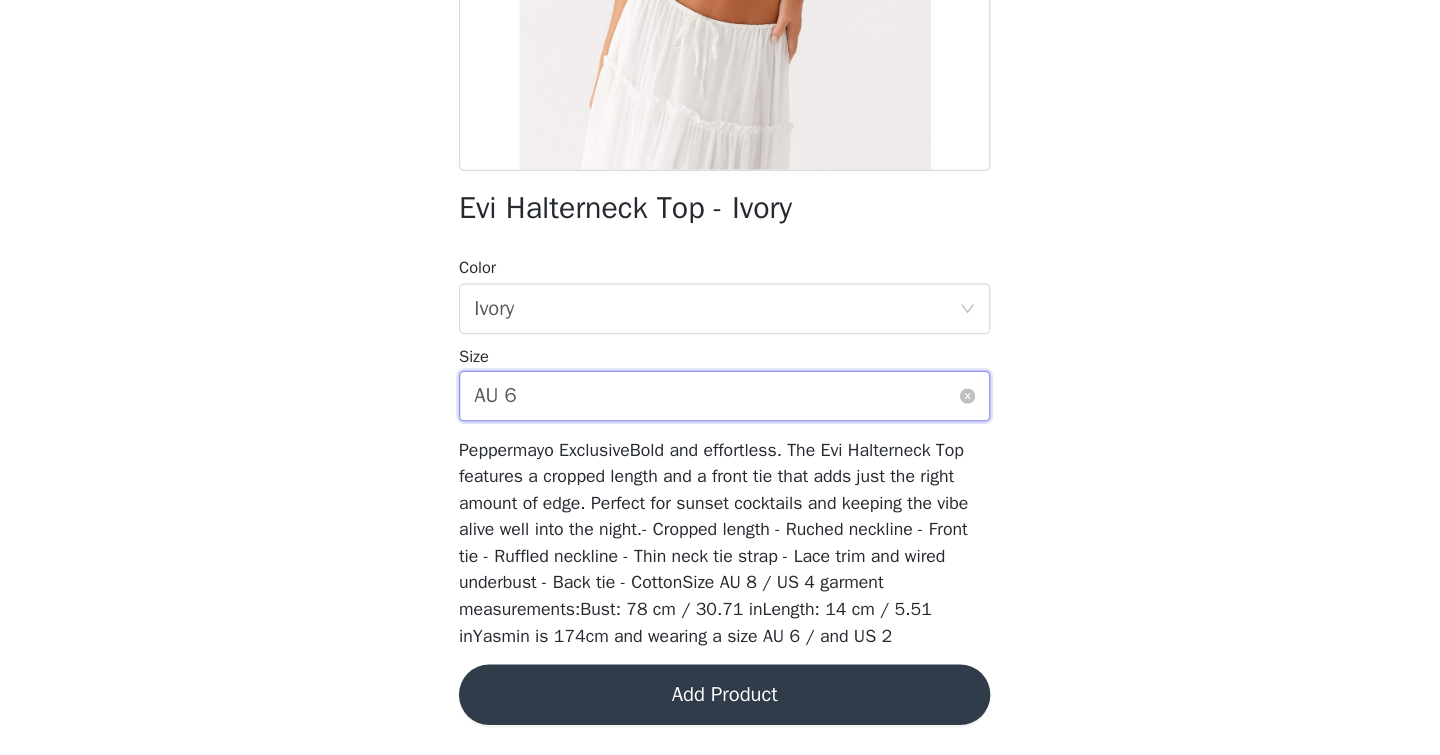 scroll, scrollTop: 256, scrollLeft: 0, axis: vertical 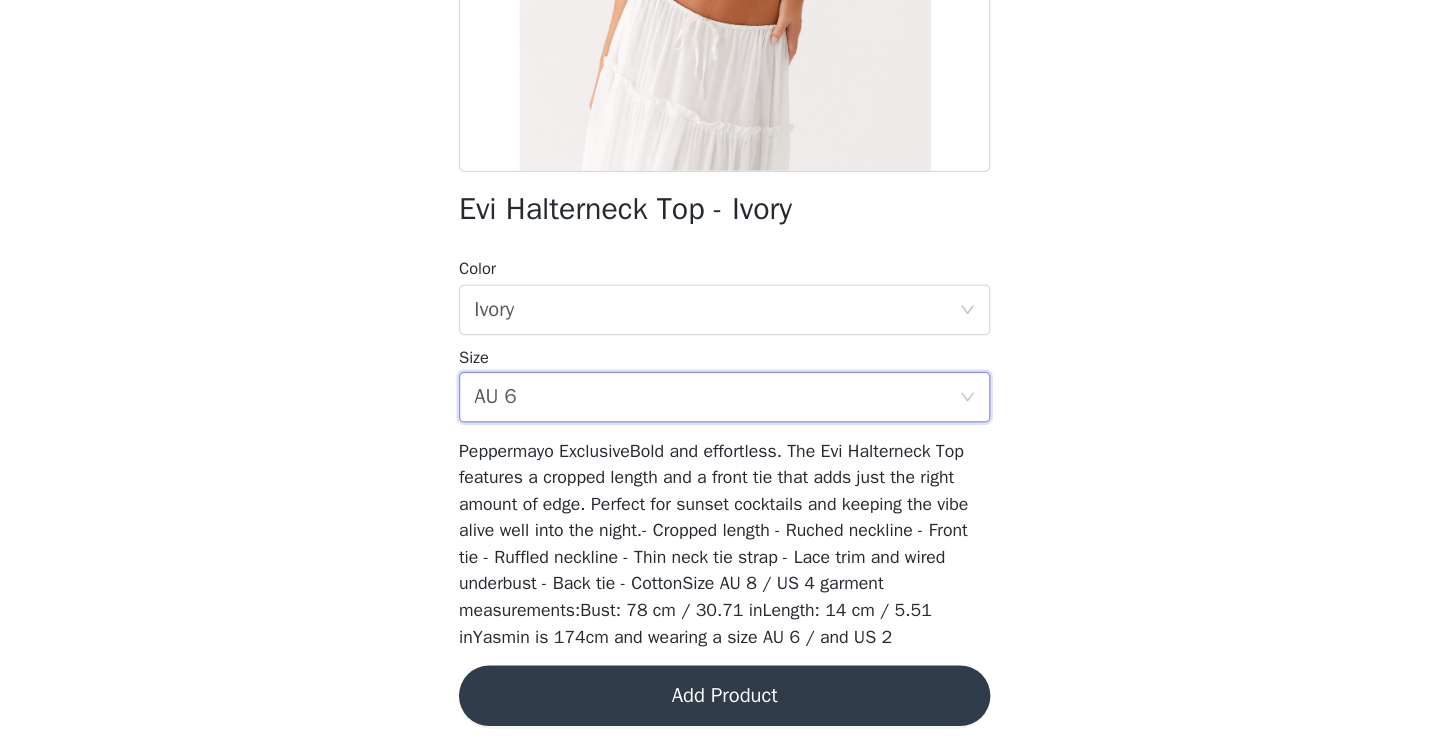 click on "Add Product" at bounding box center [720, 708] 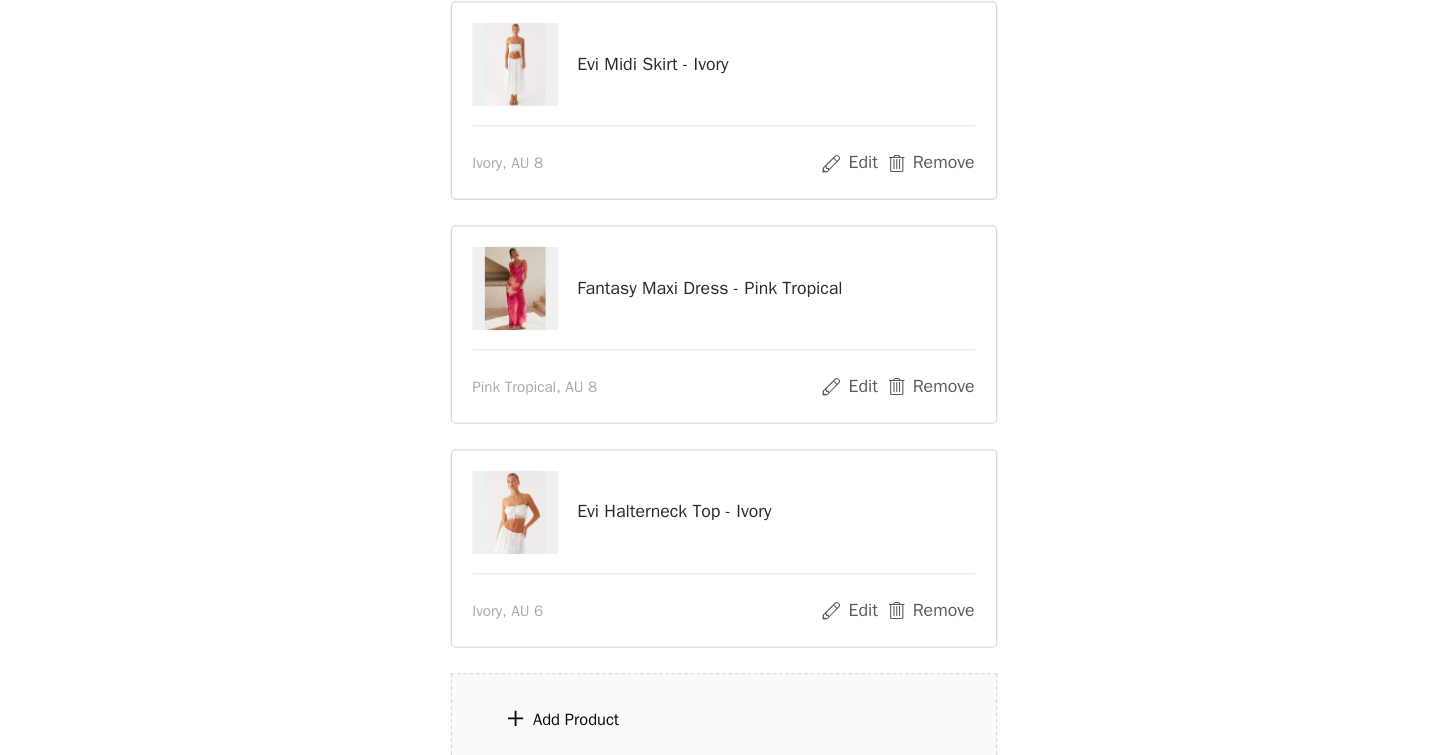 click on "Add Product" at bounding box center (720, 727) 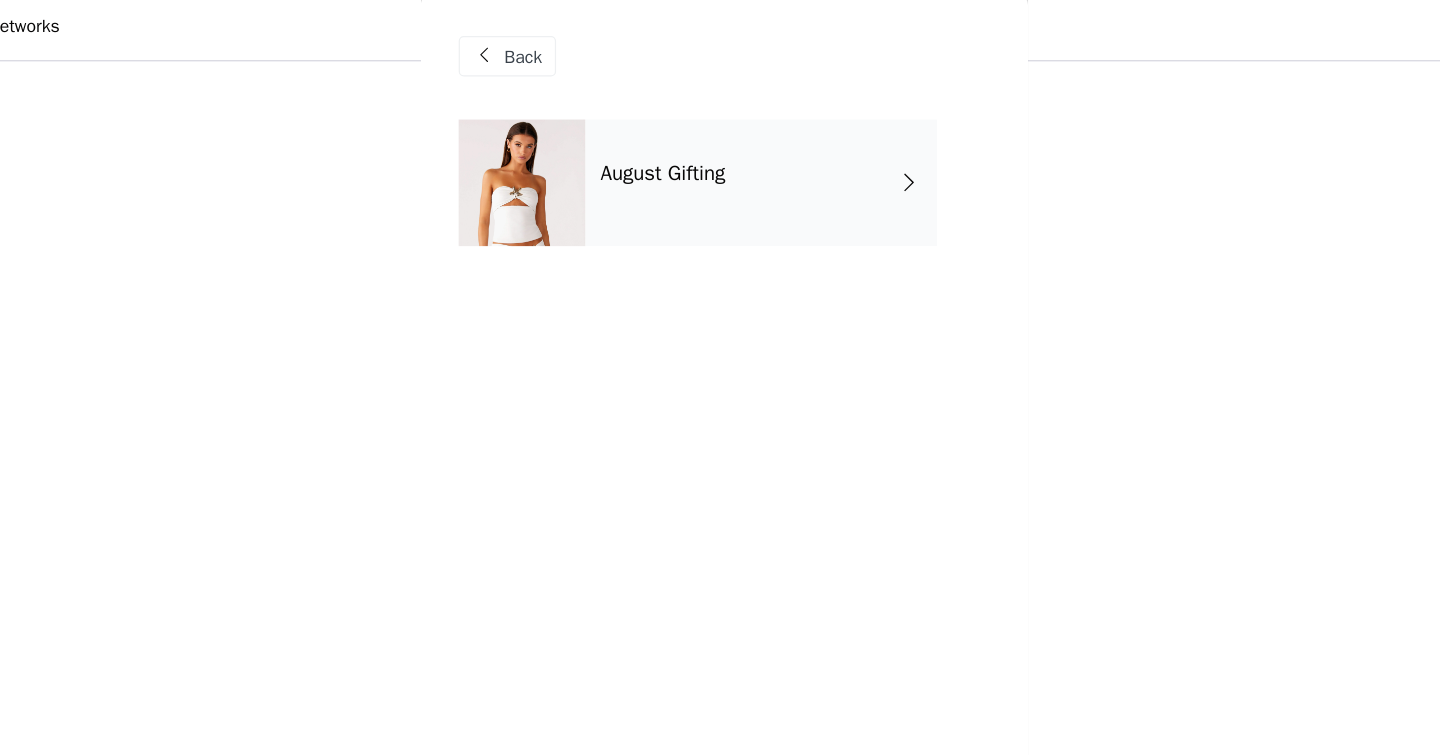 click on "August Gifting" at bounding box center [671, 143] 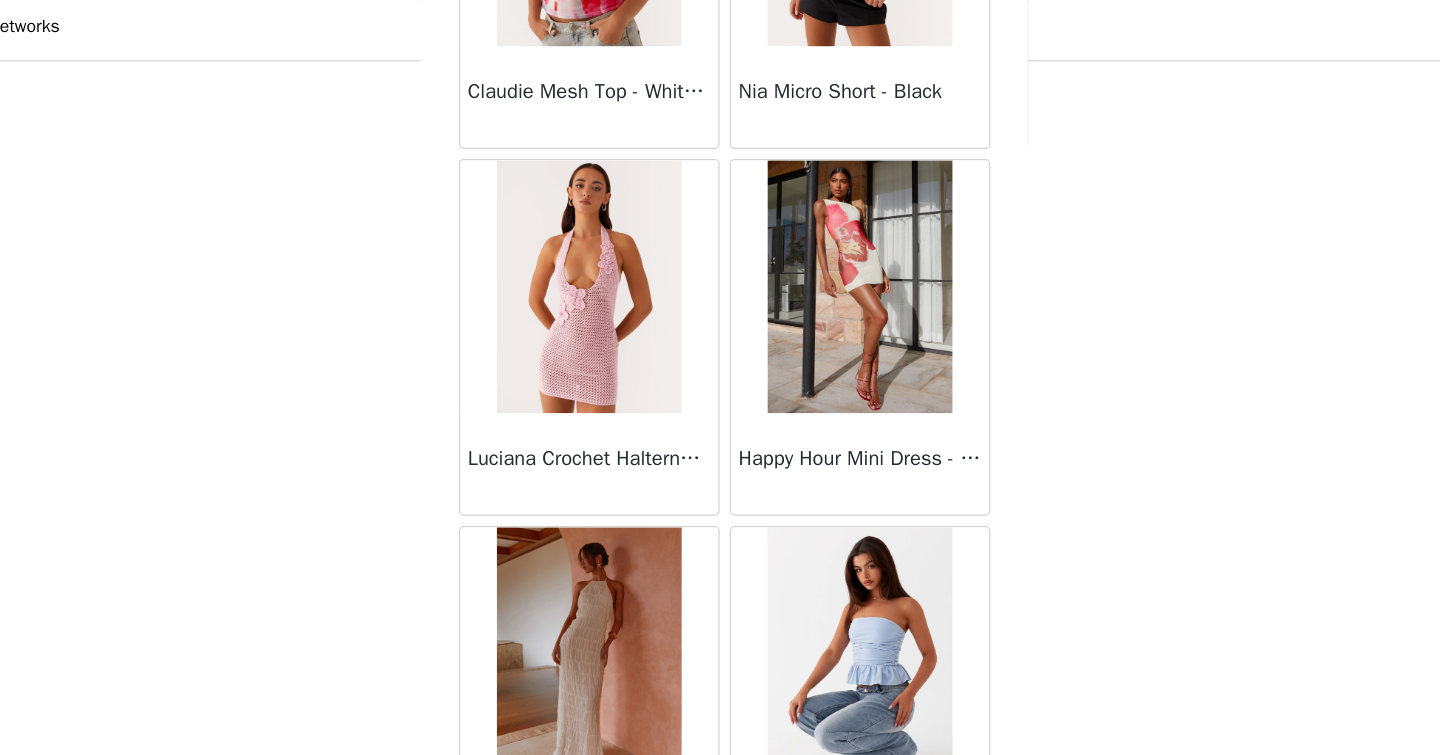 scroll, scrollTop: 2305, scrollLeft: 0, axis: vertical 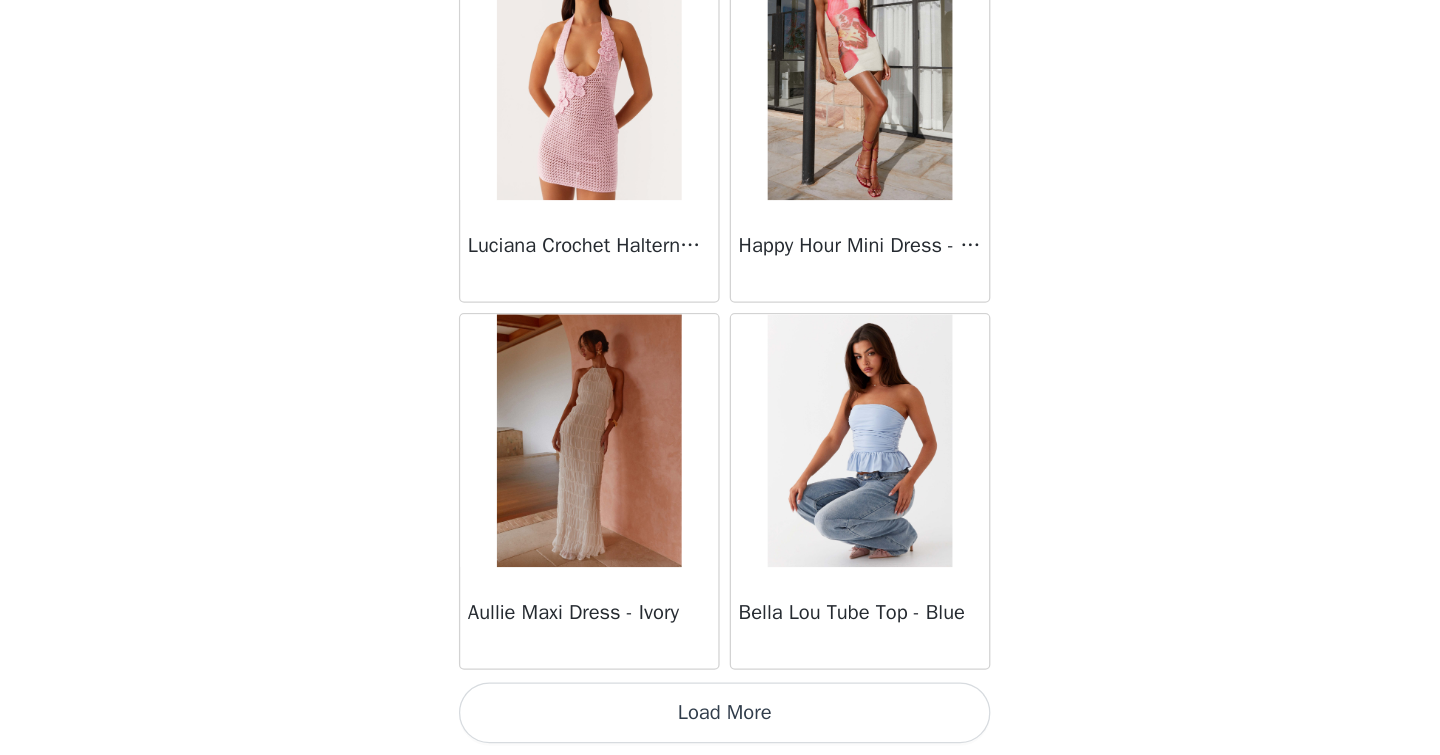 click on "Load More" at bounding box center (720, 721) 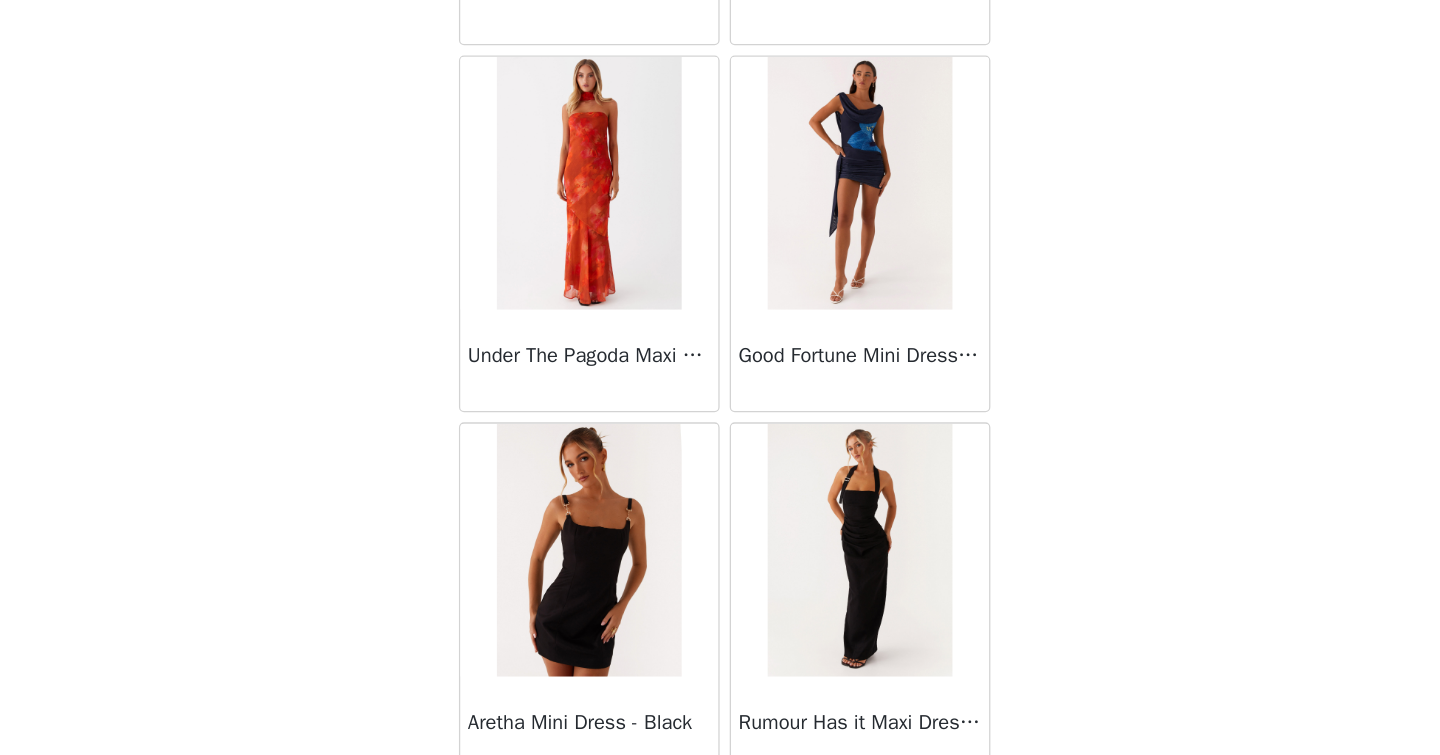 scroll, scrollTop: 5205, scrollLeft: 0, axis: vertical 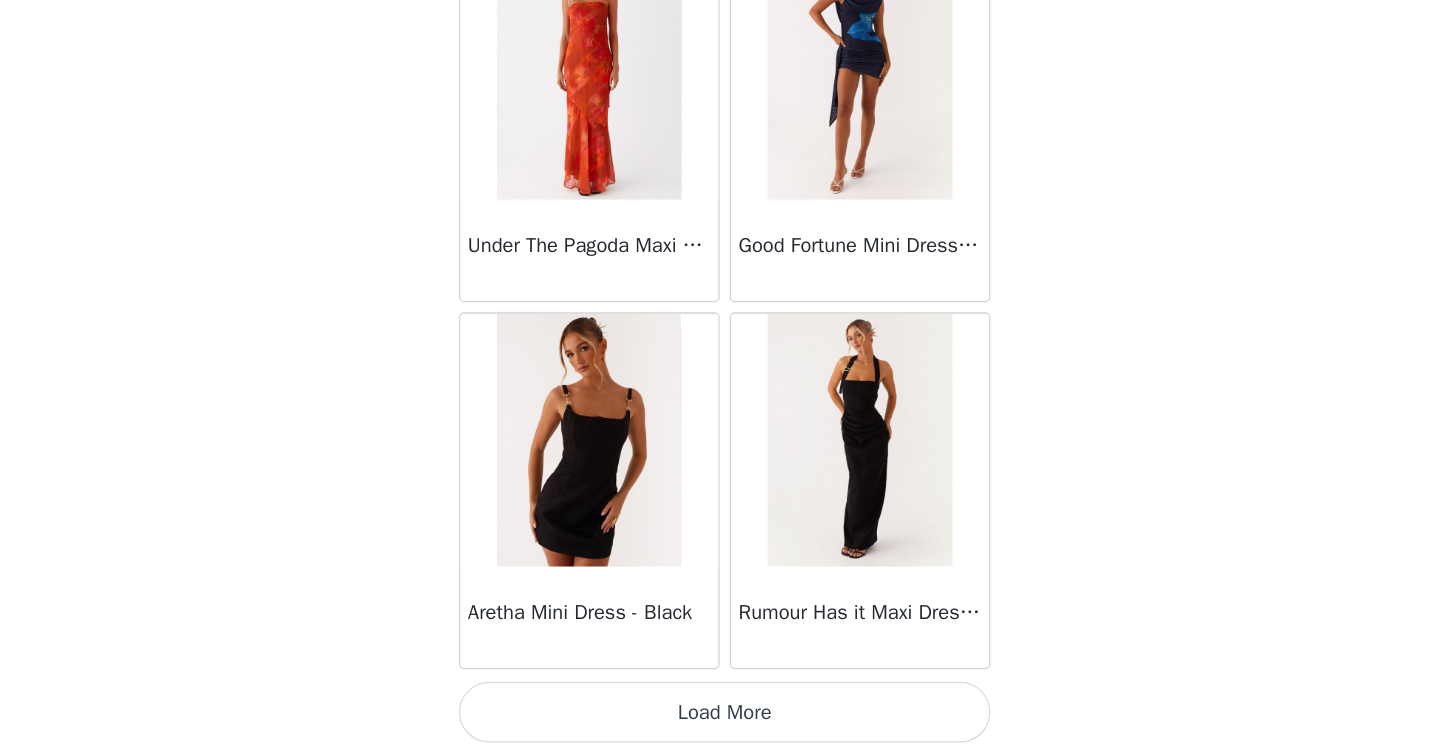 click on "Load More" at bounding box center (720, 721) 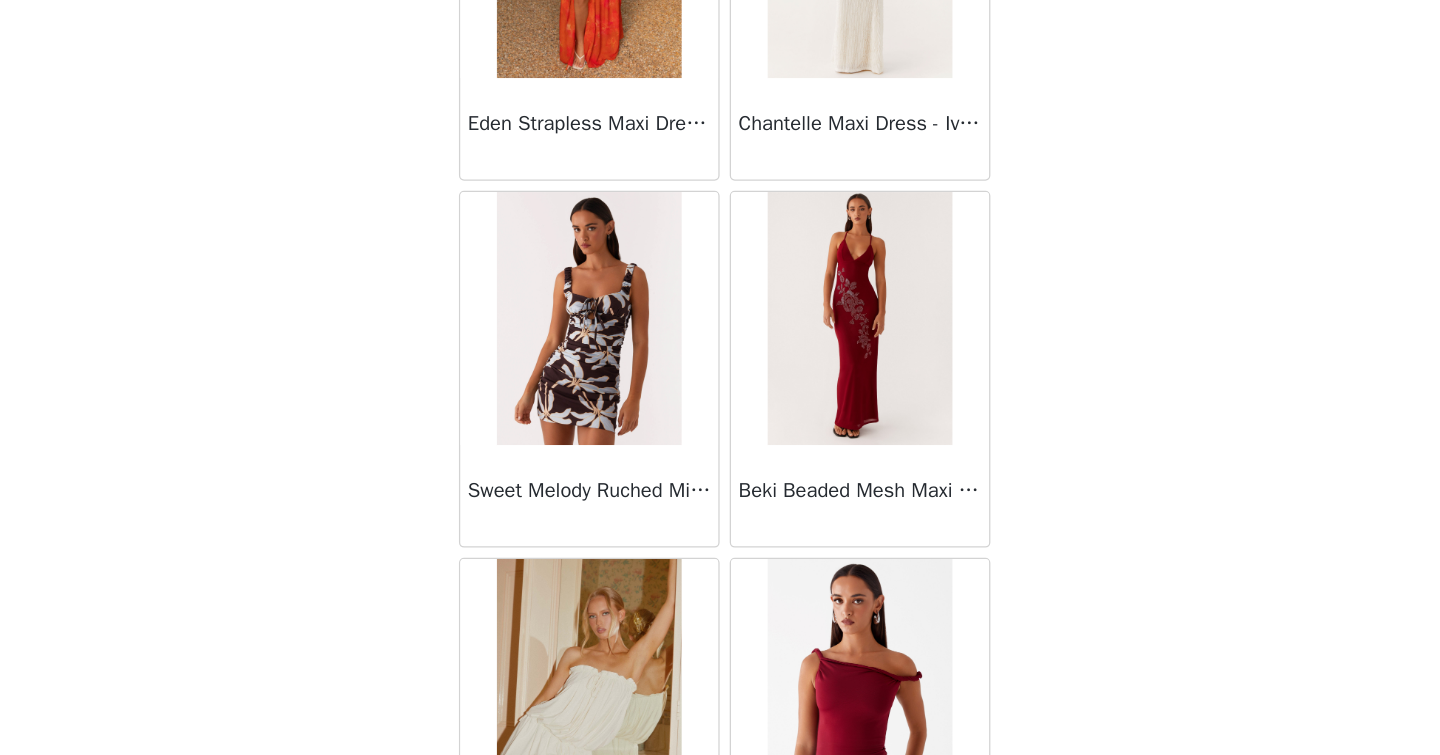 scroll, scrollTop: 8105, scrollLeft: 0, axis: vertical 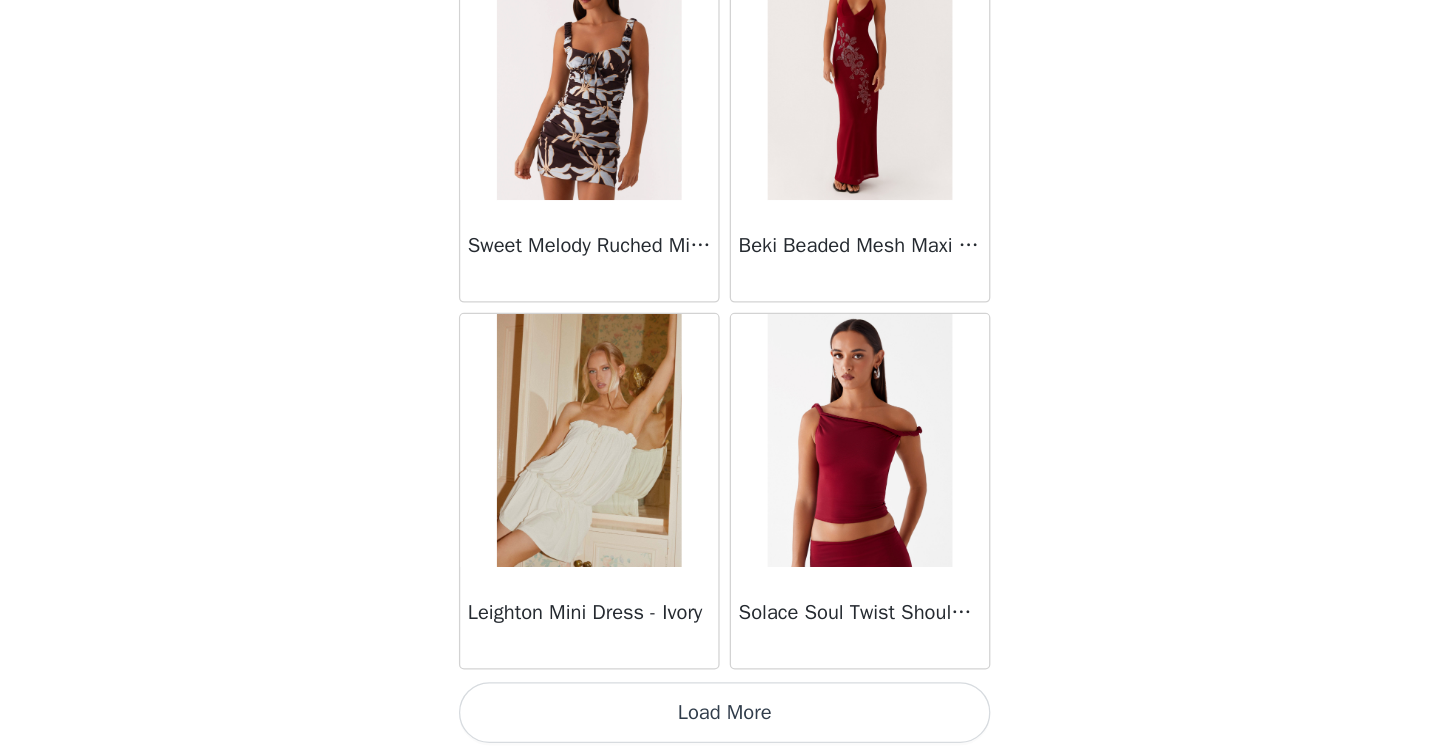 click on "Load More" at bounding box center (720, 721) 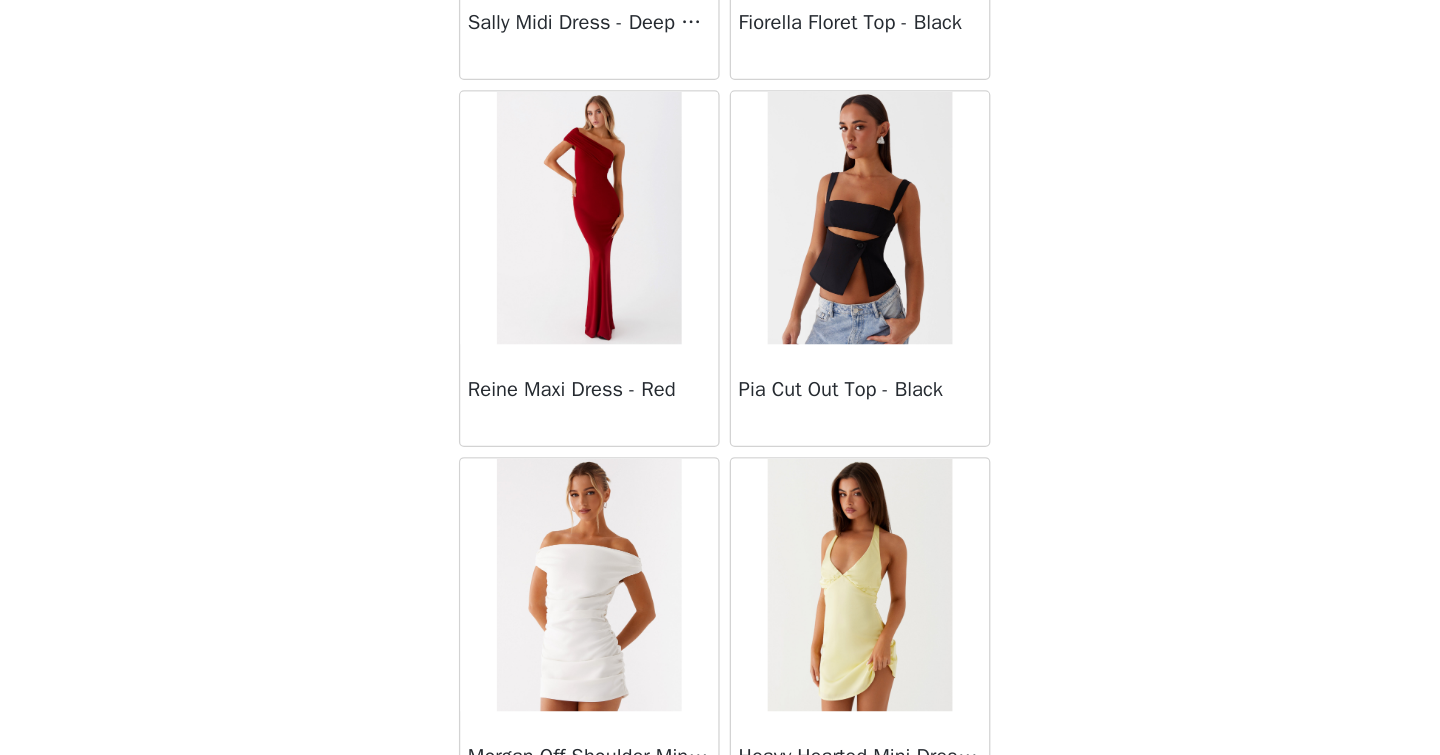 scroll, scrollTop: 11005, scrollLeft: 0, axis: vertical 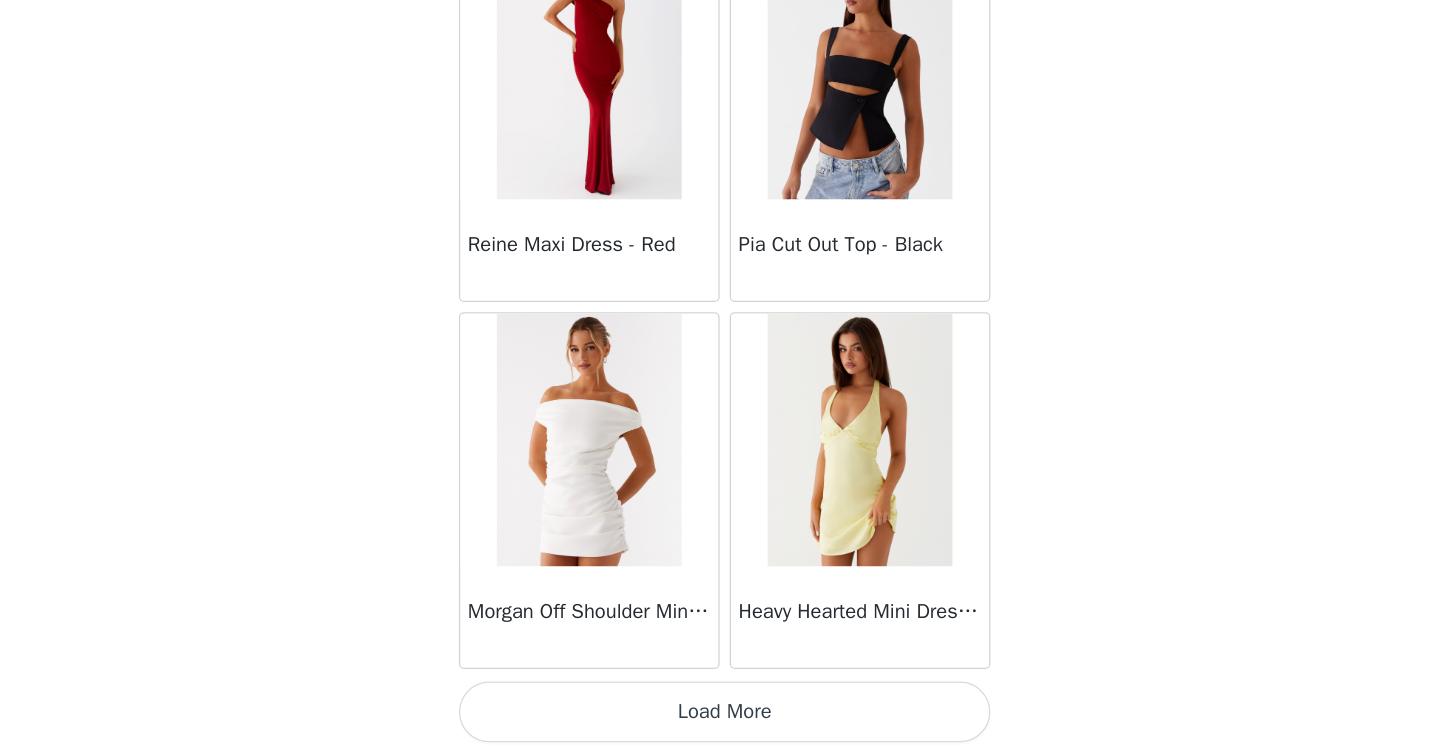click on "Load More" at bounding box center [720, 721] 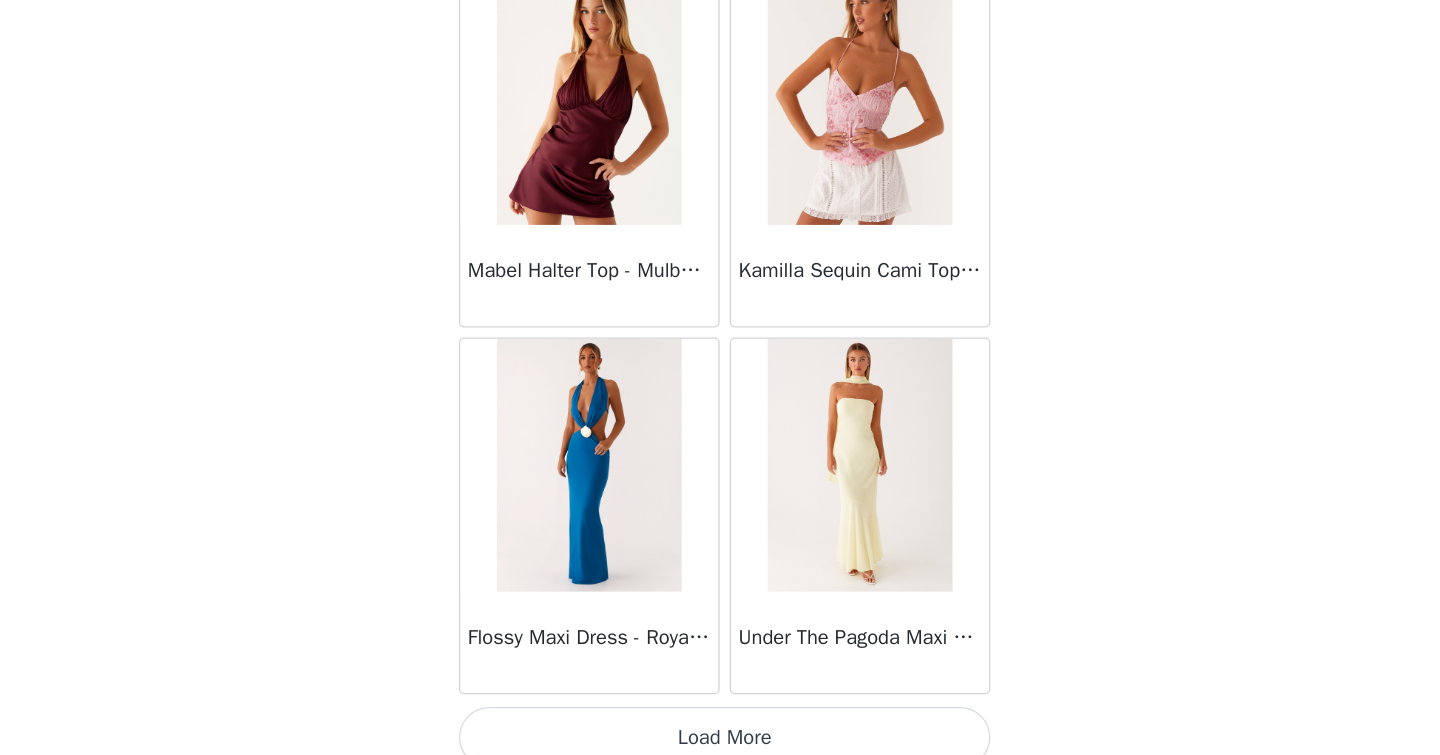 scroll, scrollTop: 13905, scrollLeft: 0, axis: vertical 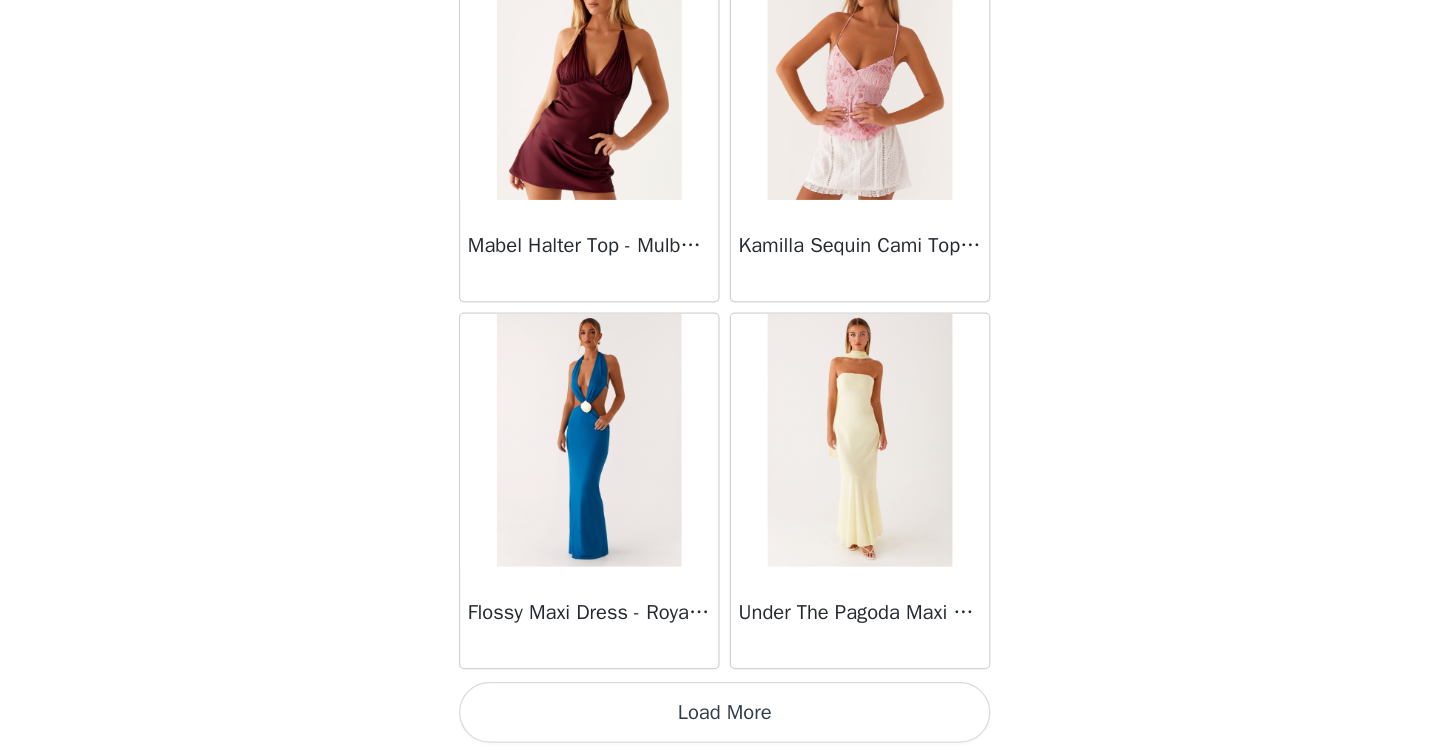 click on "Load More" at bounding box center [720, 721] 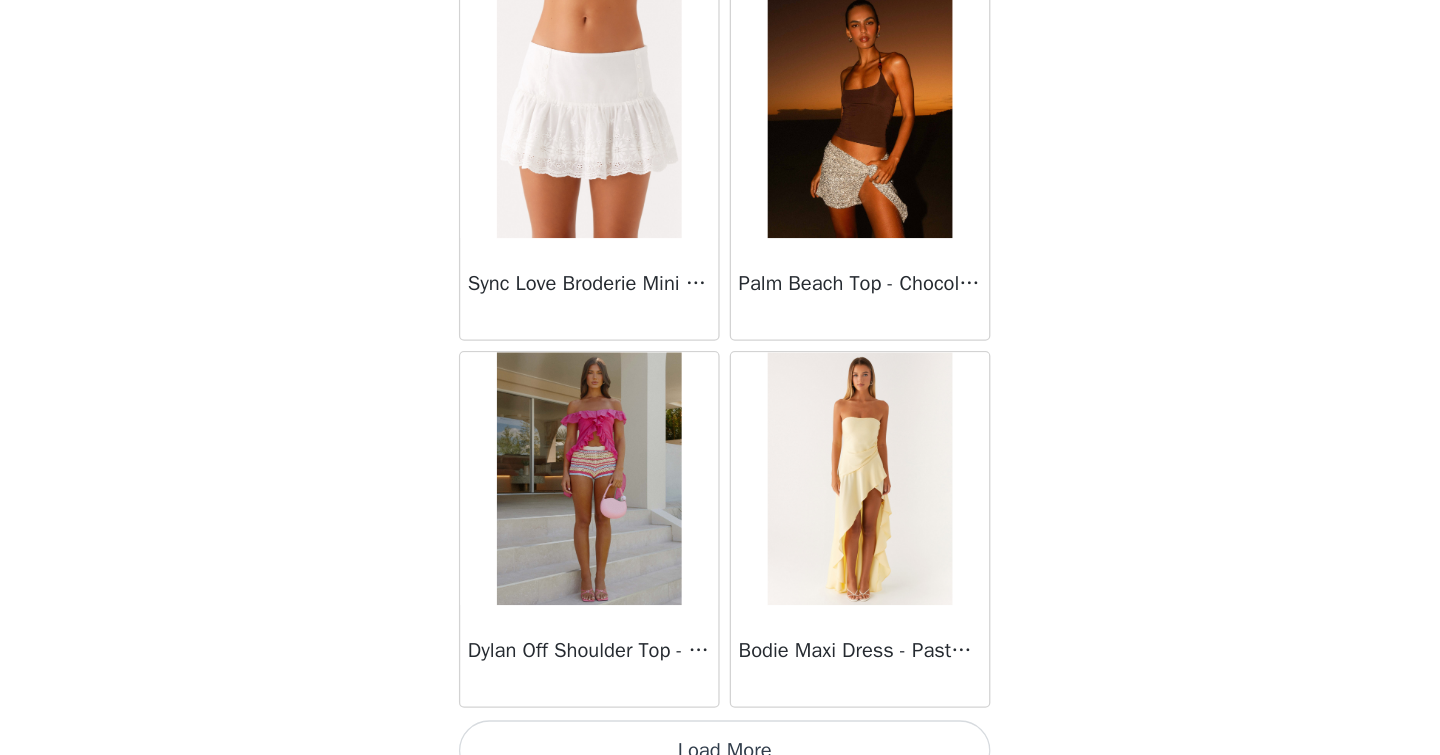 scroll, scrollTop: 16805, scrollLeft: 0, axis: vertical 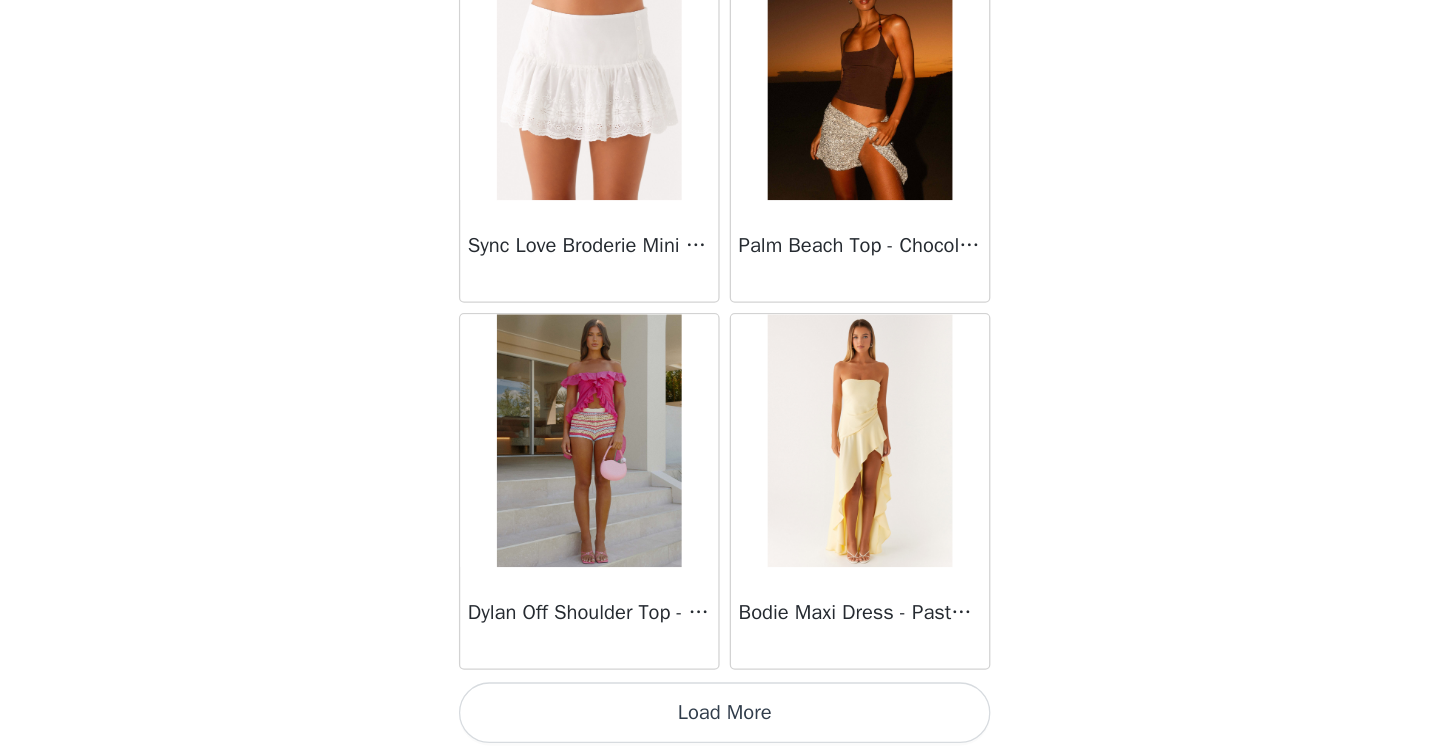 click on "Load More" at bounding box center [720, 721] 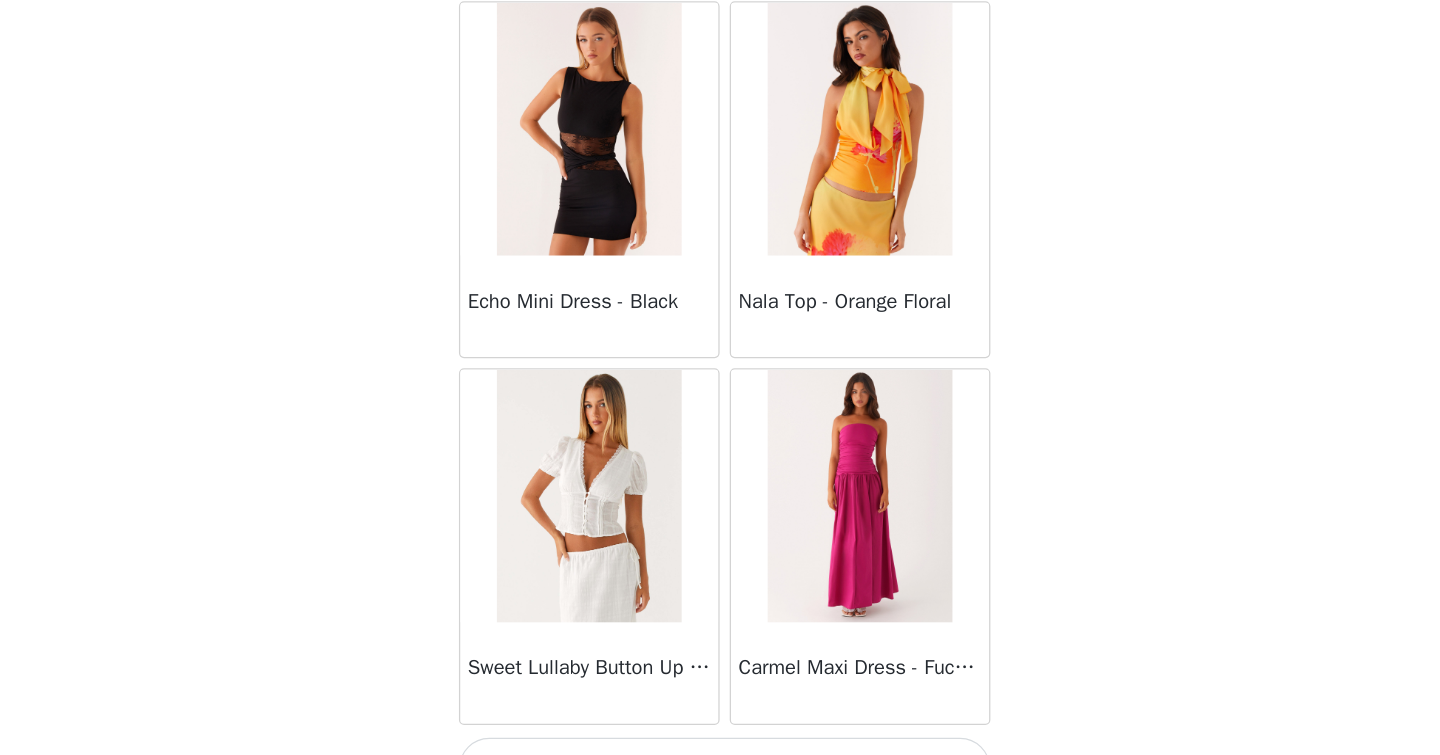 scroll, scrollTop: 19705, scrollLeft: 0, axis: vertical 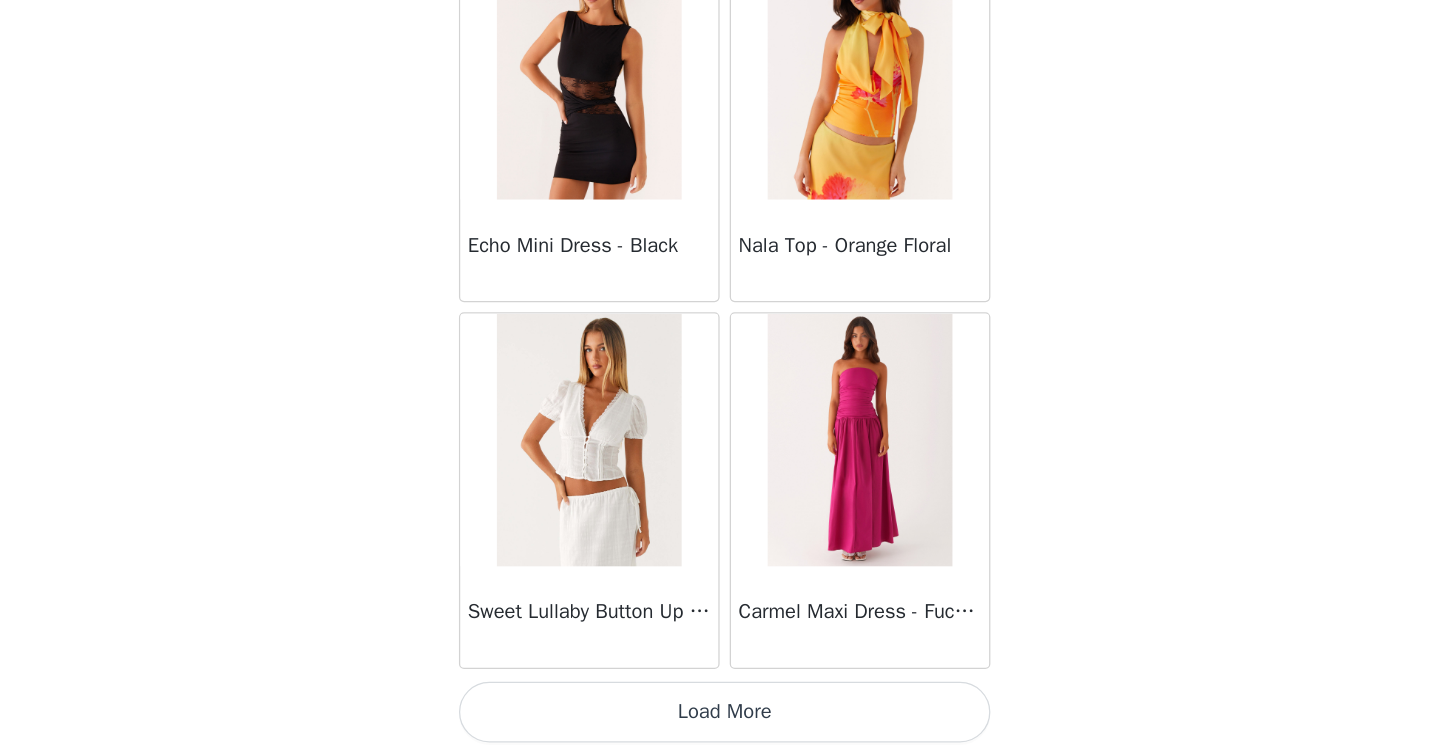 click on "Load More" at bounding box center [720, 721] 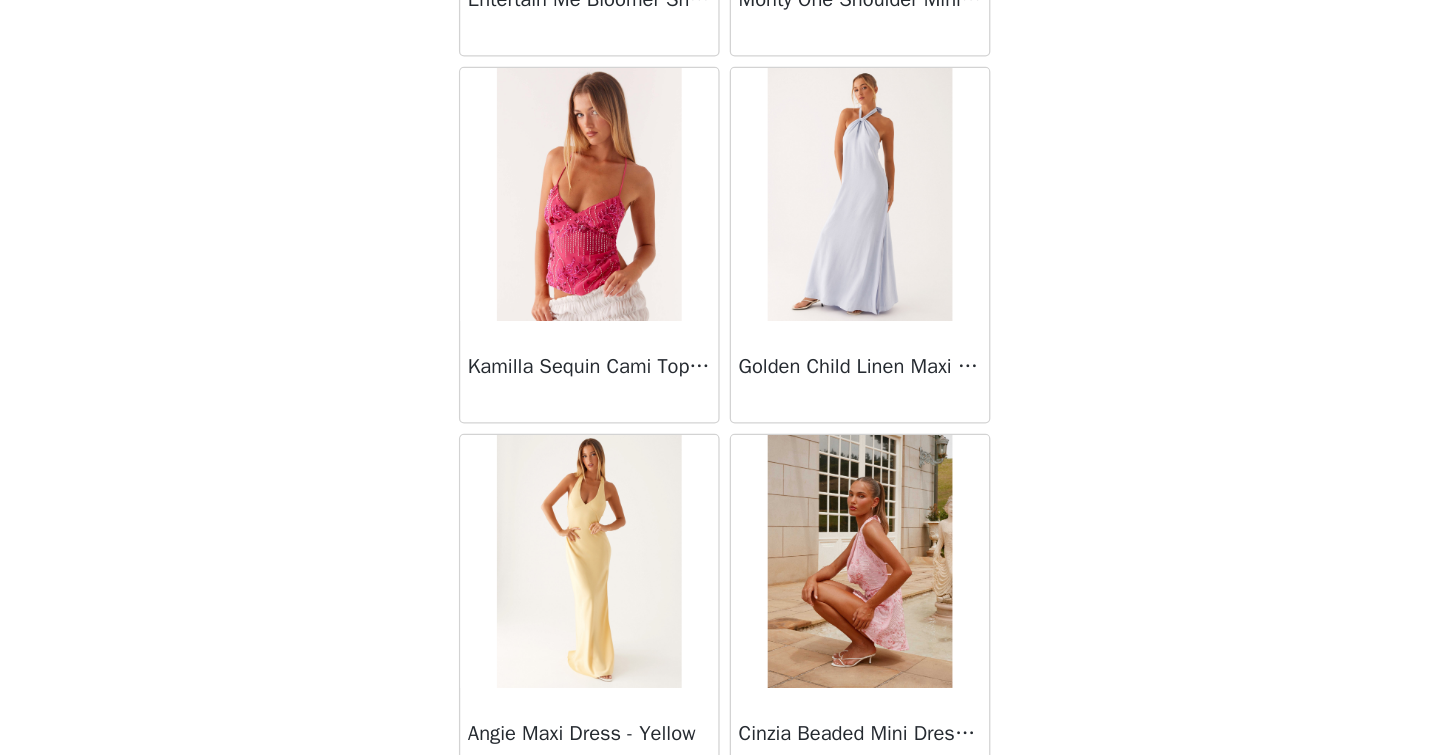 scroll, scrollTop: 22605, scrollLeft: 0, axis: vertical 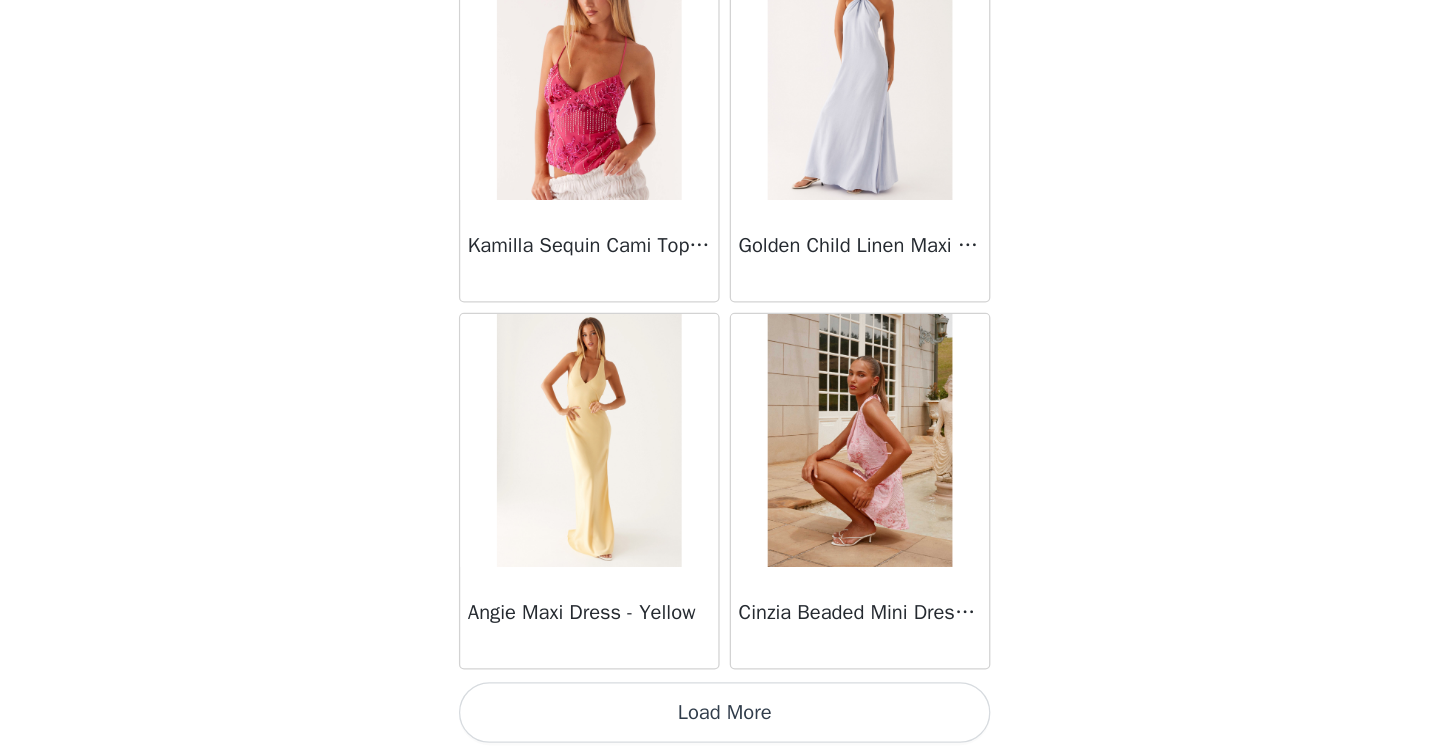 click on "Load More" at bounding box center [720, 721] 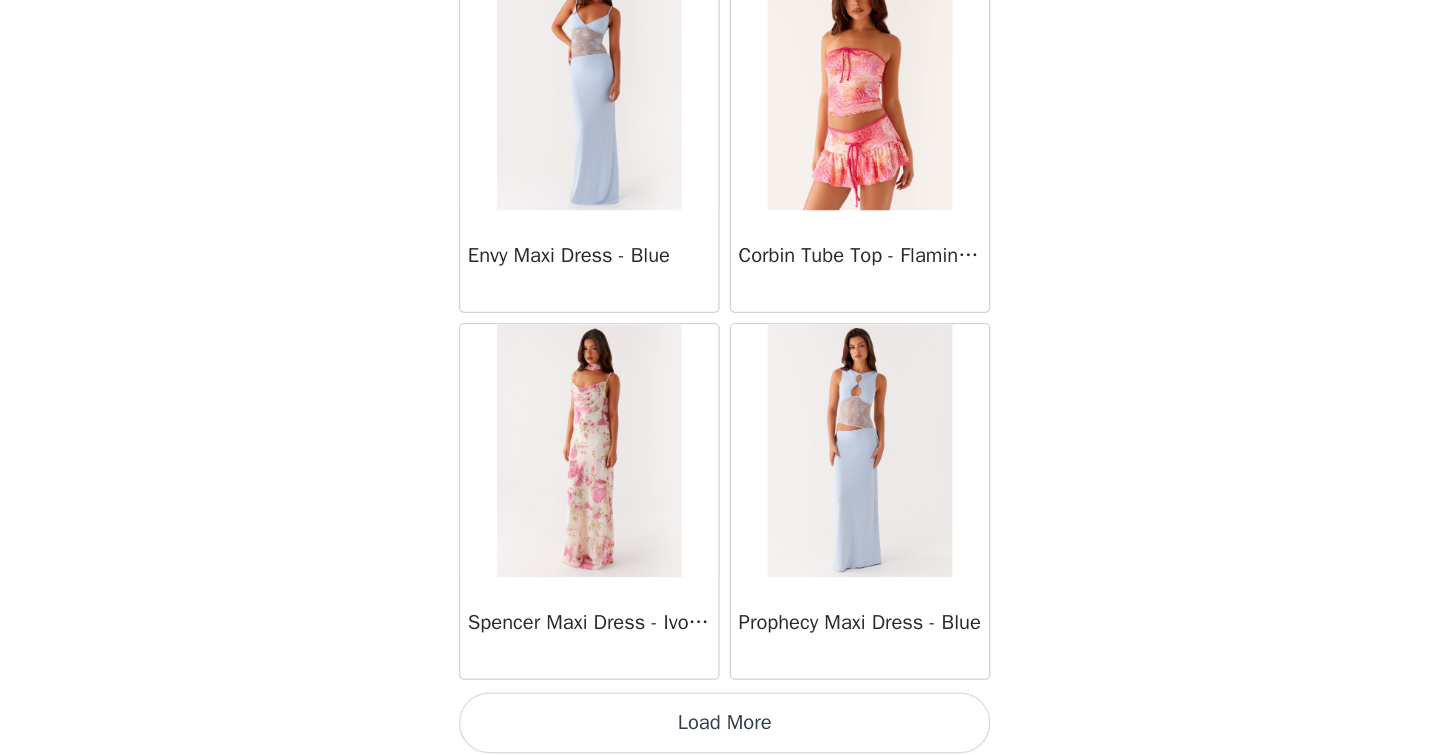 scroll, scrollTop: 25505, scrollLeft: 0, axis: vertical 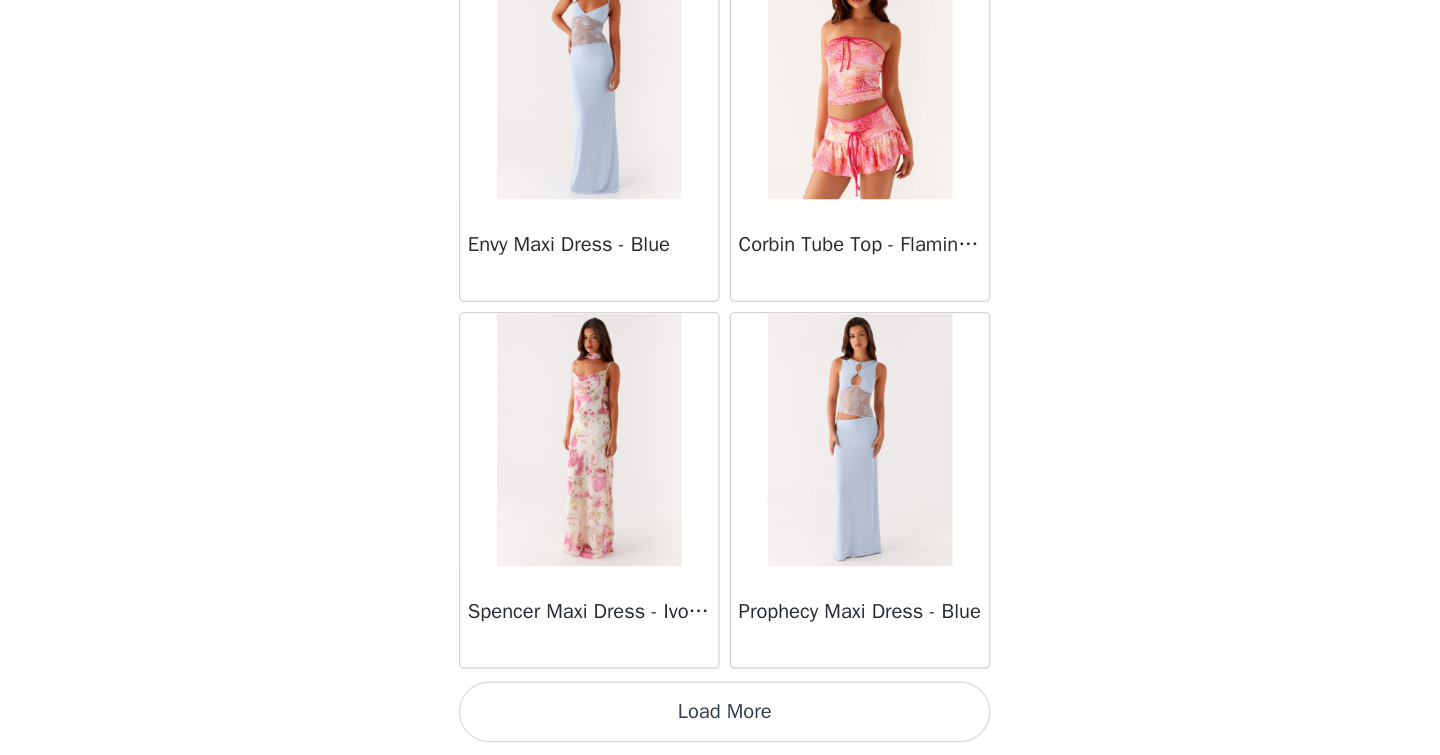 click on "Load More" at bounding box center (720, 721) 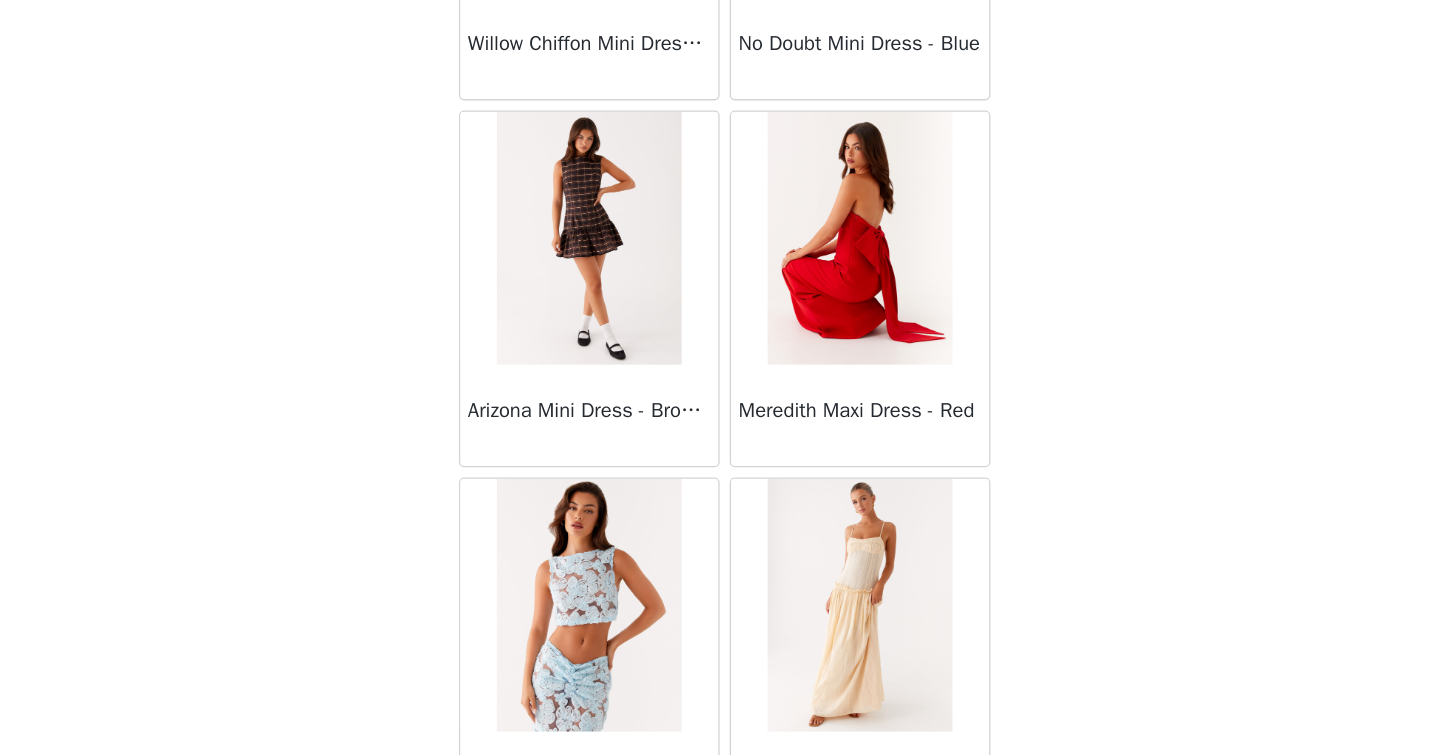 scroll, scrollTop: 28405, scrollLeft: 0, axis: vertical 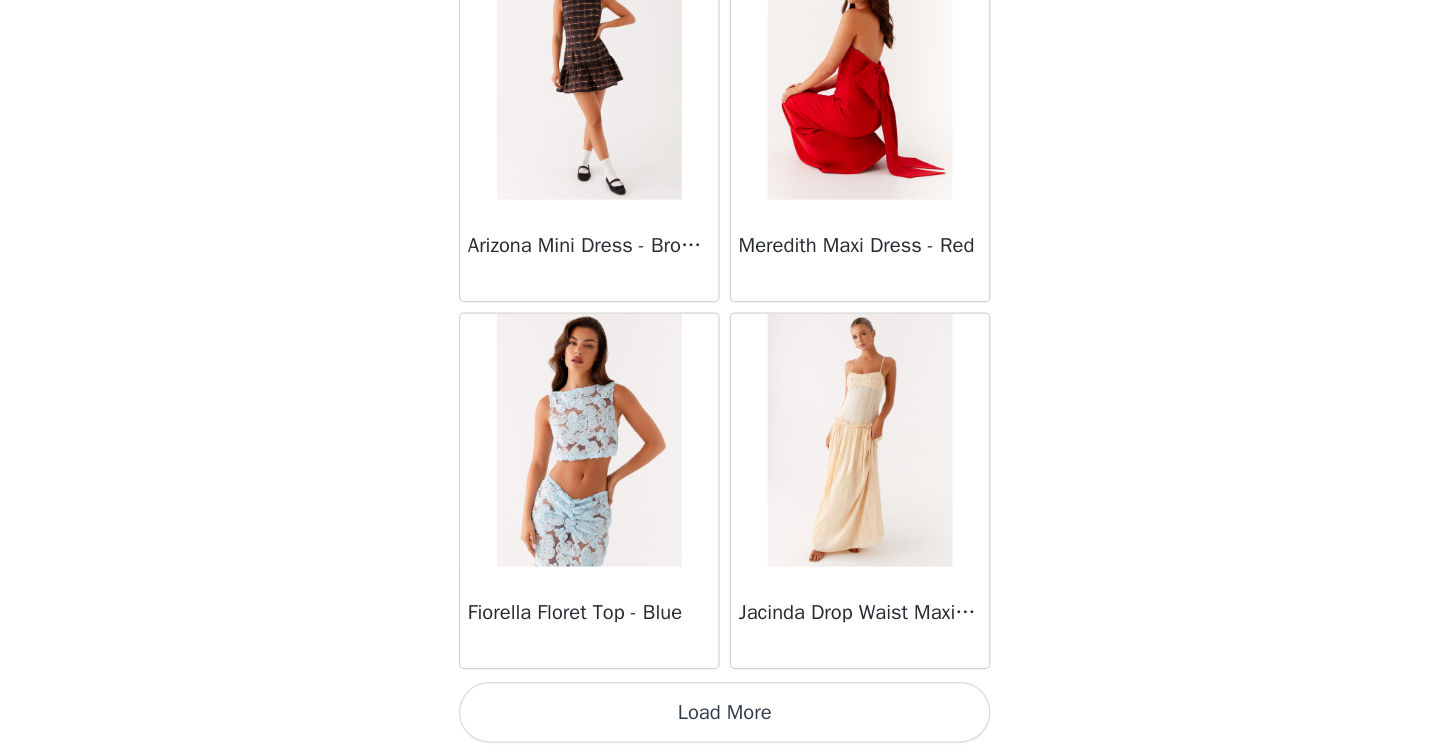 click on "Load More" at bounding box center (720, 721) 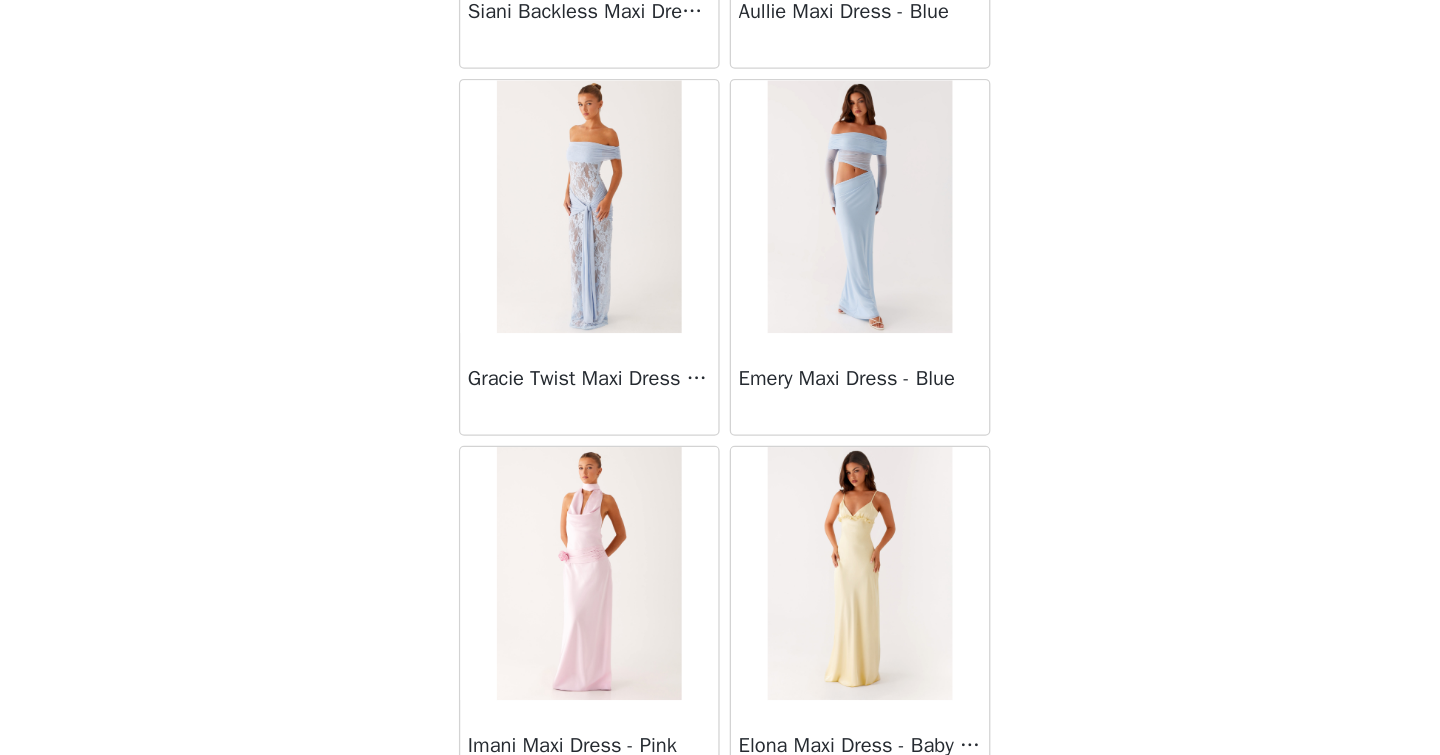 scroll, scrollTop: 31305, scrollLeft: 0, axis: vertical 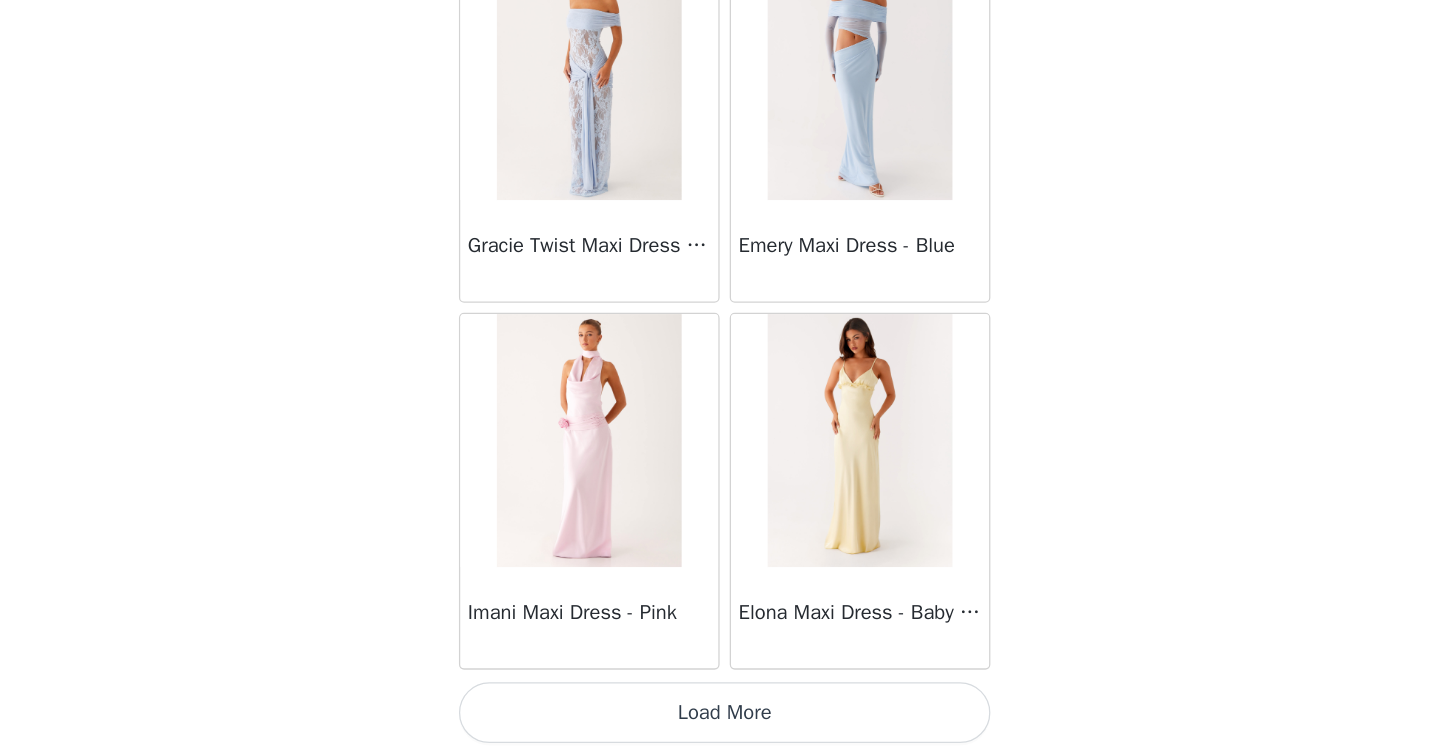 click on "Load More" at bounding box center [720, 721] 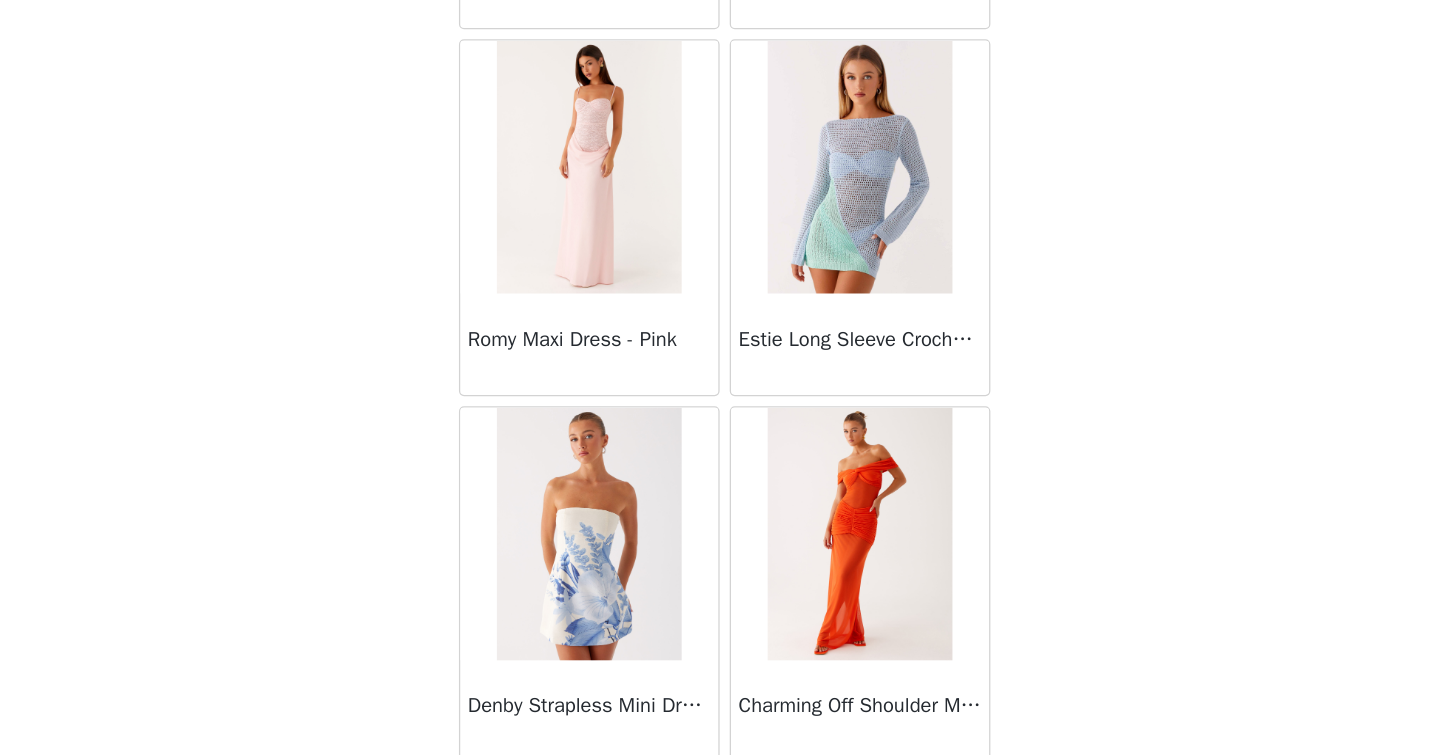 scroll, scrollTop: 33844, scrollLeft: 0, axis: vertical 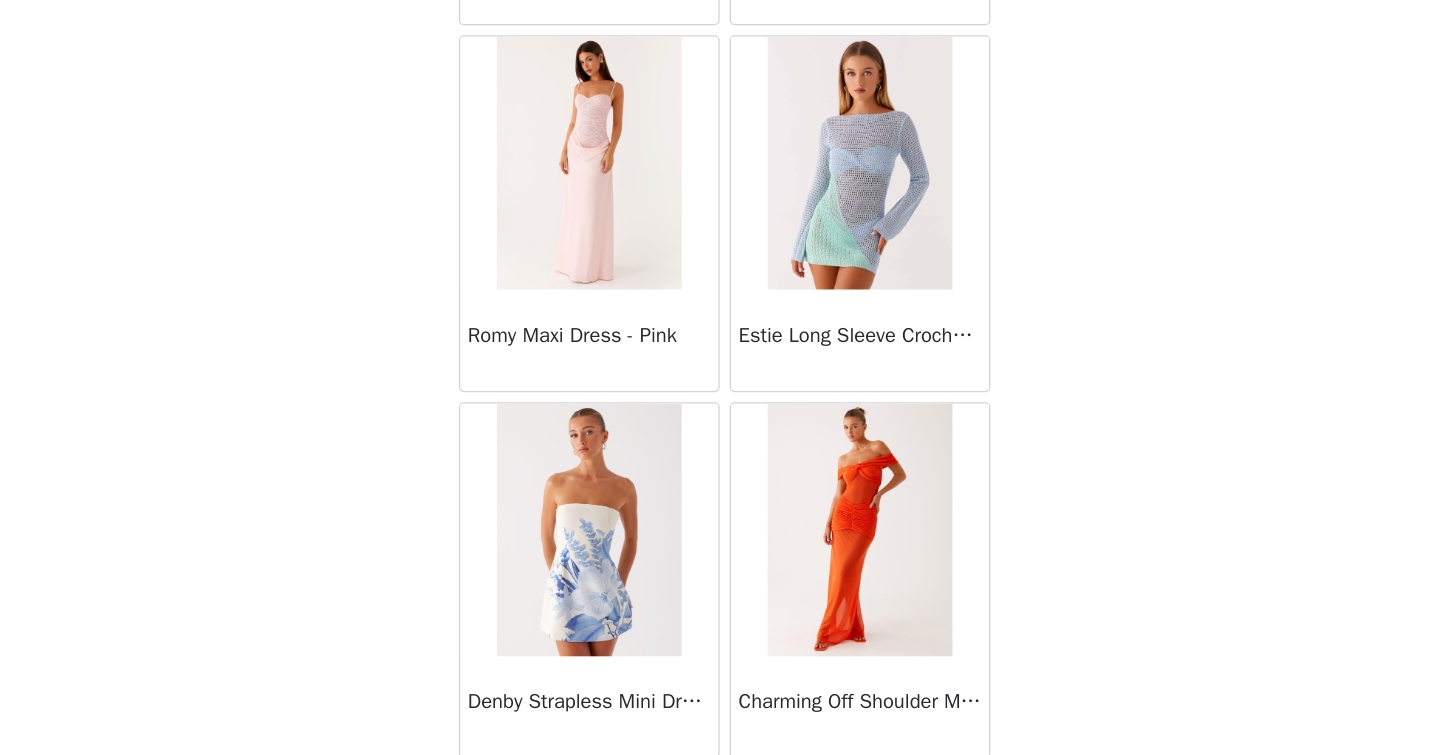 click on "Romy Maxi Dress - Pink" at bounding box center [613, 423] 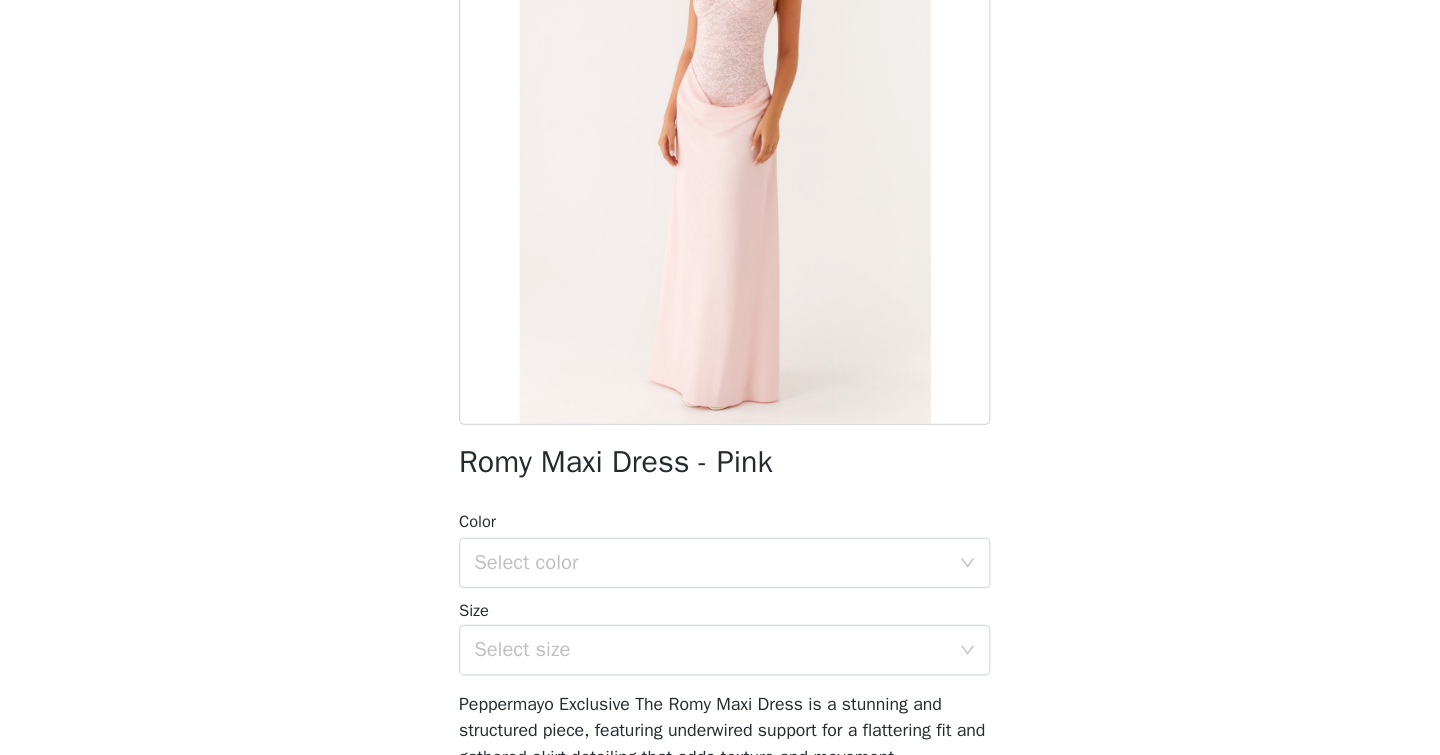 scroll, scrollTop: 0, scrollLeft: 0, axis: both 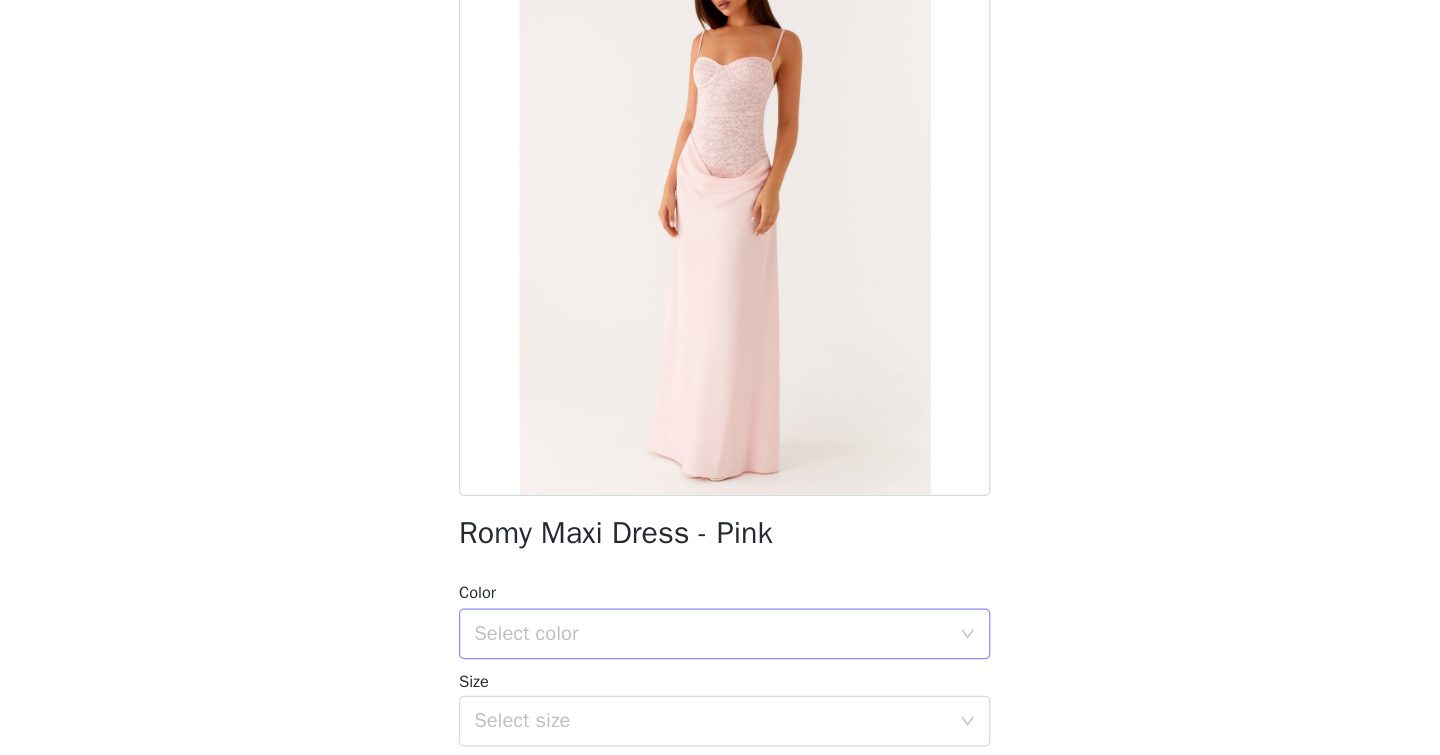 click on "Select color" at bounding box center (713, 659) 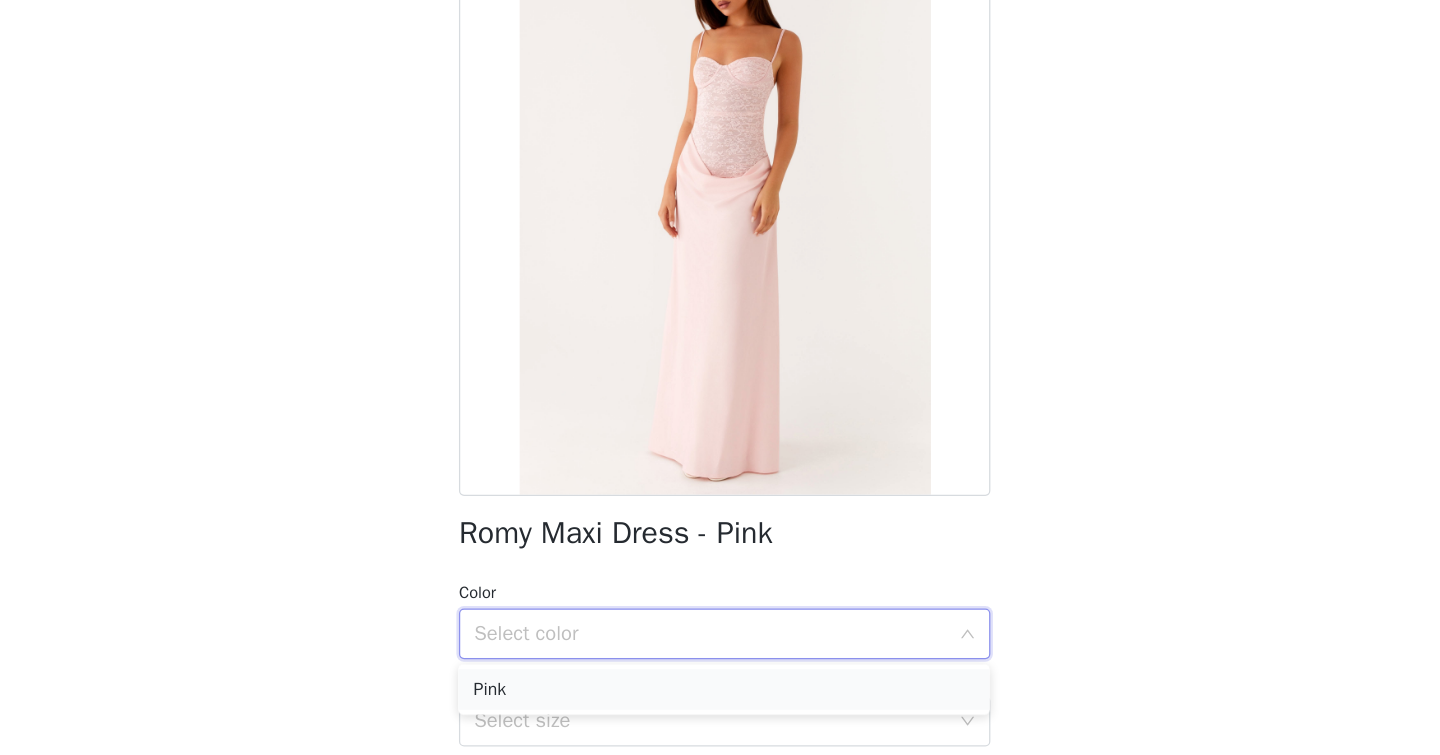 click on "Pink" at bounding box center [720, 703] 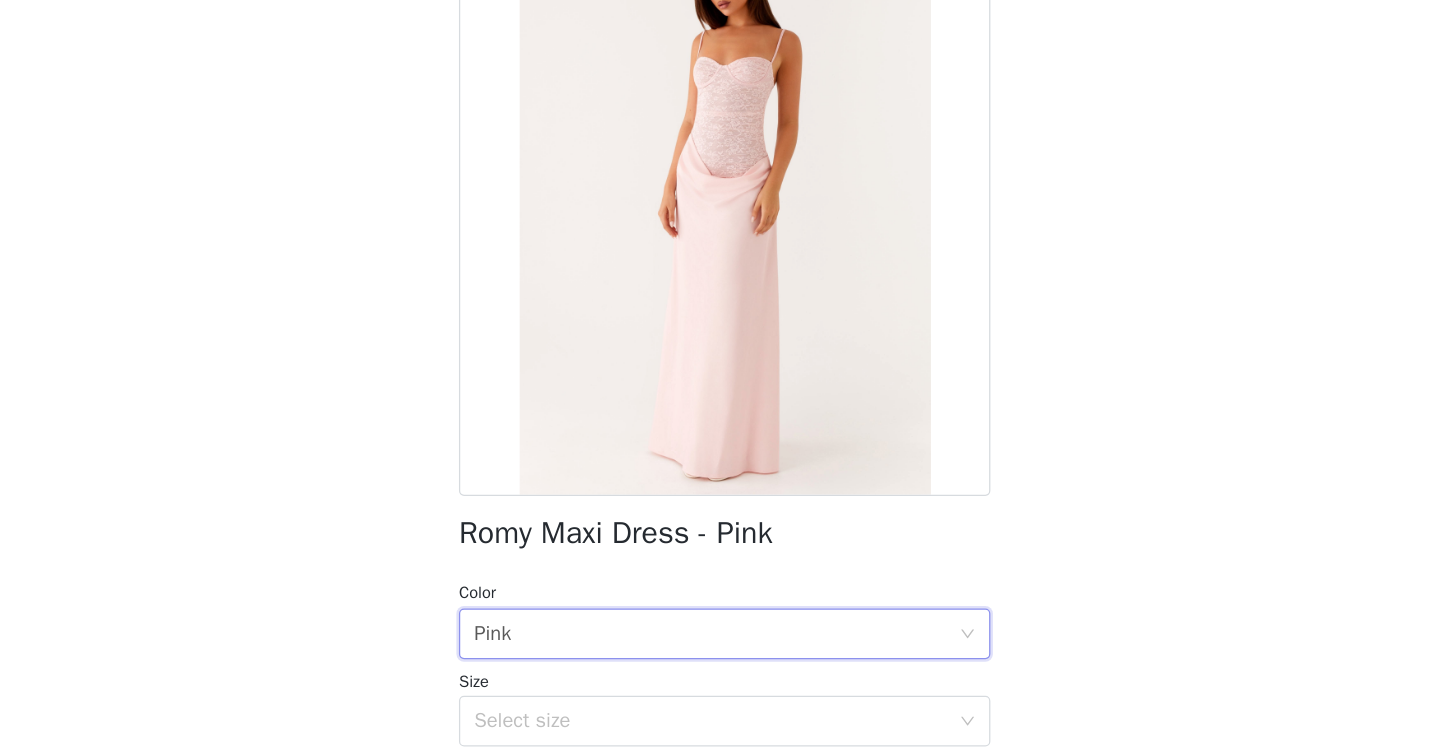 click on "STEP 1 OF 4
Select your styles!
You will receive 4 products.       3/4 Selected           Evi Midi Skirt - Ivory           Ivory, AU 8       Edit   Remove     Fantasy Maxi Dress - Pink Tropical           Pink Tropical, AU 8       Edit   Remove     Evi Halterneck Top - Ivory           Ivory, AU 6       Edit   Remove     Add Product       Back     Romy Maxi Dress - Pink               Color   Select color Pink Size   Select size     Add Product
Step 1 of 4" at bounding box center [720, 260] 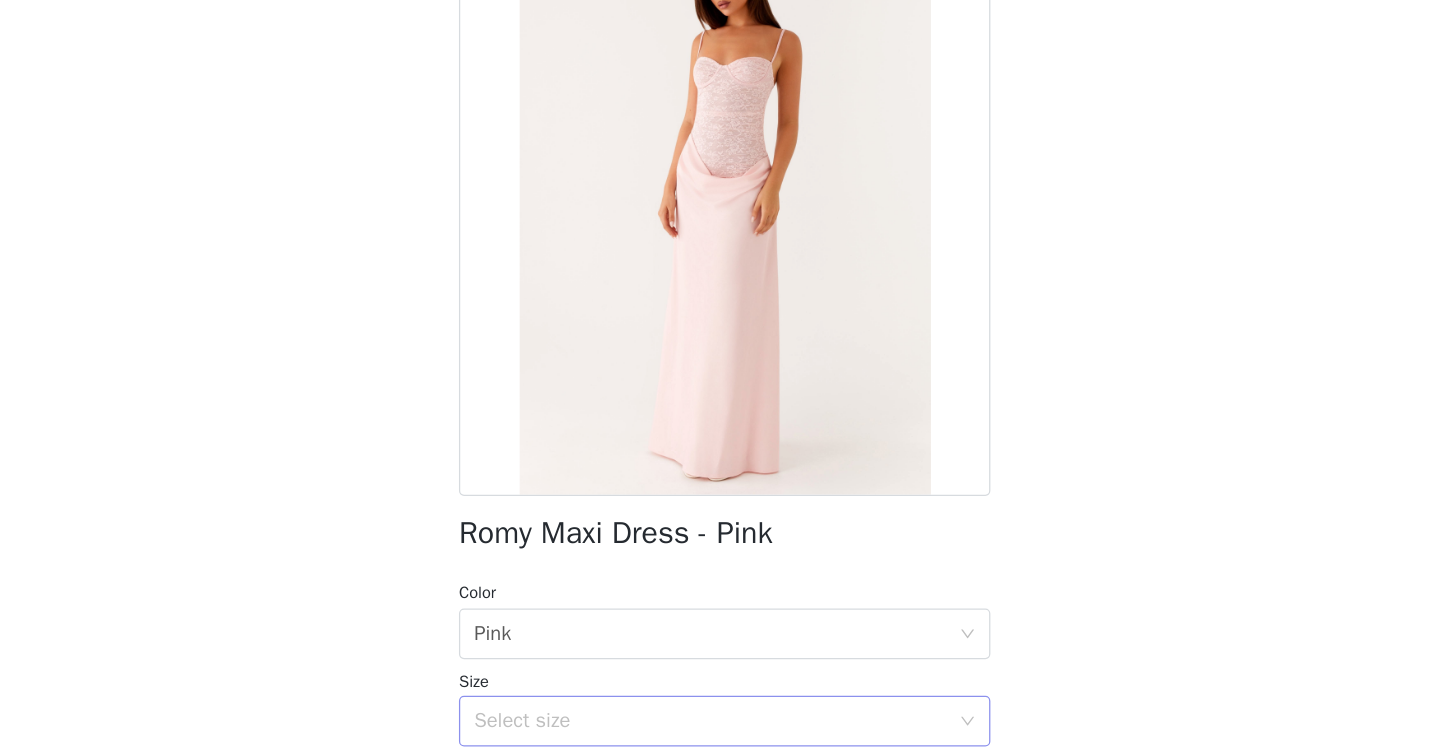 click on "Select size" at bounding box center (709, 728) 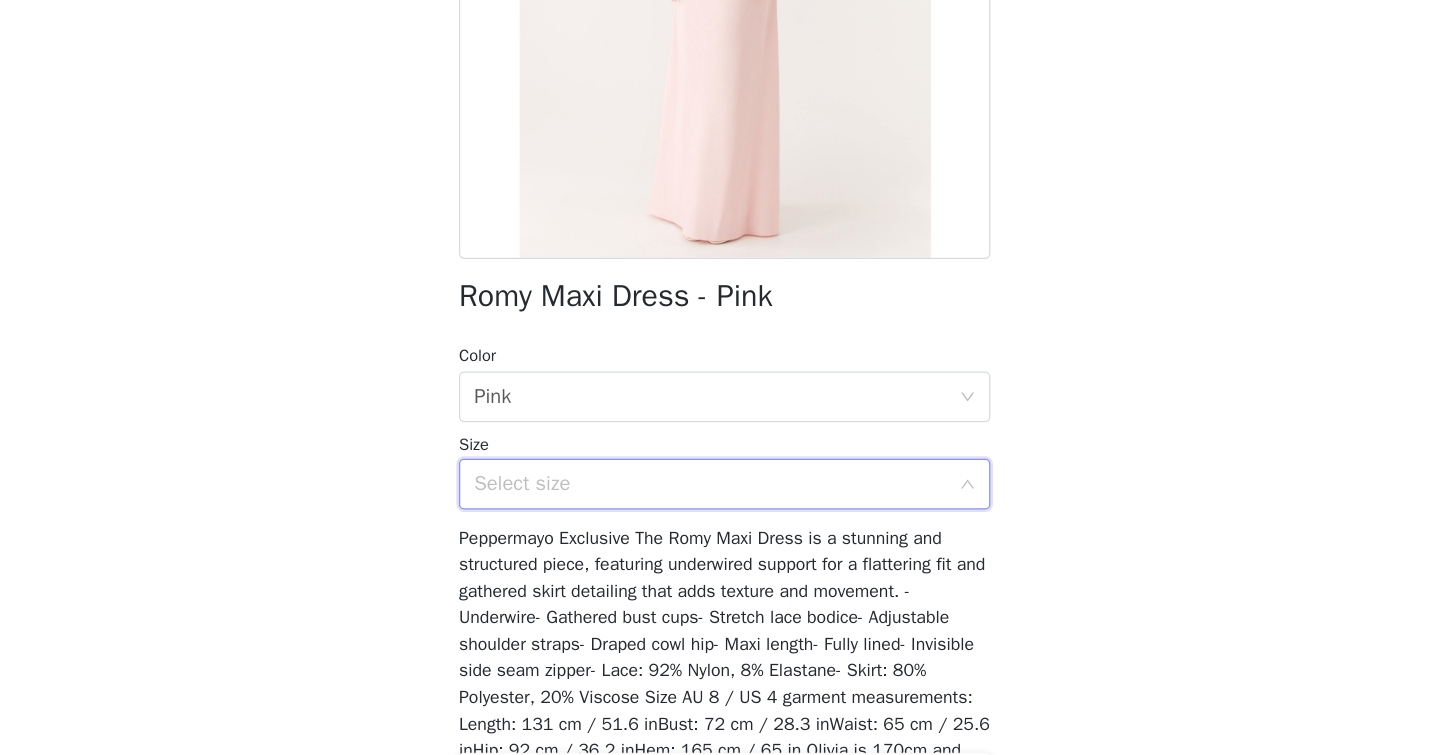 scroll, scrollTop: 208, scrollLeft: 0, axis: vertical 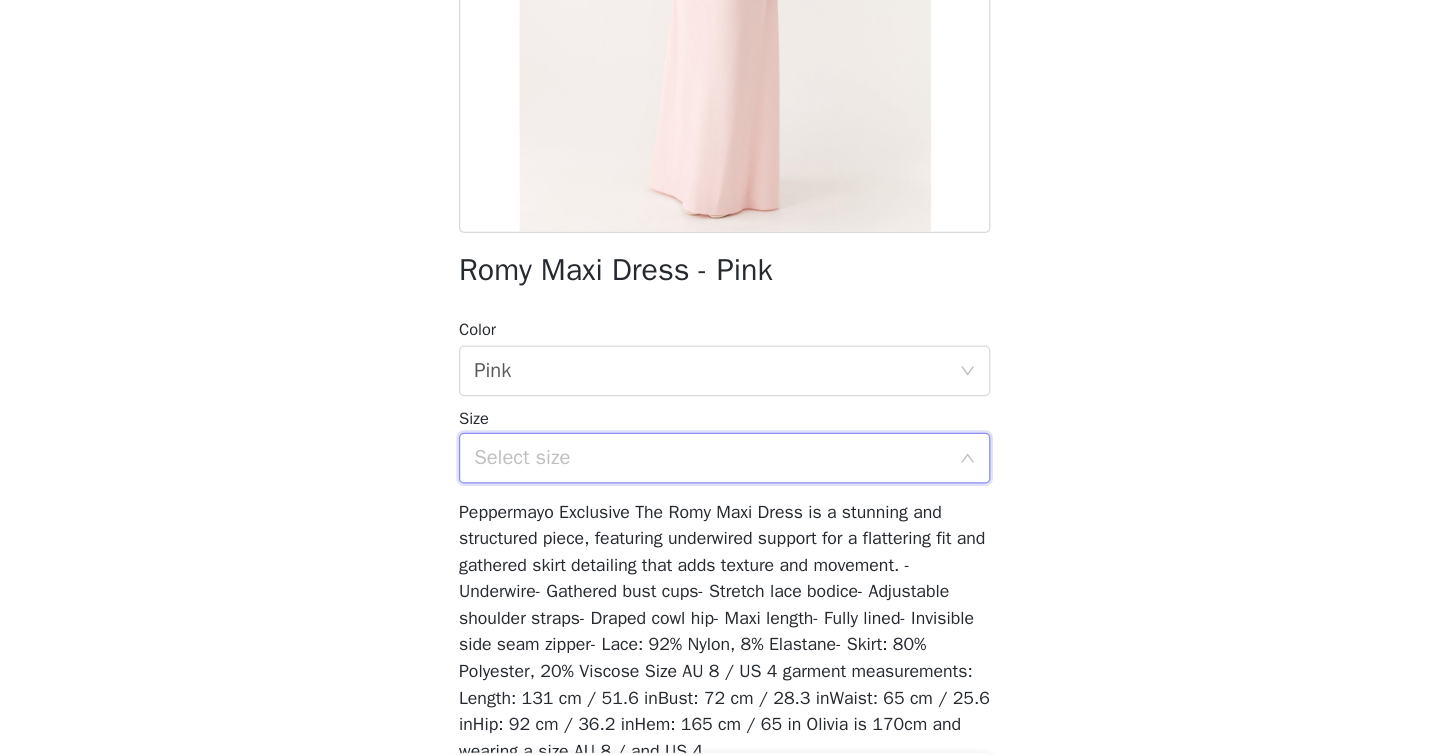 click on "Select size" at bounding box center (709, 520) 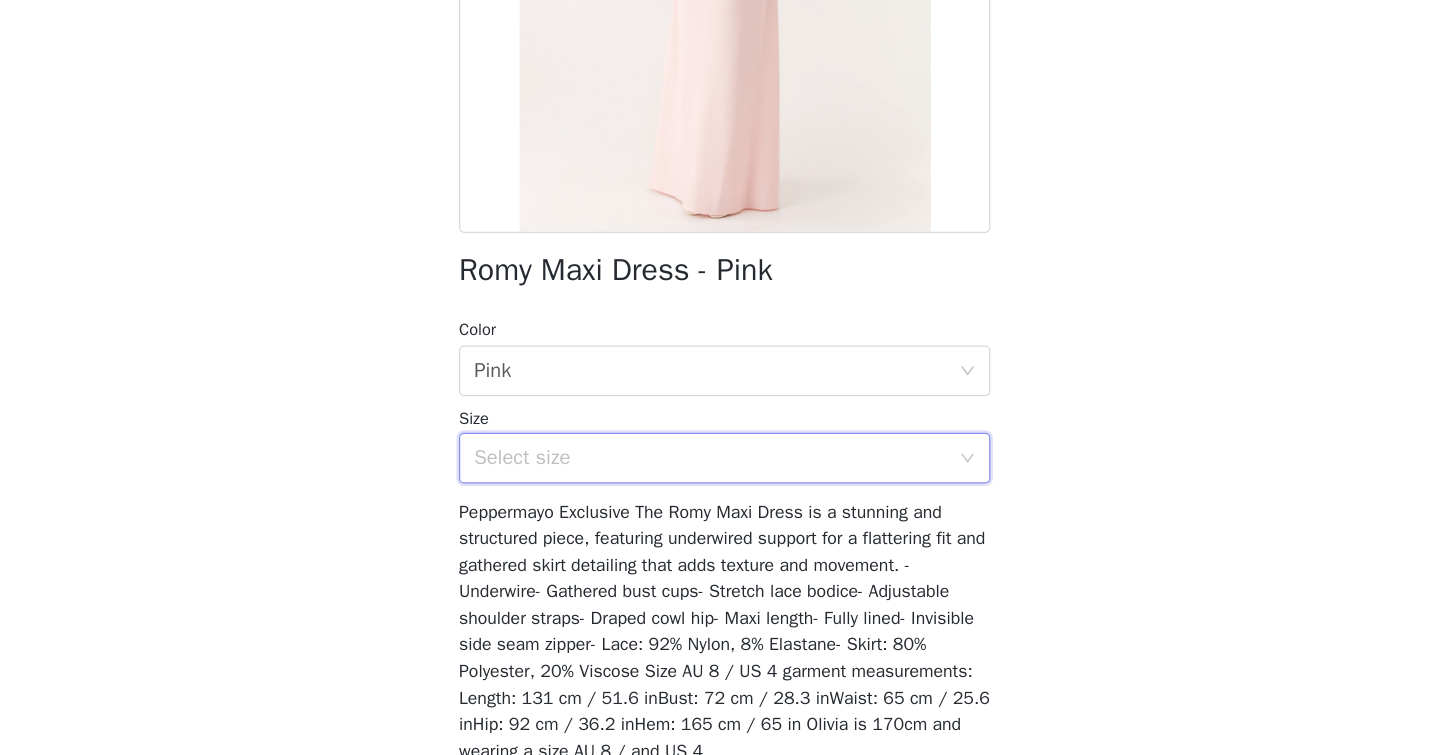 click on "Select size" at bounding box center [709, 520] 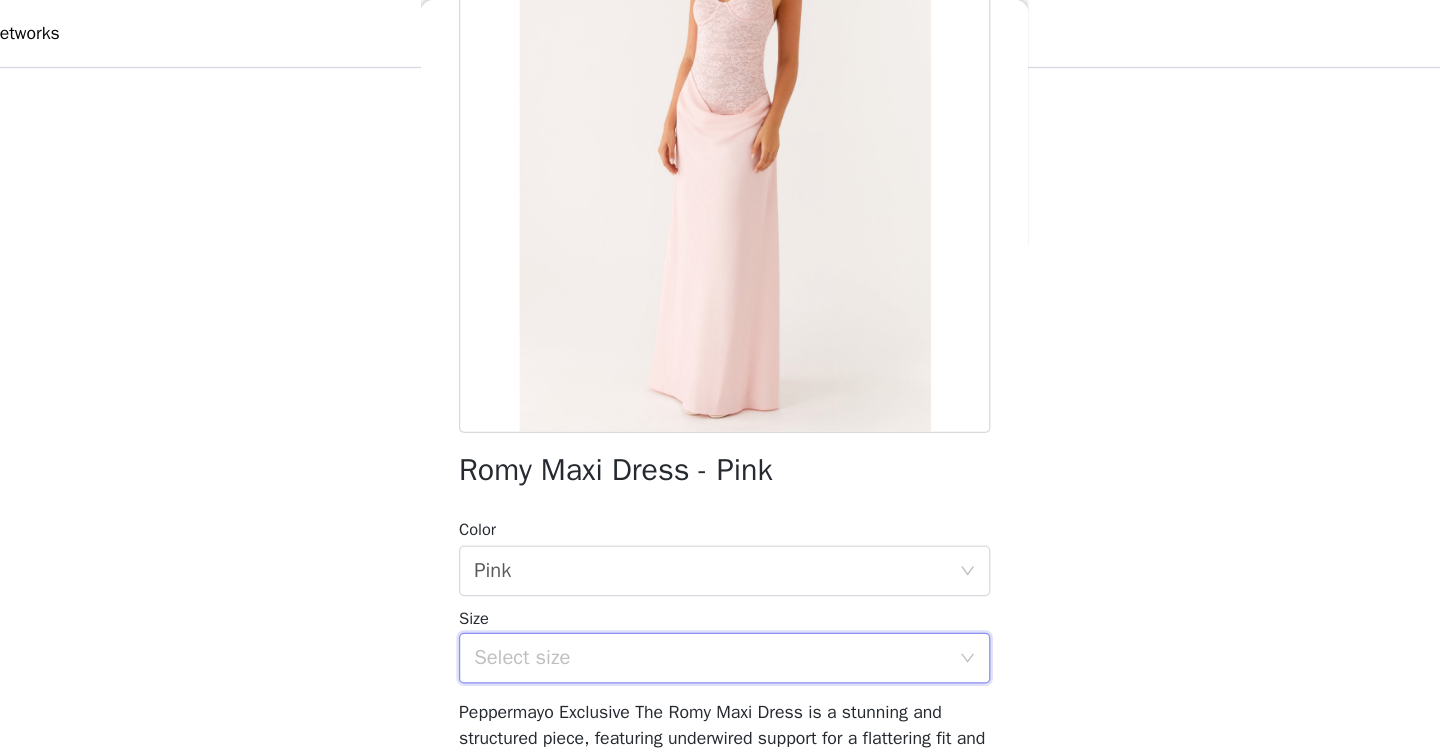 scroll, scrollTop: 146, scrollLeft: 0, axis: vertical 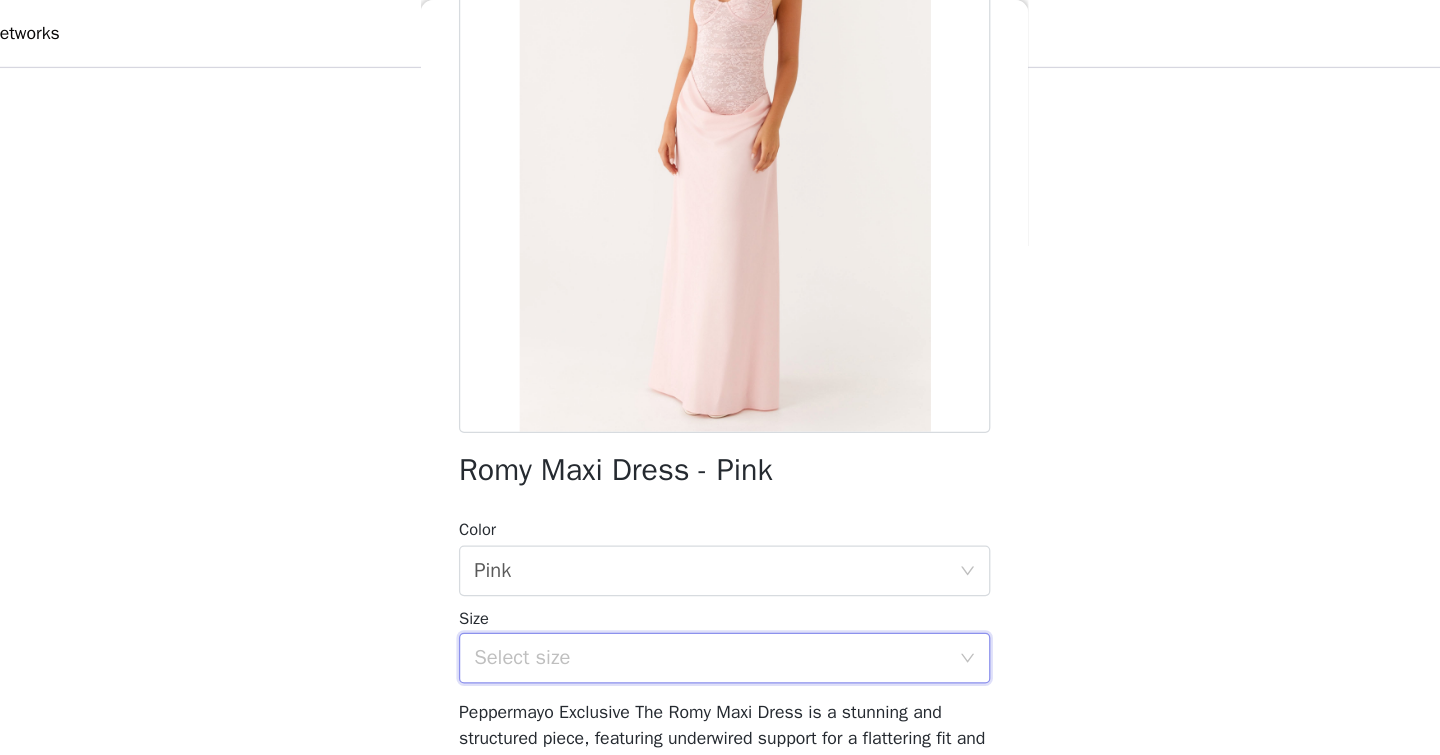 click on "Select size" at bounding box center [709, 520] 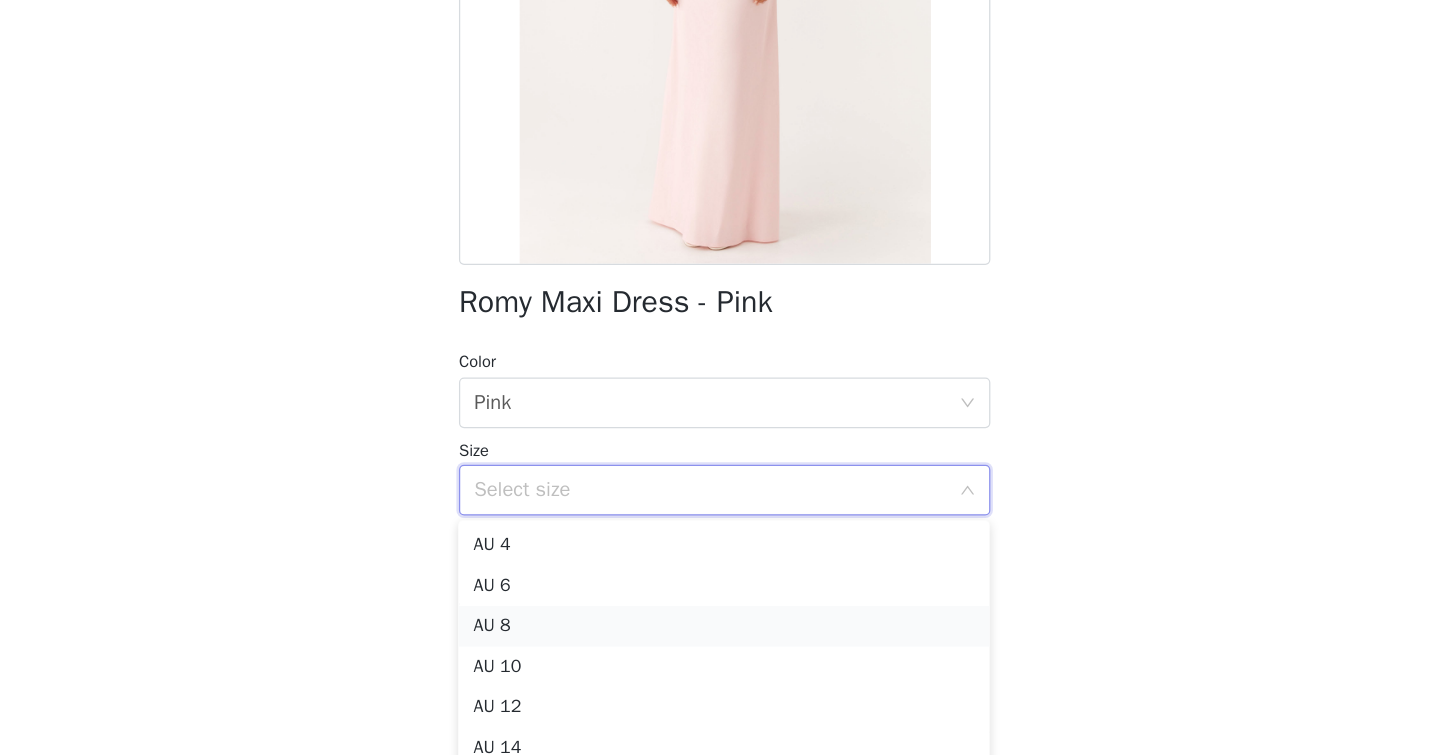 click on "AU 8" at bounding box center [720, 628] 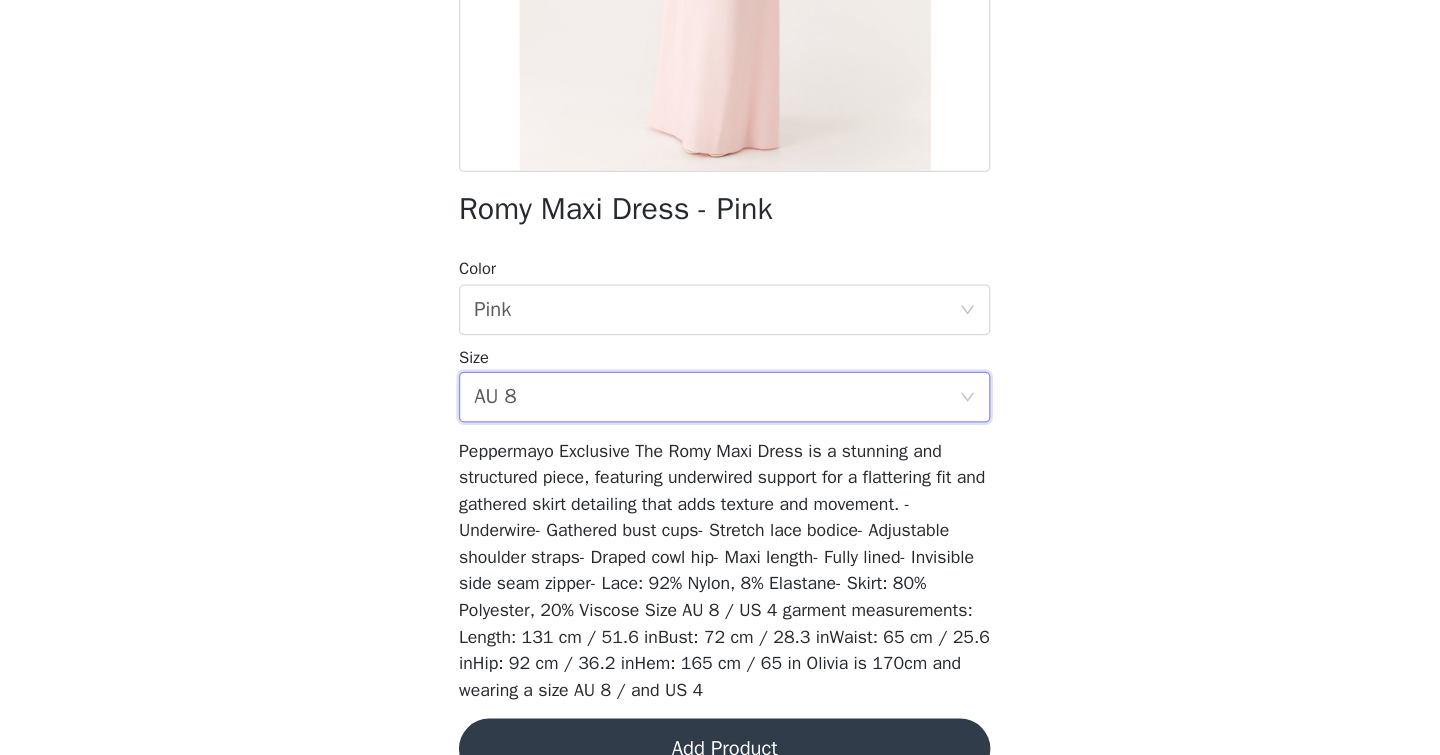 scroll, scrollTop: 299, scrollLeft: 0, axis: vertical 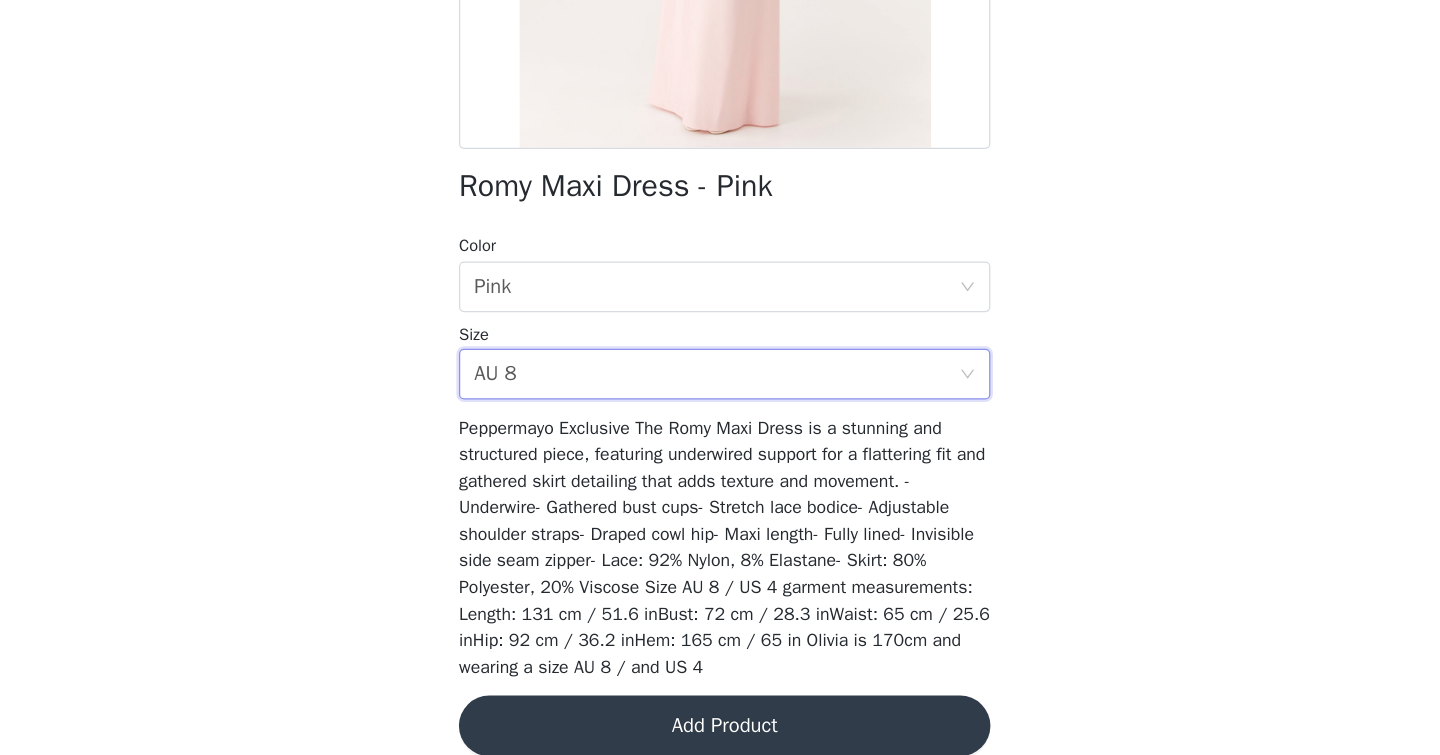 click on "Add Product" at bounding box center (720, 707) 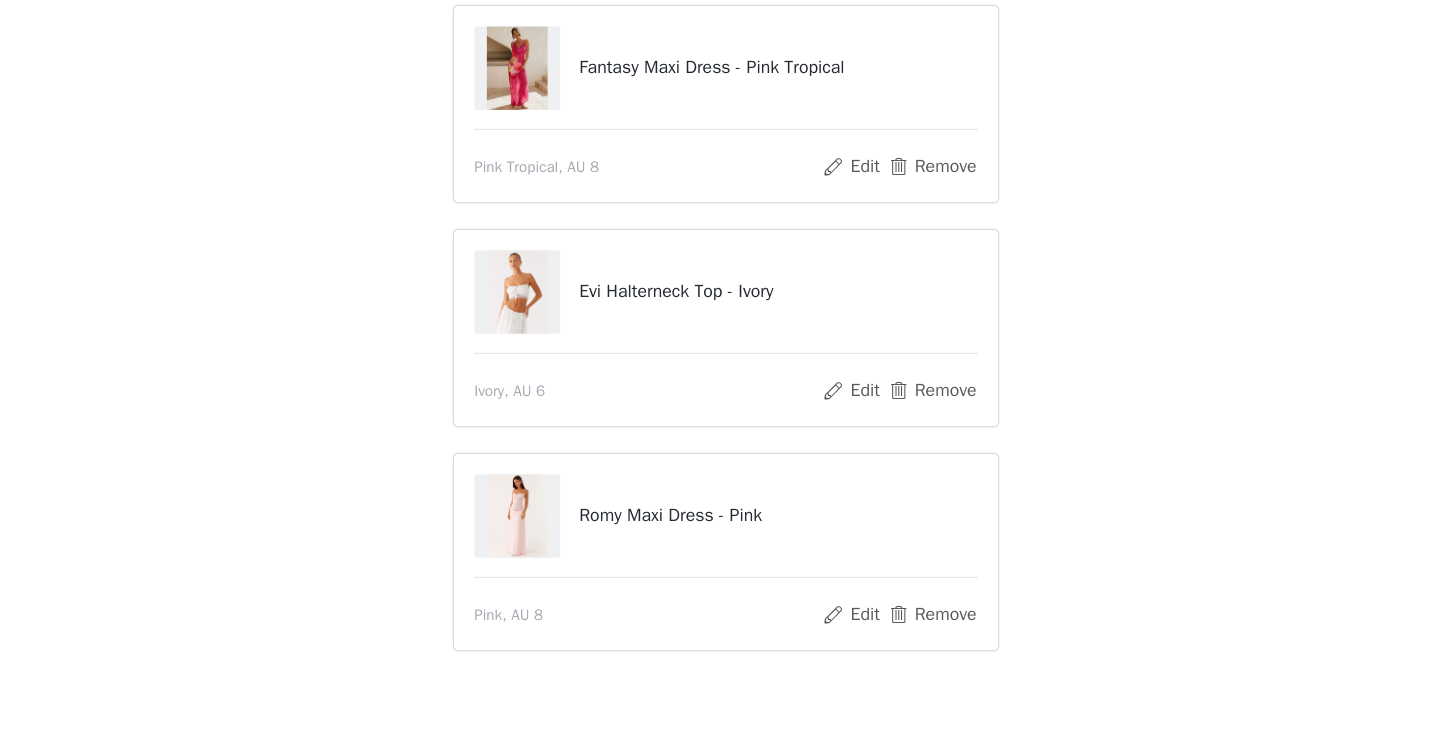 scroll, scrollTop: 342, scrollLeft: 0, axis: vertical 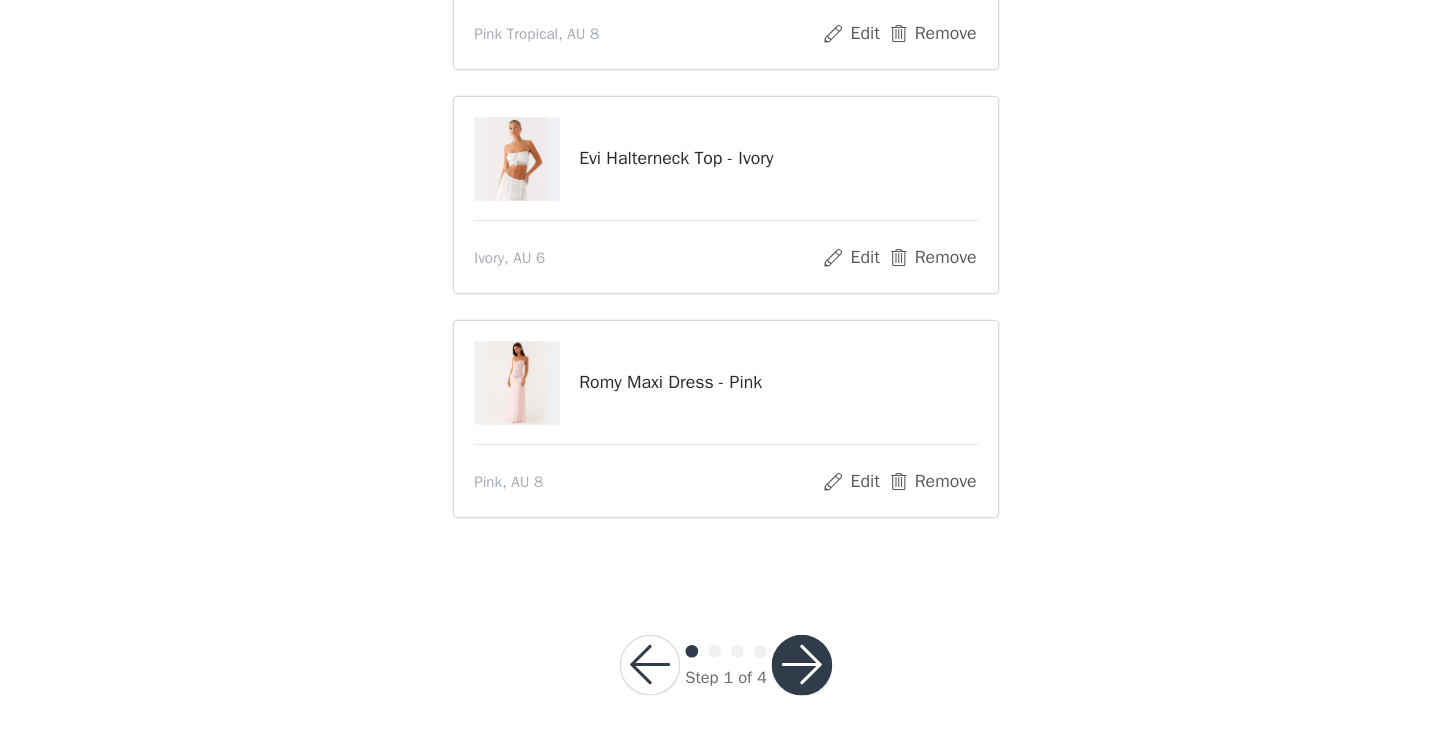 click at bounding box center [780, 684] 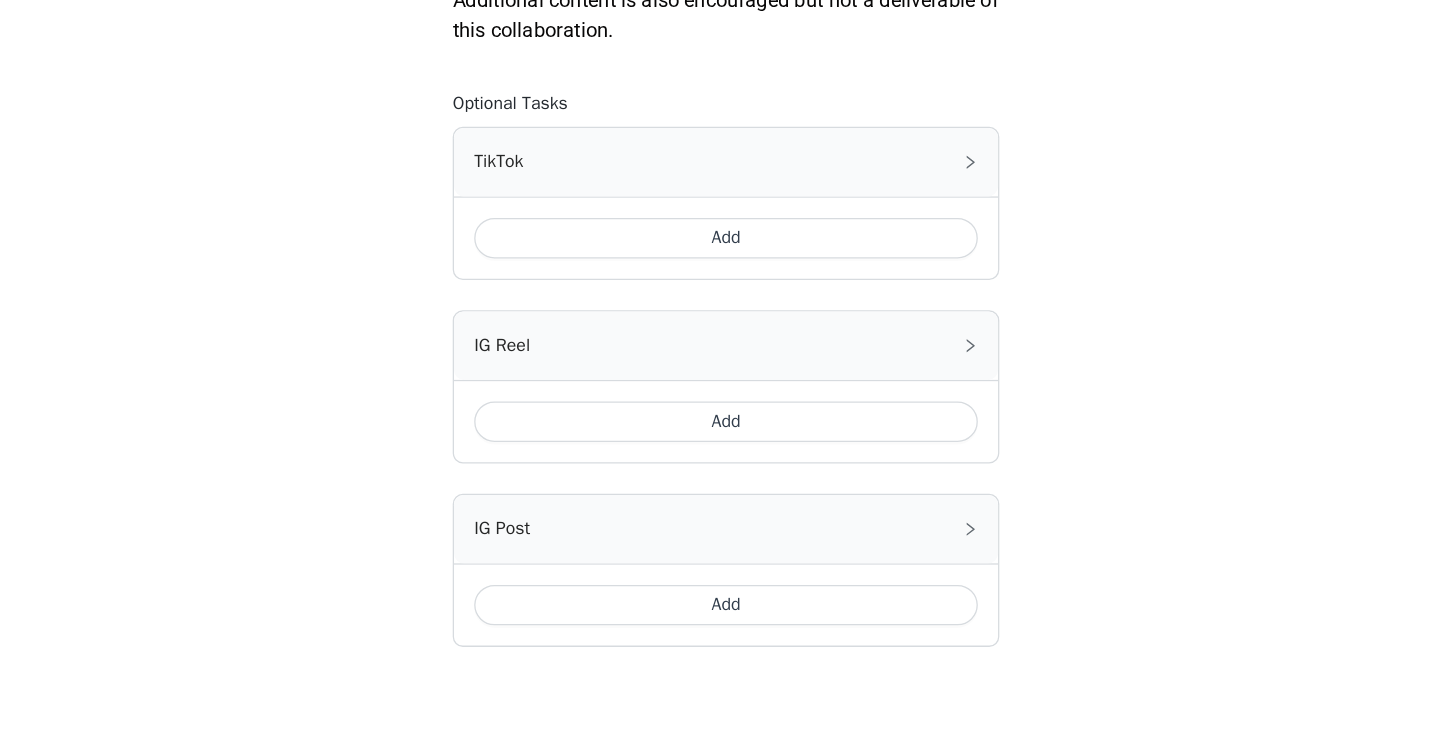 scroll, scrollTop: 1139, scrollLeft: 0, axis: vertical 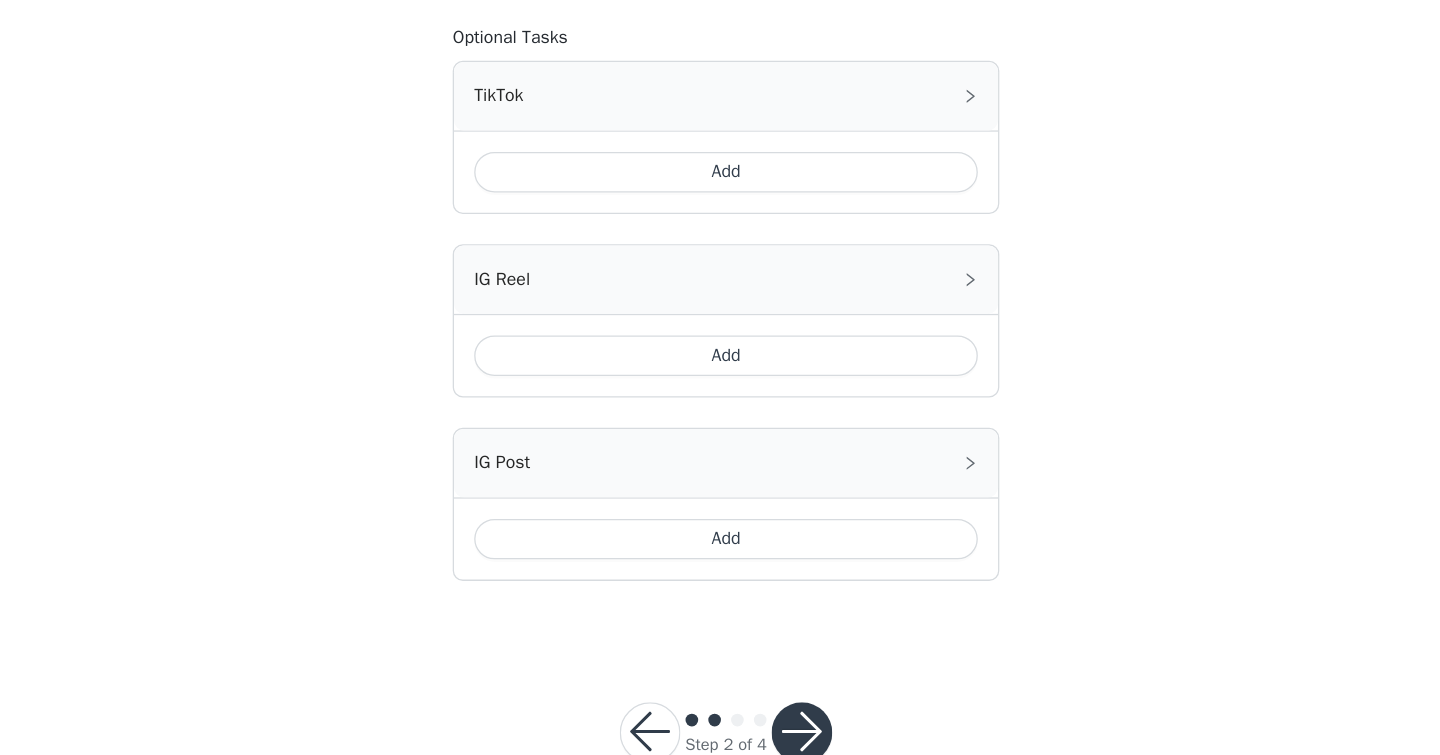 click on "Add" at bounding box center (720, 584) 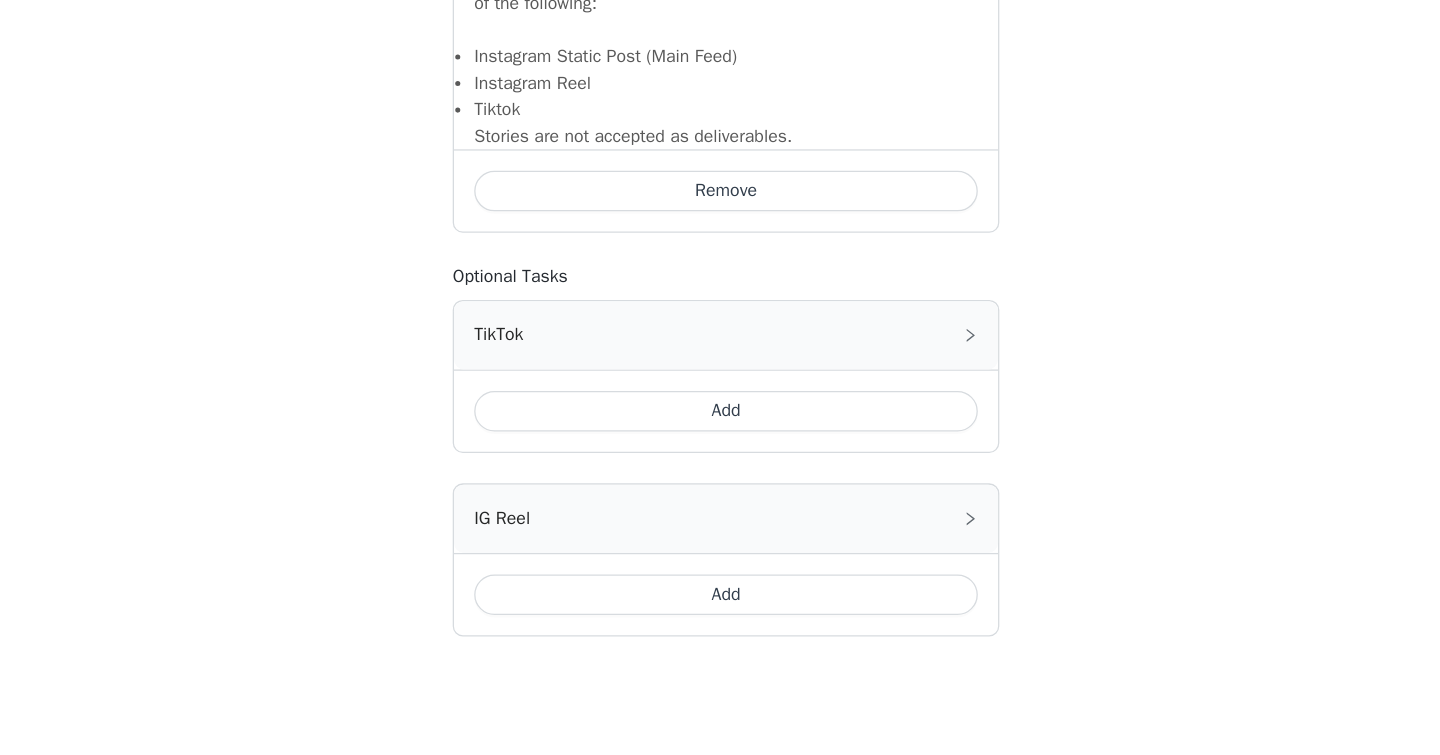 scroll, scrollTop: 1444, scrollLeft: 0, axis: vertical 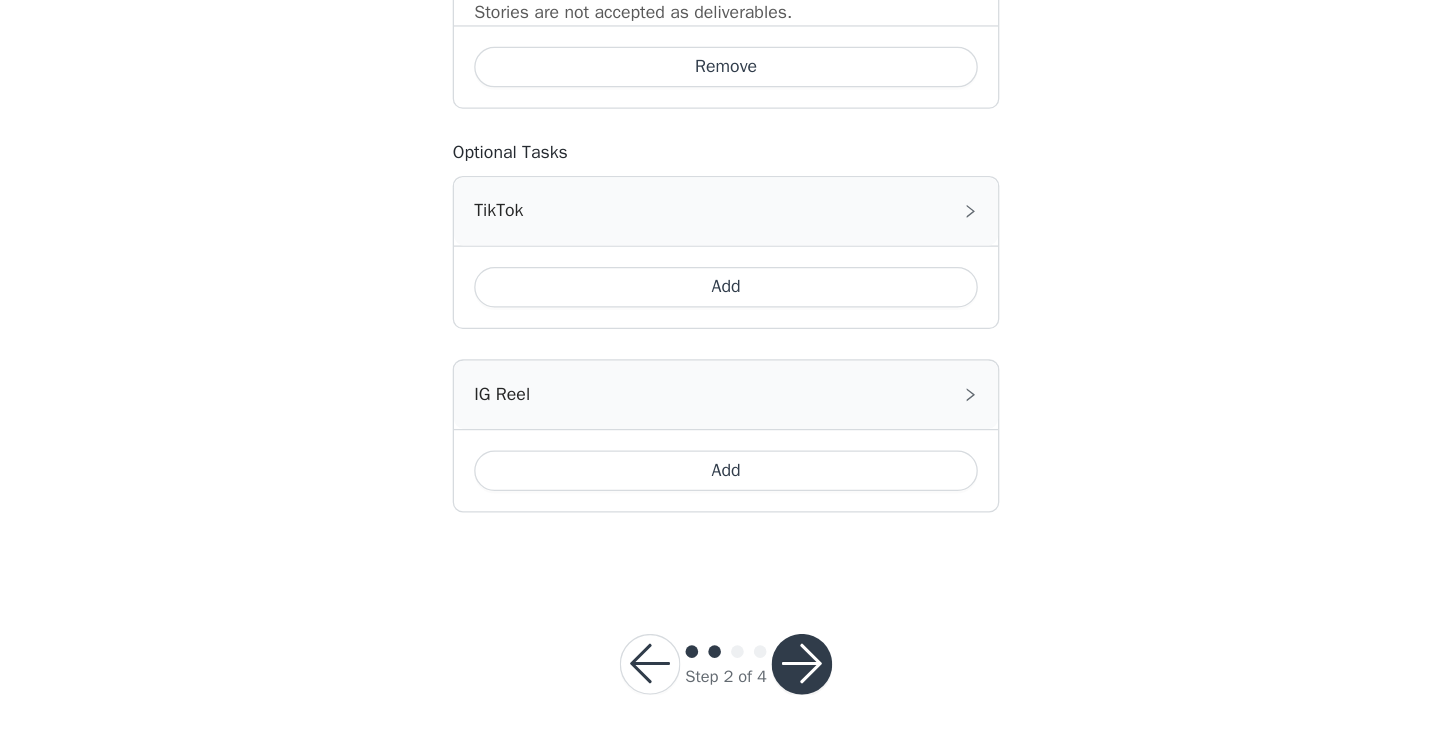 click at bounding box center (780, 683) 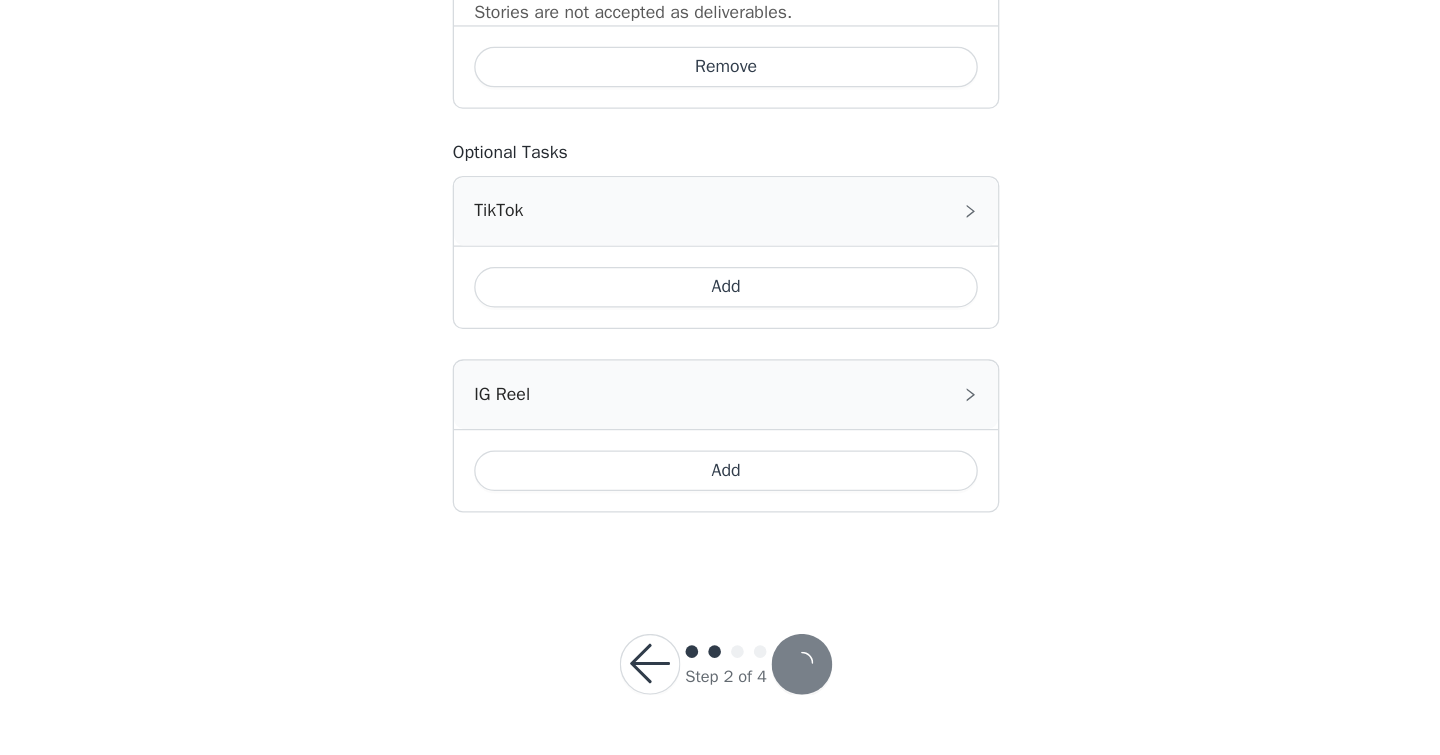 scroll, scrollTop: 0, scrollLeft: 0, axis: both 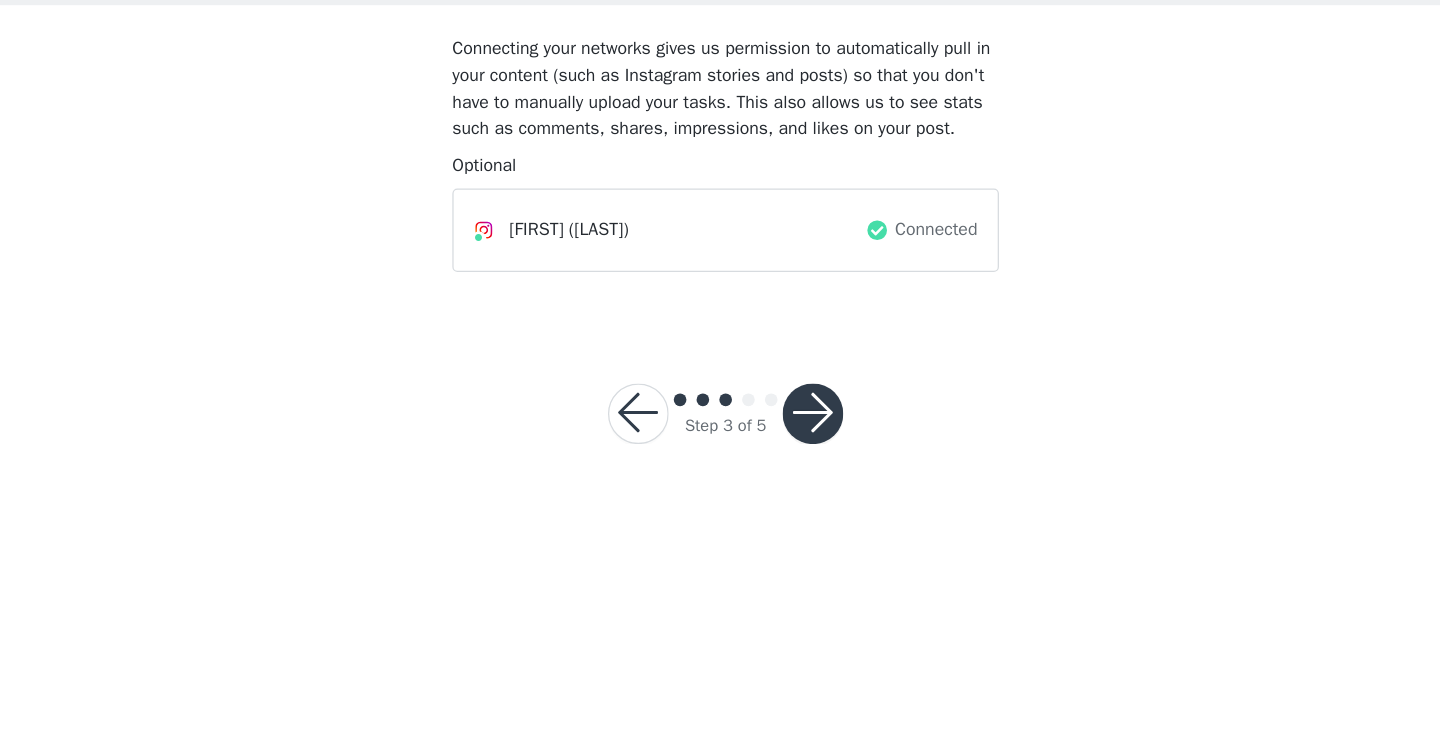 click at bounding box center (789, 485) 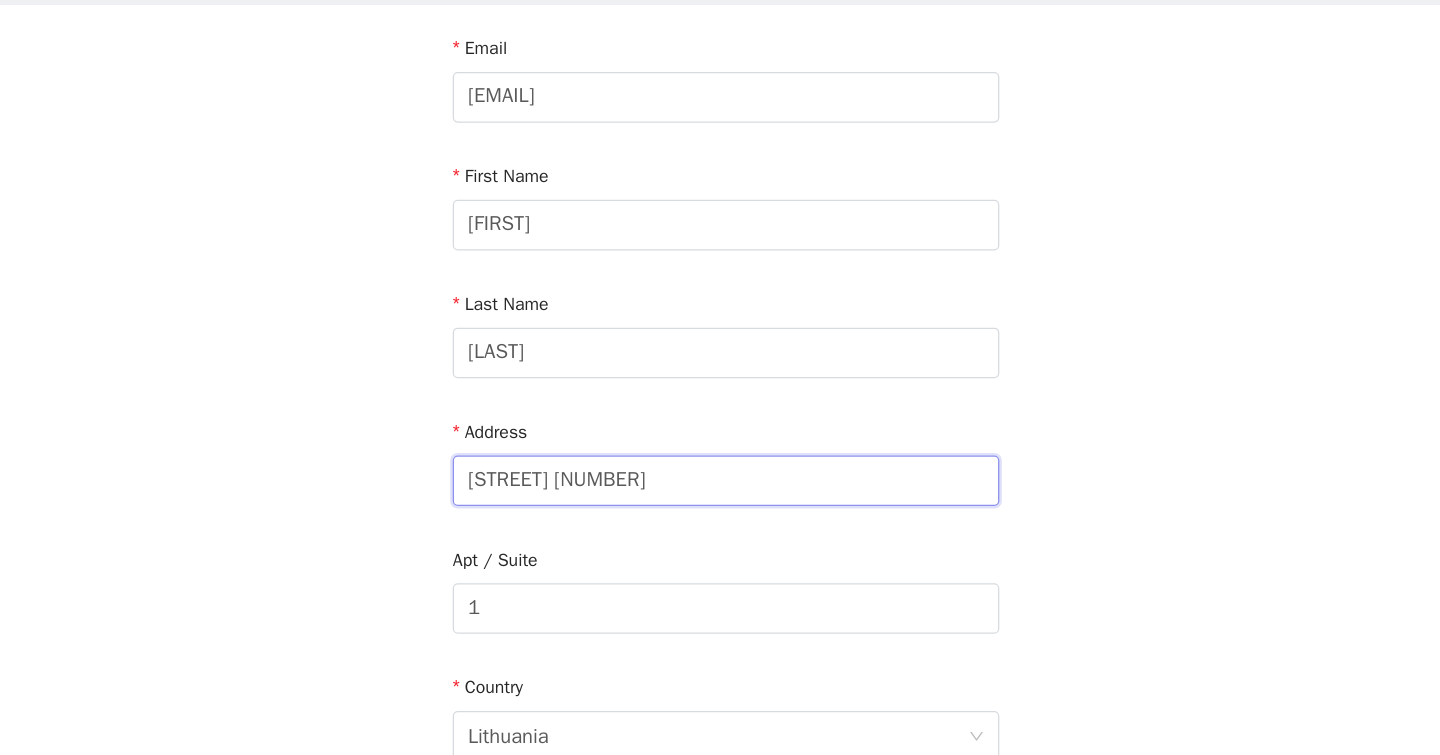 drag, startPoint x: 683, startPoint y: 539, endPoint x: 393, endPoint y: 543, distance: 290.0276 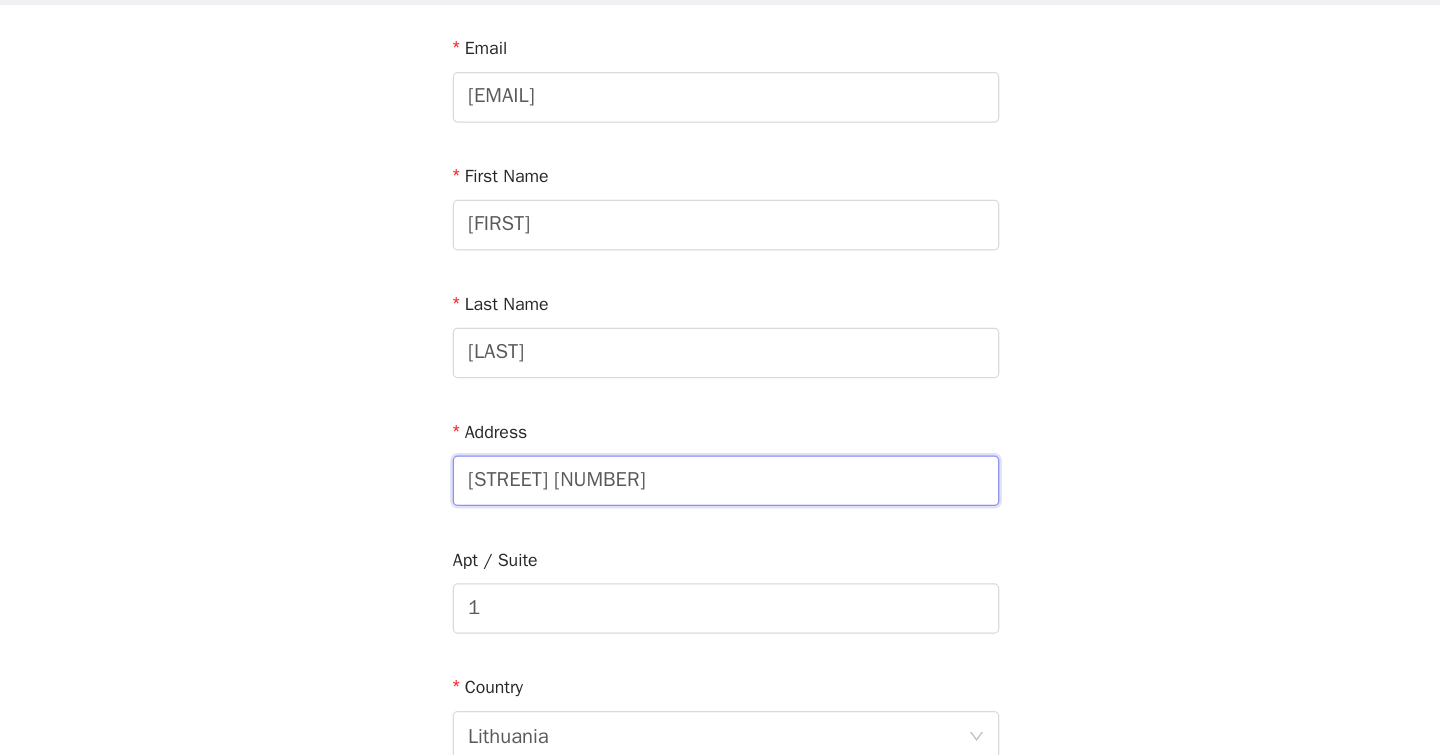 drag, startPoint x: 633, startPoint y: 540, endPoint x: 399, endPoint y: 532, distance: 234.13672 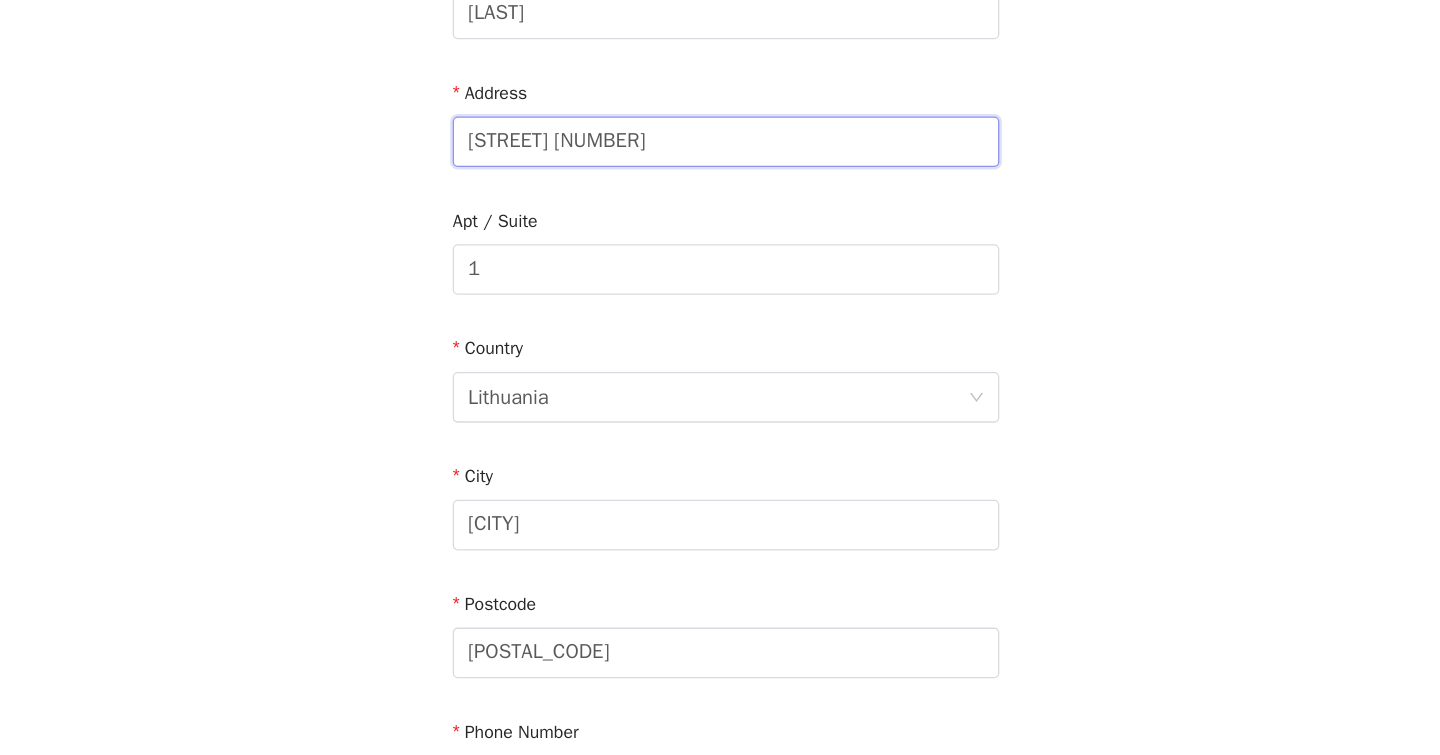scroll, scrollTop: 272, scrollLeft: 0, axis: vertical 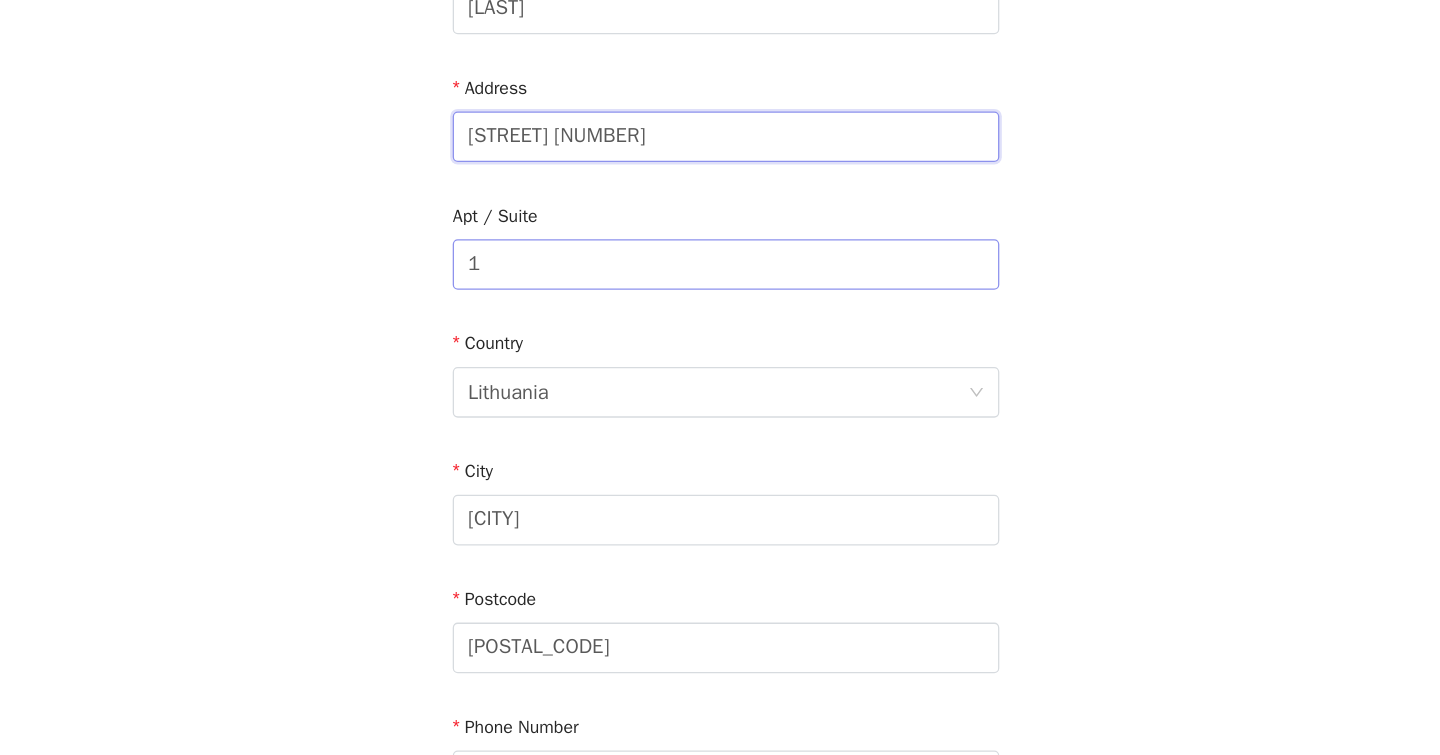 type on "[STREET] [NUMBER]" 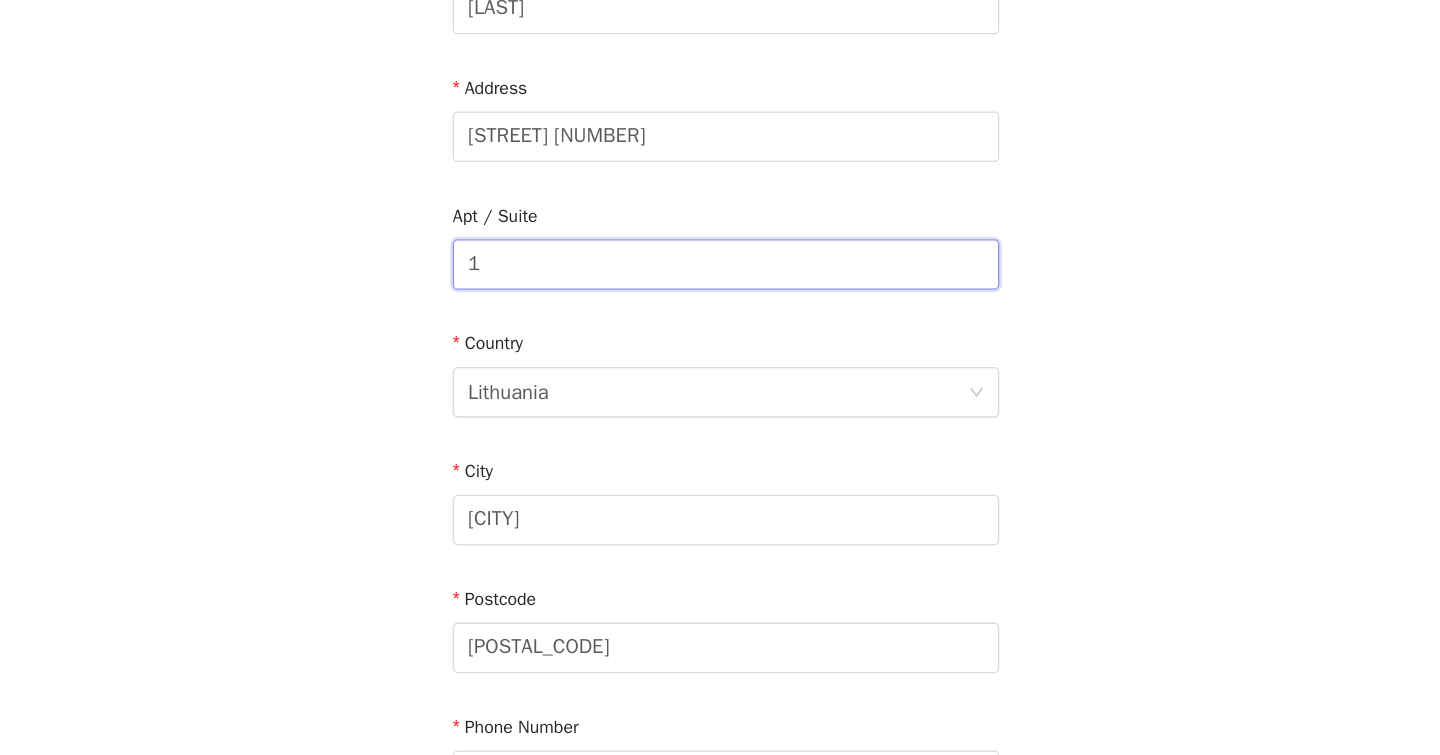 drag, startPoint x: 538, startPoint y: 366, endPoint x: 474, endPoint y: 366, distance: 64 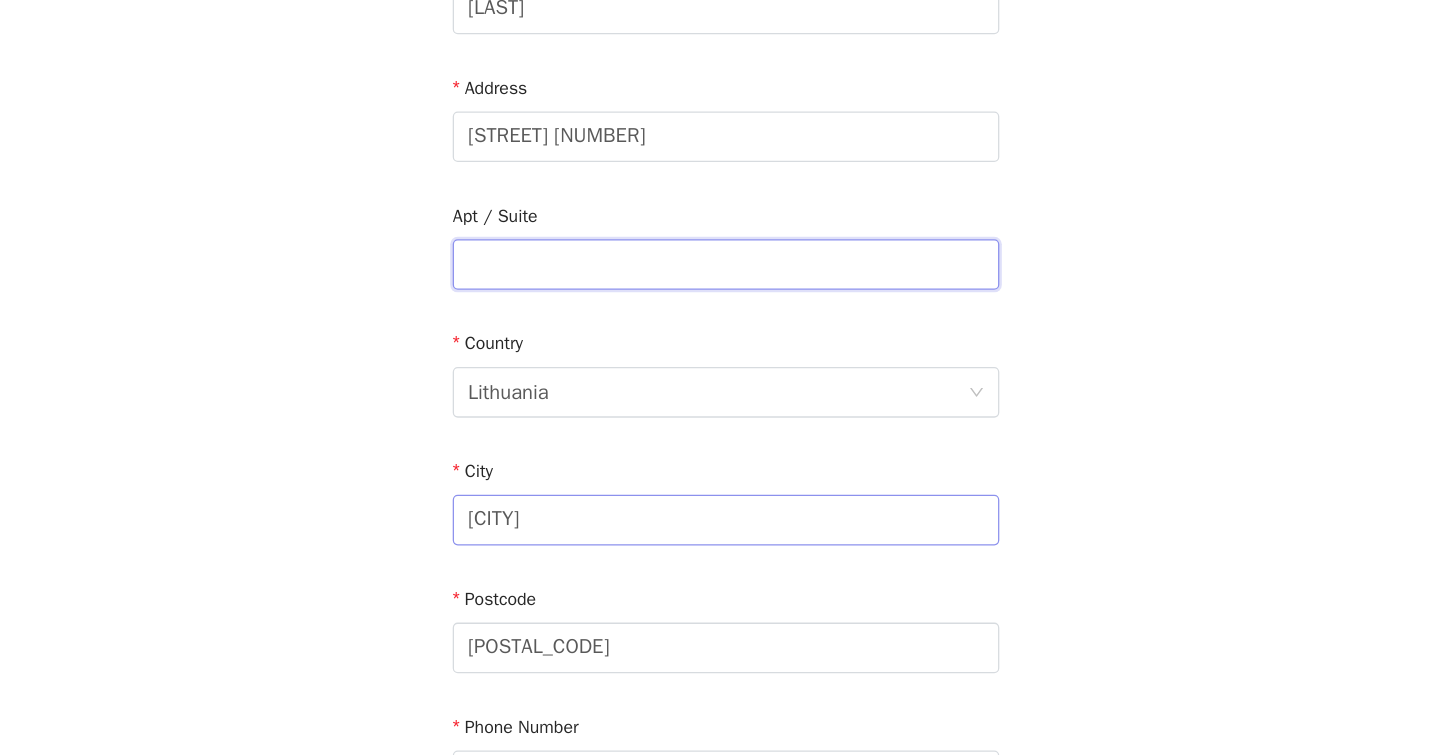type 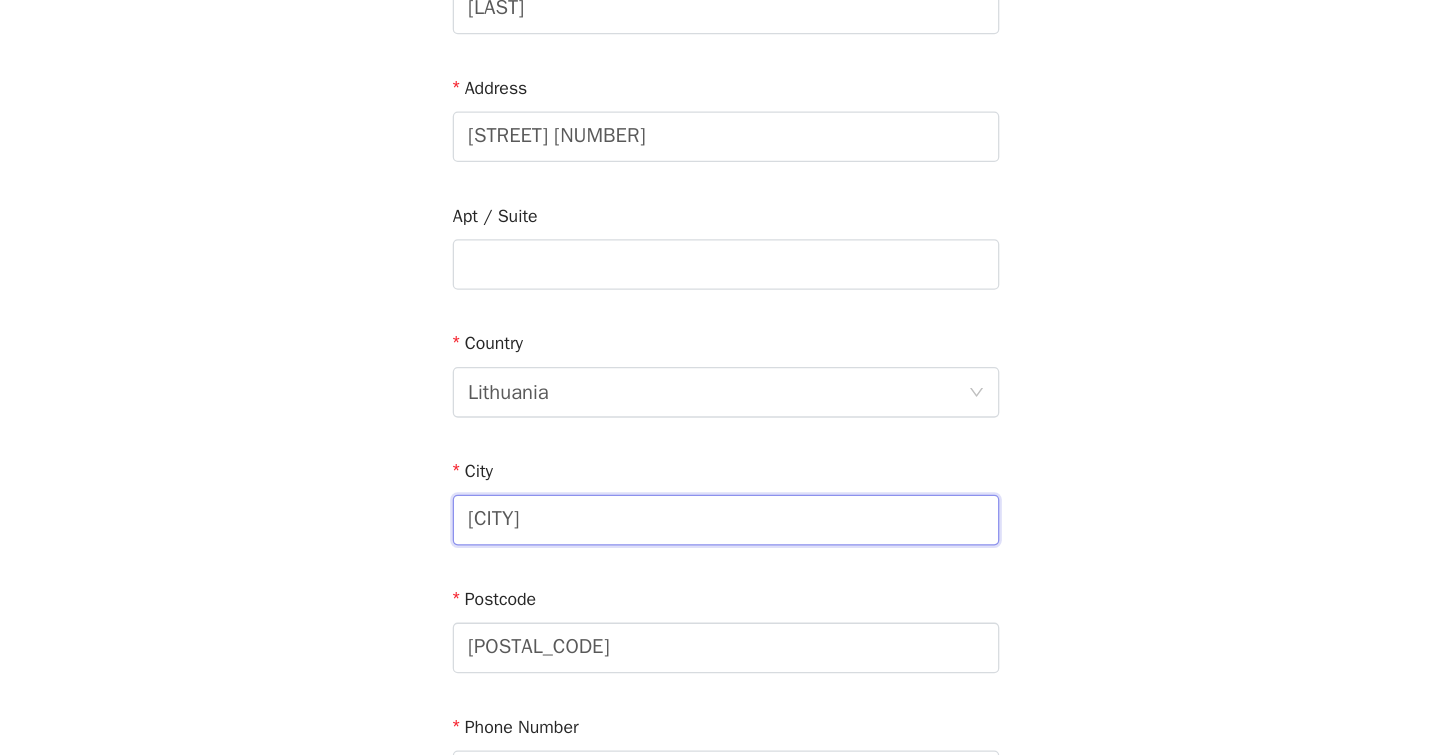 drag, startPoint x: 580, startPoint y: 562, endPoint x: 452, endPoint y: 557, distance: 128.09763 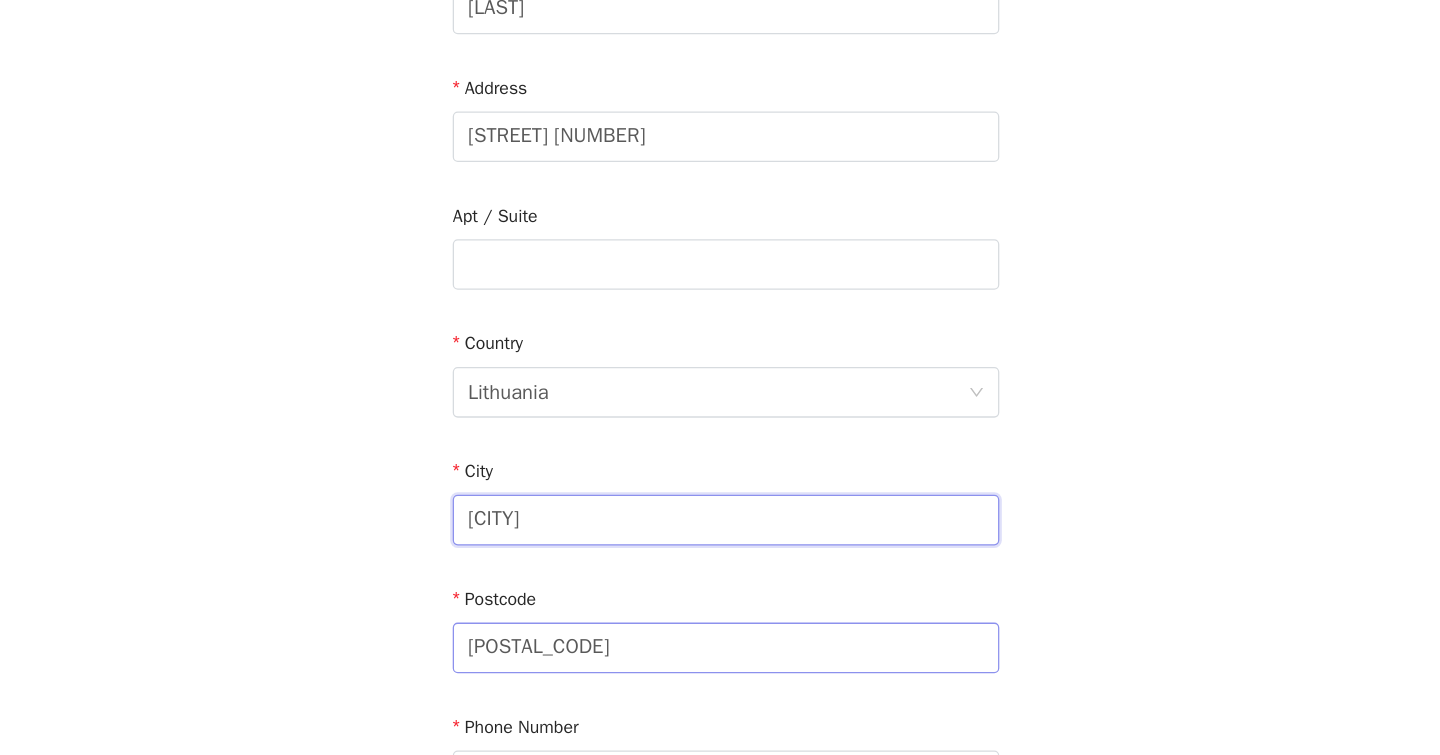 type on "[CITY]" 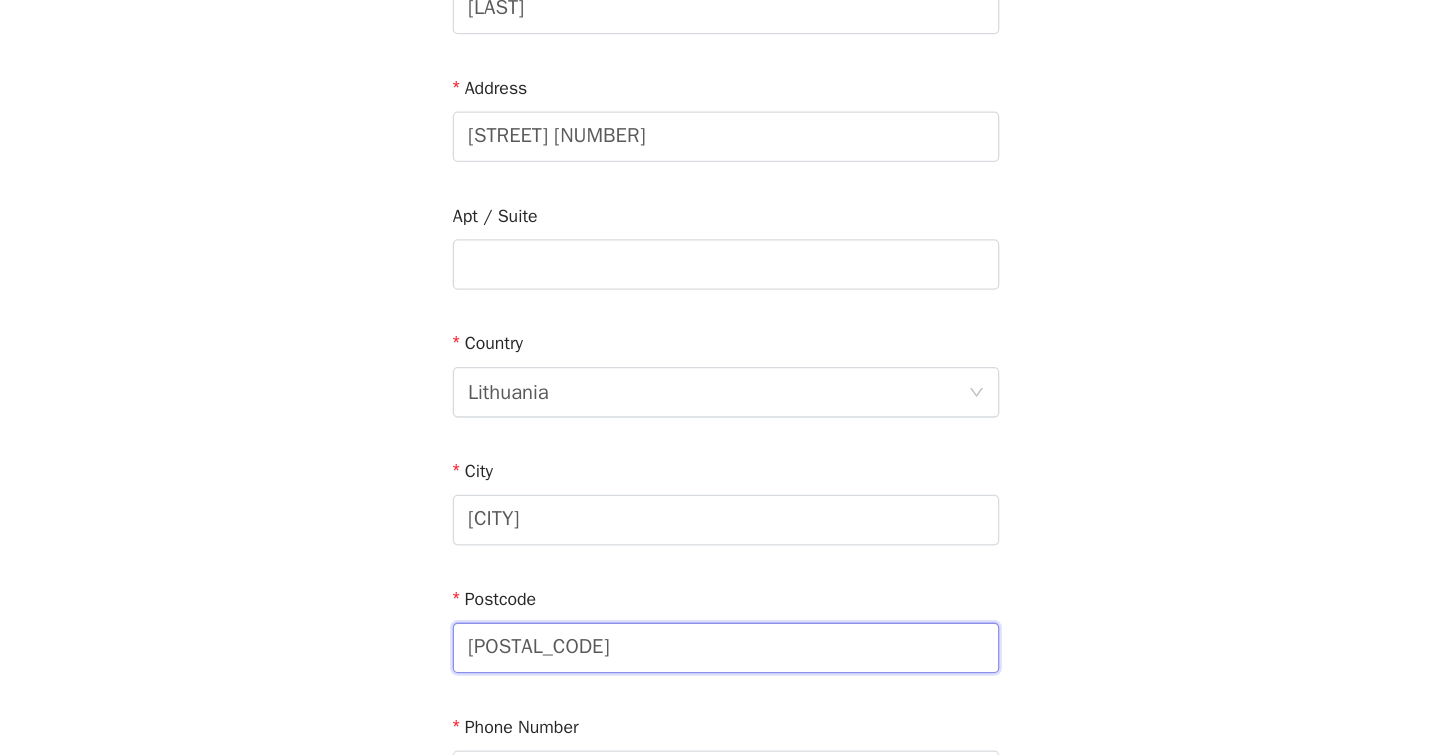 drag, startPoint x: 597, startPoint y: 681, endPoint x: 413, endPoint y: 677, distance: 184.04347 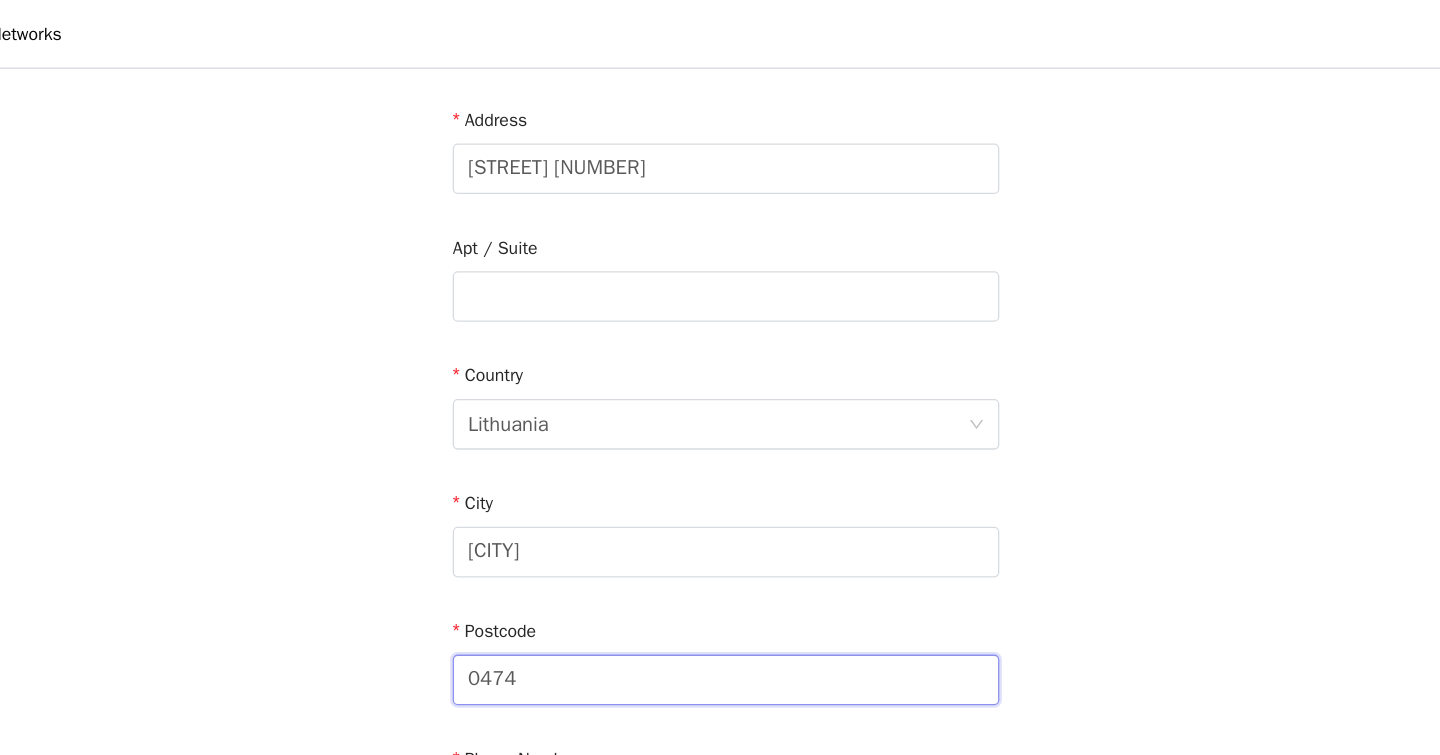 scroll, scrollTop: 398, scrollLeft: 0, axis: vertical 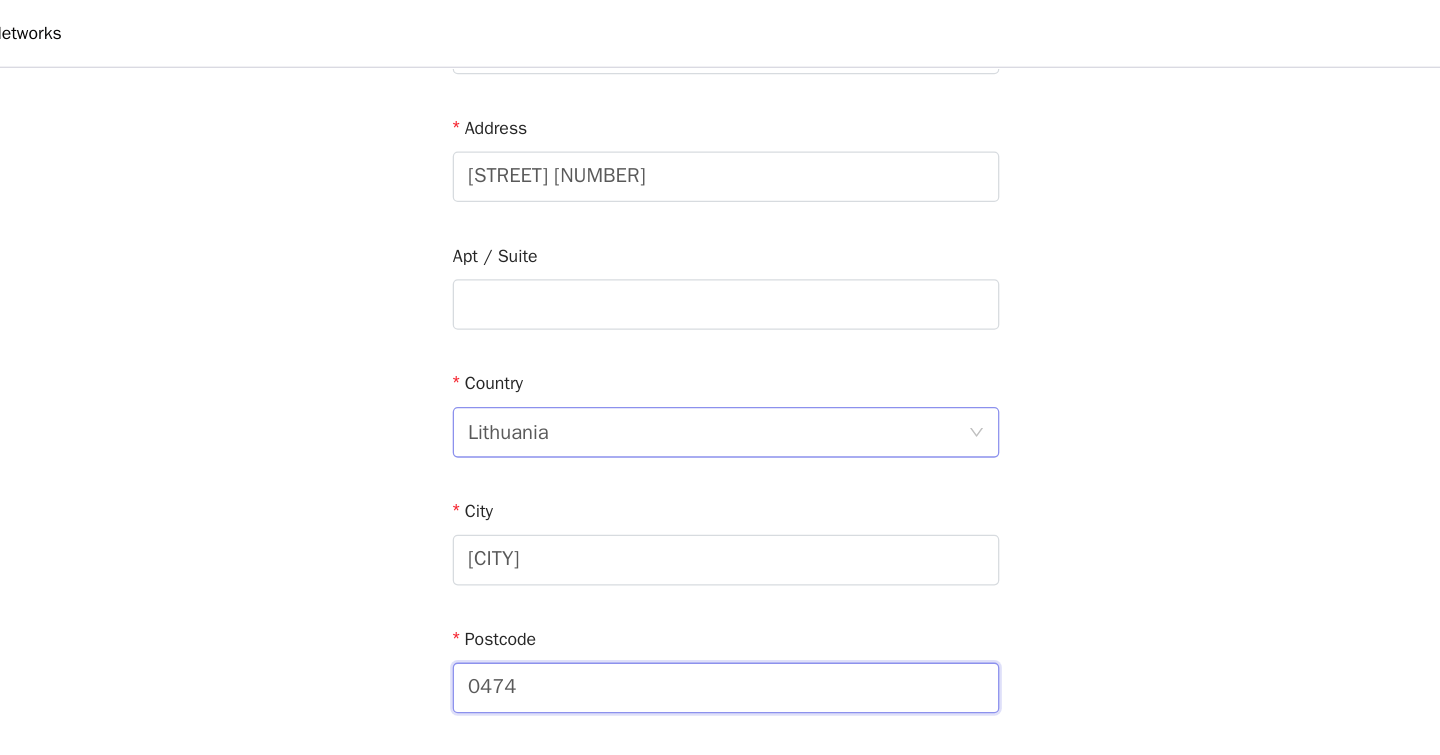 type on "0474" 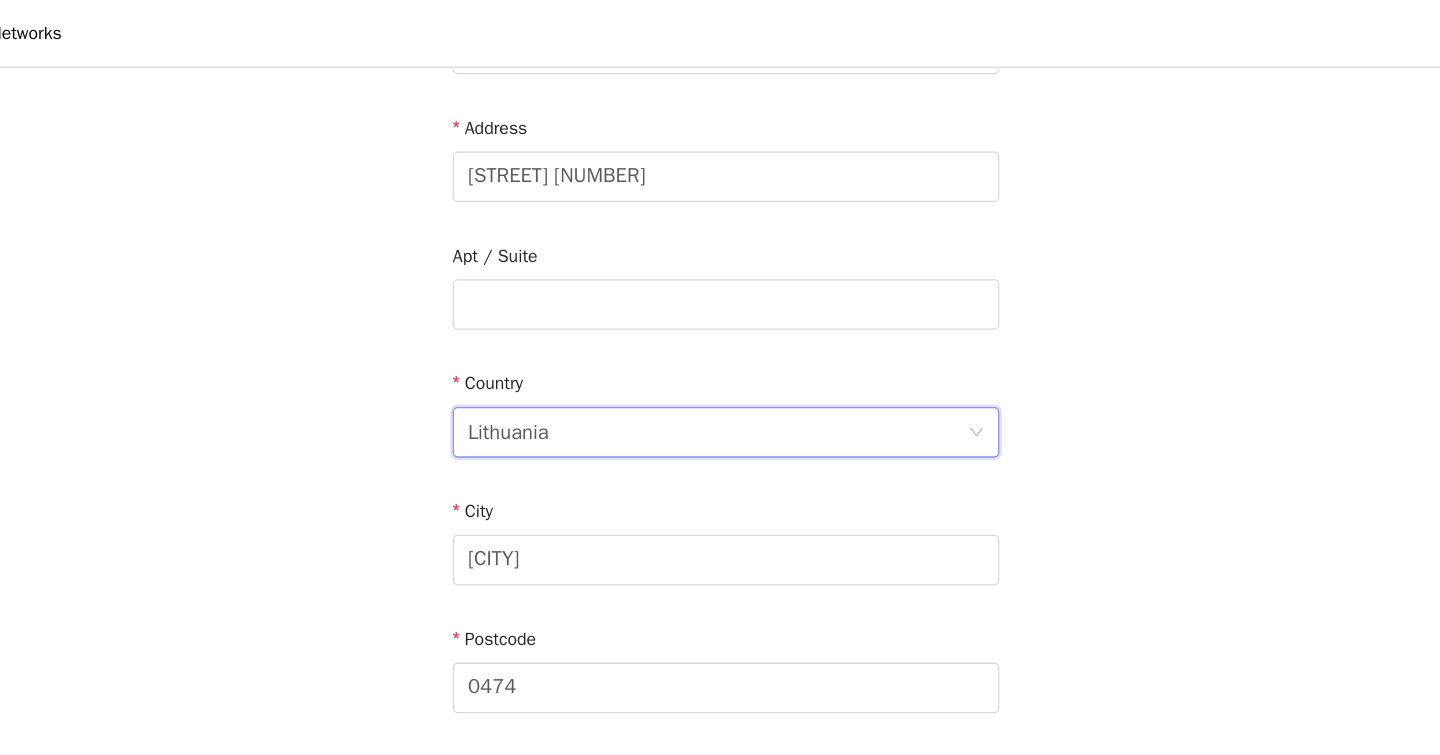 click on "Lithuania" at bounding box center (713, 342) 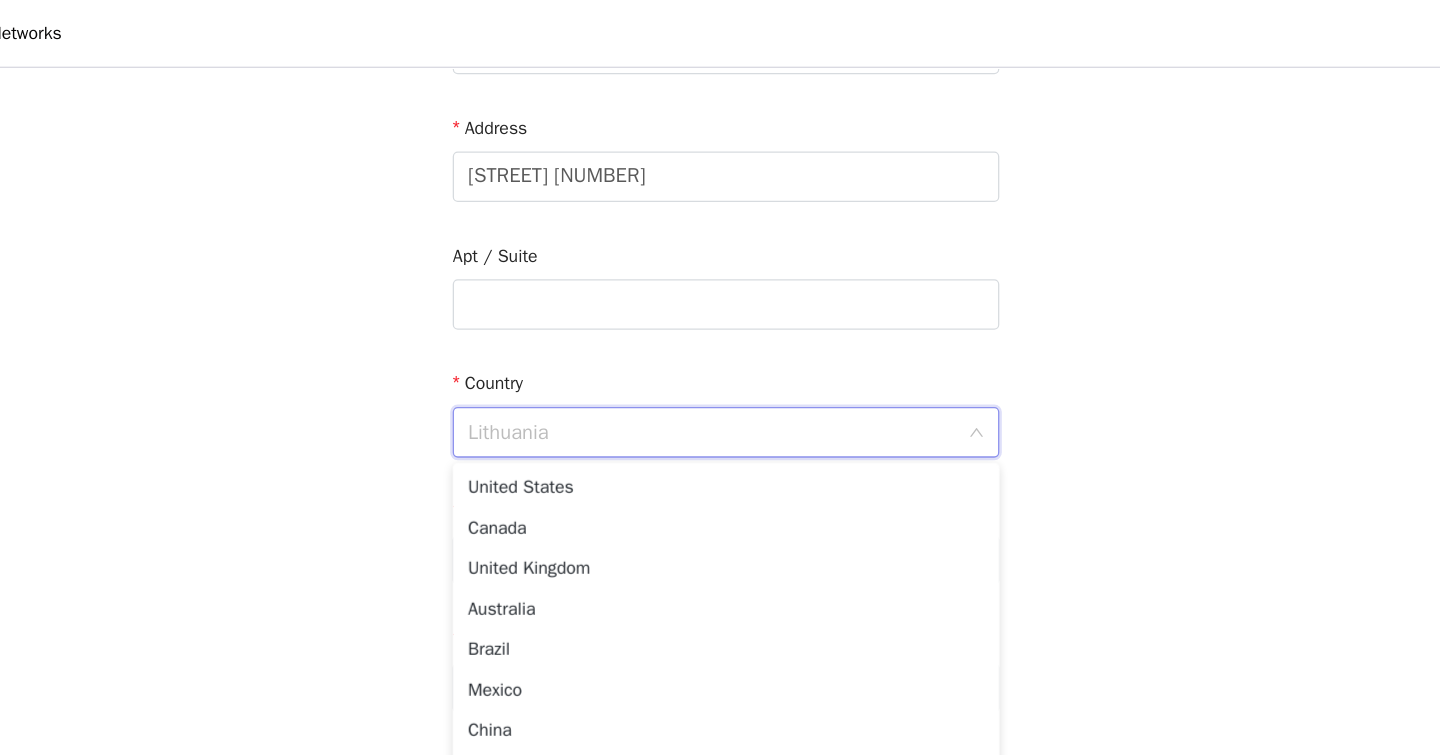 scroll, scrollTop: 3850, scrollLeft: 0, axis: vertical 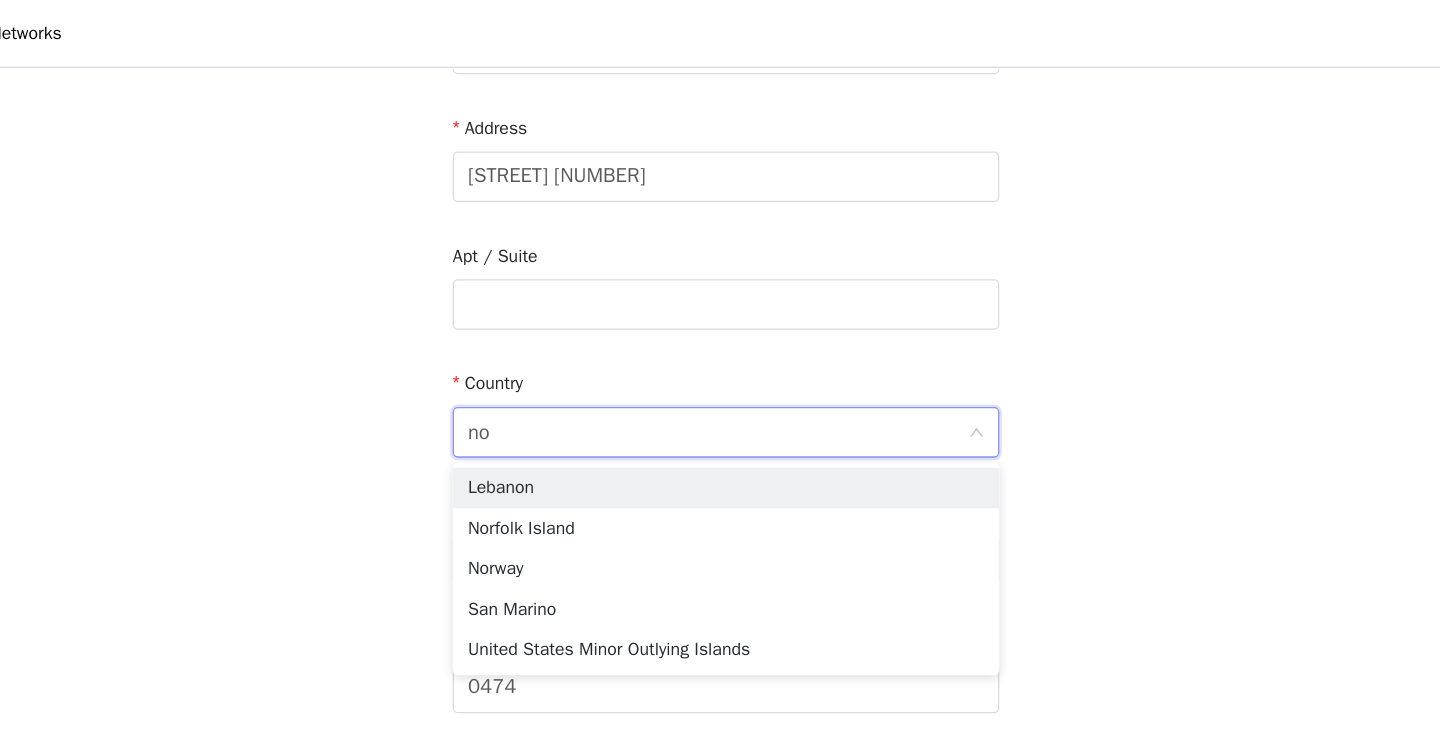 type on "nor" 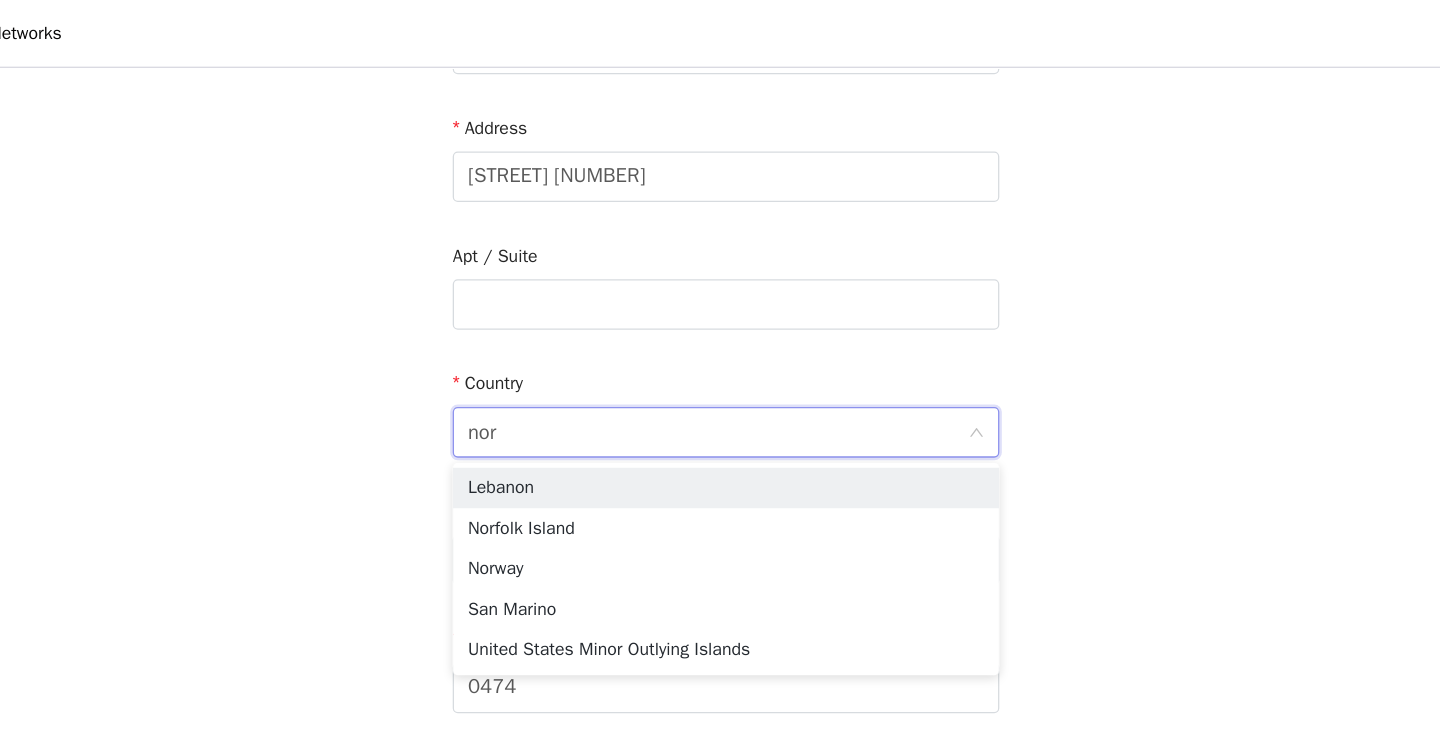 scroll, scrollTop: 0, scrollLeft: 0, axis: both 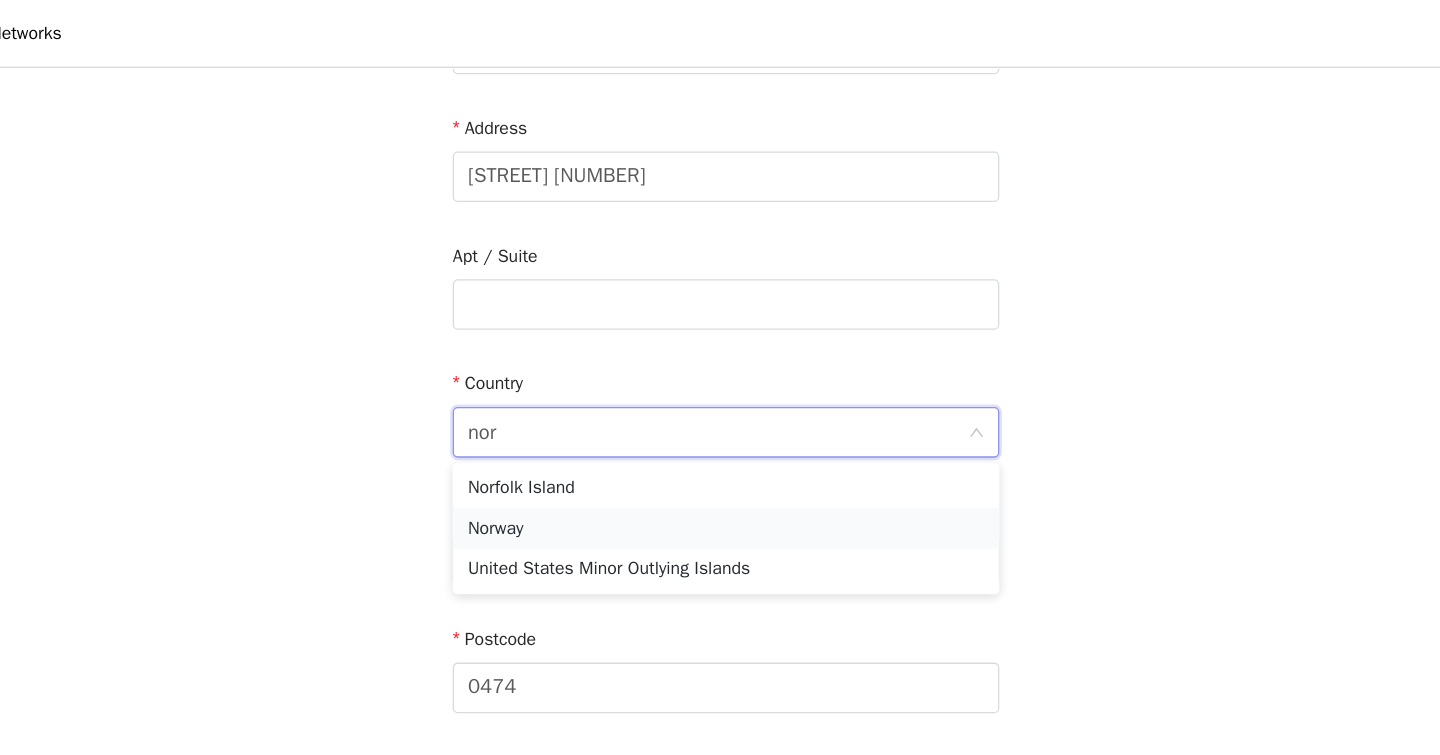 click on "Norway" at bounding box center (720, 418) 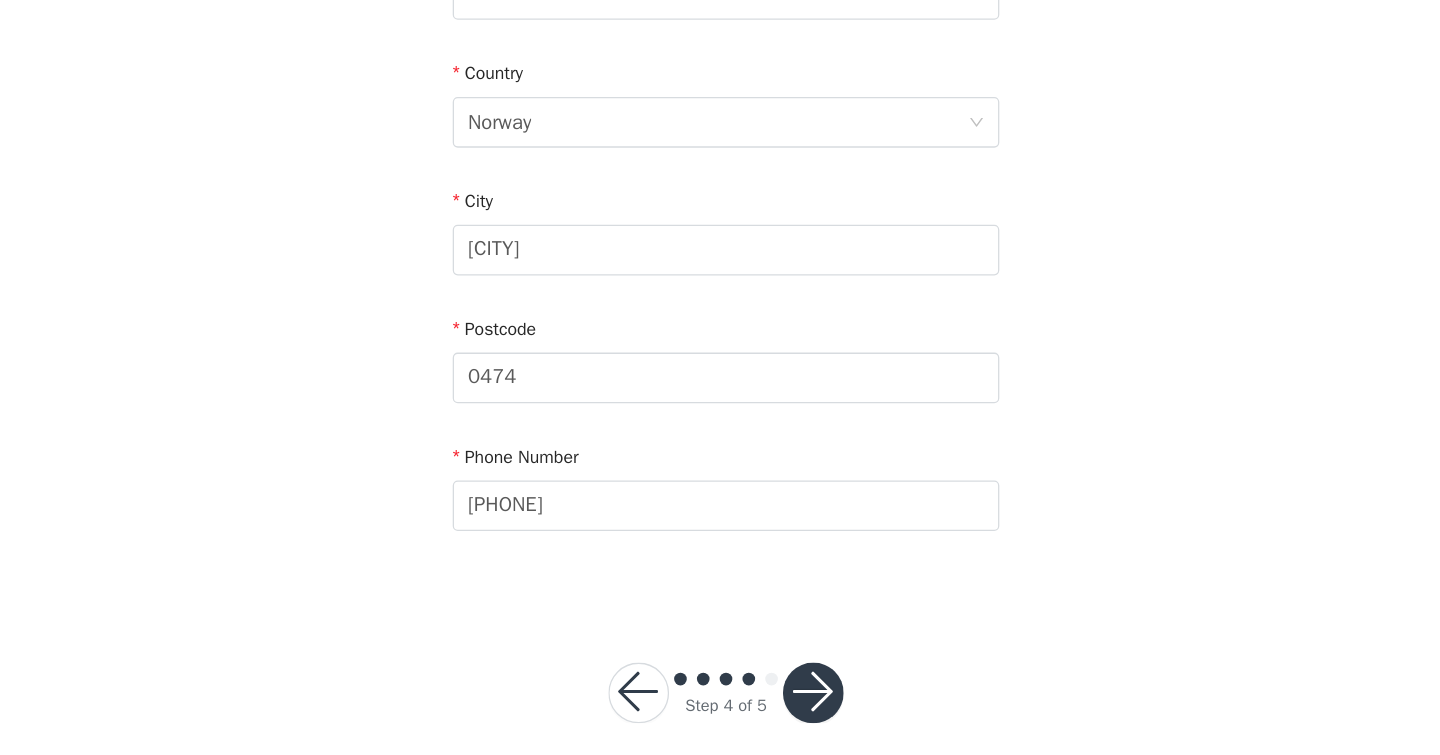 scroll, scrollTop: 507, scrollLeft: 0, axis: vertical 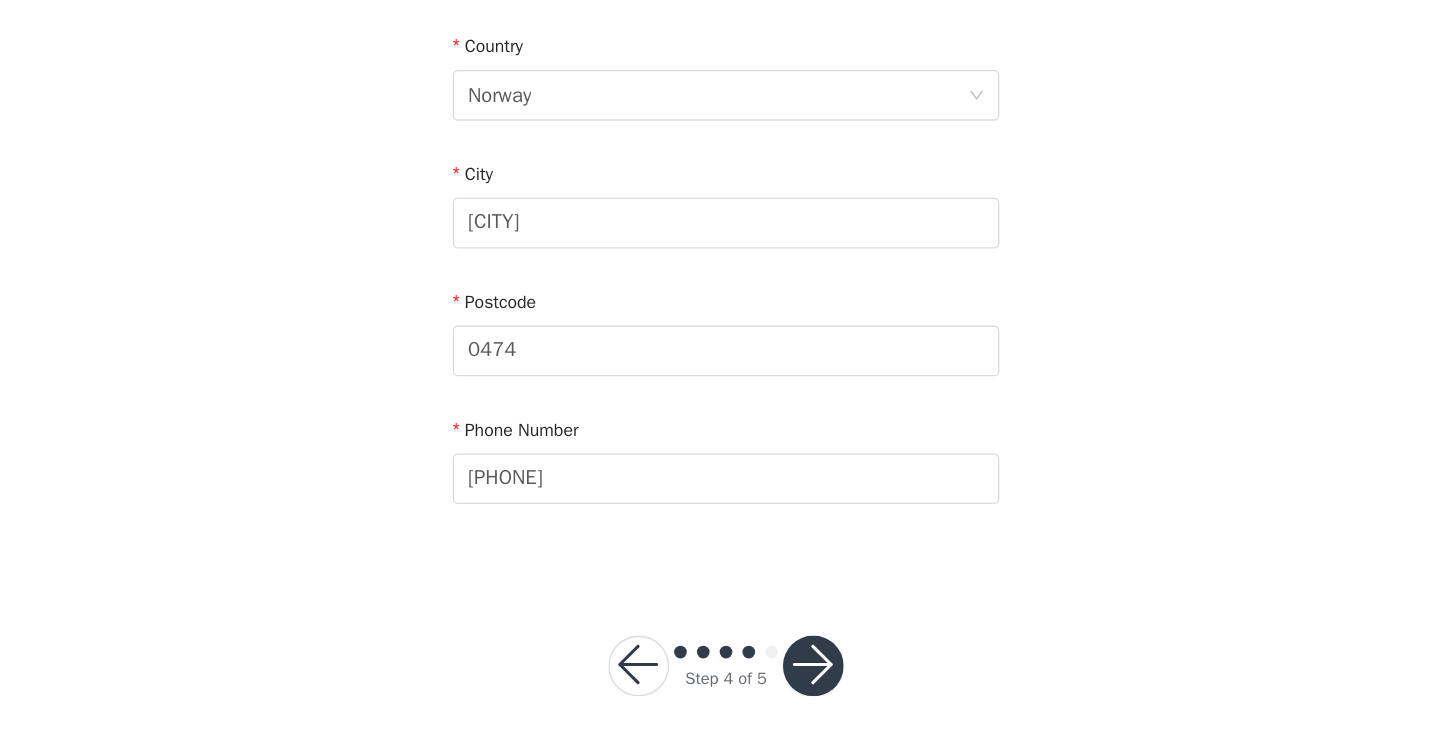 click at bounding box center (789, 684) 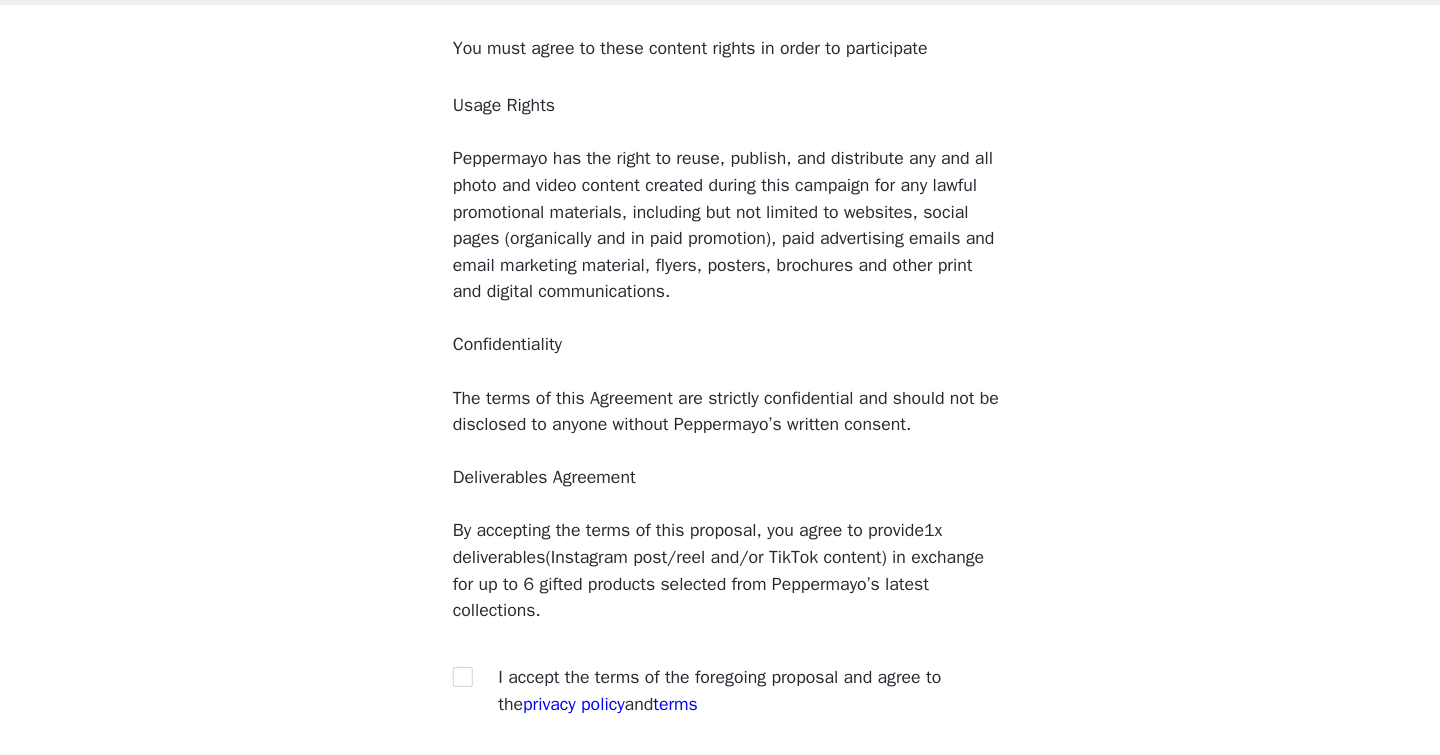 scroll, scrollTop: 169, scrollLeft: 0, axis: vertical 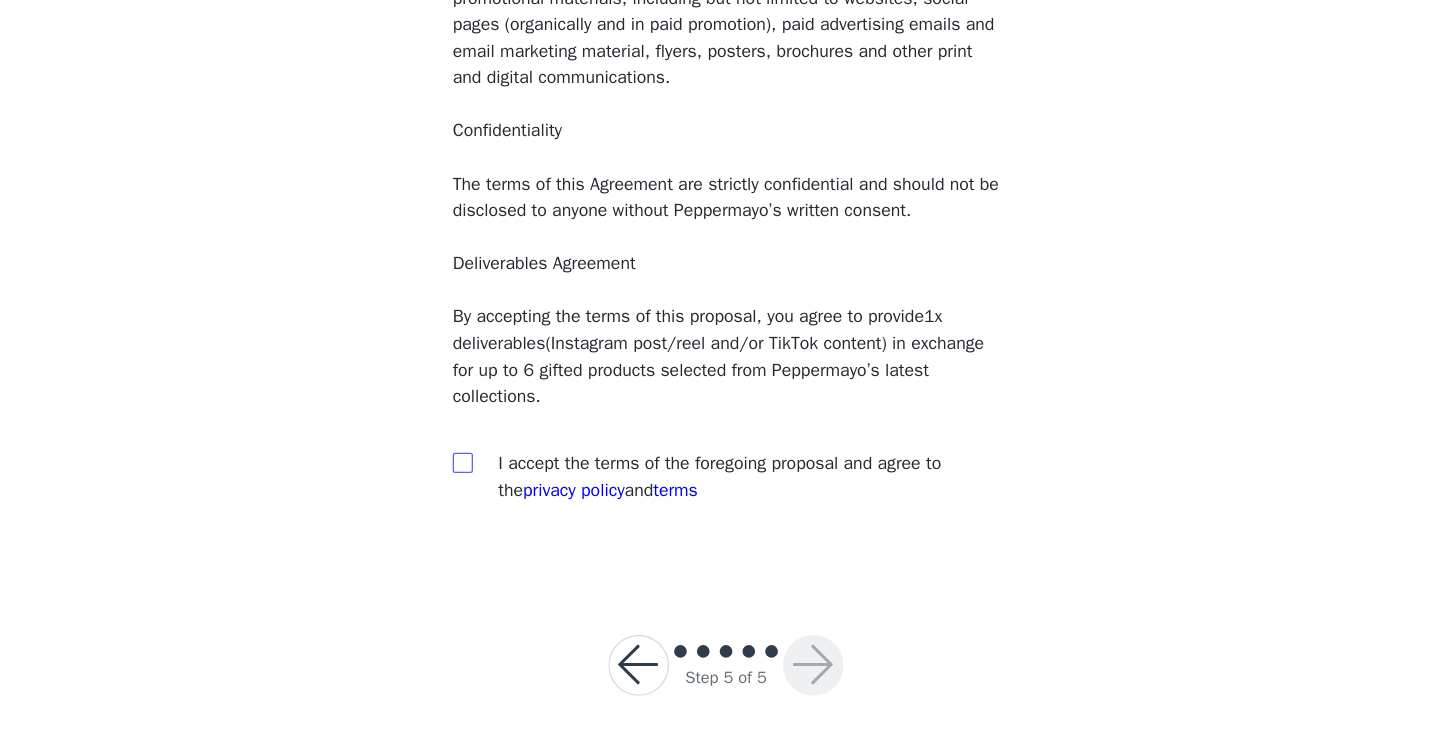 click at bounding box center (511, 523) 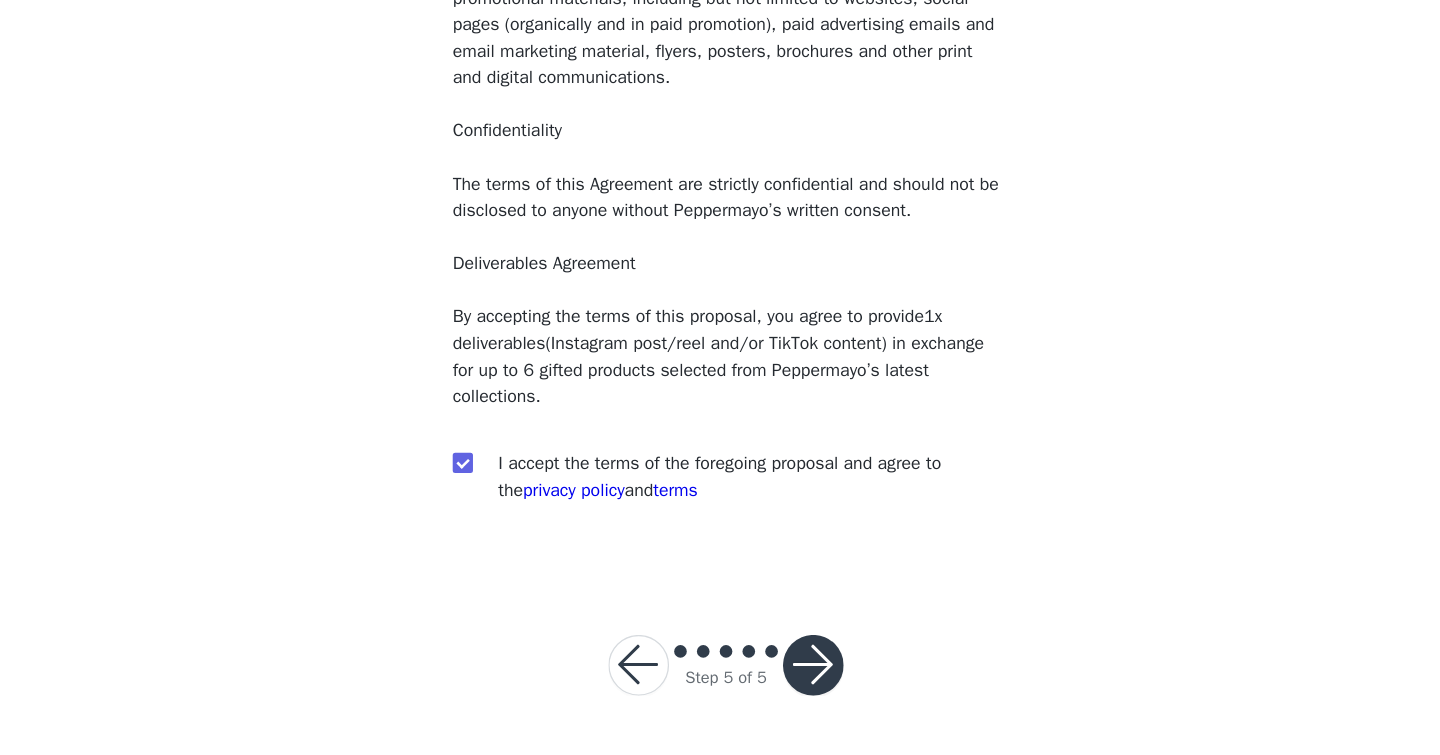 click at bounding box center (789, 684) 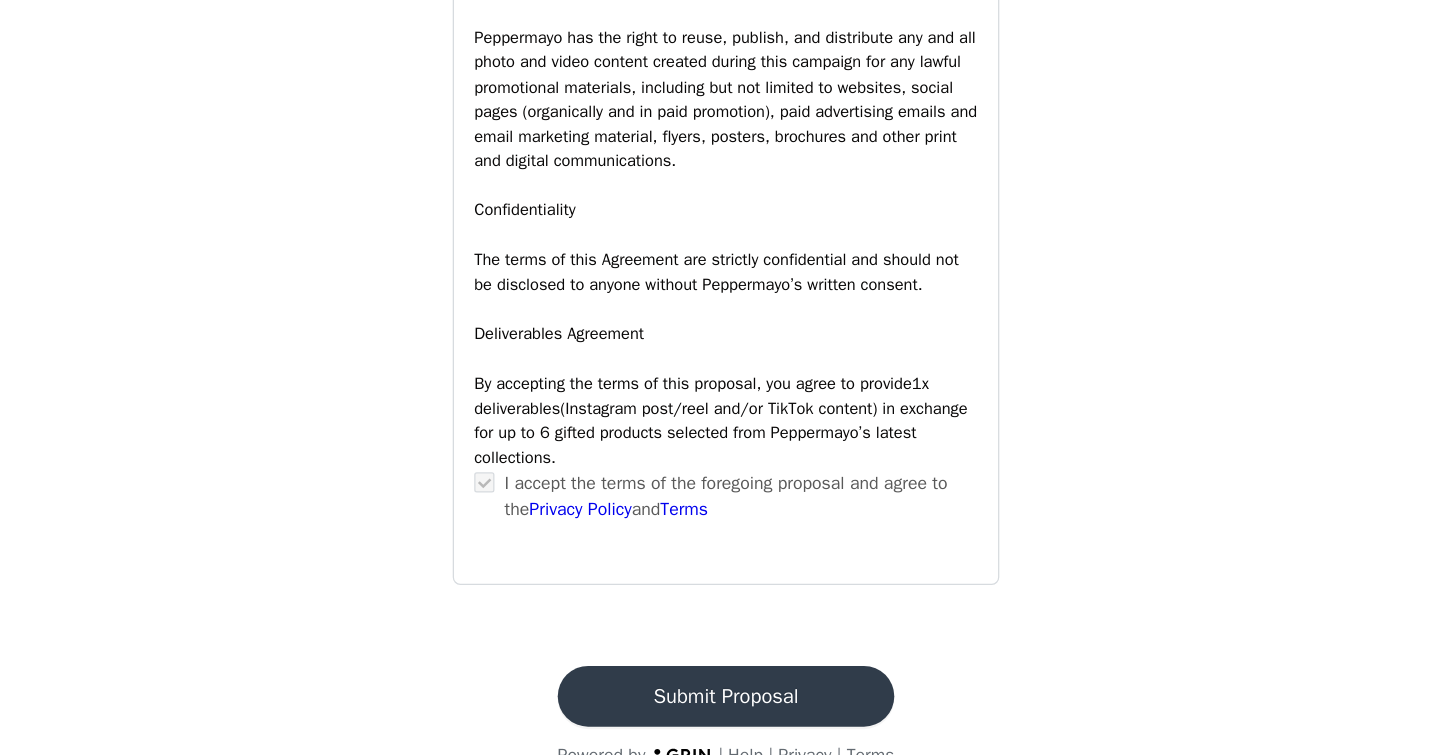 scroll, scrollTop: 1683, scrollLeft: 0, axis: vertical 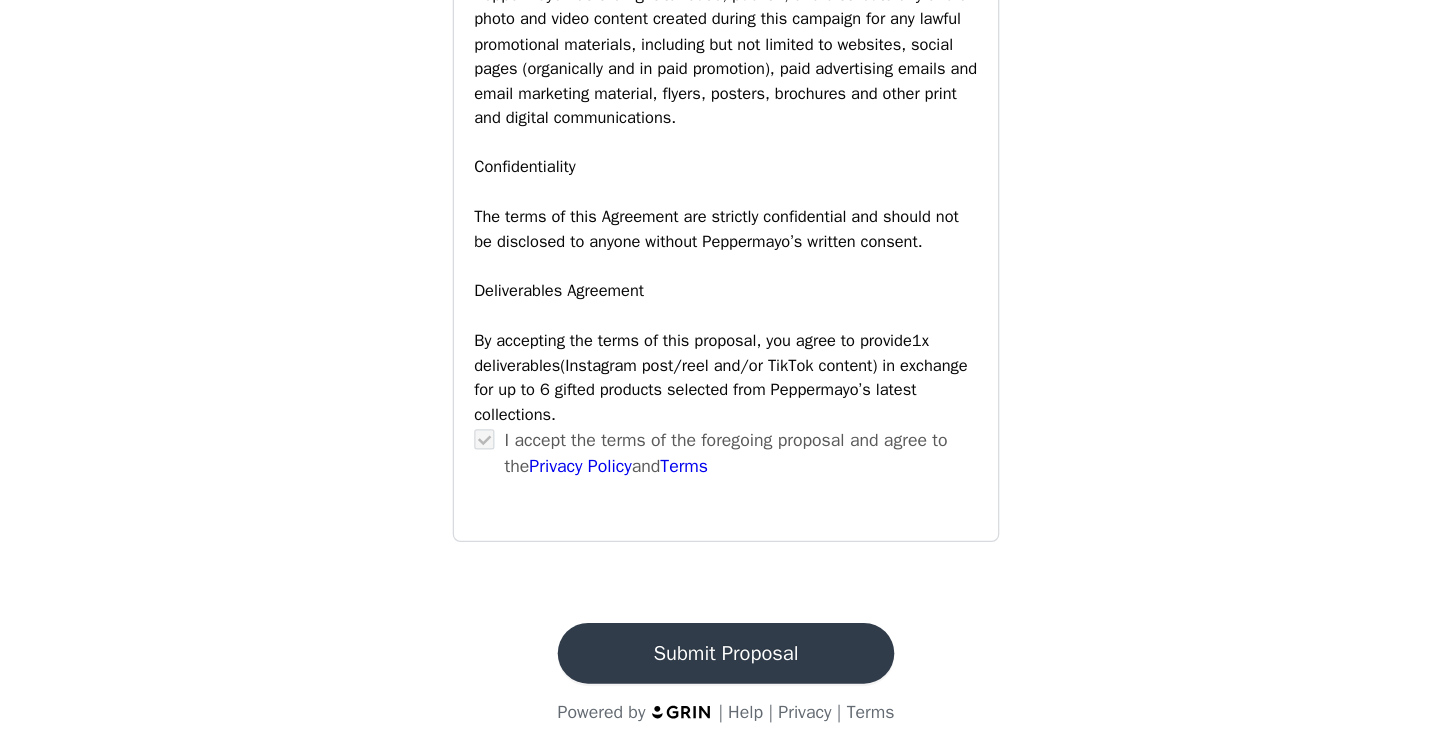 click on "Submit Proposal" at bounding box center [720, 674] 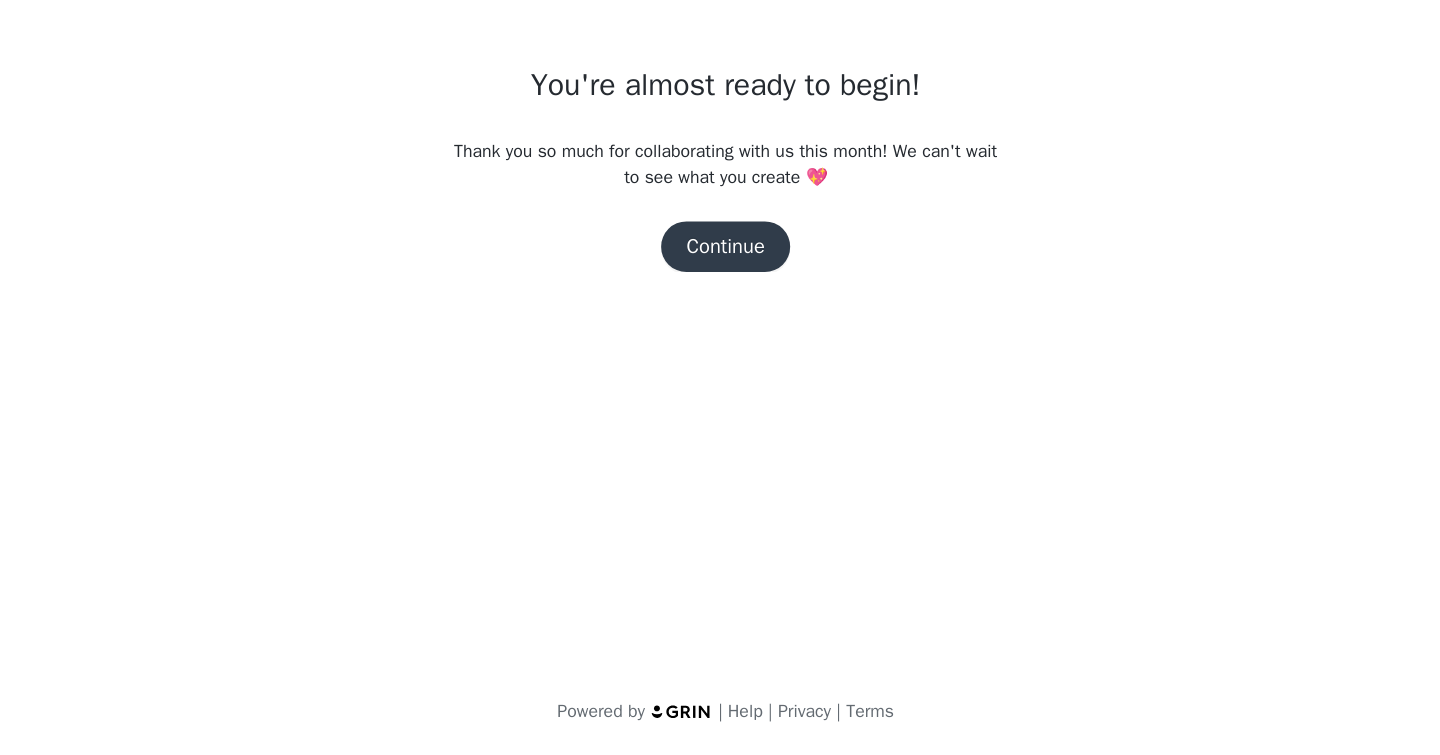 scroll, scrollTop: 0, scrollLeft: 0, axis: both 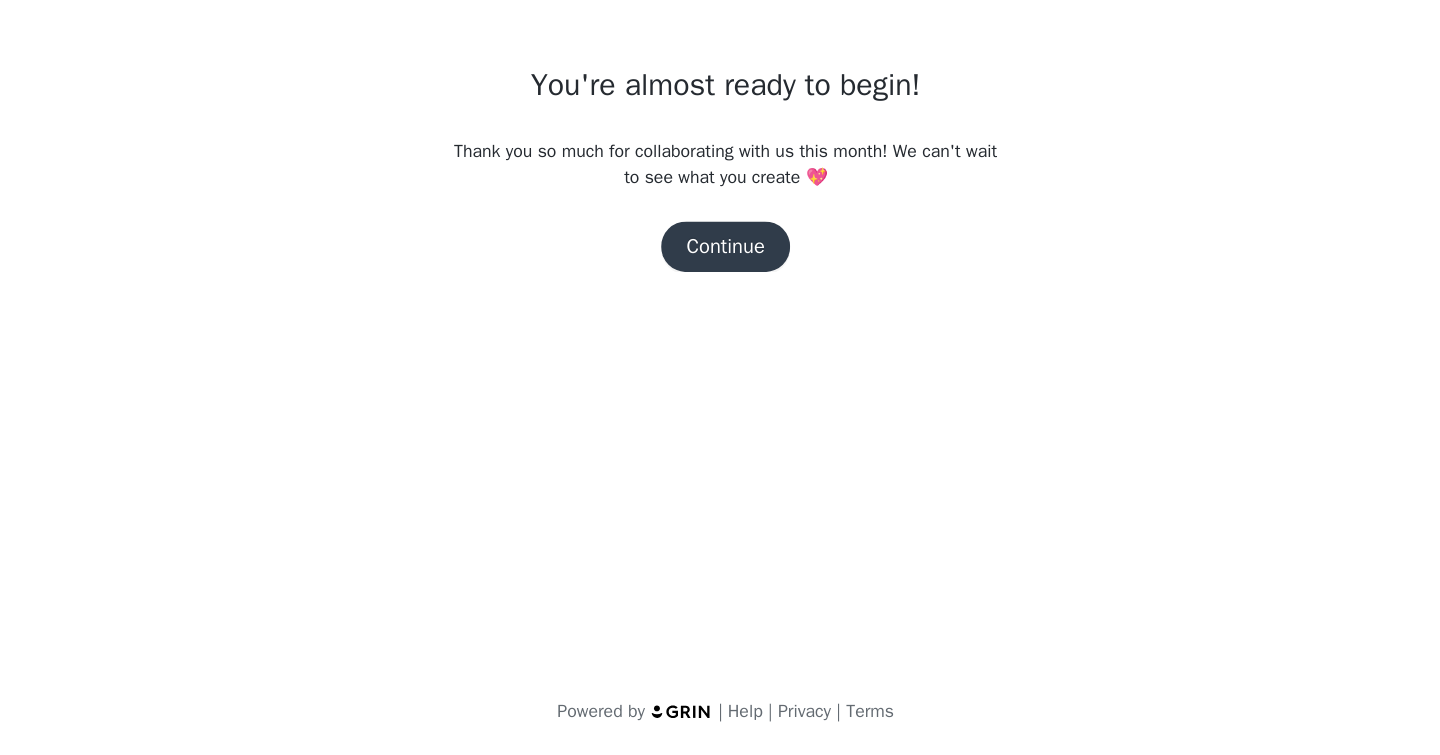 click on "Continue" at bounding box center (720, 353) 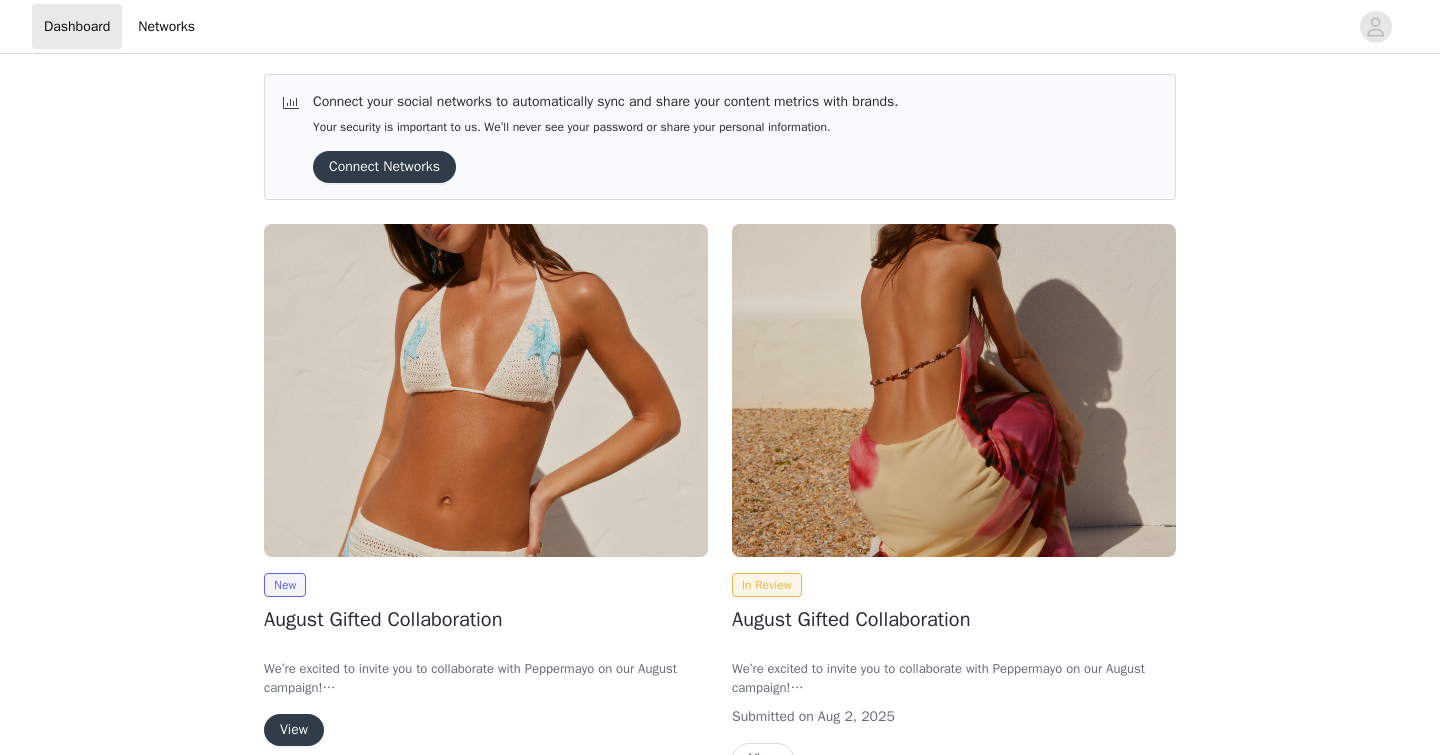 scroll, scrollTop: 226, scrollLeft: 0, axis: vertical 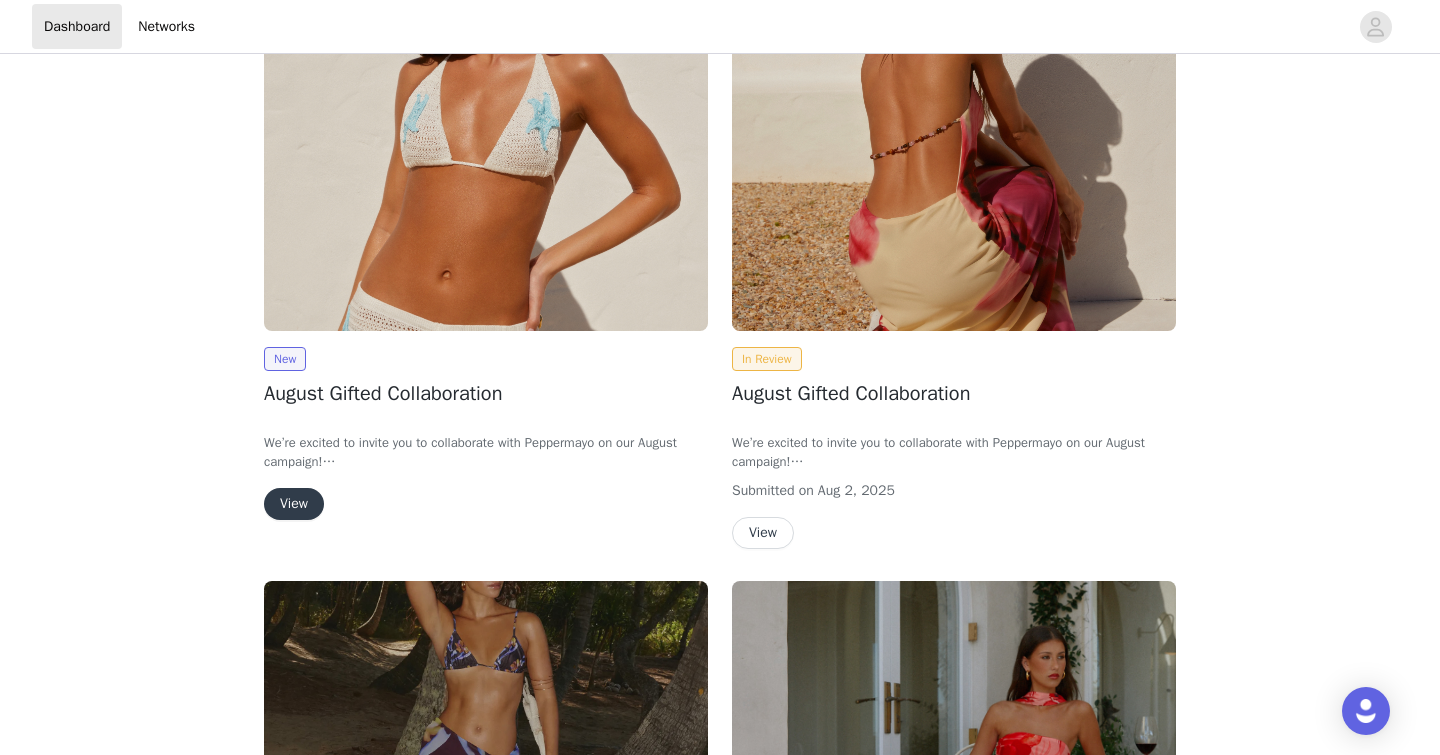 click on "View" at bounding box center [763, 533] 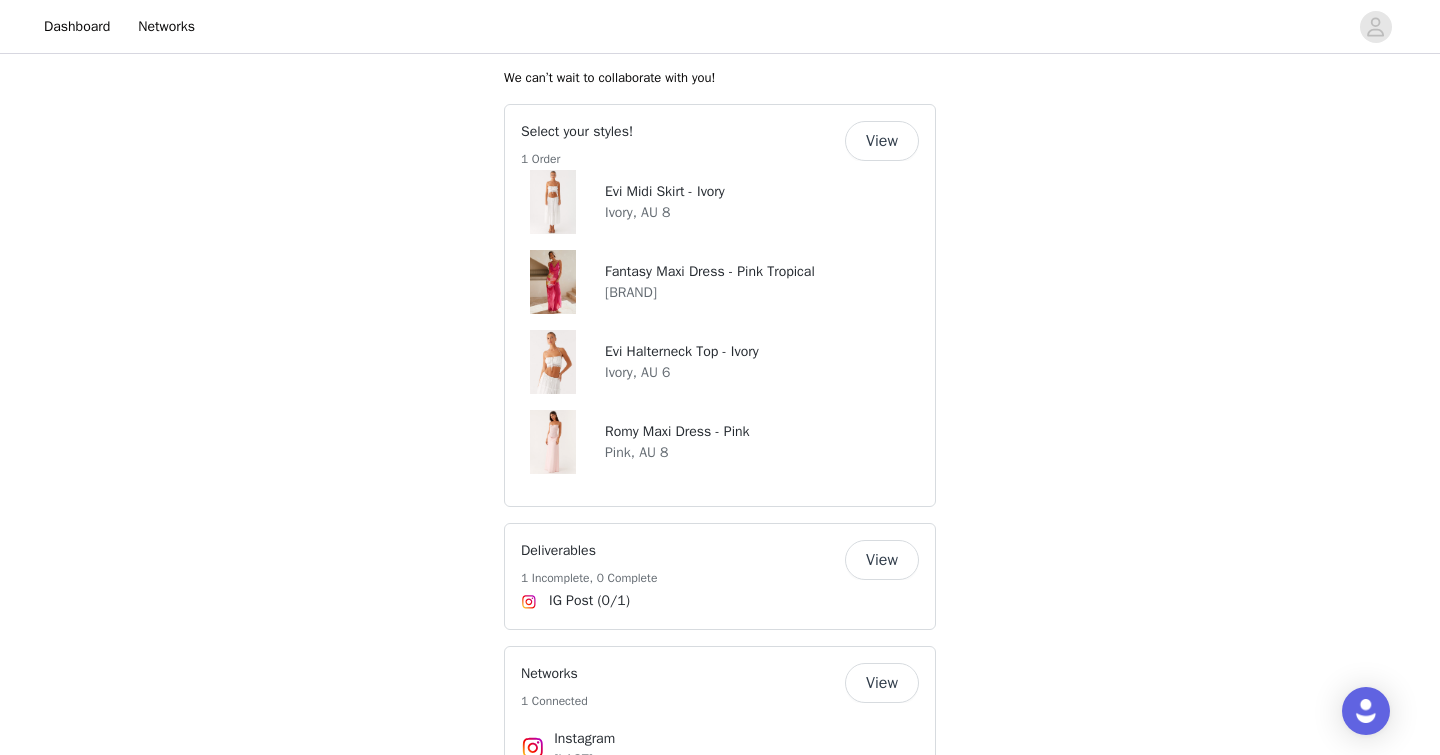 scroll, scrollTop: 226, scrollLeft: 0, axis: vertical 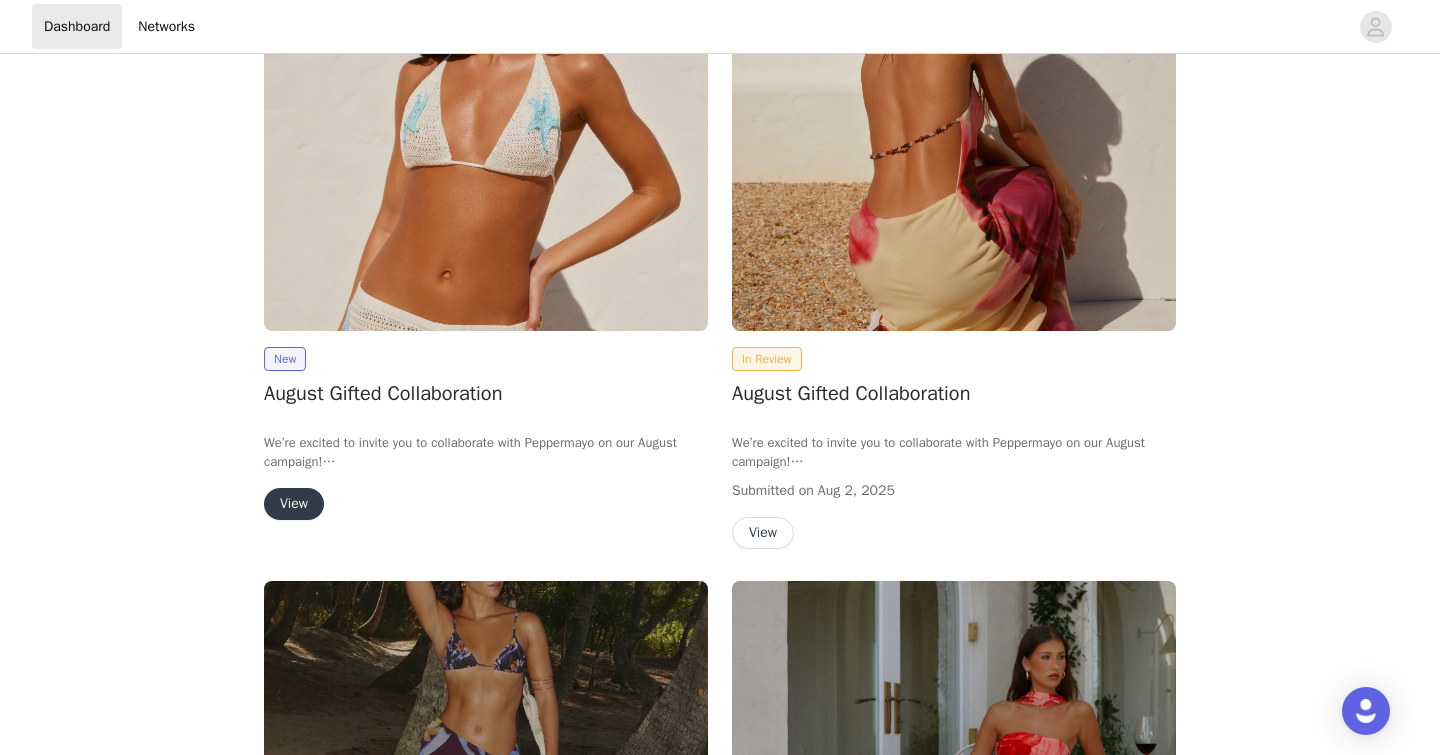 click on "View" at bounding box center [294, 504] 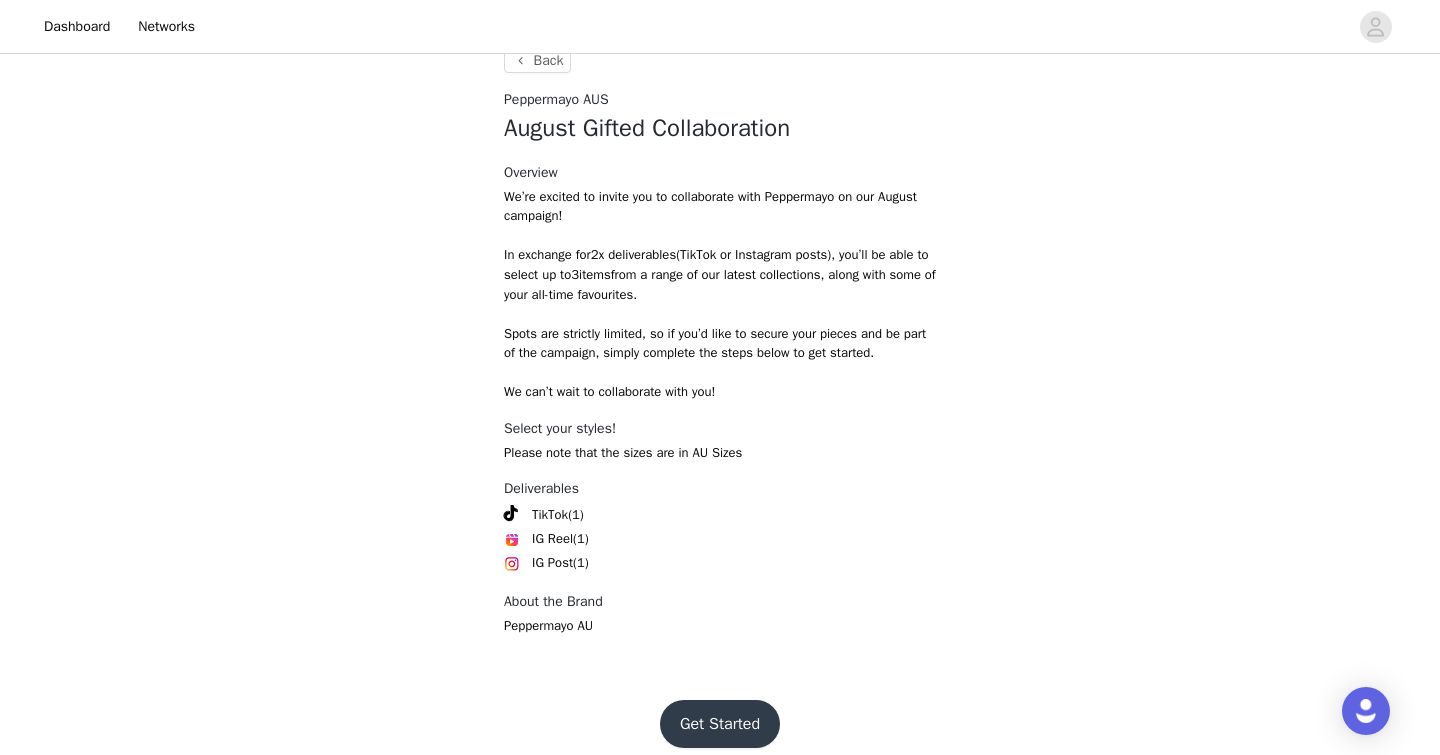 scroll, scrollTop: 761, scrollLeft: 0, axis: vertical 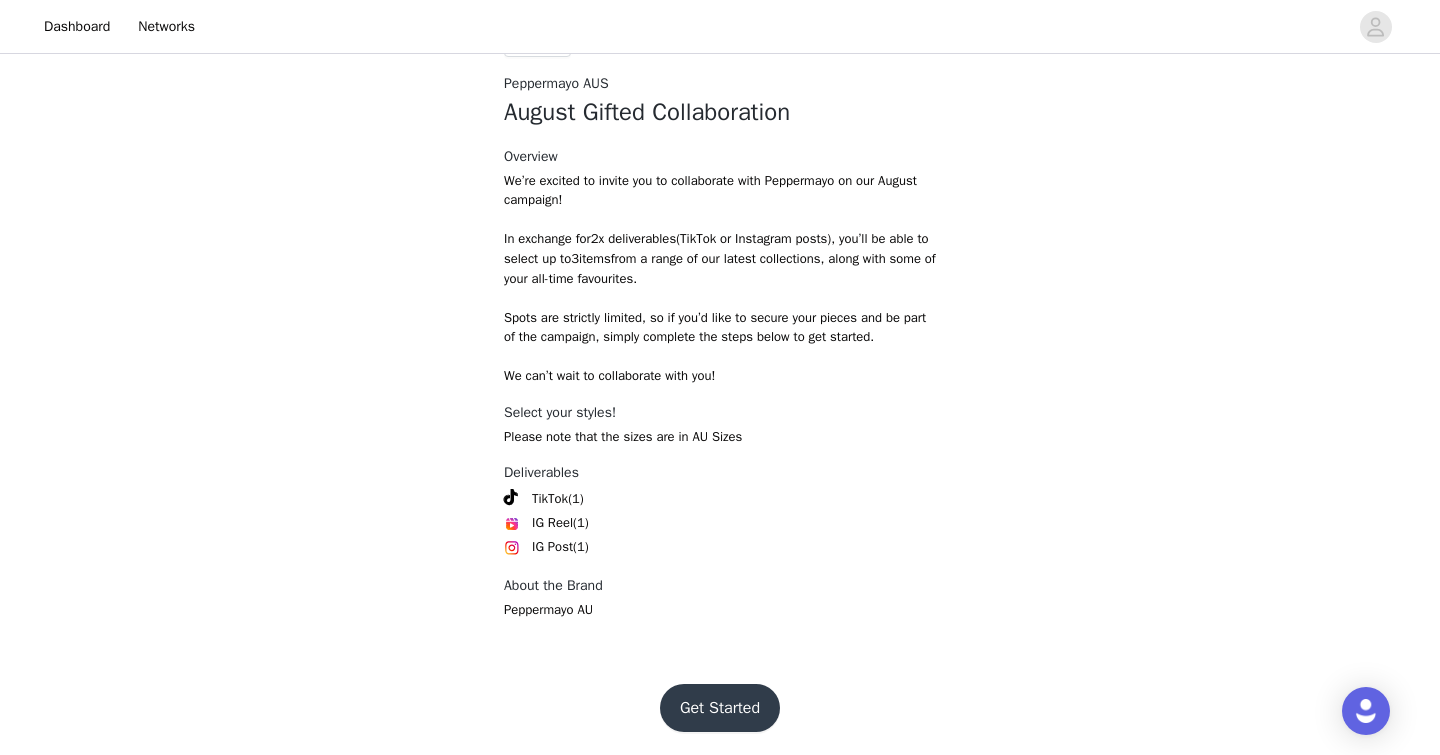 click on "Get Started" at bounding box center (720, 708) 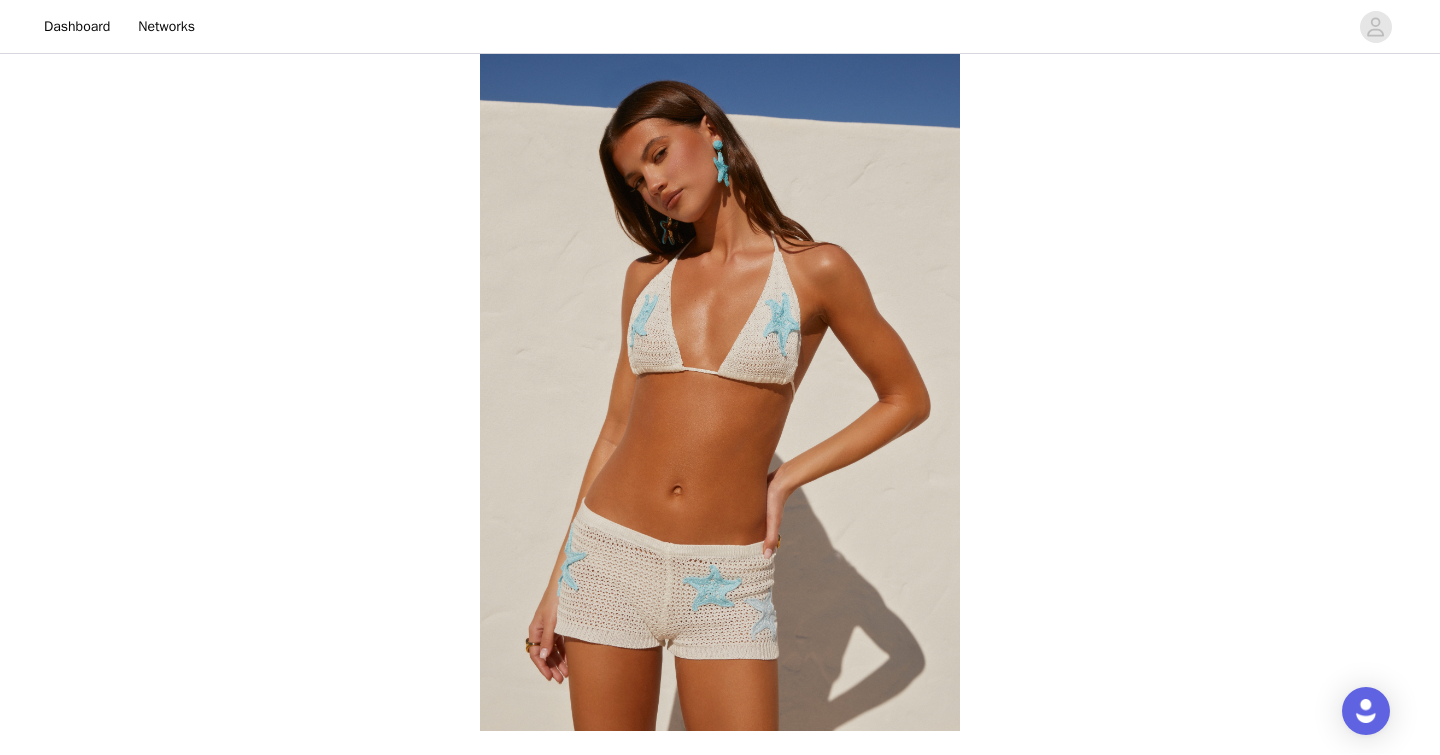 scroll, scrollTop: 761, scrollLeft: 0, axis: vertical 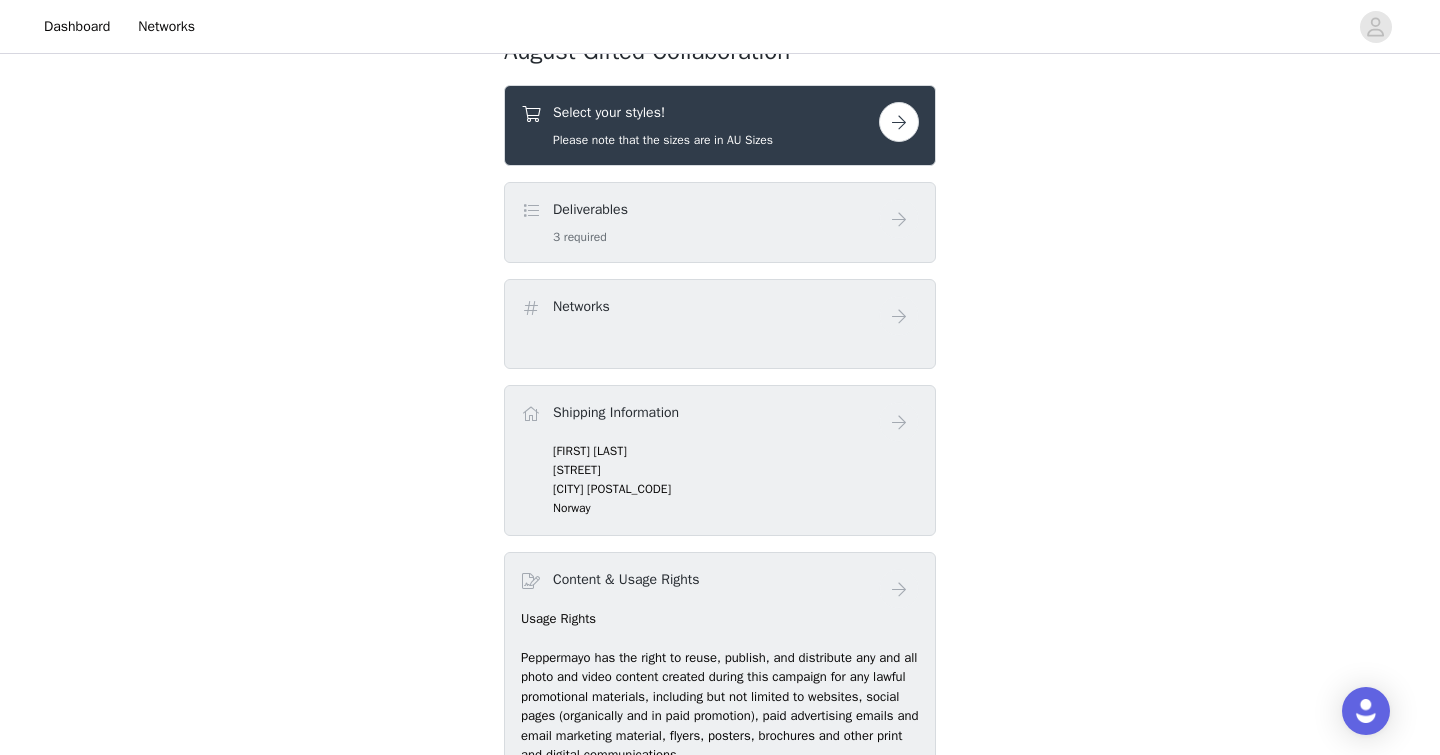 click on "Select your styles!" at bounding box center (663, 112) 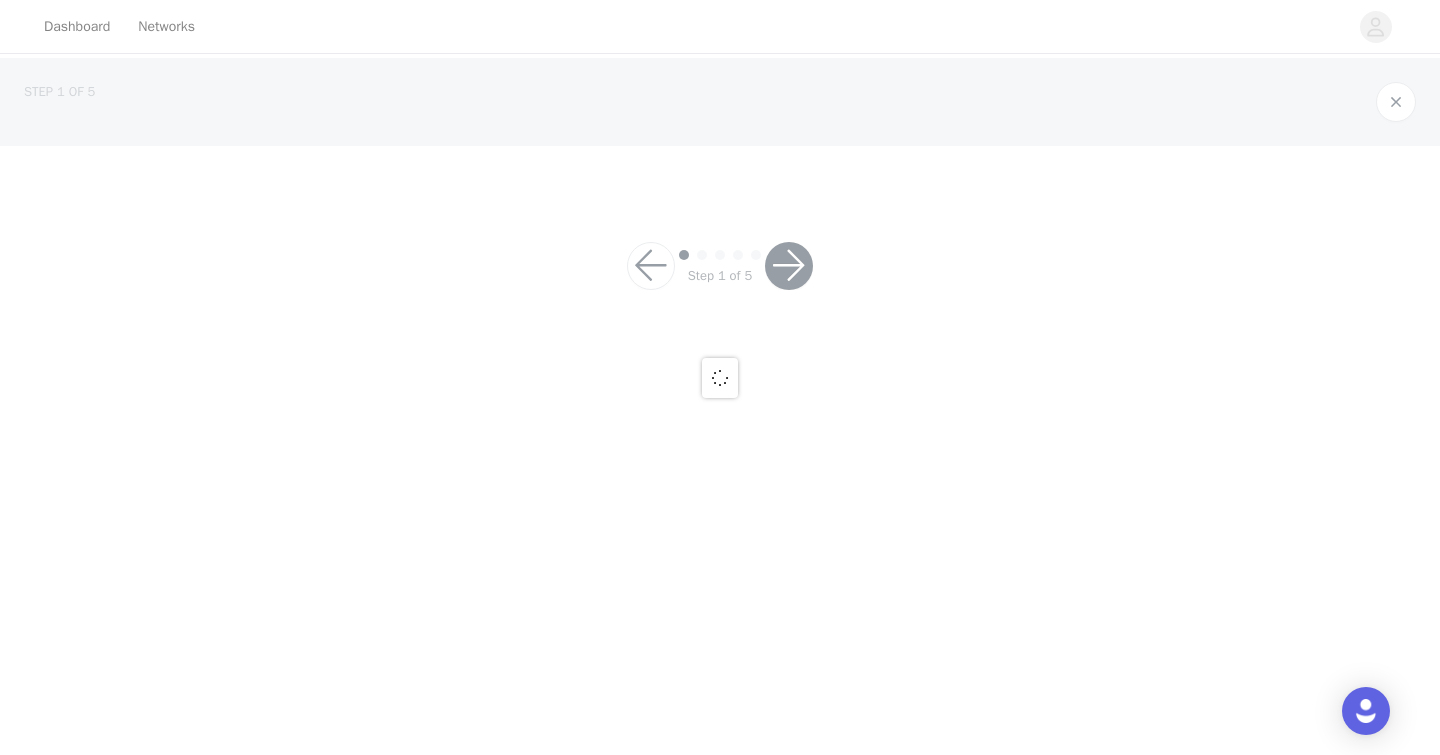 scroll, scrollTop: 0, scrollLeft: 0, axis: both 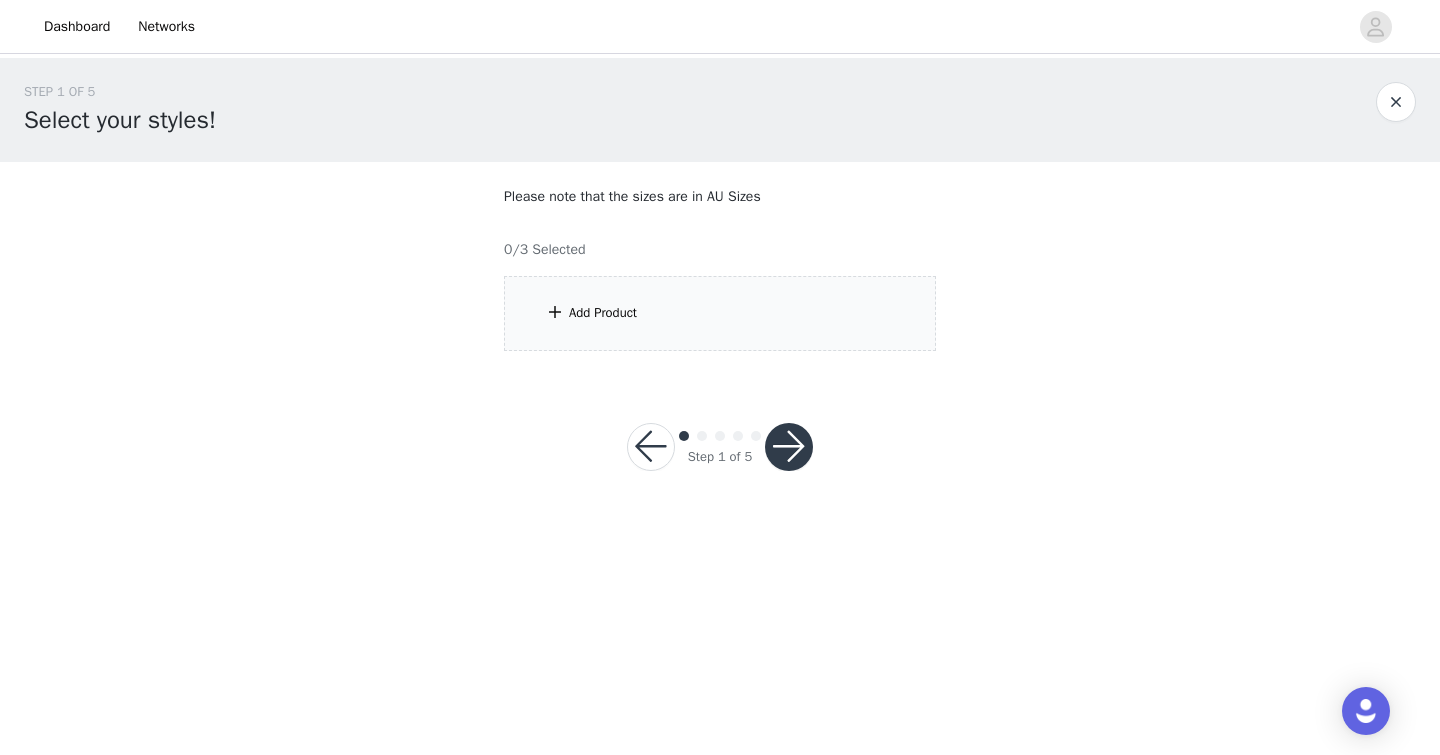 click on "Add Product" at bounding box center (603, 313) 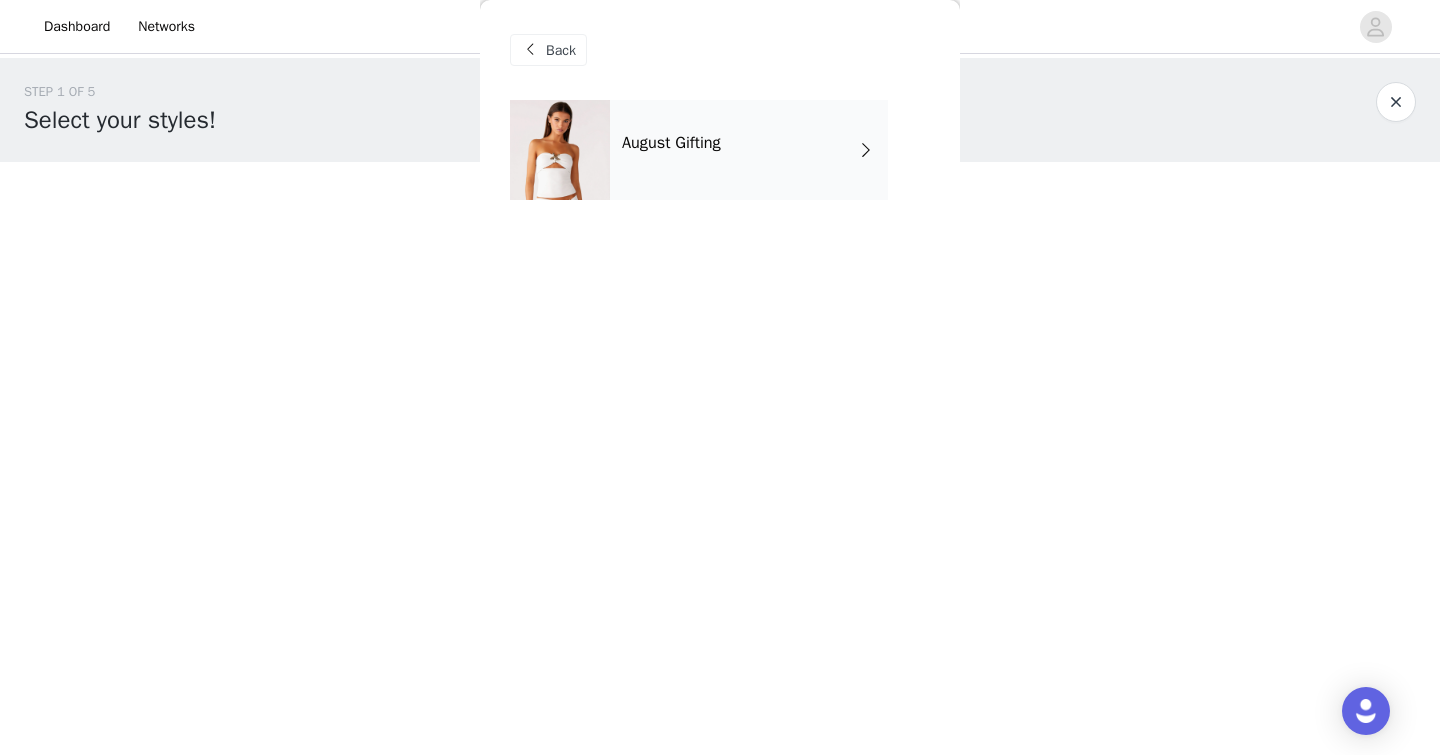 click on "August Gifting" at bounding box center [749, 150] 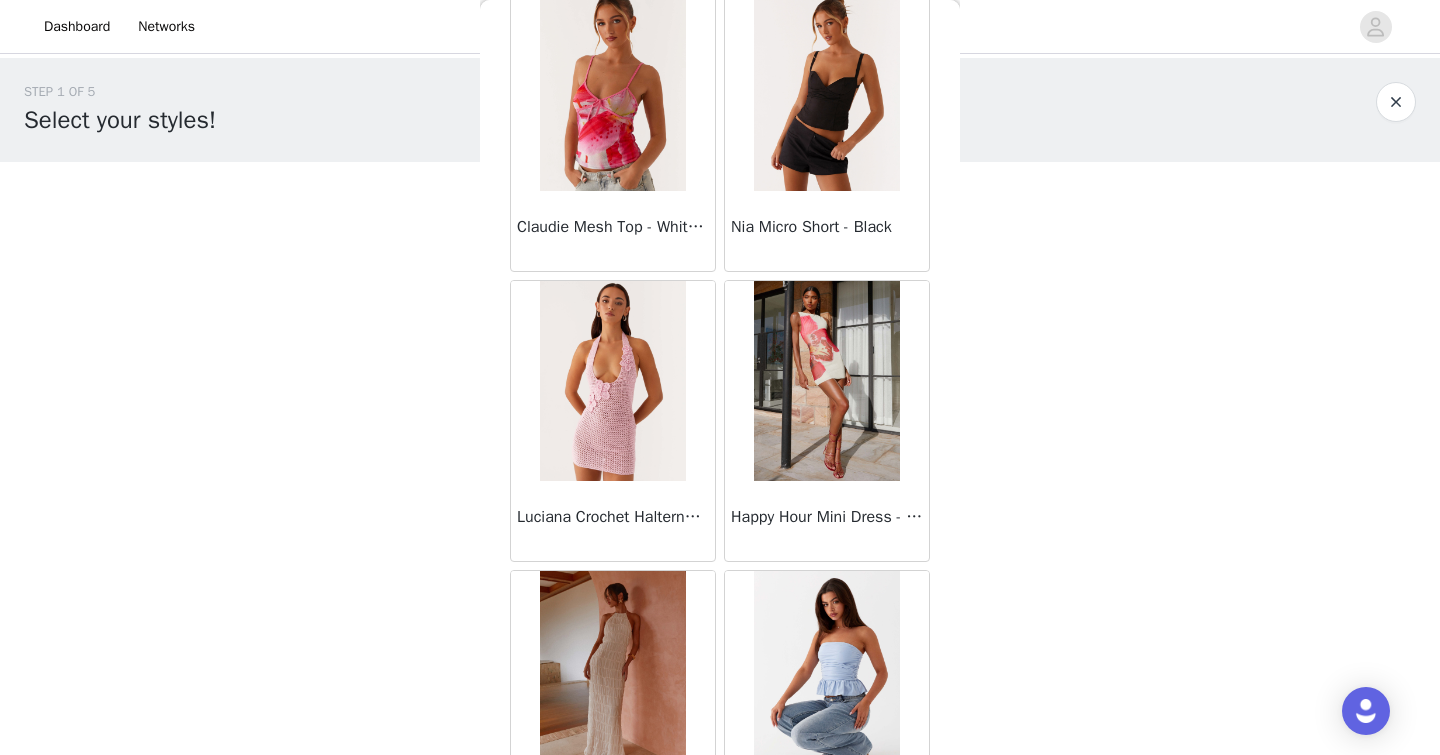 scroll, scrollTop: 2305, scrollLeft: 0, axis: vertical 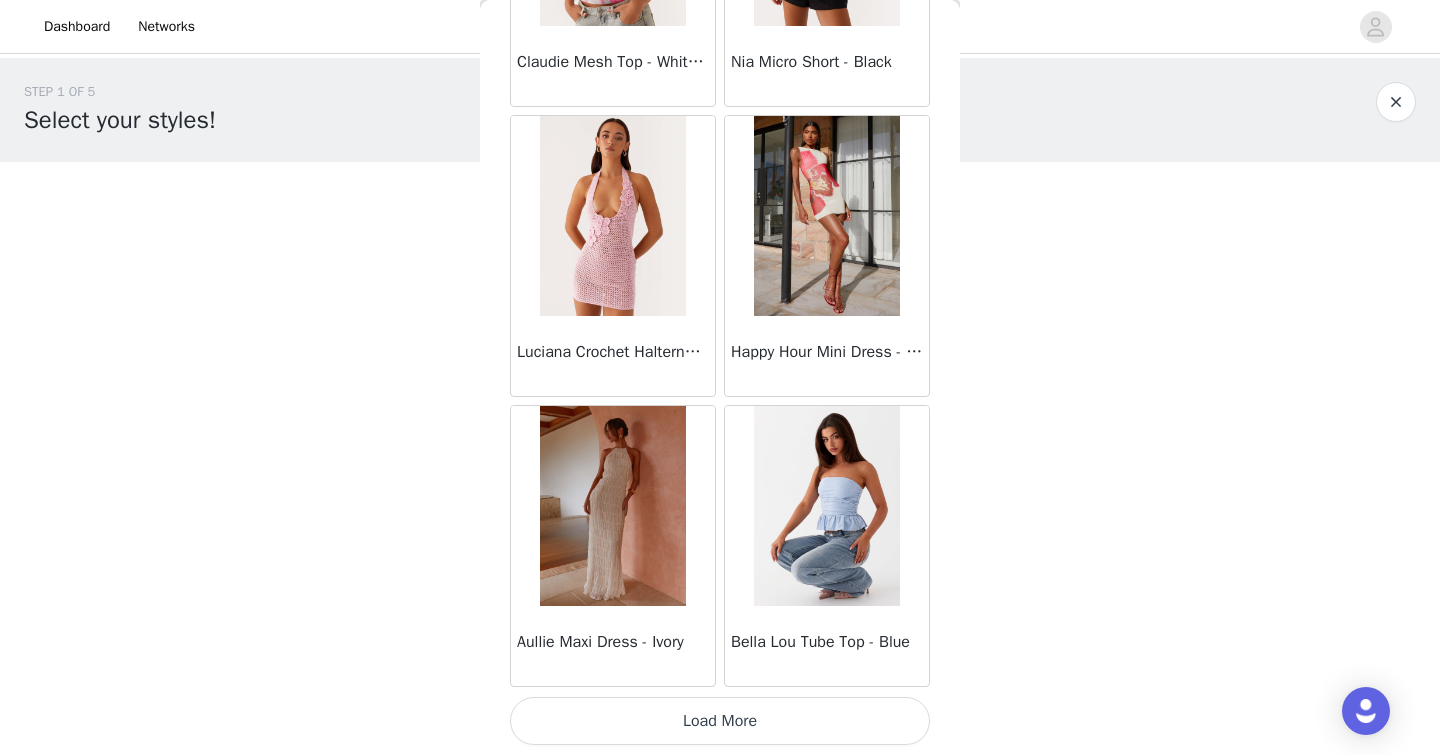 click on "Load More" at bounding box center (720, 721) 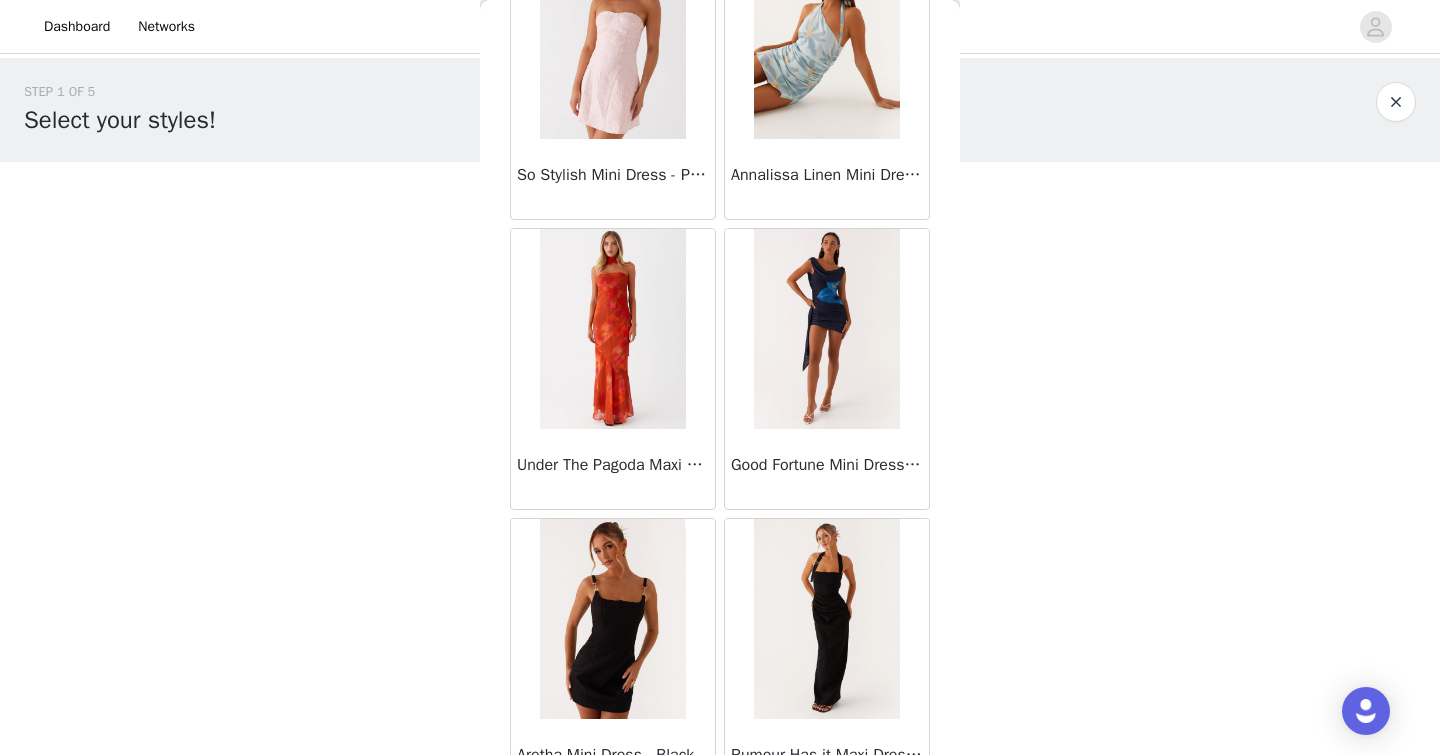 scroll, scrollTop: 5205, scrollLeft: 0, axis: vertical 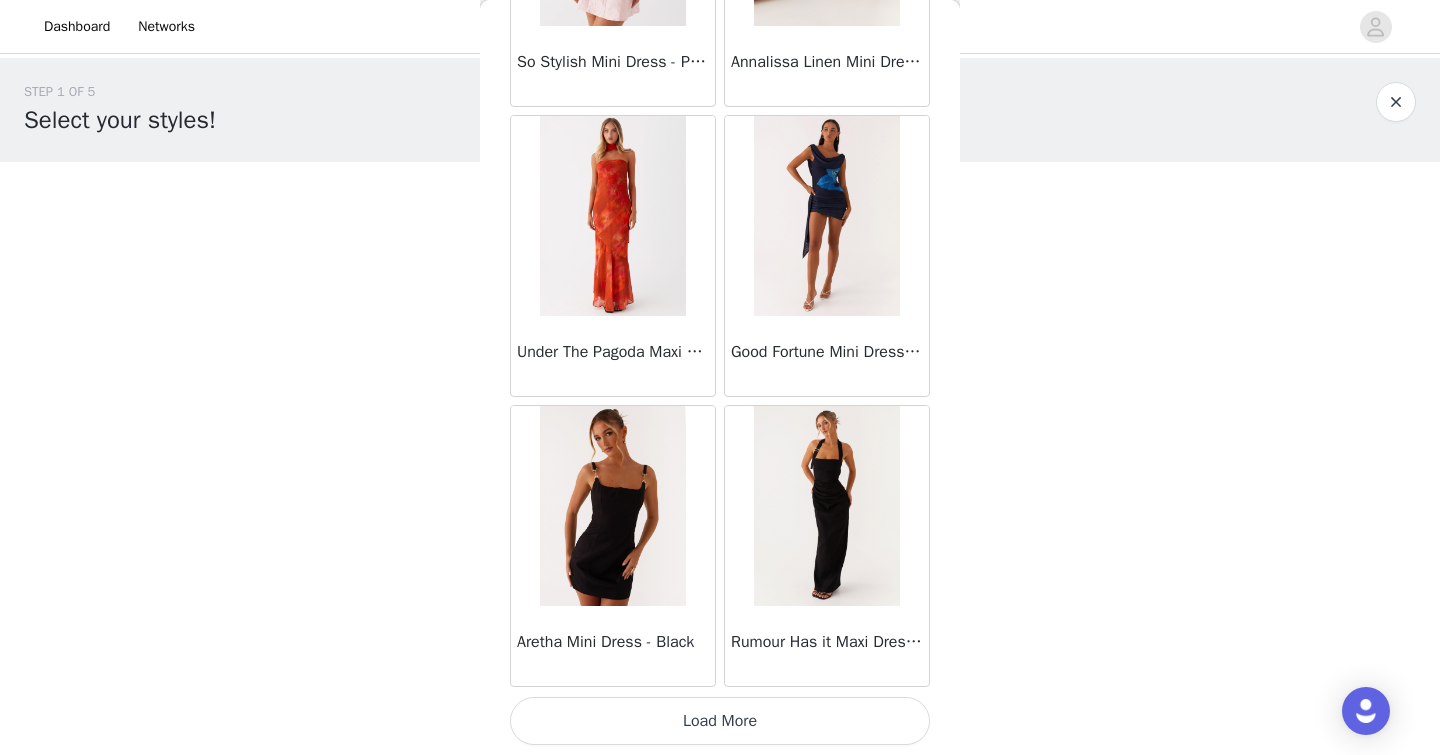 click on "Load More" at bounding box center (720, 721) 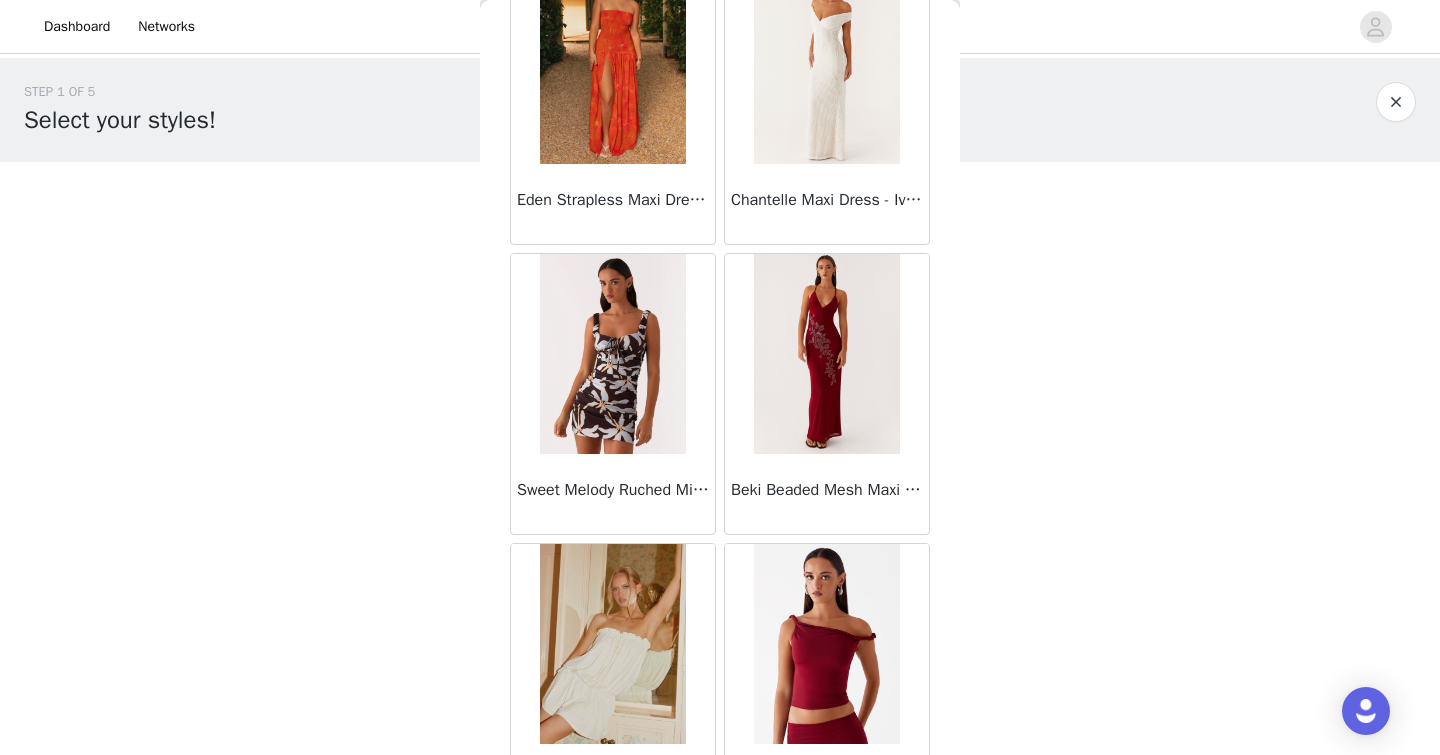 scroll, scrollTop: 8105, scrollLeft: 0, axis: vertical 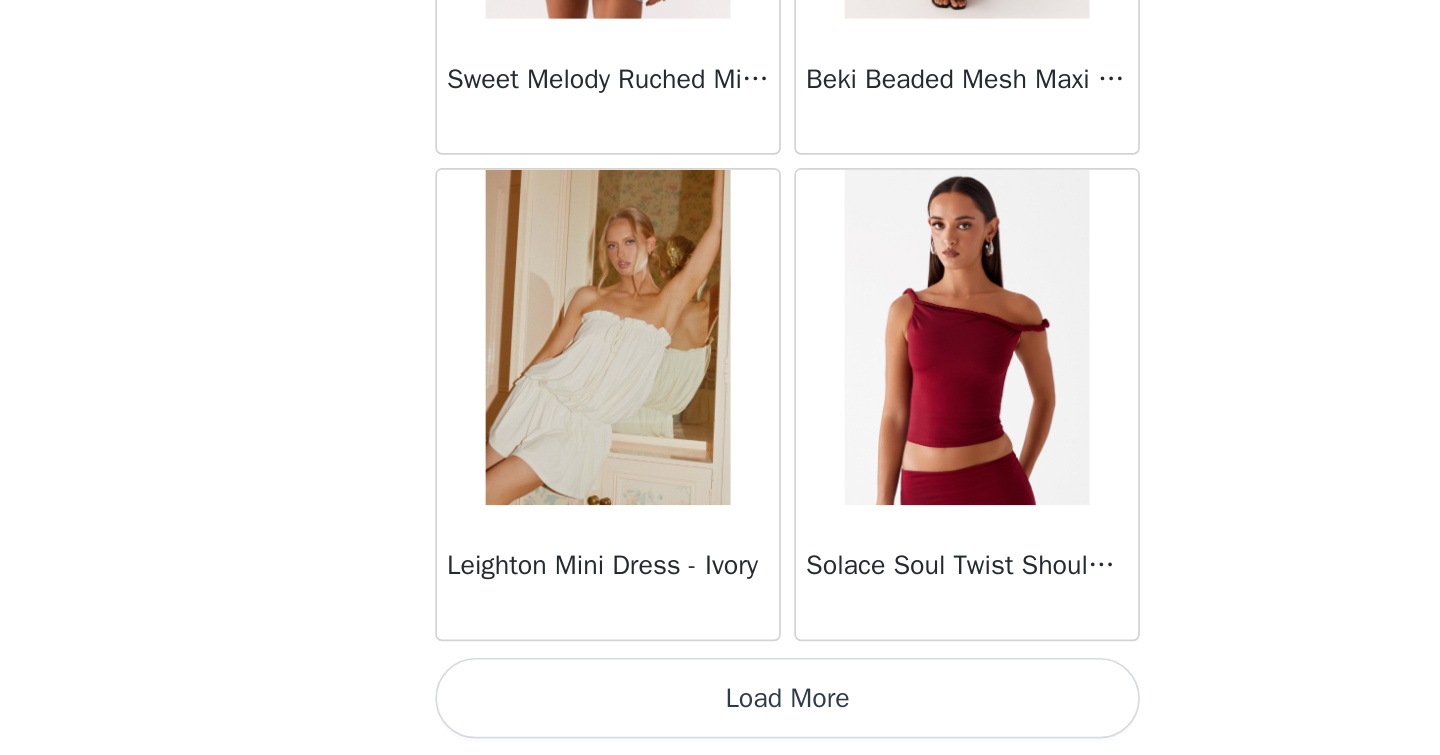 click on "Load More" at bounding box center [720, 721] 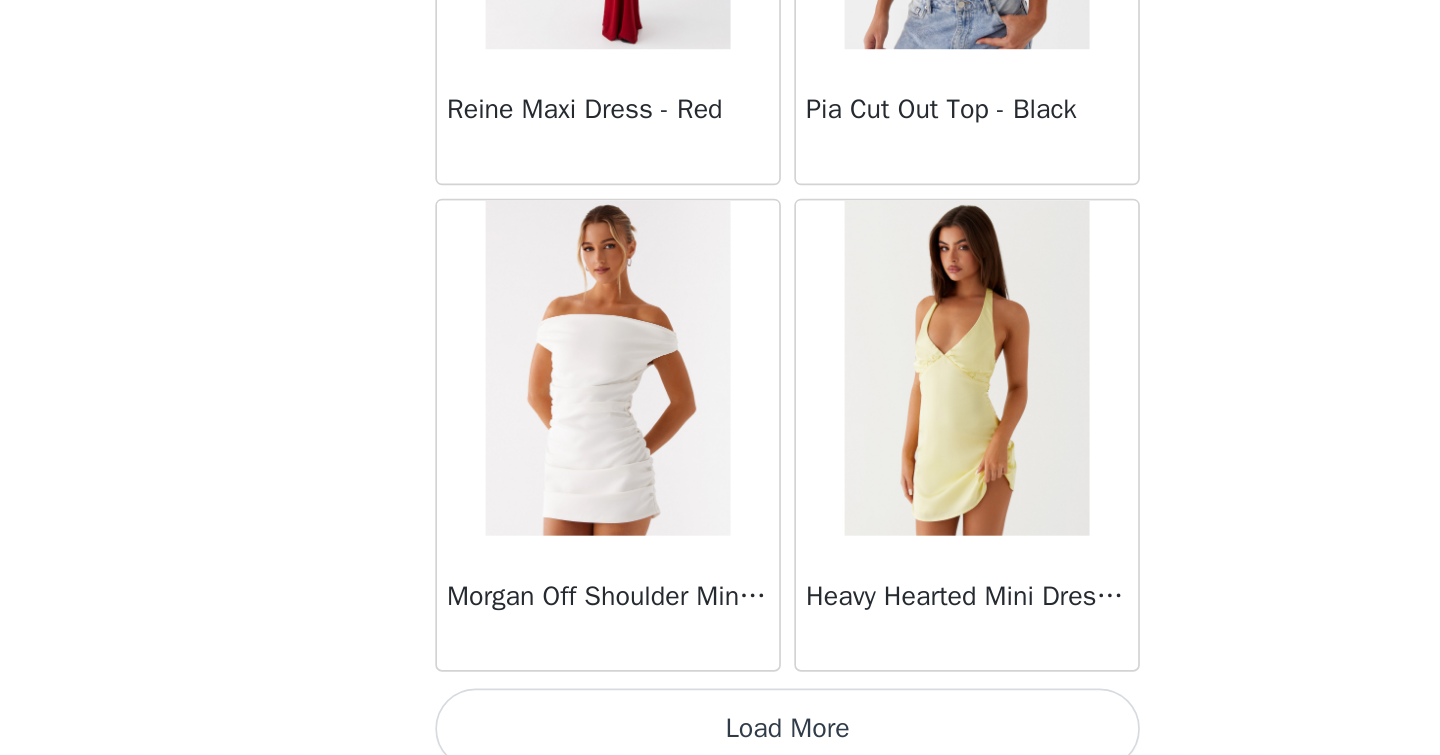 scroll, scrollTop: 11005, scrollLeft: 0, axis: vertical 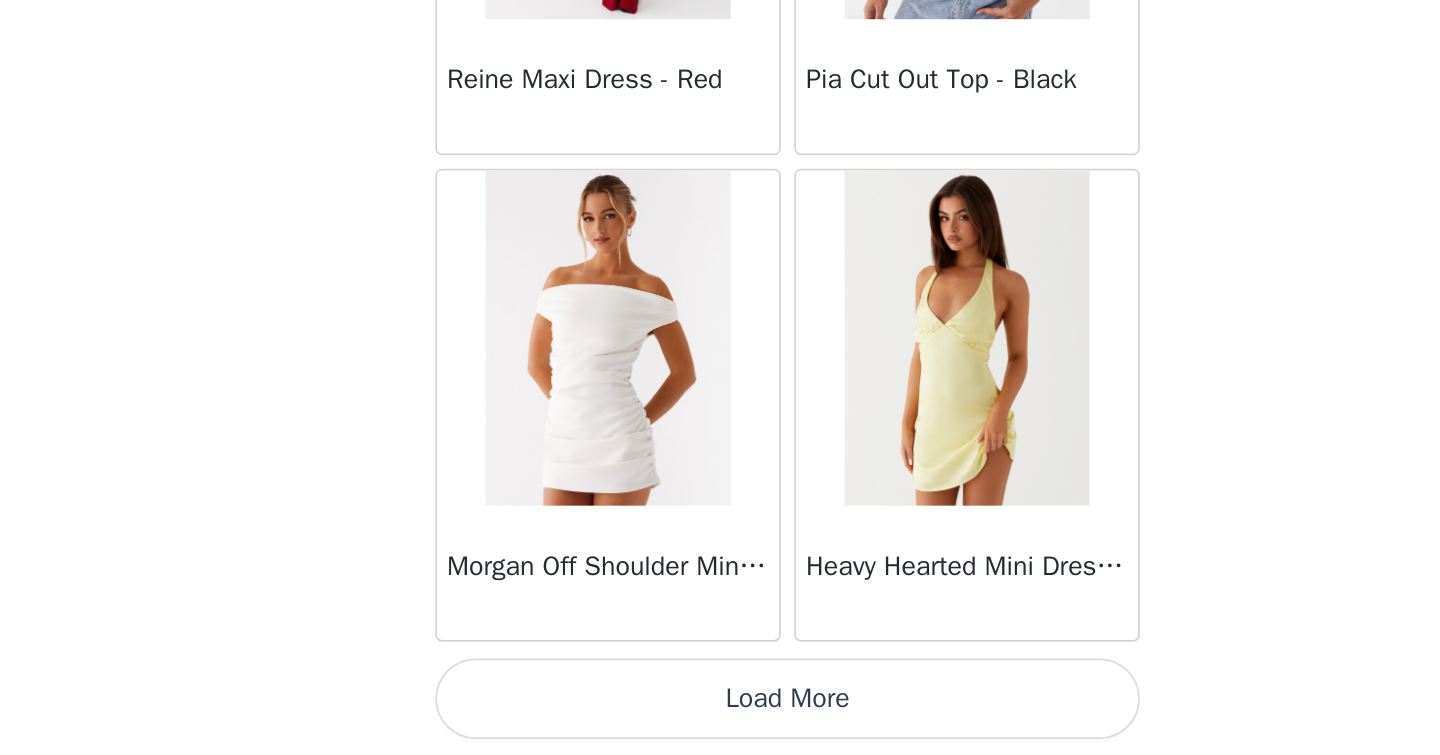 click on "Load More" at bounding box center (720, 721) 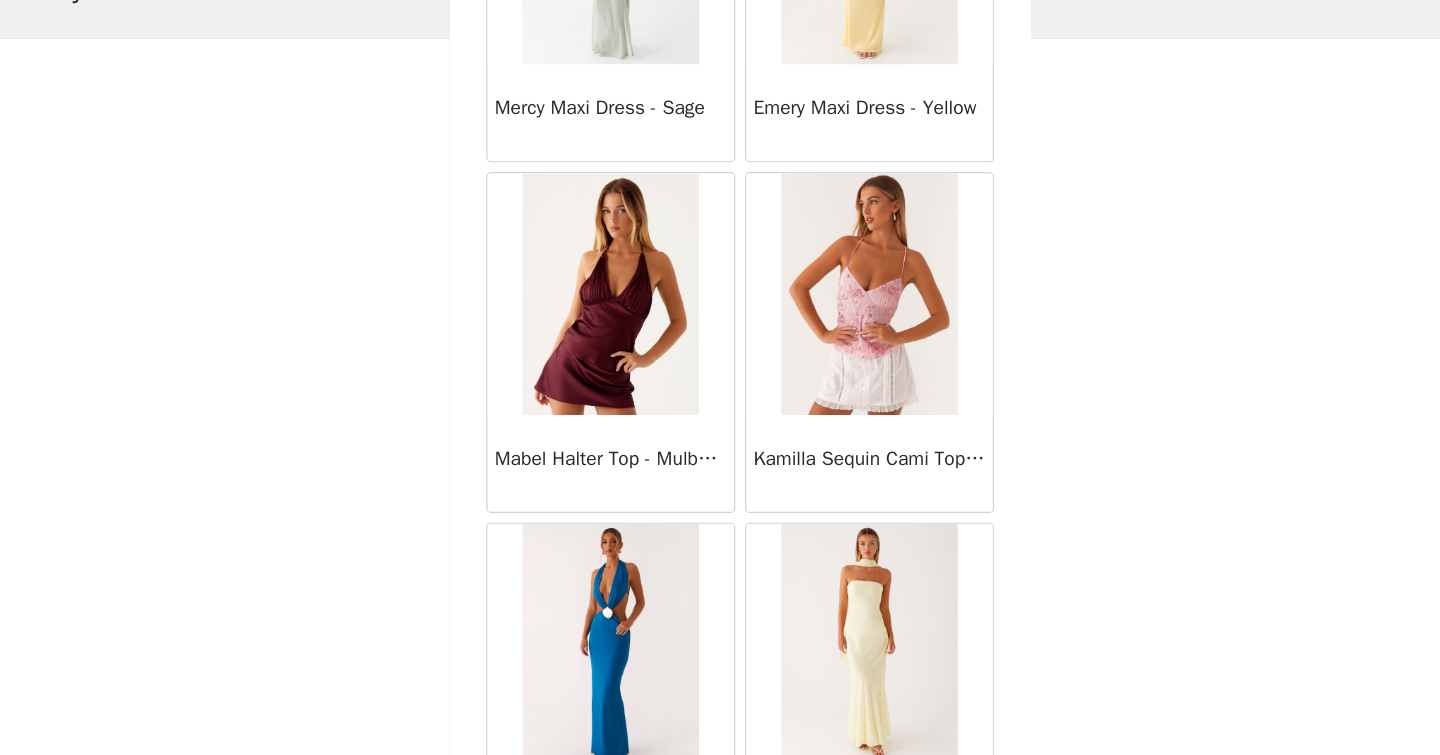 scroll, scrollTop: 13905, scrollLeft: 0, axis: vertical 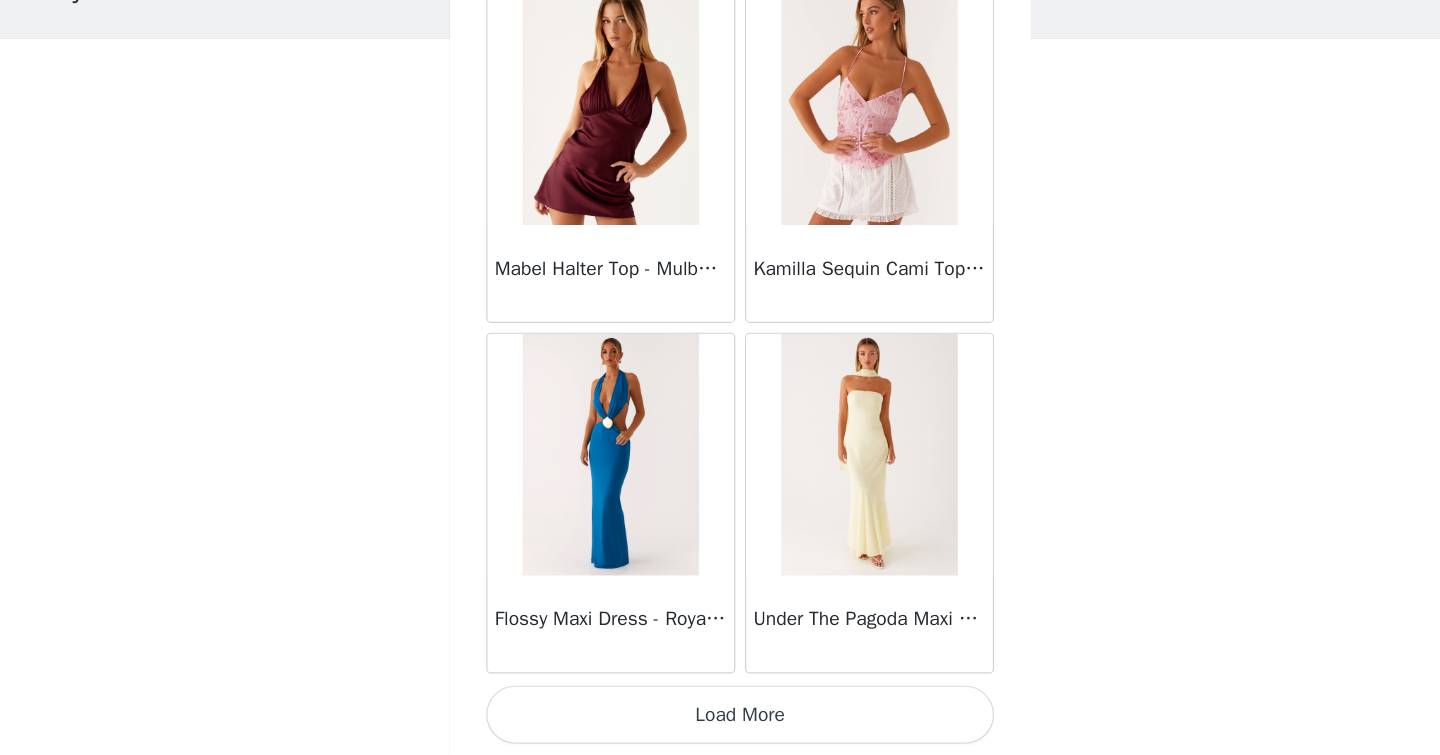 click on "Load More" at bounding box center (720, 721) 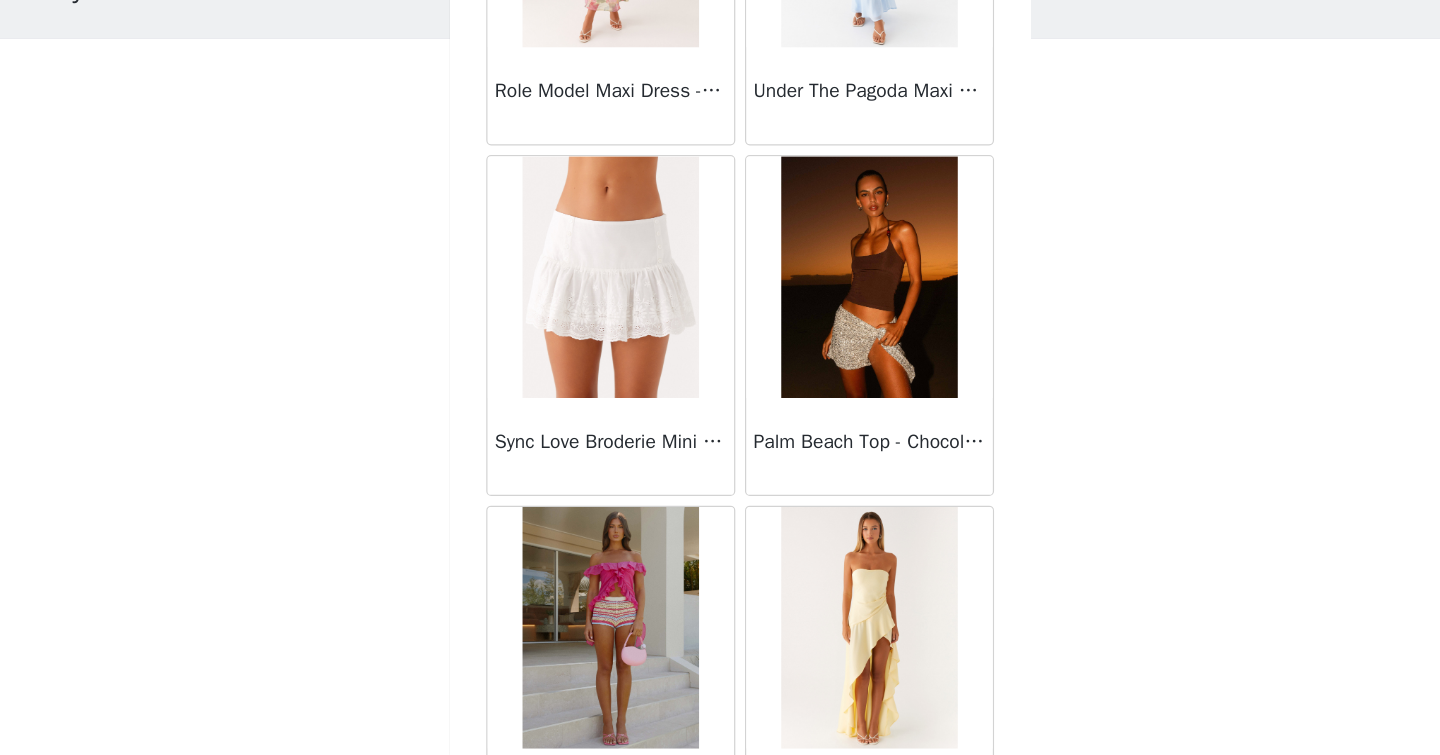 scroll, scrollTop: 16805, scrollLeft: 0, axis: vertical 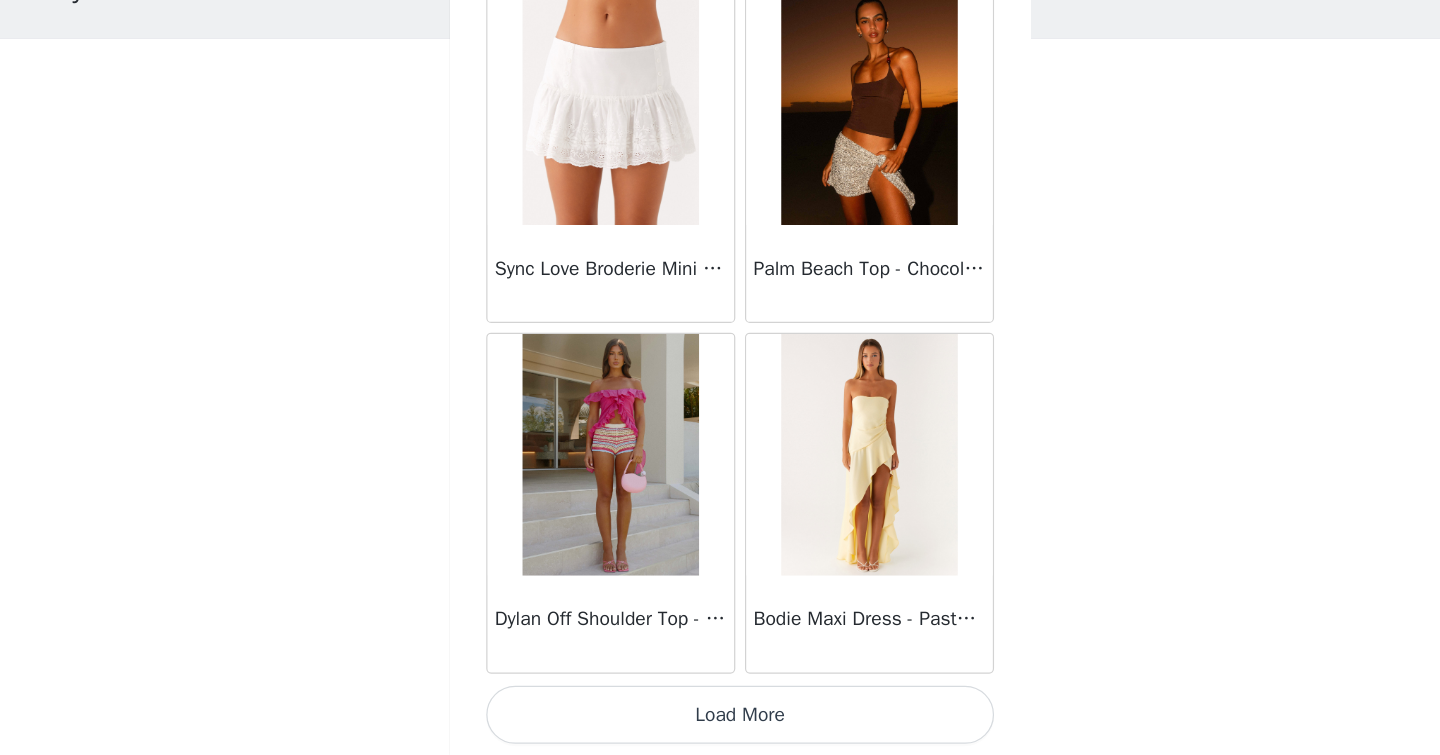 click on "Load More" at bounding box center [720, 721] 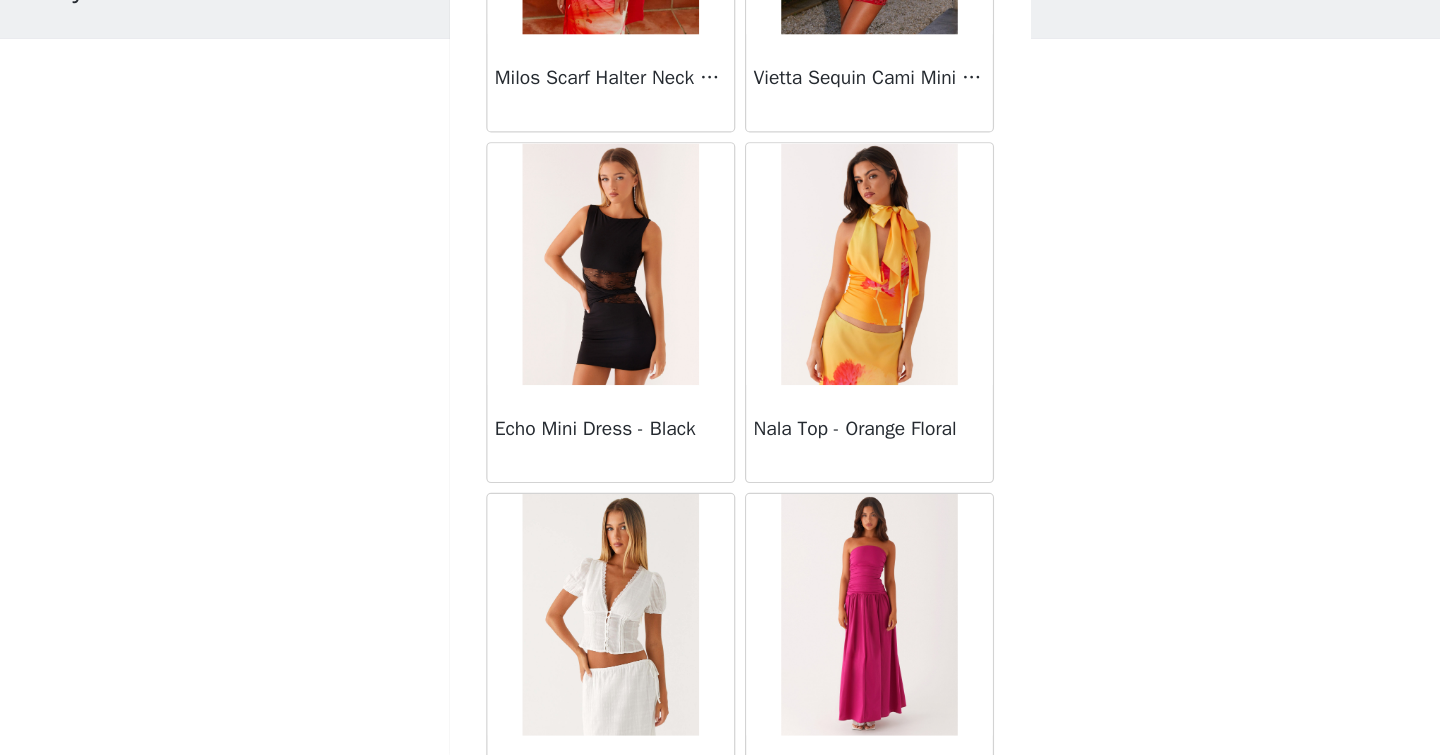 scroll, scrollTop: 19705, scrollLeft: 0, axis: vertical 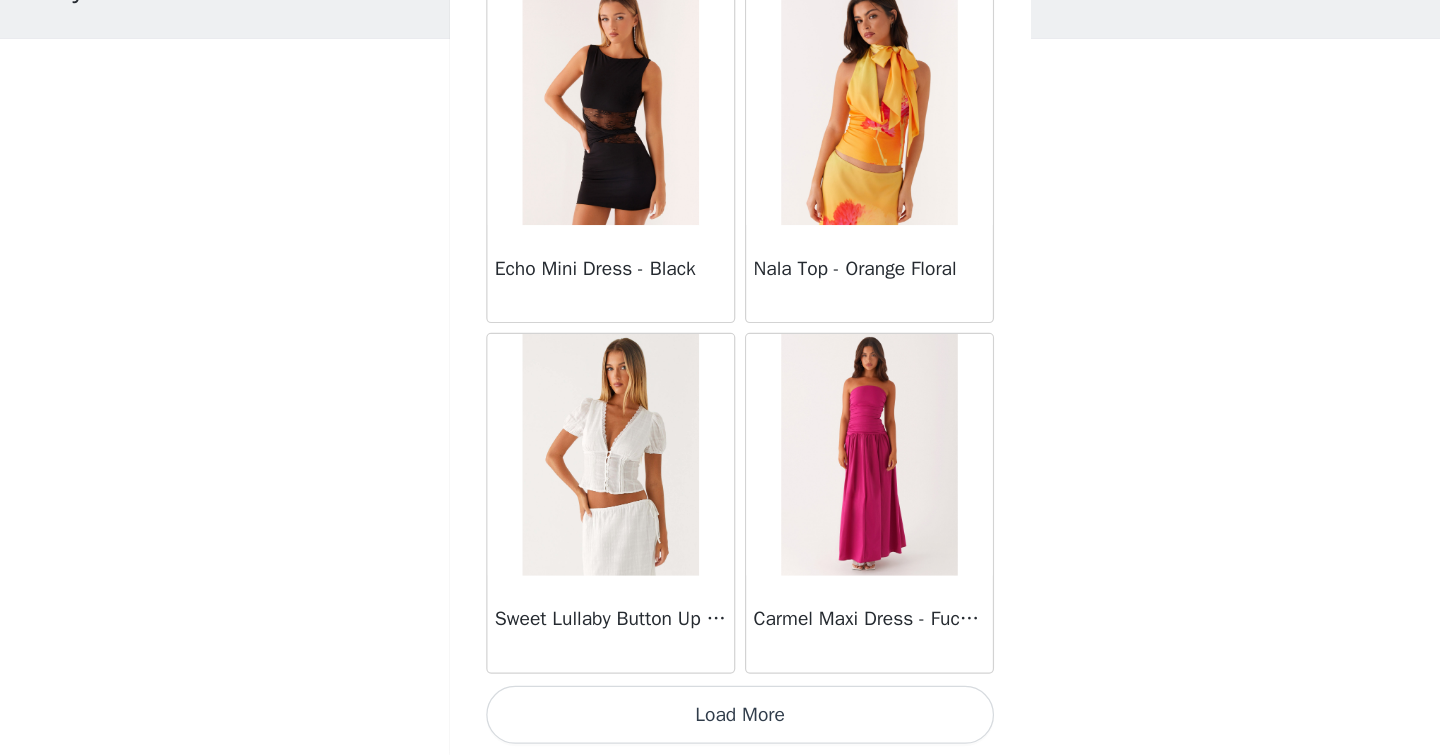 click on "Load More" at bounding box center [720, 721] 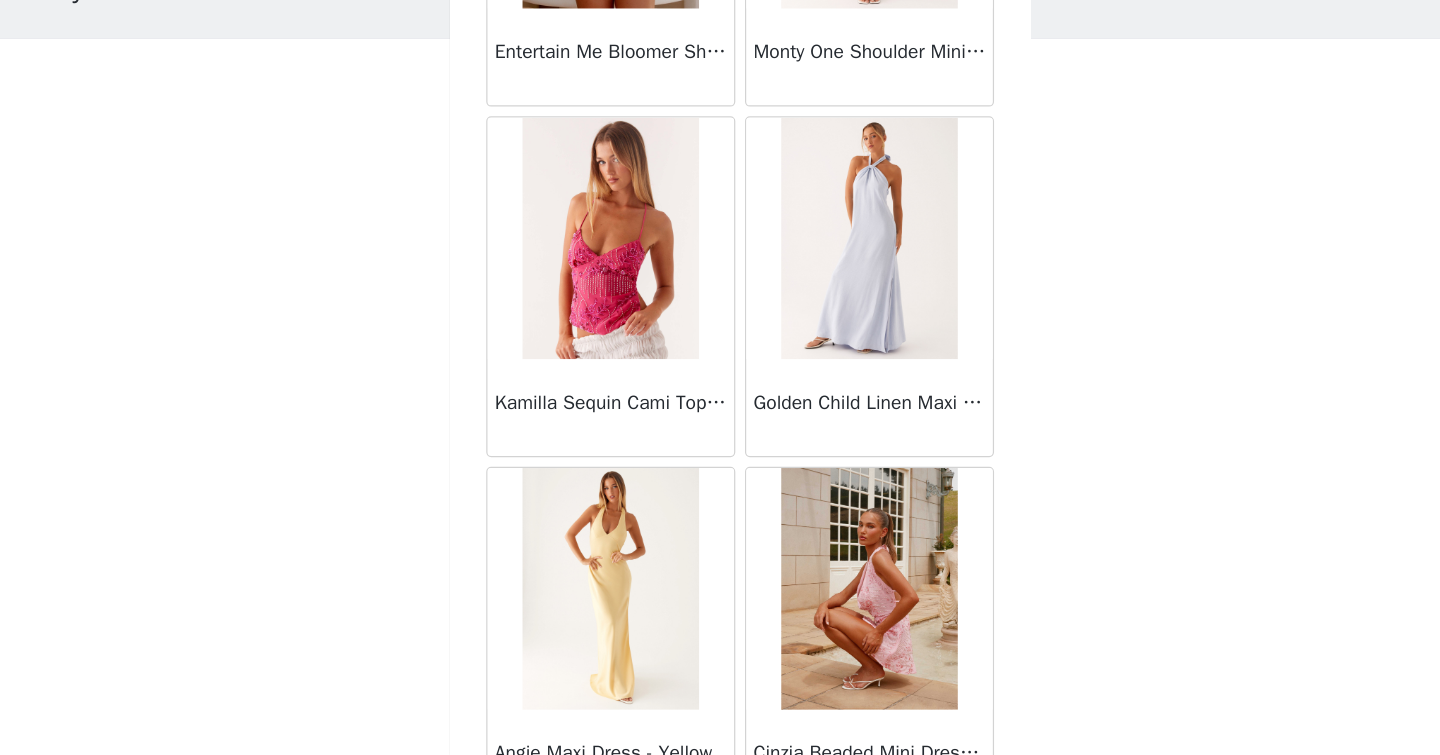 scroll, scrollTop: 22605, scrollLeft: 0, axis: vertical 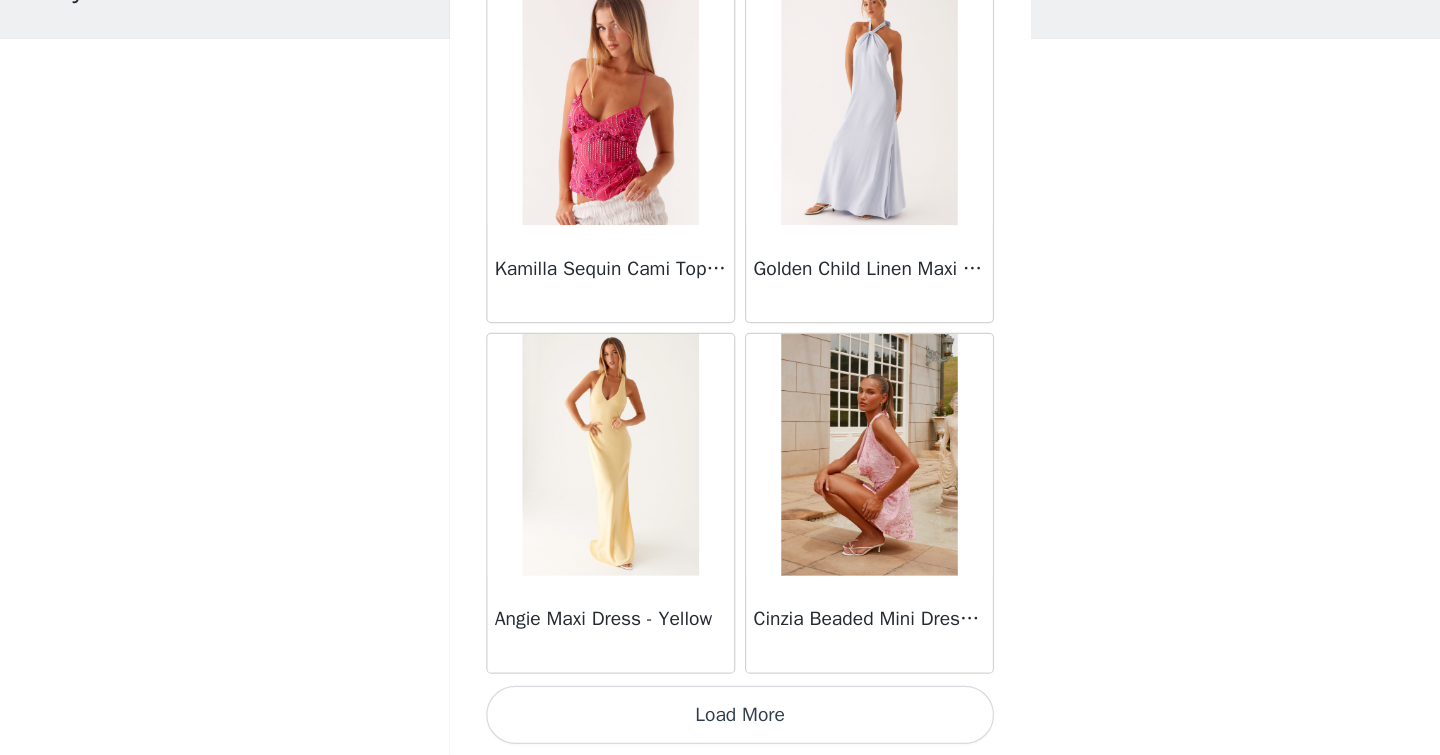 click on "Load More" at bounding box center [720, 721] 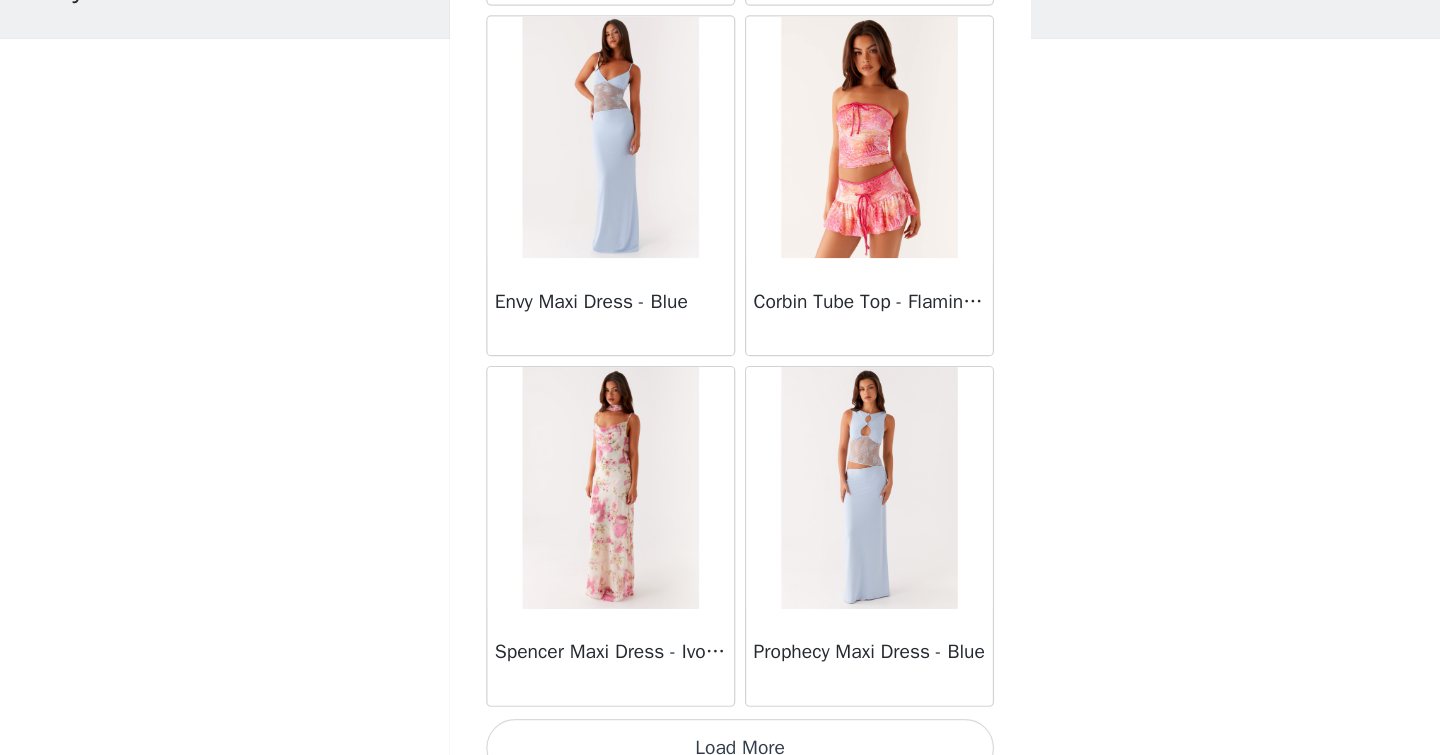 scroll, scrollTop: 25505, scrollLeft: 0, axis: vertical 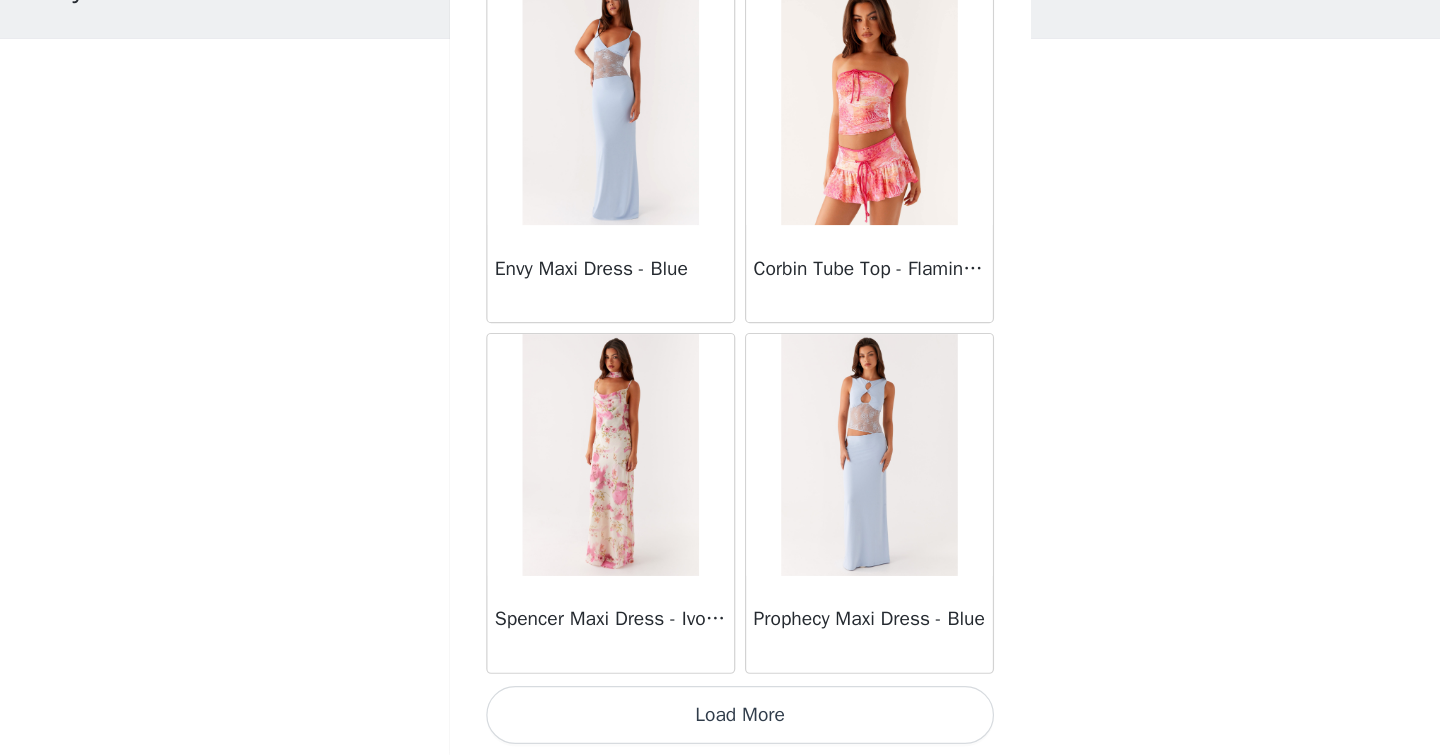 click on "Load More" at bounding box center (720, 721) 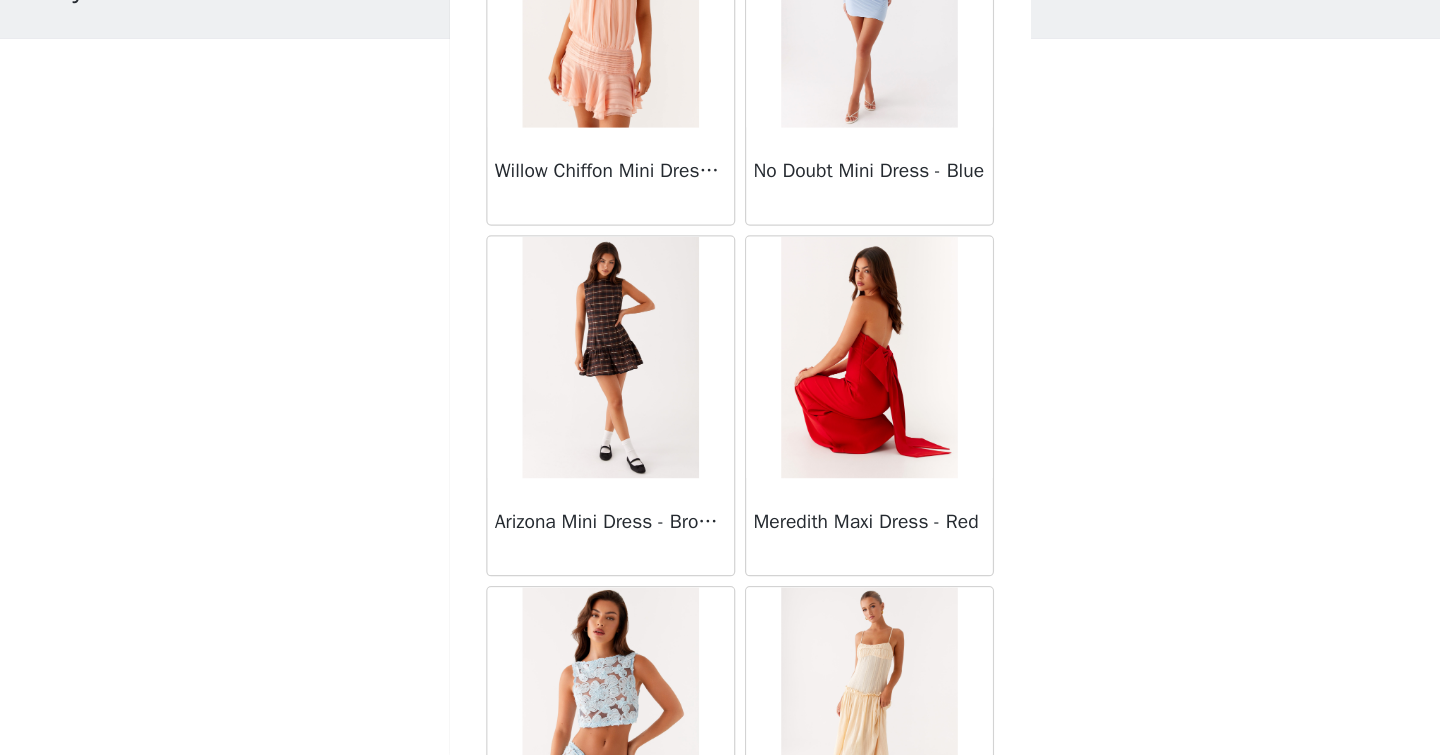 scroll, scrollTop: 28405, scrollLeft: 0, axis: vertical 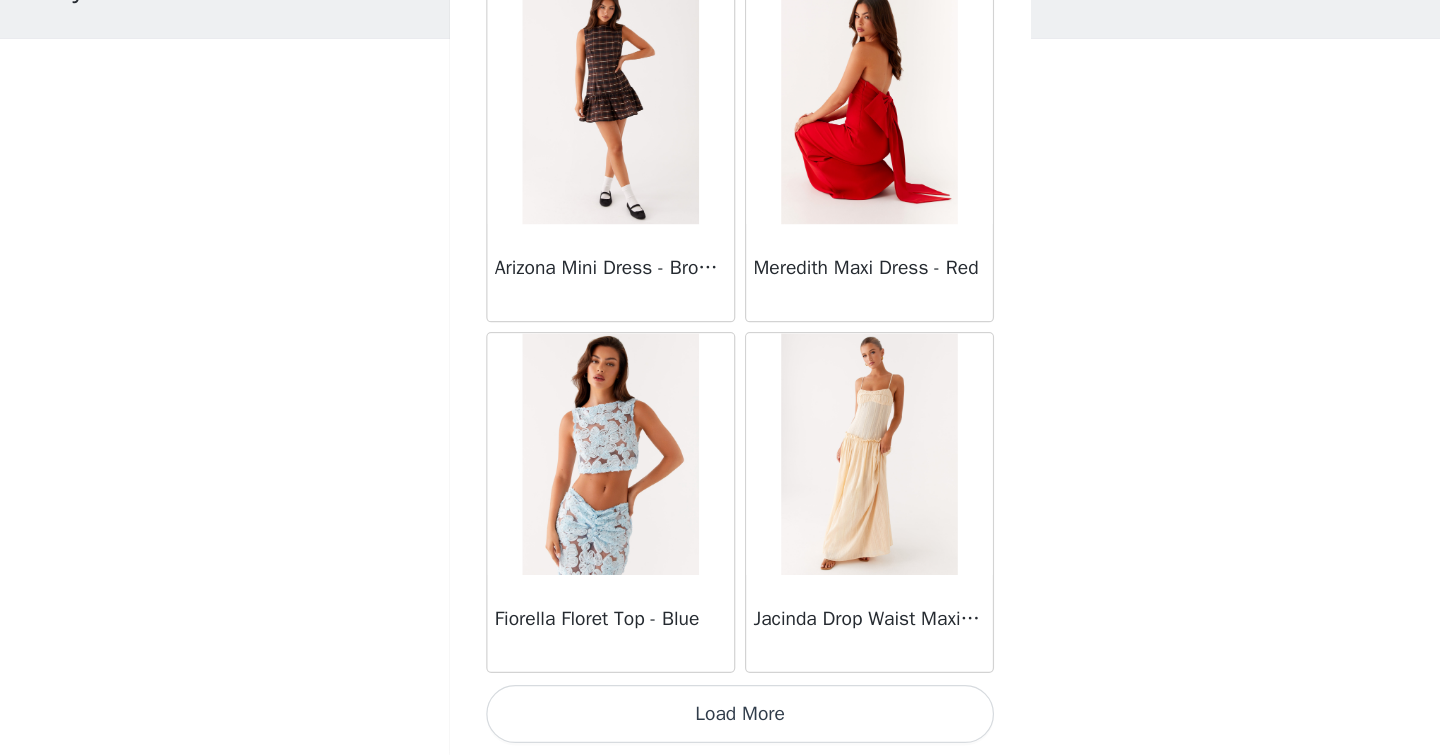 click on "Load More" at bounding box center [720, 721] 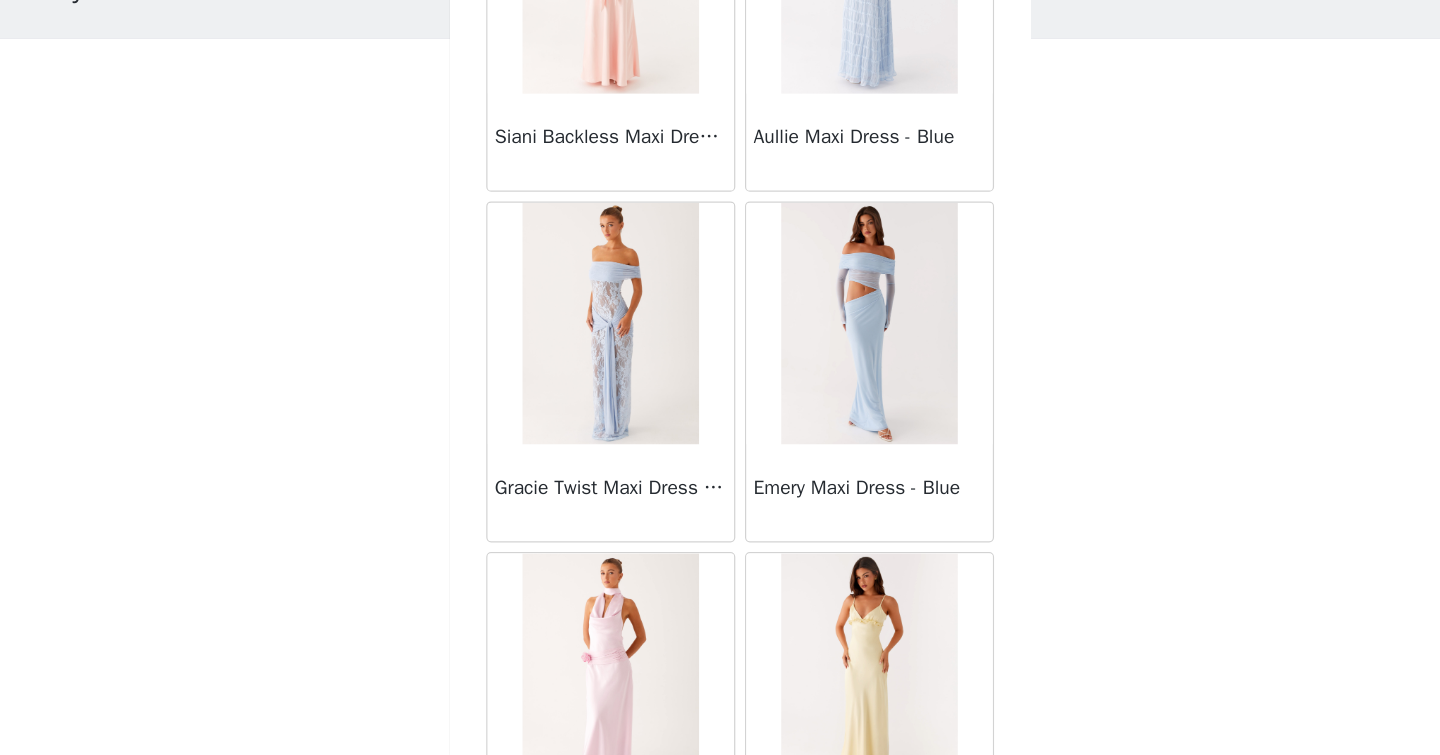 scroll, scrollTop: 31305, scrollLeft: 0, axis: vertical 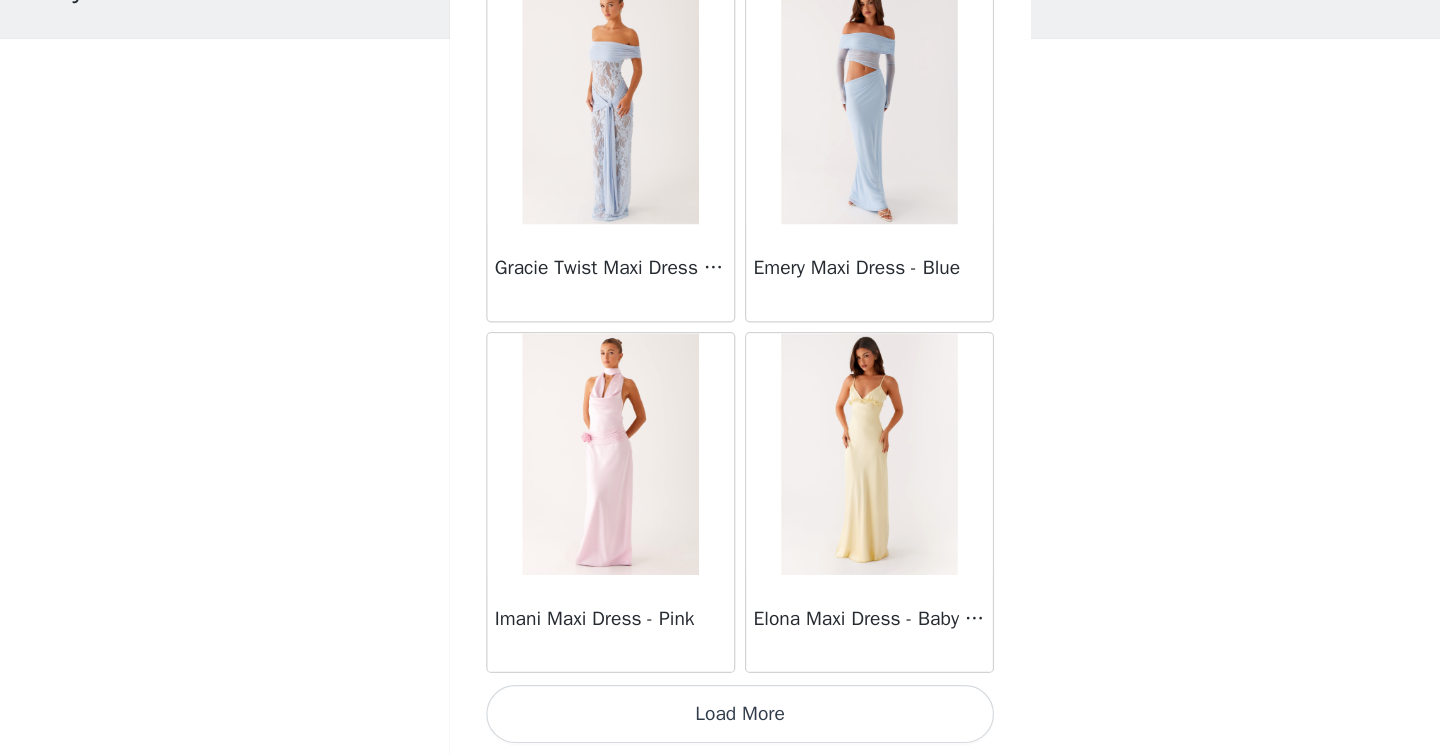 click on "Load More" at bounding box center (720, 721) 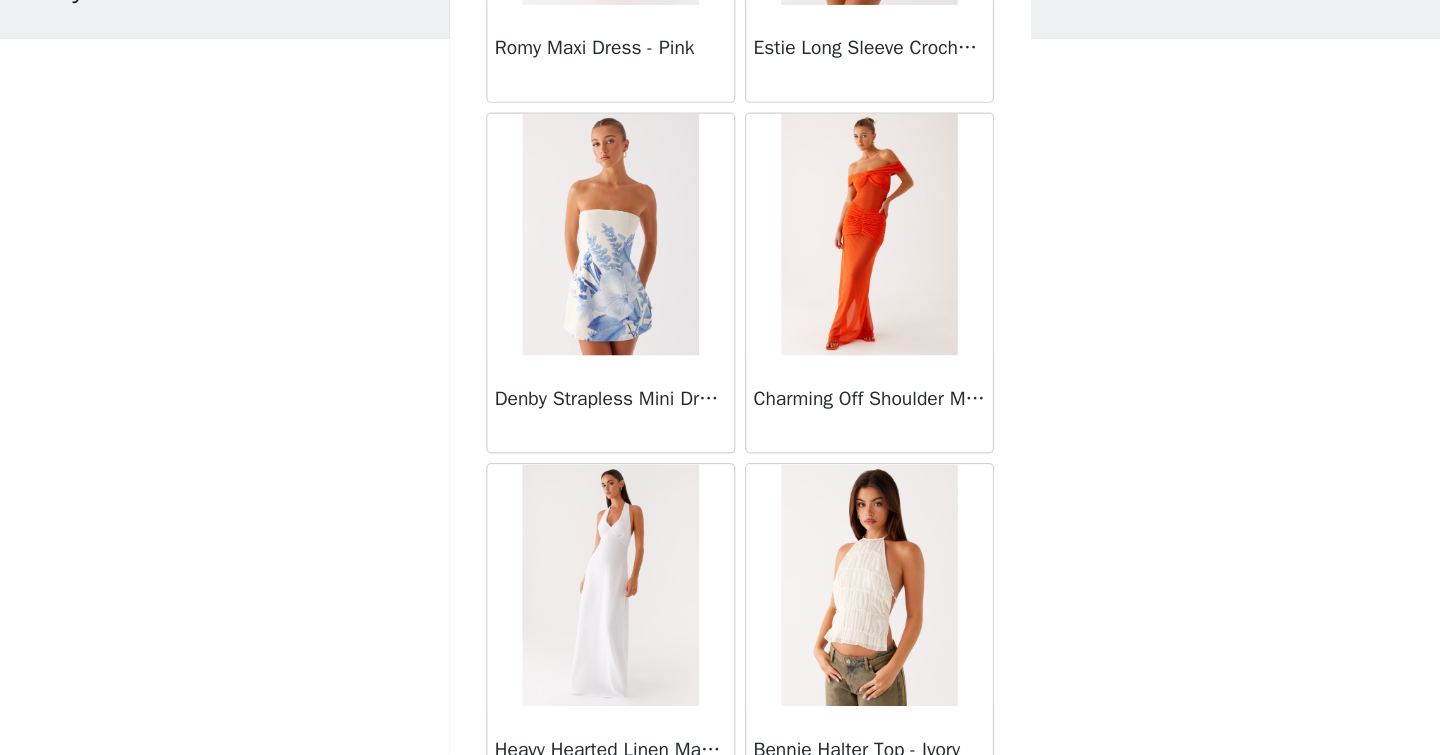 scroll, scrollTop: 34205, scrollLeft: 0, axis: vertical 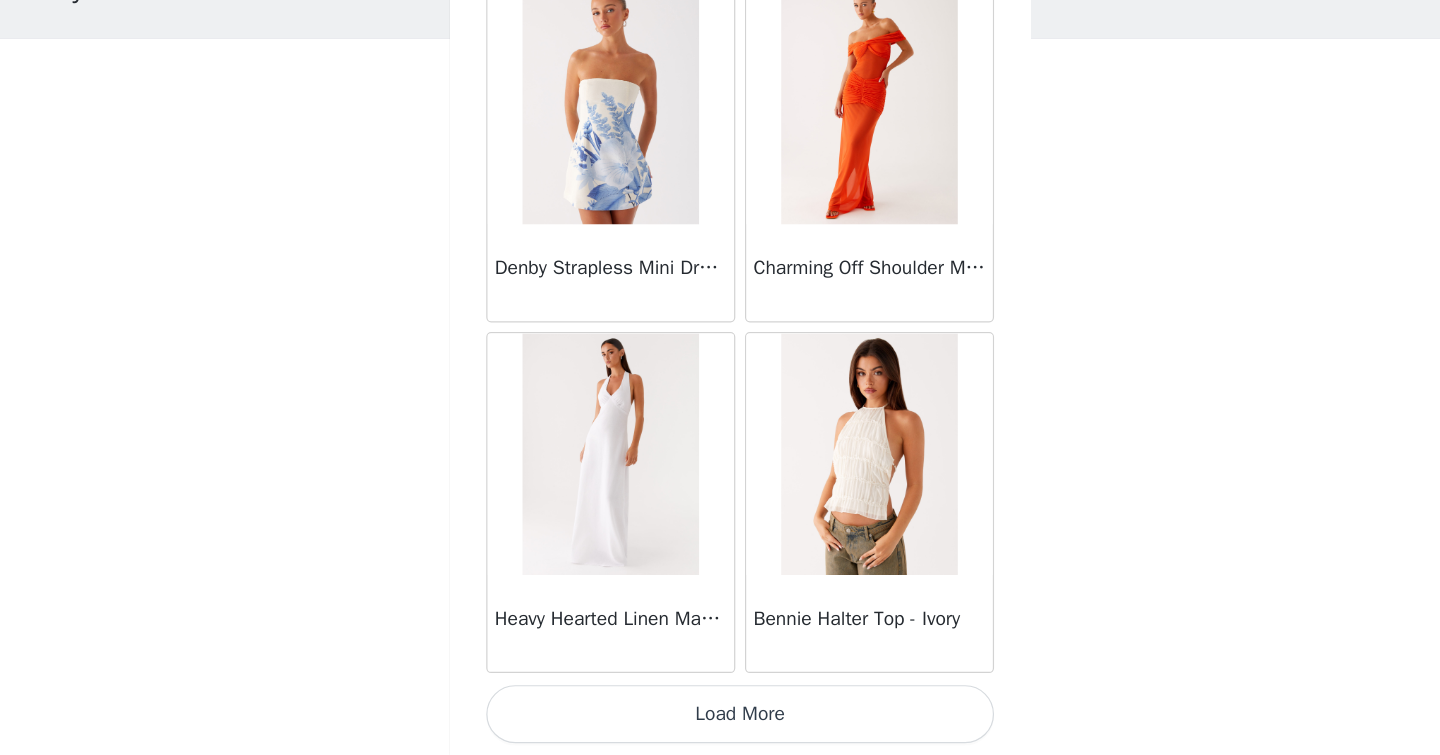 click on "Load More" at bounding box center (720, 721) 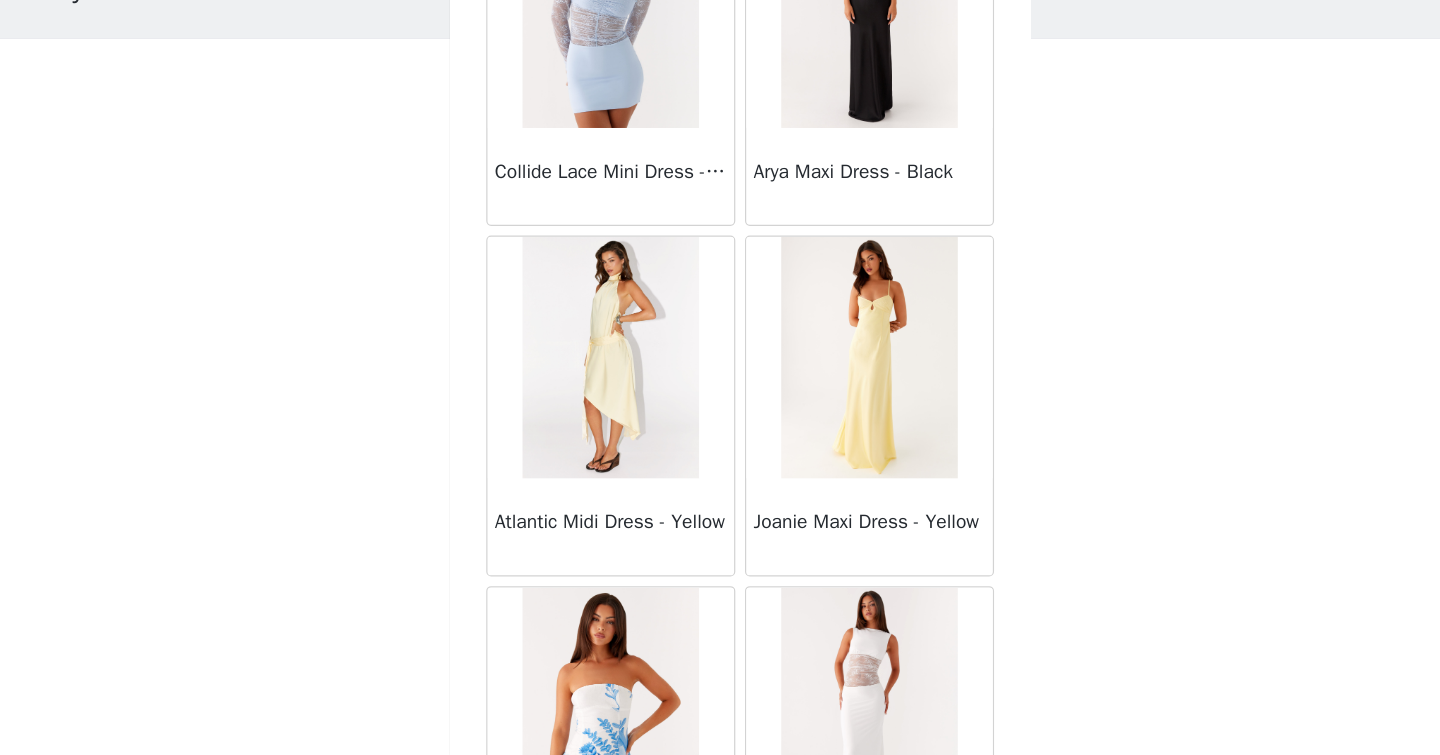 scroll, scrollTop: 37105, scrollLeft: 0, axis: vertical 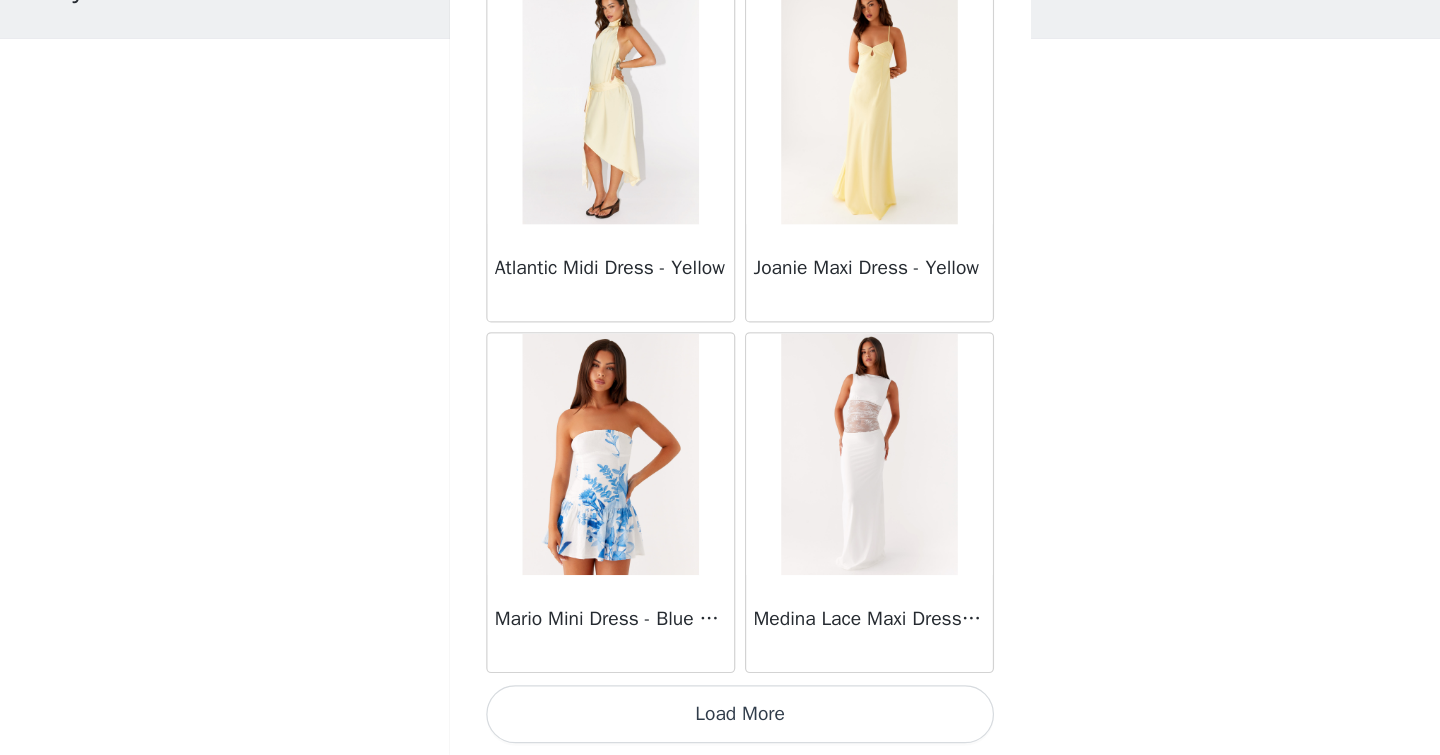 click on "Load More" at bounding box center (720, 721) 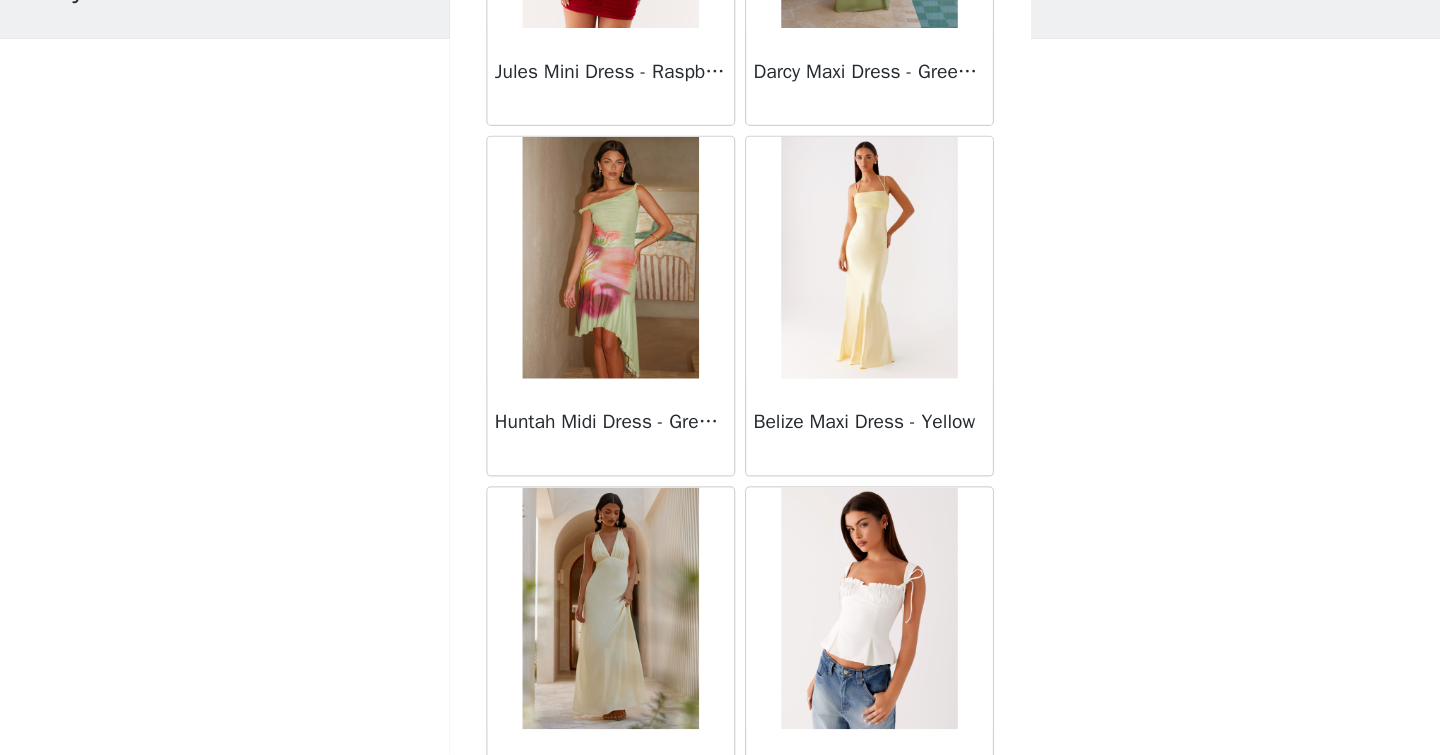 scroll, scrollTop: 40005, scrollLeft: 0, axis: vertical 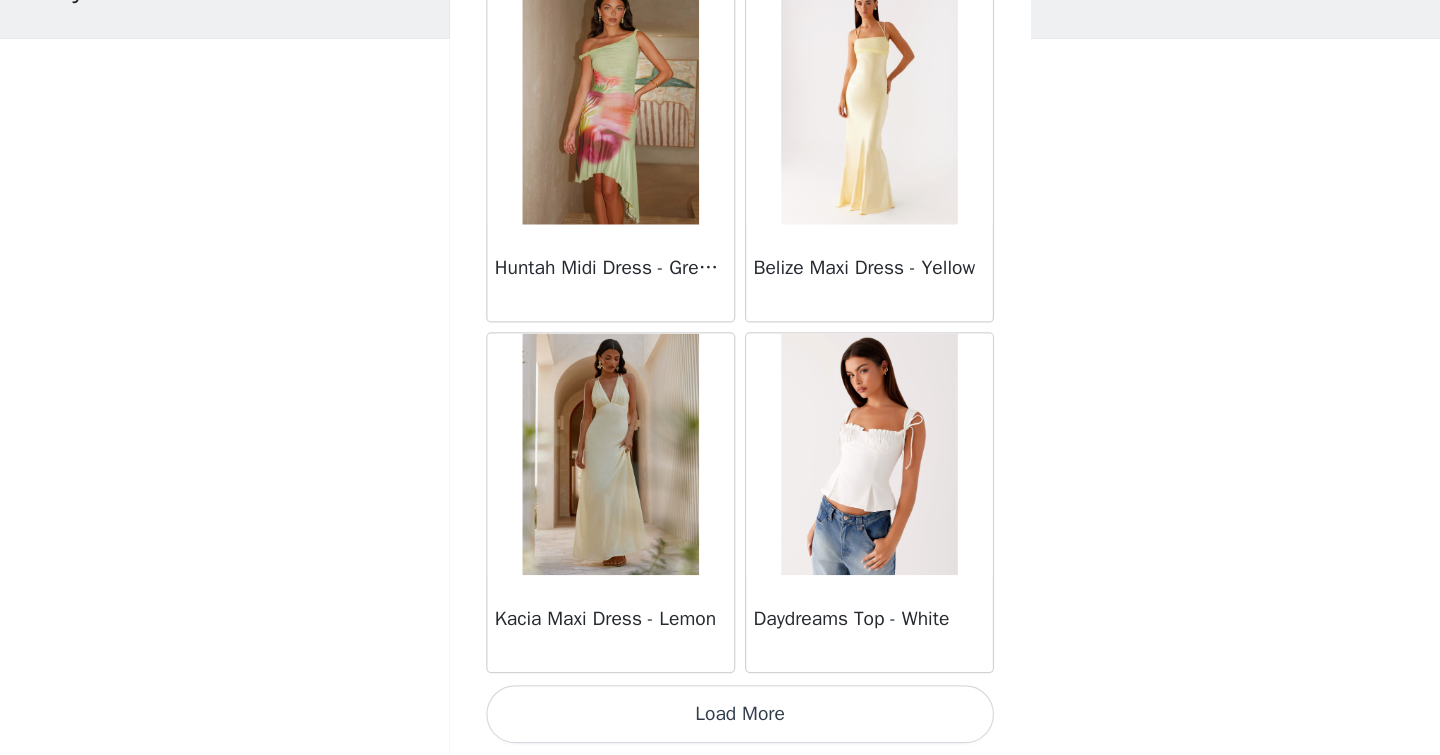 click on "Load More" at bounding box center [720, 721] 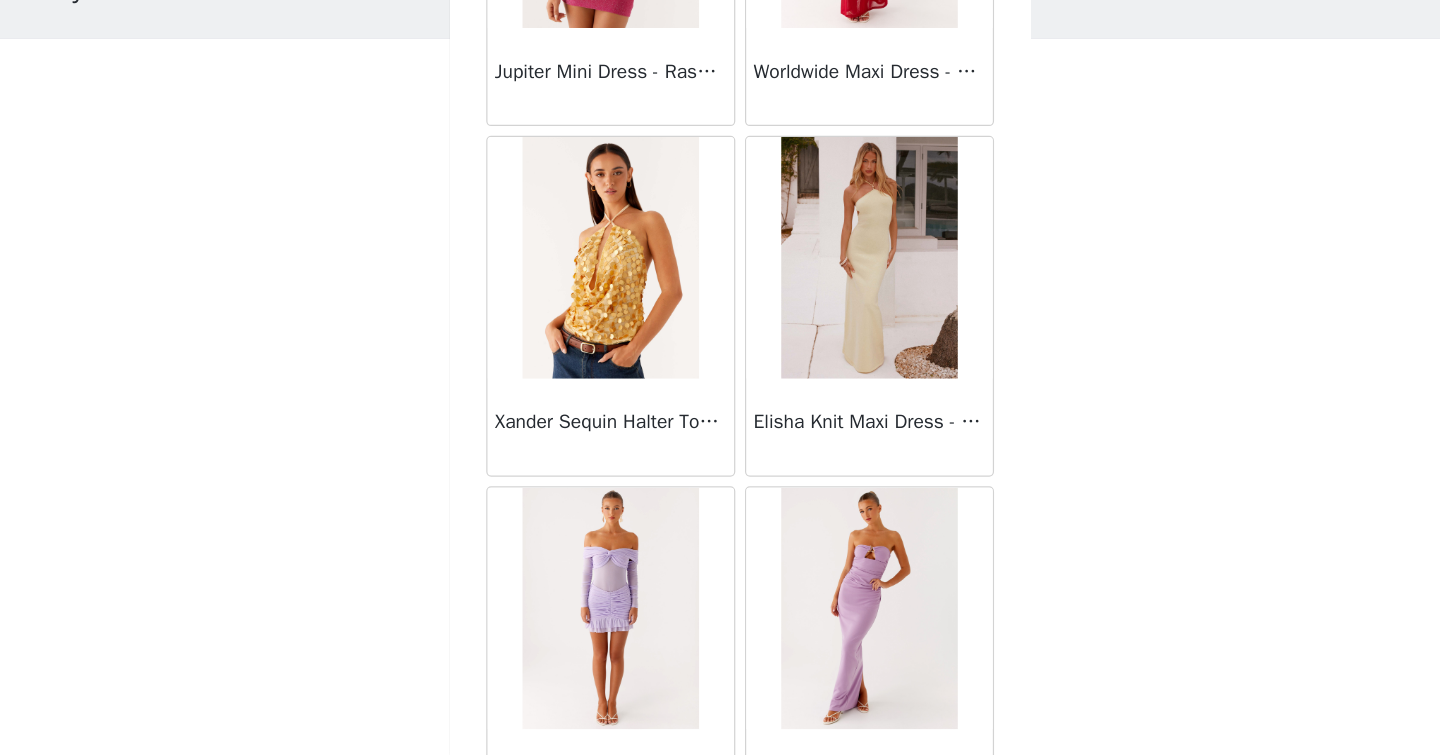 scroll, scrollTop: 42905, scrollLeft: 0, axis: vertical 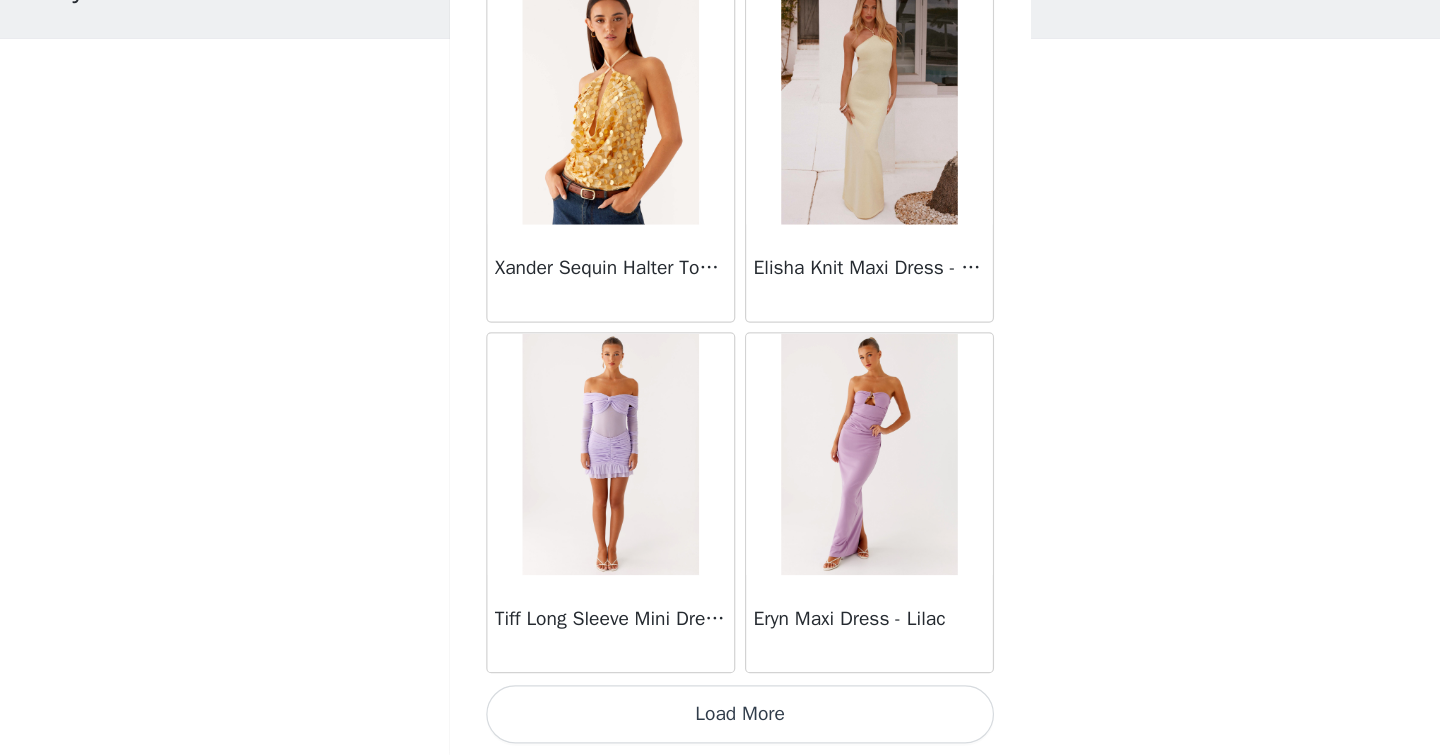 click on "Load More" at bounding box center [720, 721] 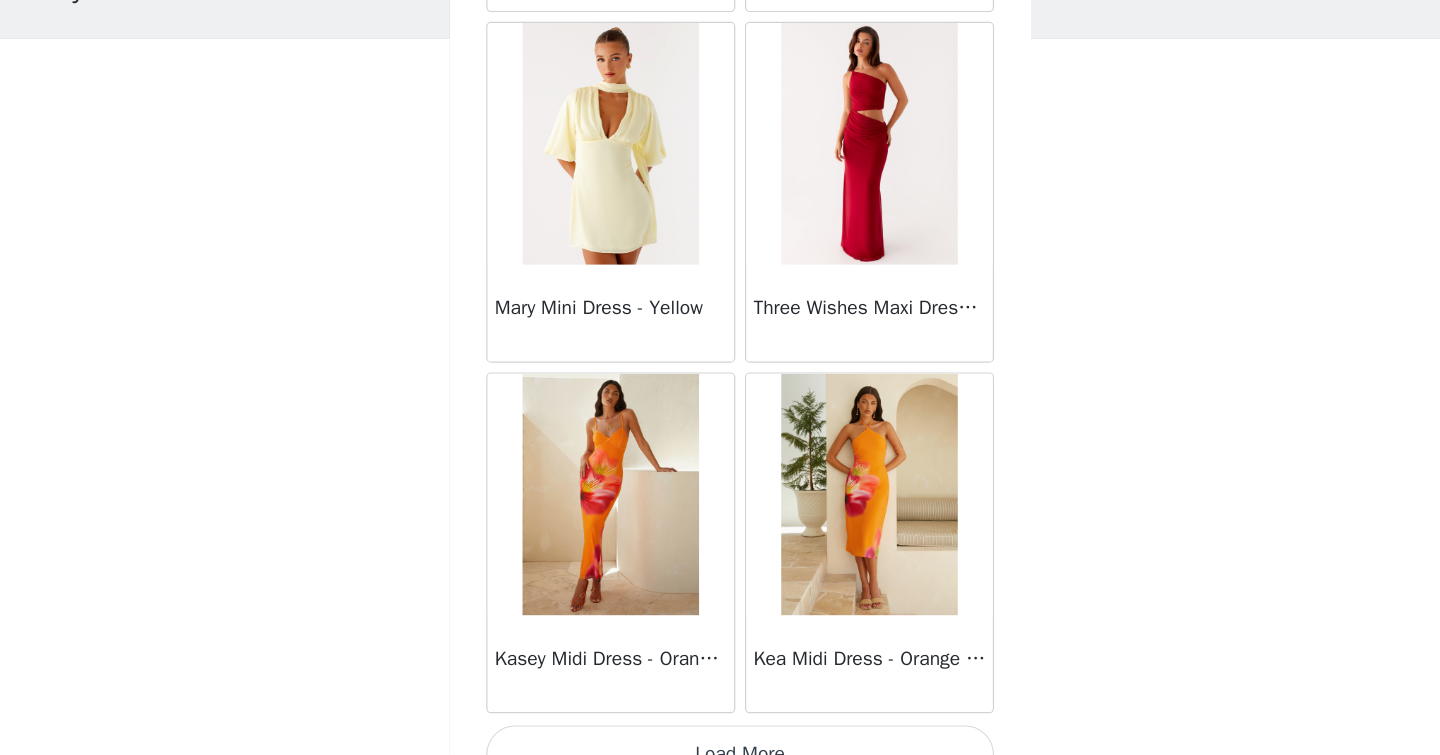 scroll, scrollTop: 45805, scrollLeft: 0, axis: vertical 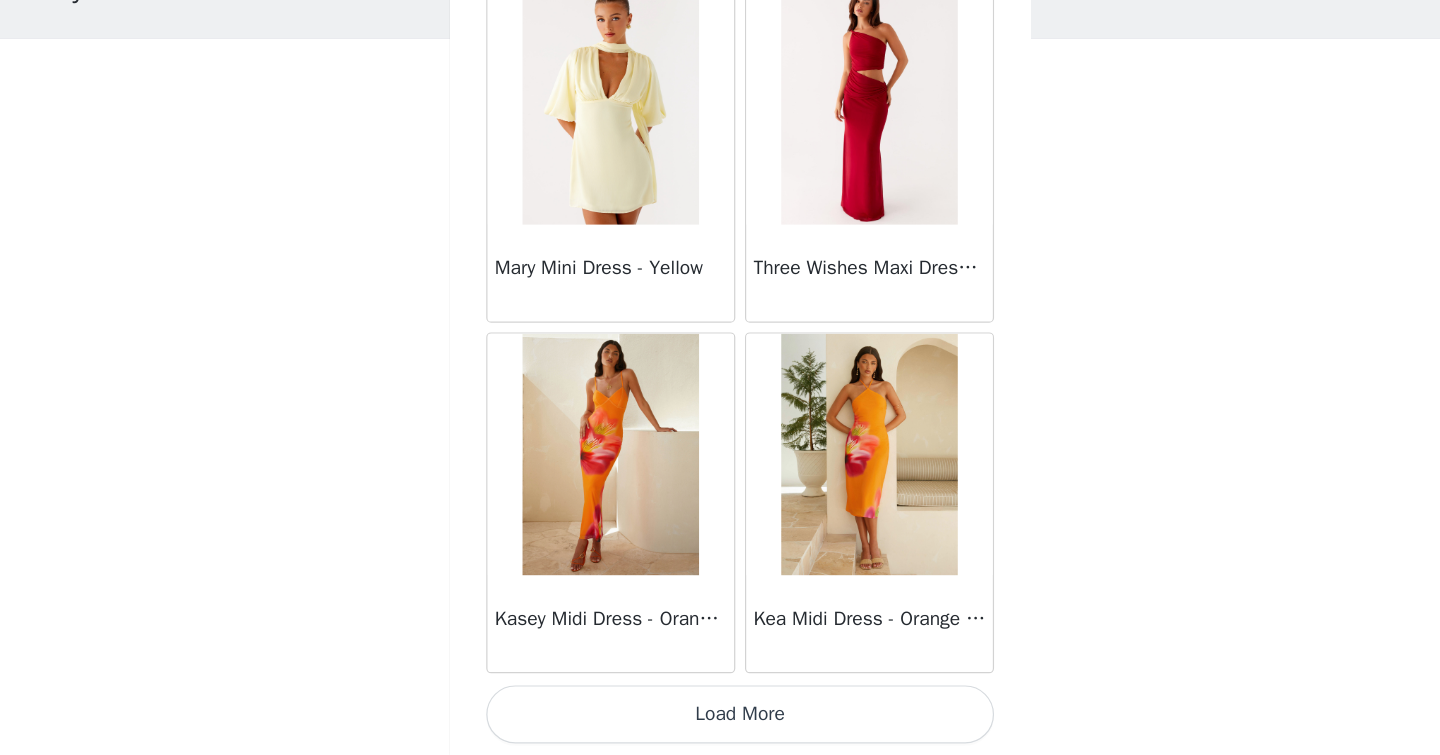click on "Load More" at bounding box center (720, 721) 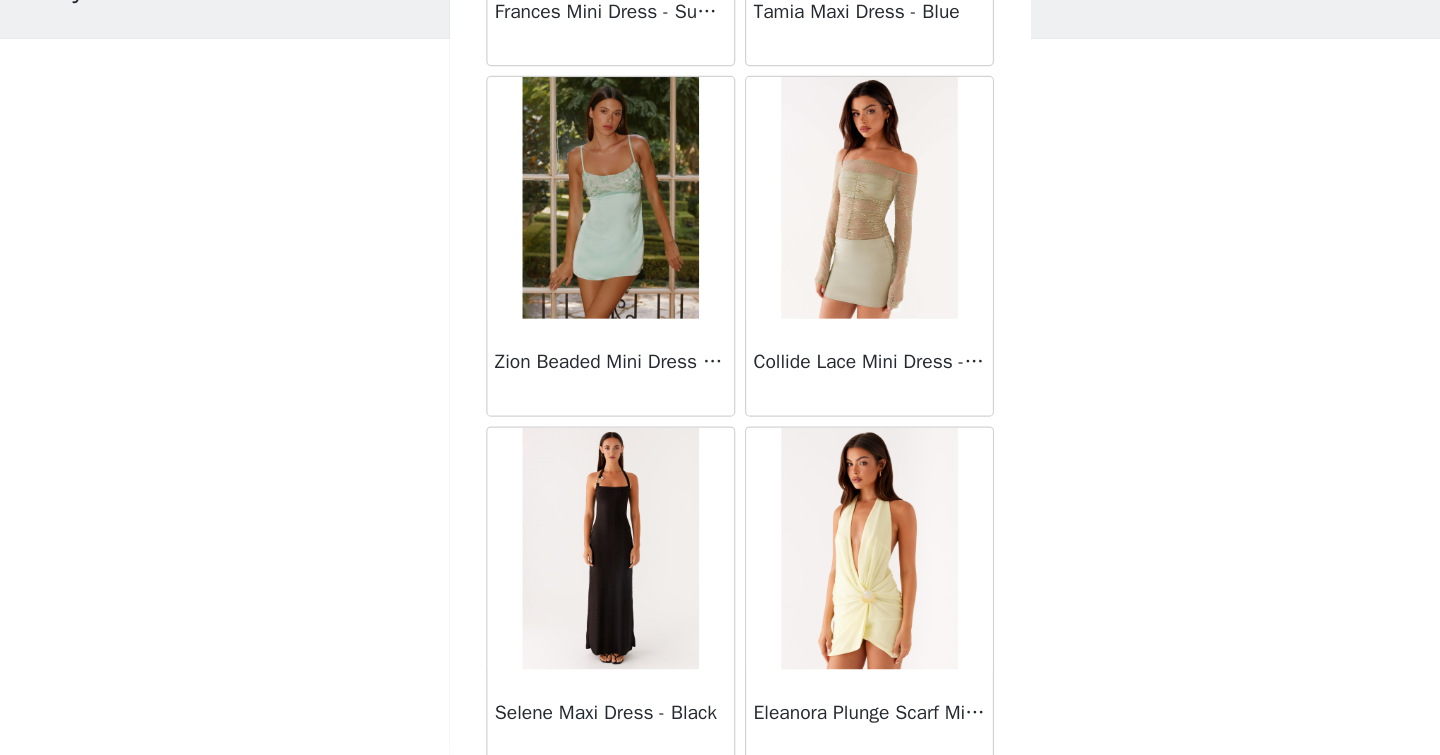 scroll, scrollTop: 48705, scrollLeft: 0, axis: vertical 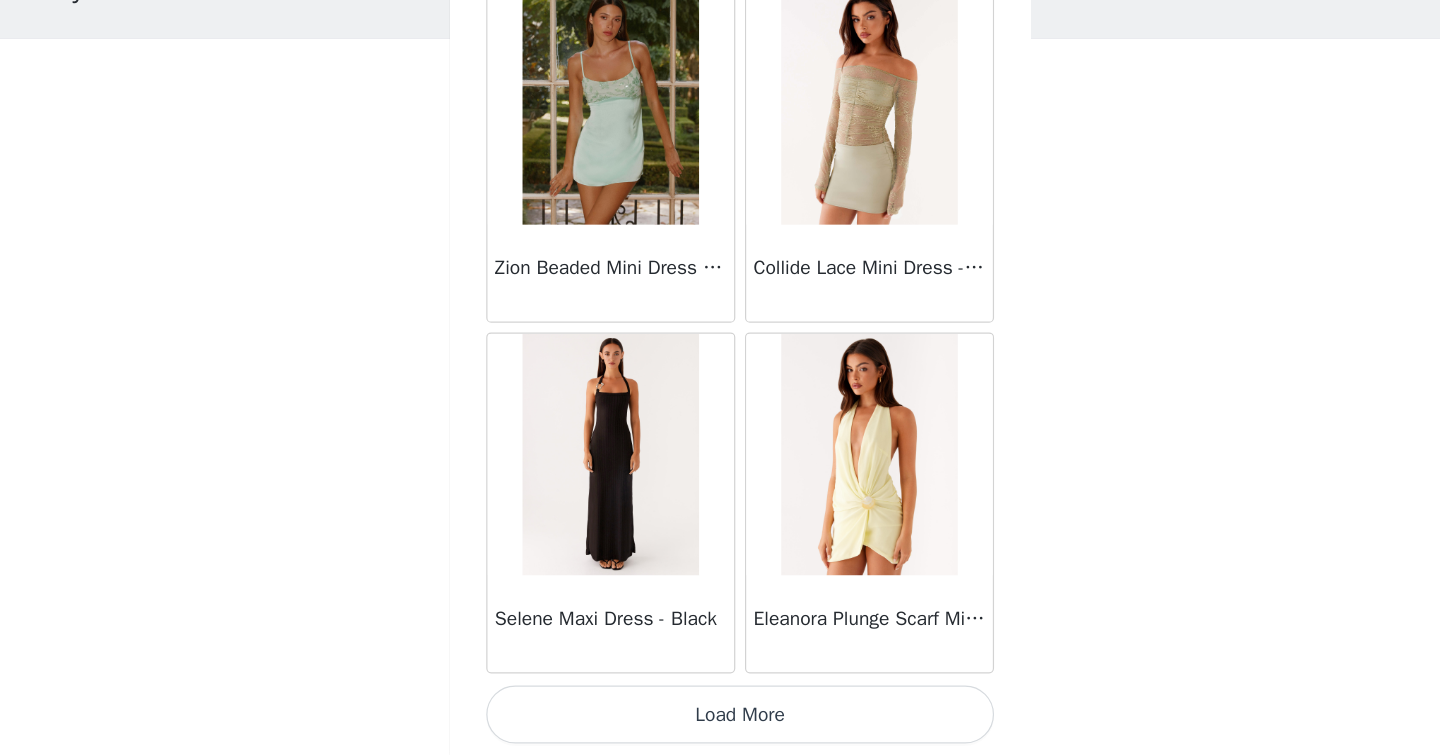 click on "Load More" at bounding box center (720, 721) 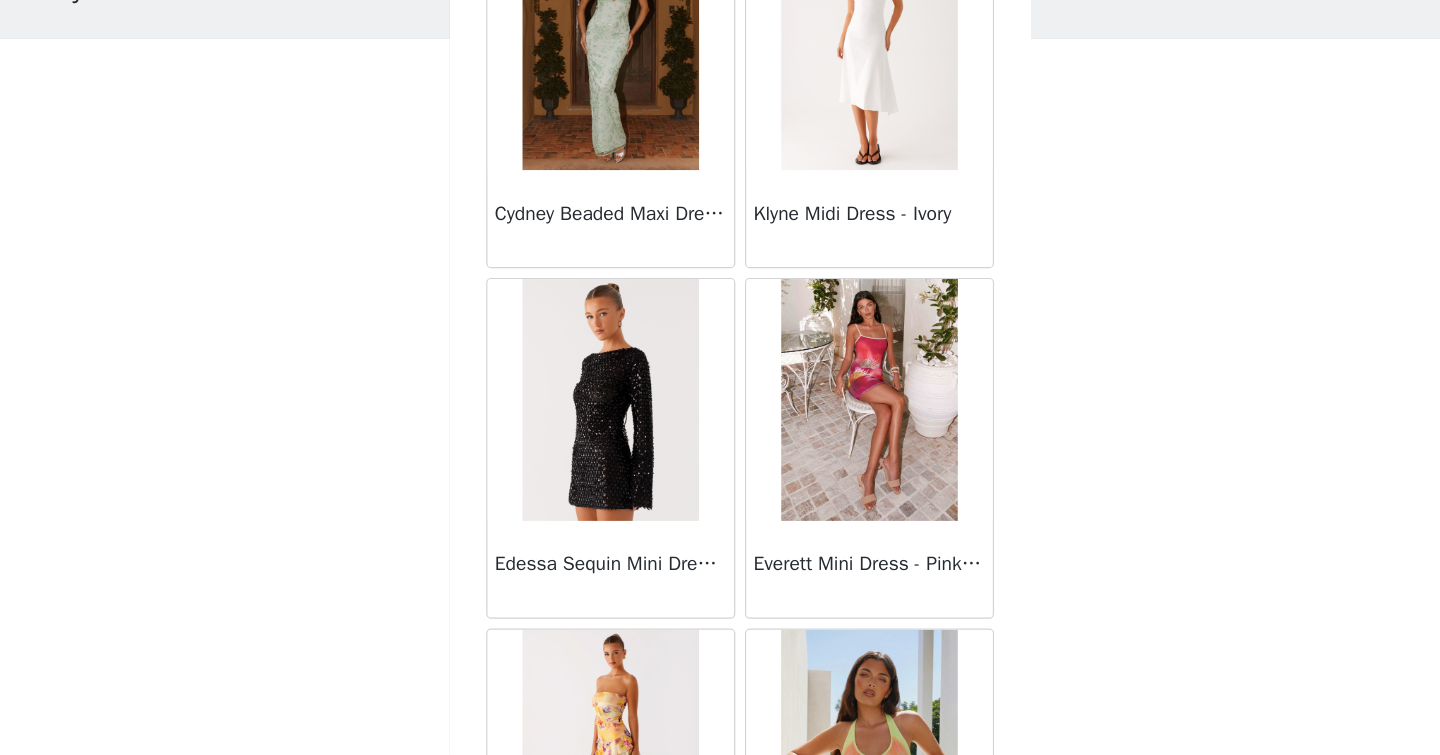 scroll, scrollTop: 49950, scrollLeft: 0, axis: vertical 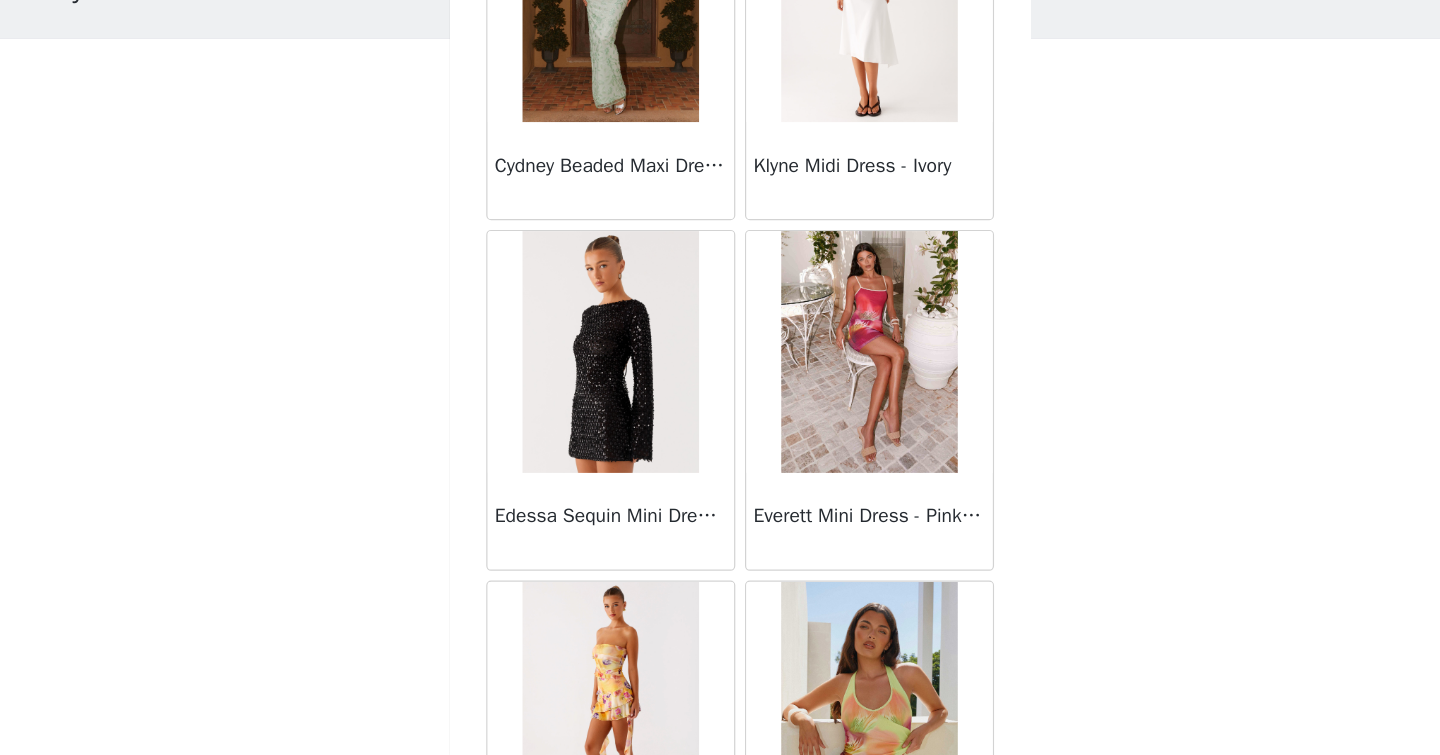click at bounding box center [826, 421] 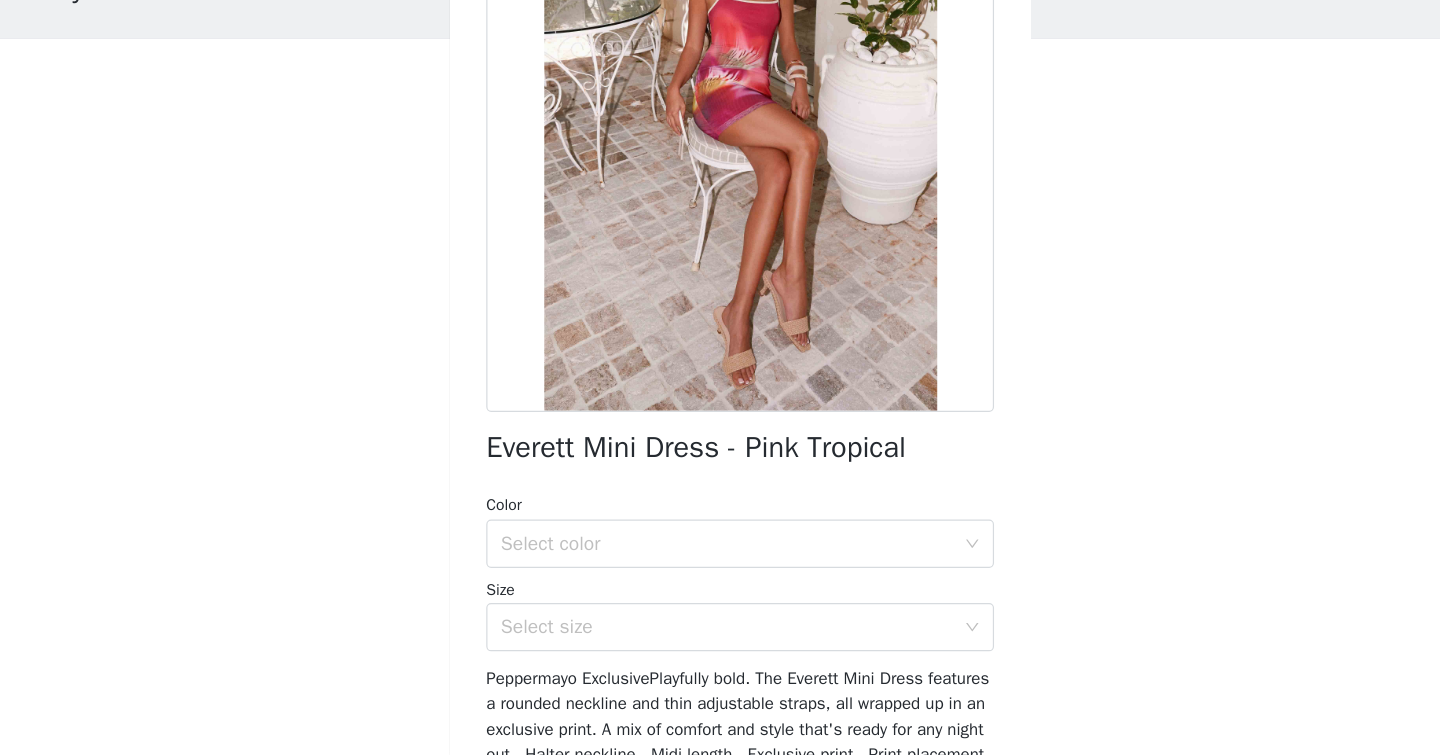 scroll, scrollTop: 0, scrollLeft: 0, axis: both 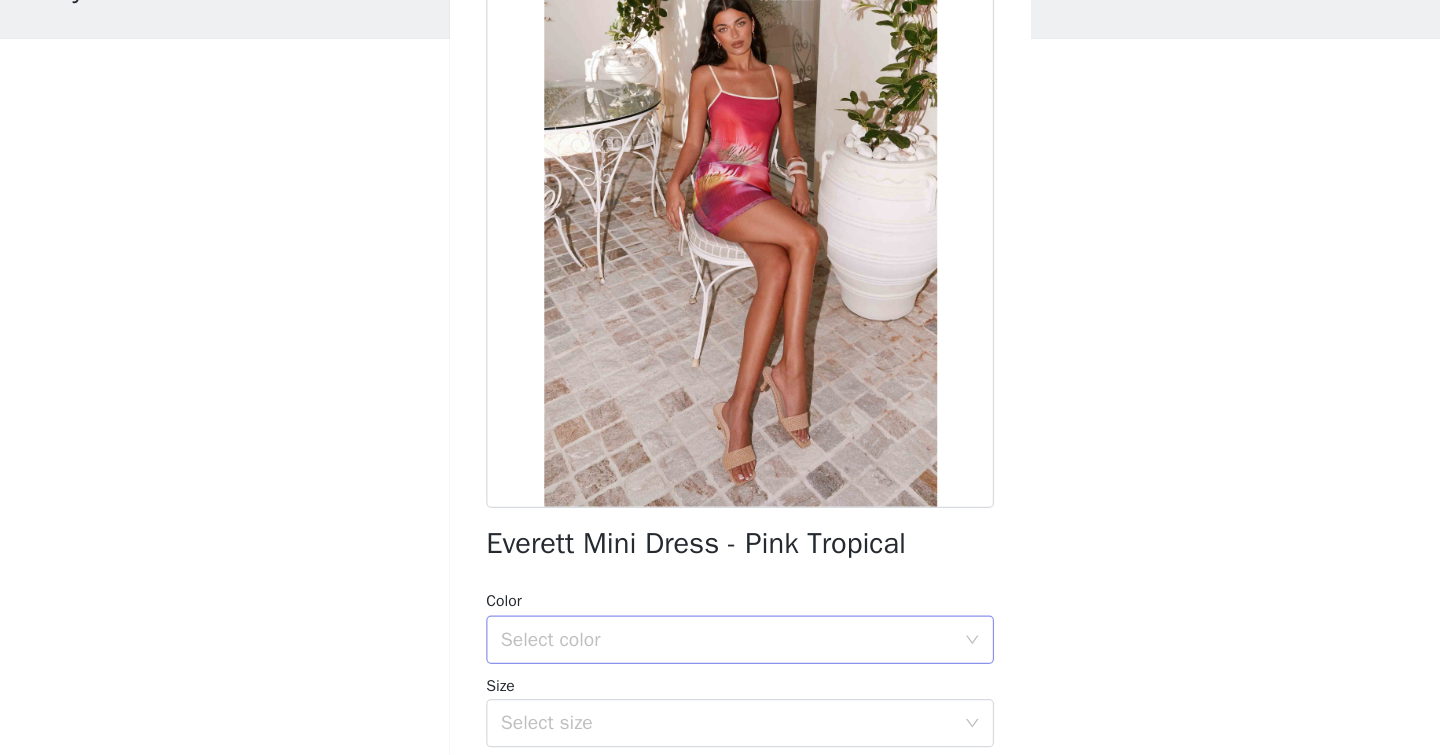 click on "Select color" at bounding box center [709, 659] 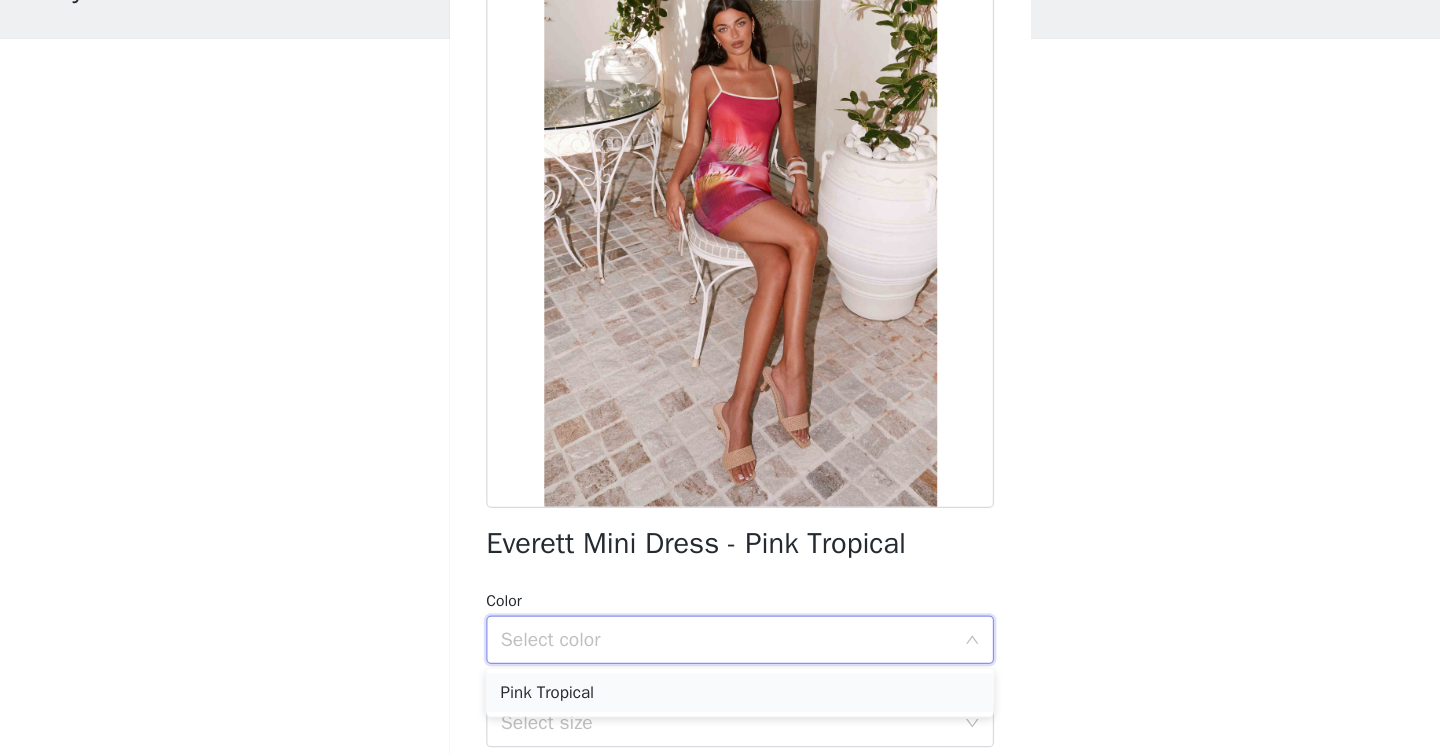 click on "Pink Tropical" at bounding box center [720, 703] 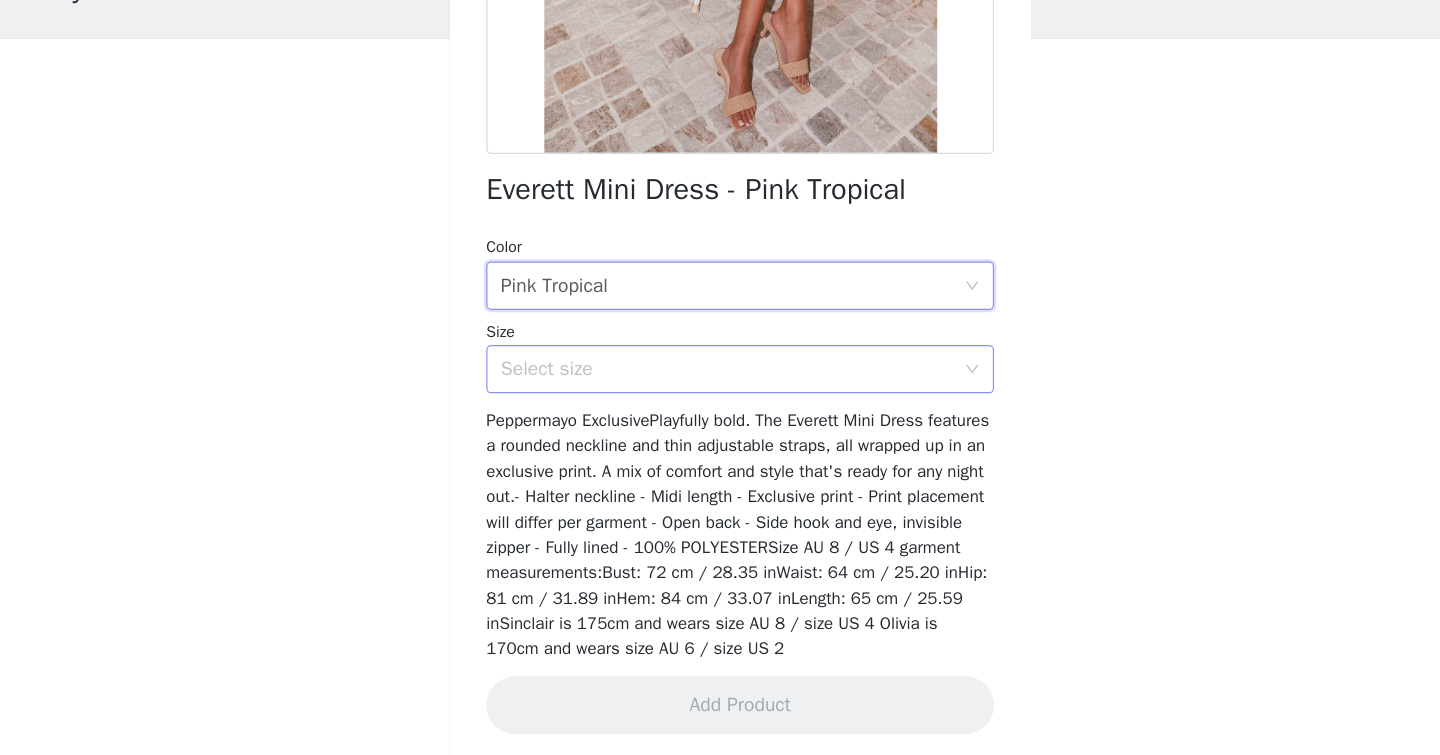 scroll, scrollTop: 320, scrollLeft: 0, axis: vertical 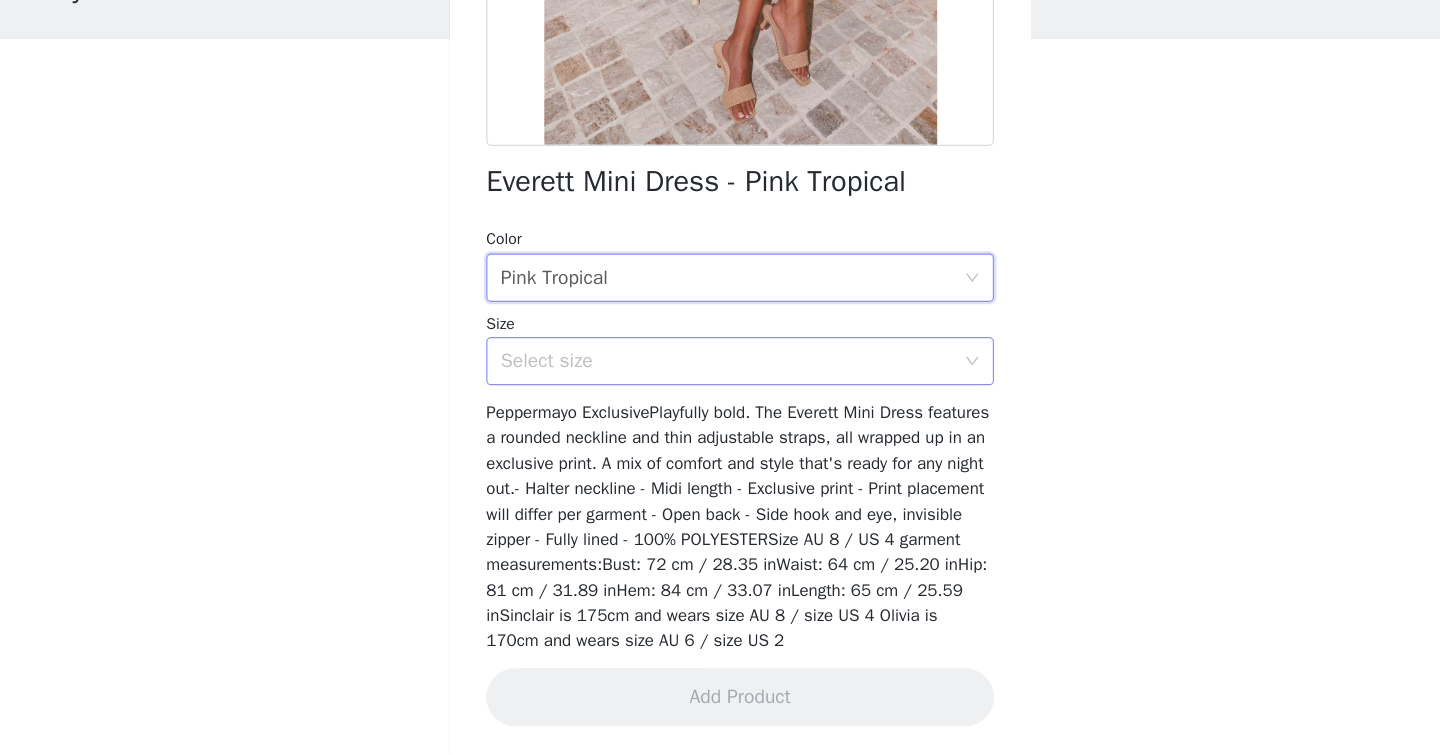 click on "Select size" at bounding box center (709, 429) 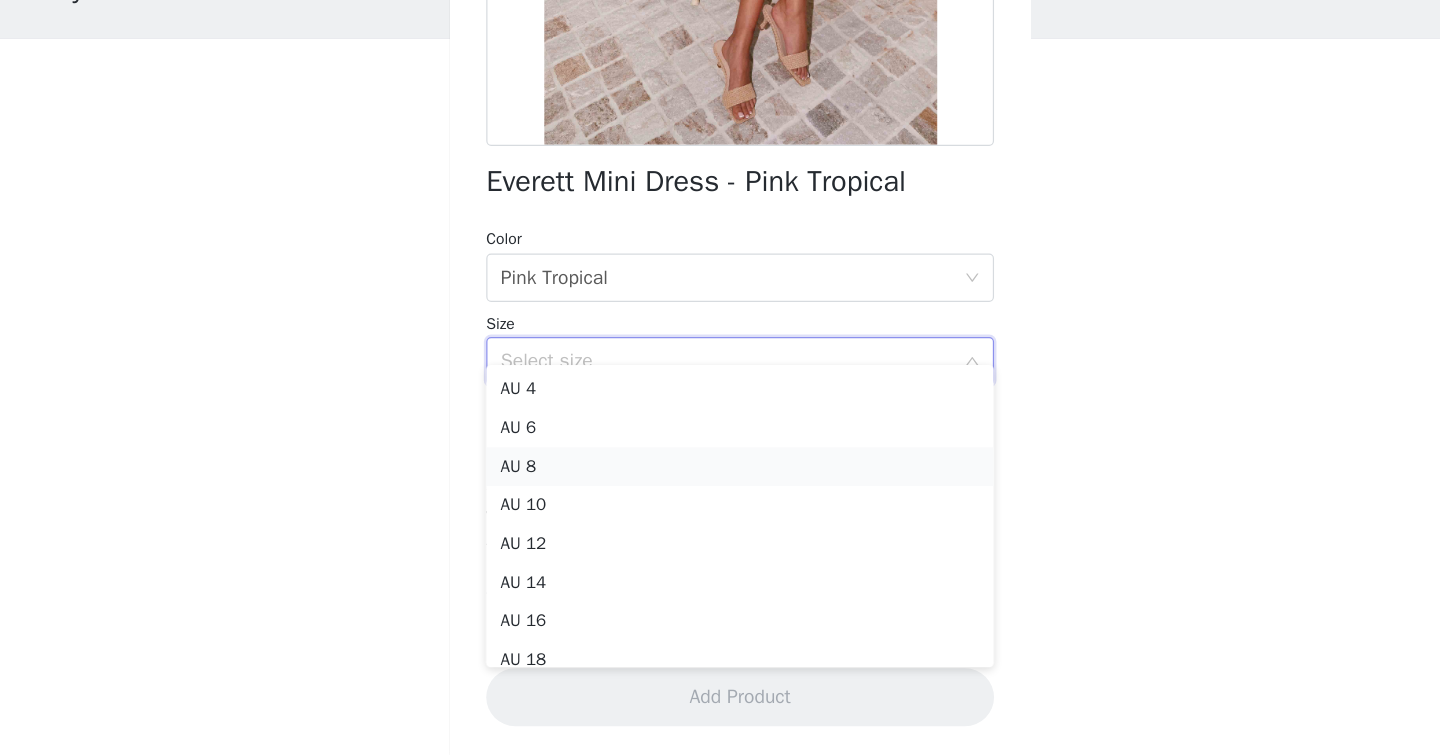 click on "AU 8" at bounding box center (720, 516) 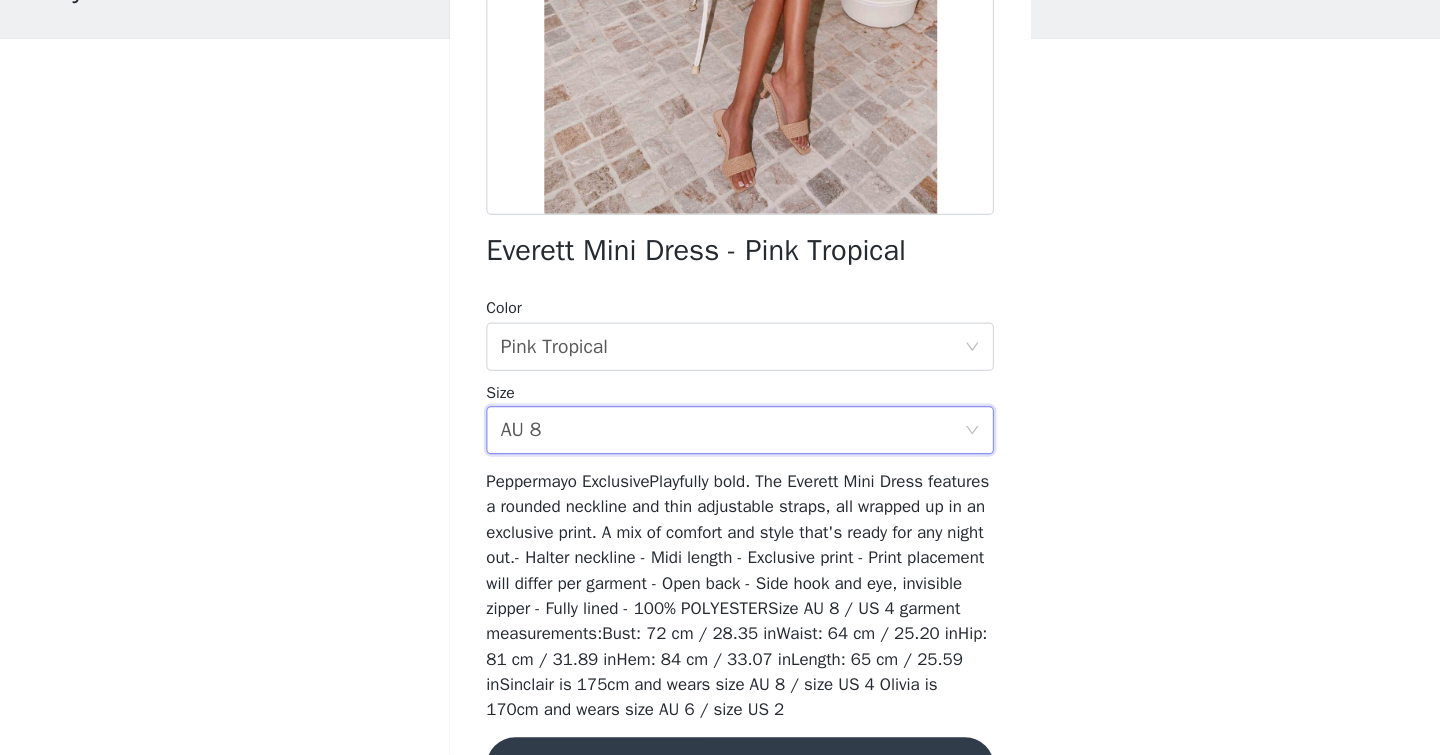 scroll, scrollTop: 320, scrollLeft: 0, axis: vertical 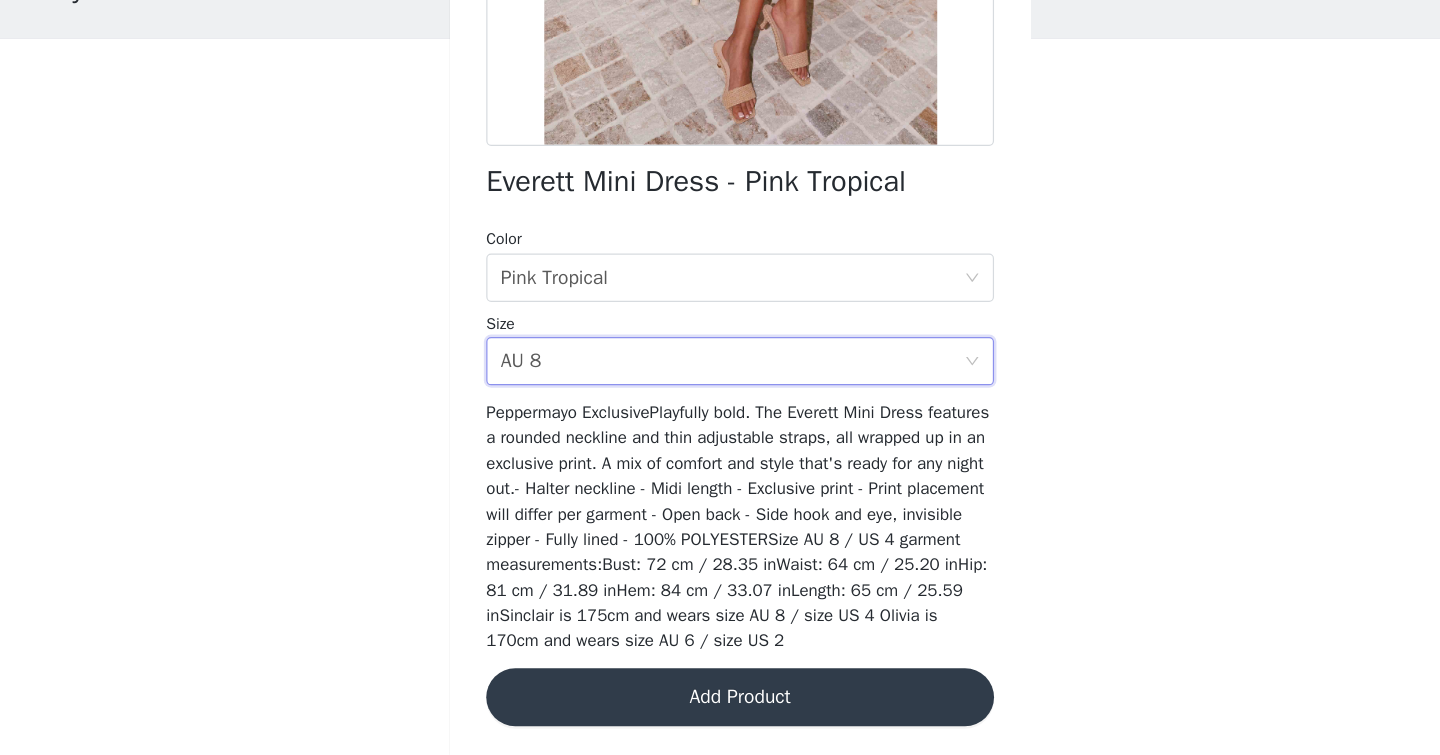 click on "Add Product" at bounding box center (720, 707) 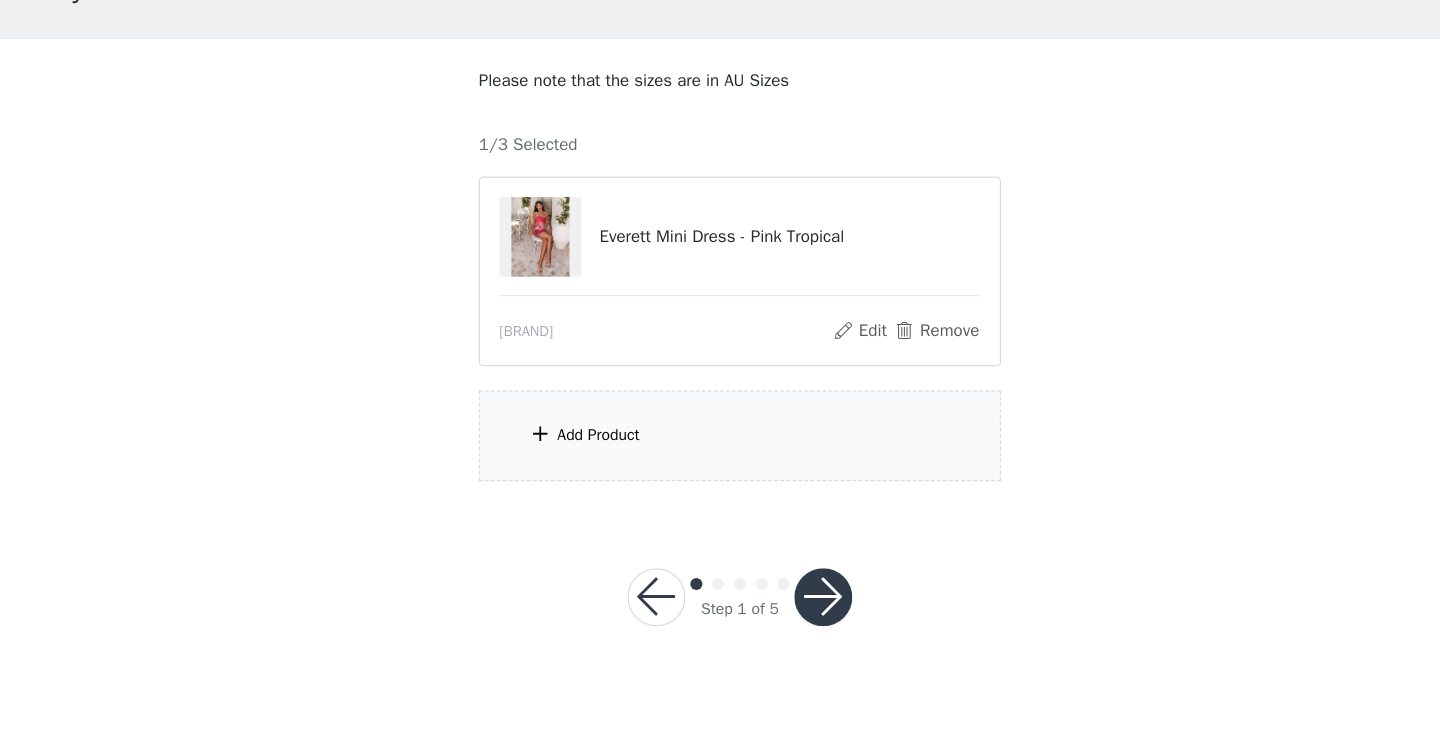 click on "Add Product" at bounding box center (720, 490) 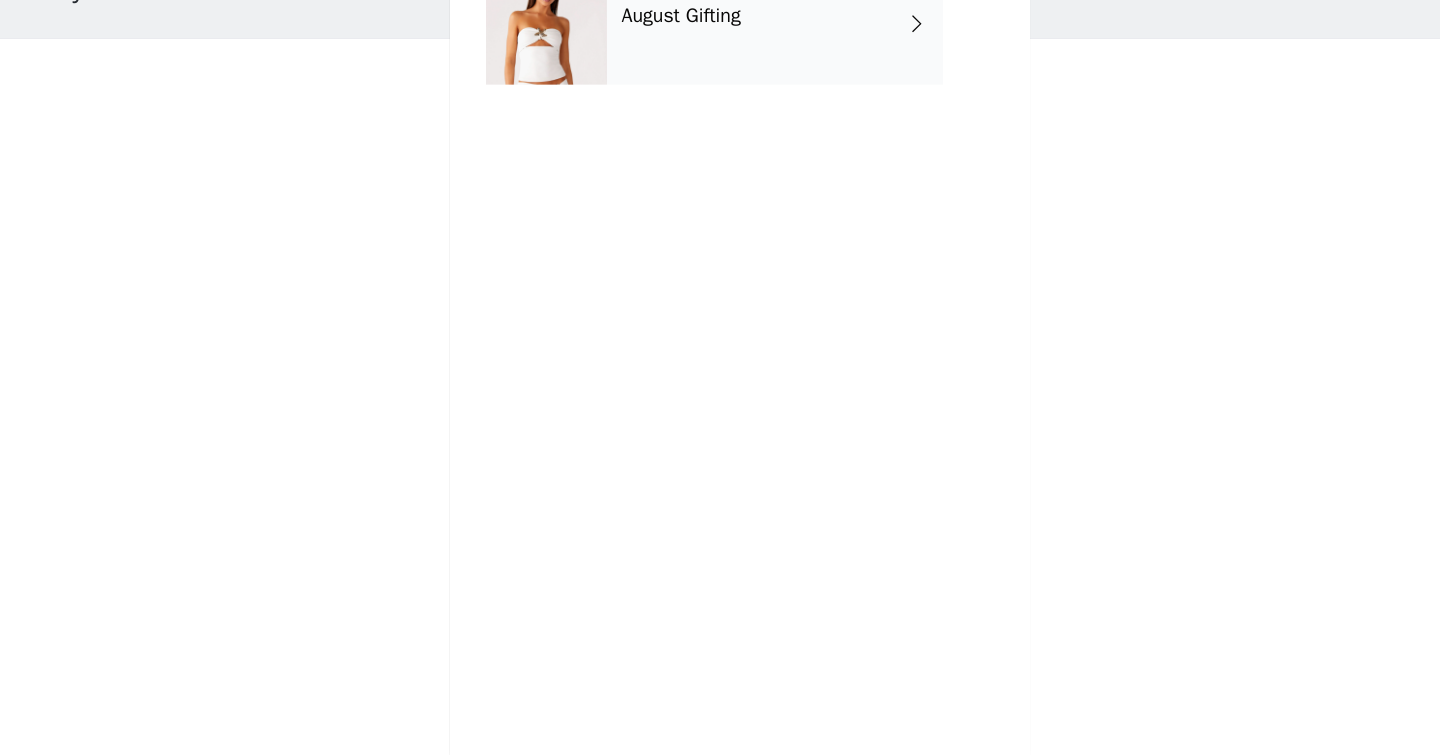 click on "August Gifting" at bounding box center [749, 150] 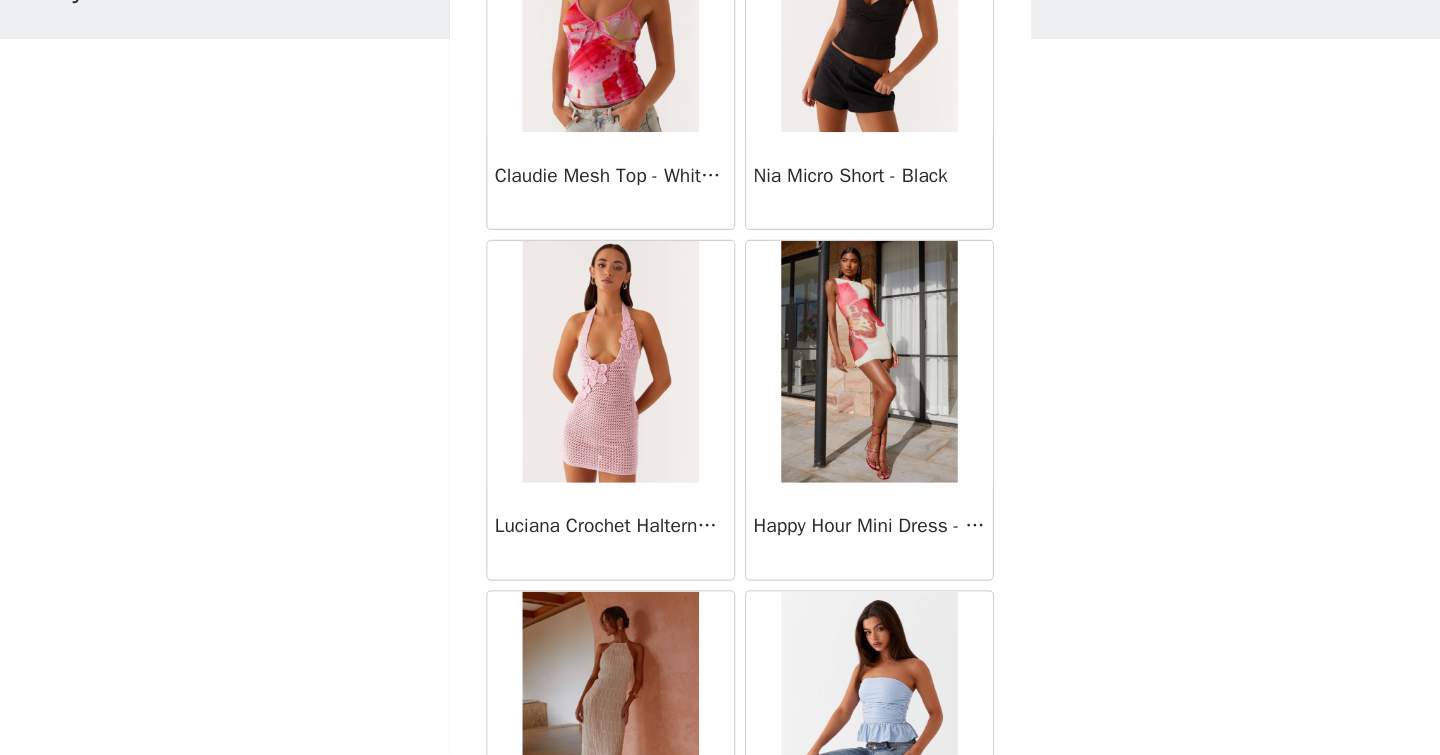 scroll, scrollTop: 2305, scrollLeft: 0, axis: vertical 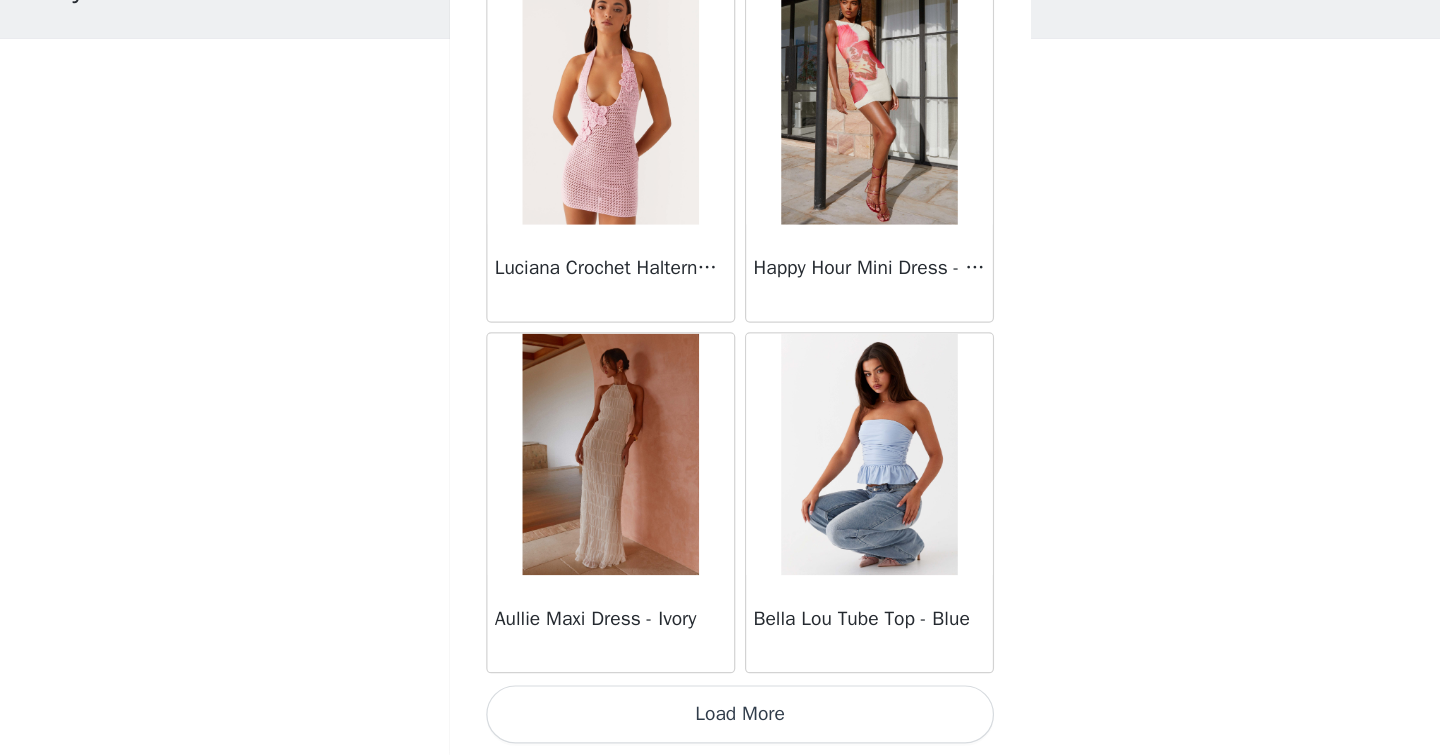 click on "Load More" at bounding box center [720, 721] 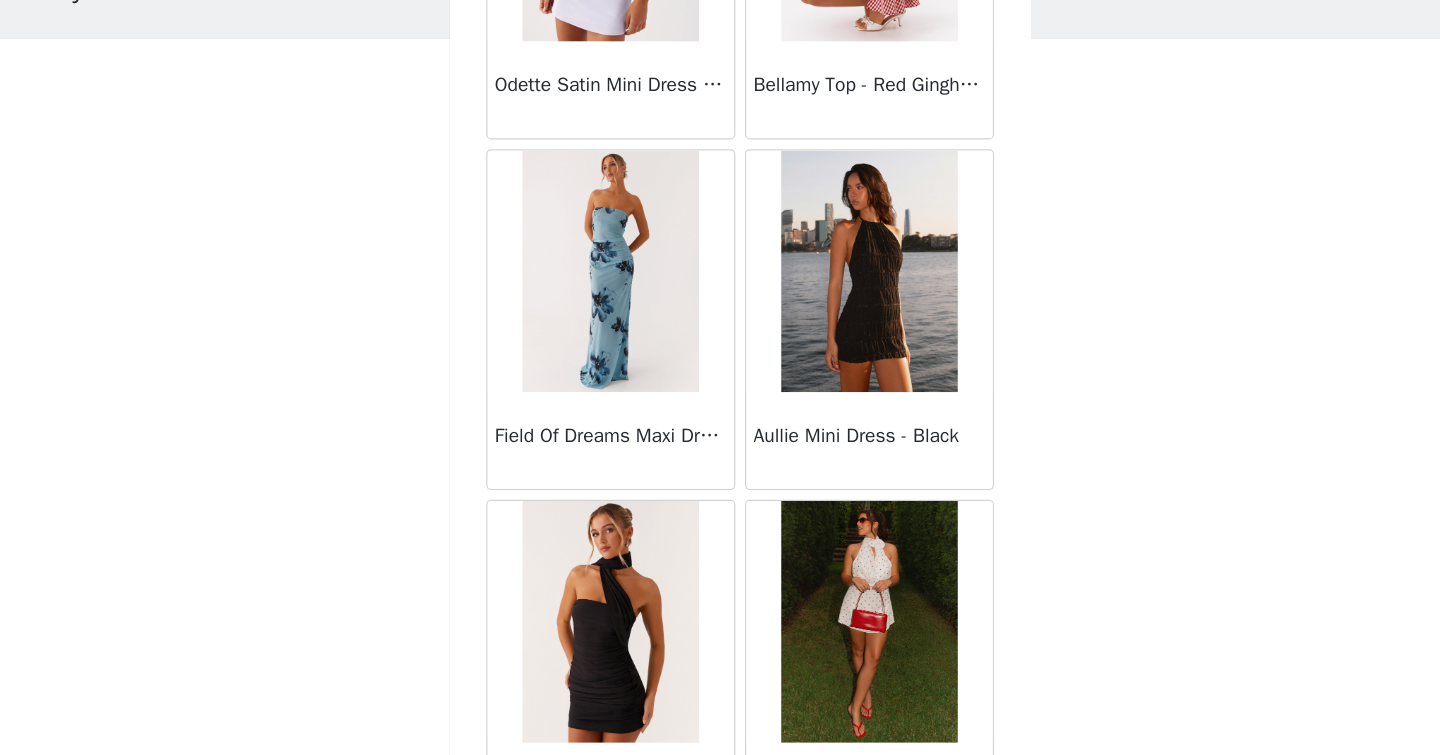 scroll, scrollTop: 5205, scrollLeft: 0, axis: vertical 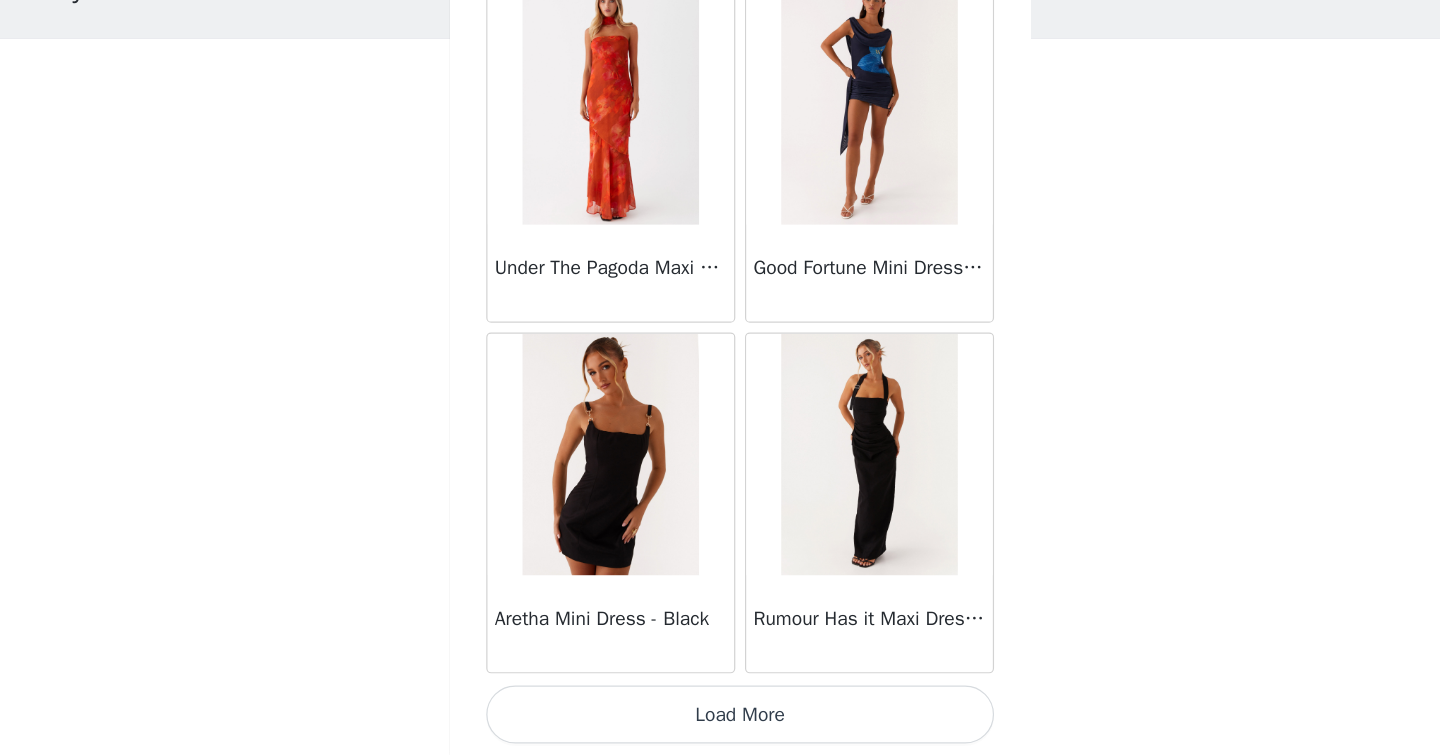 click on "Load More" at bounding box center [720, 721] 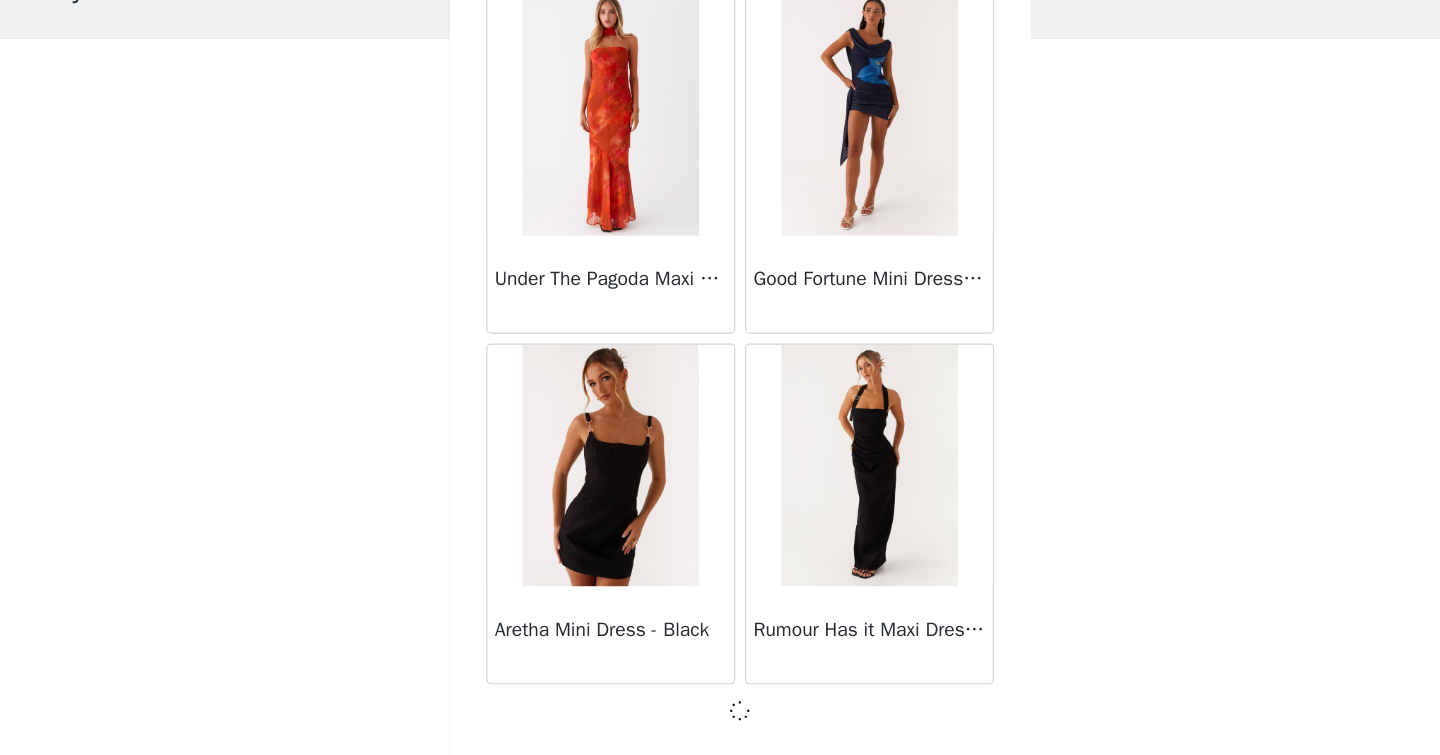 scroll, scrollTop: 5196, scrollLeft: 0, axis: vertical 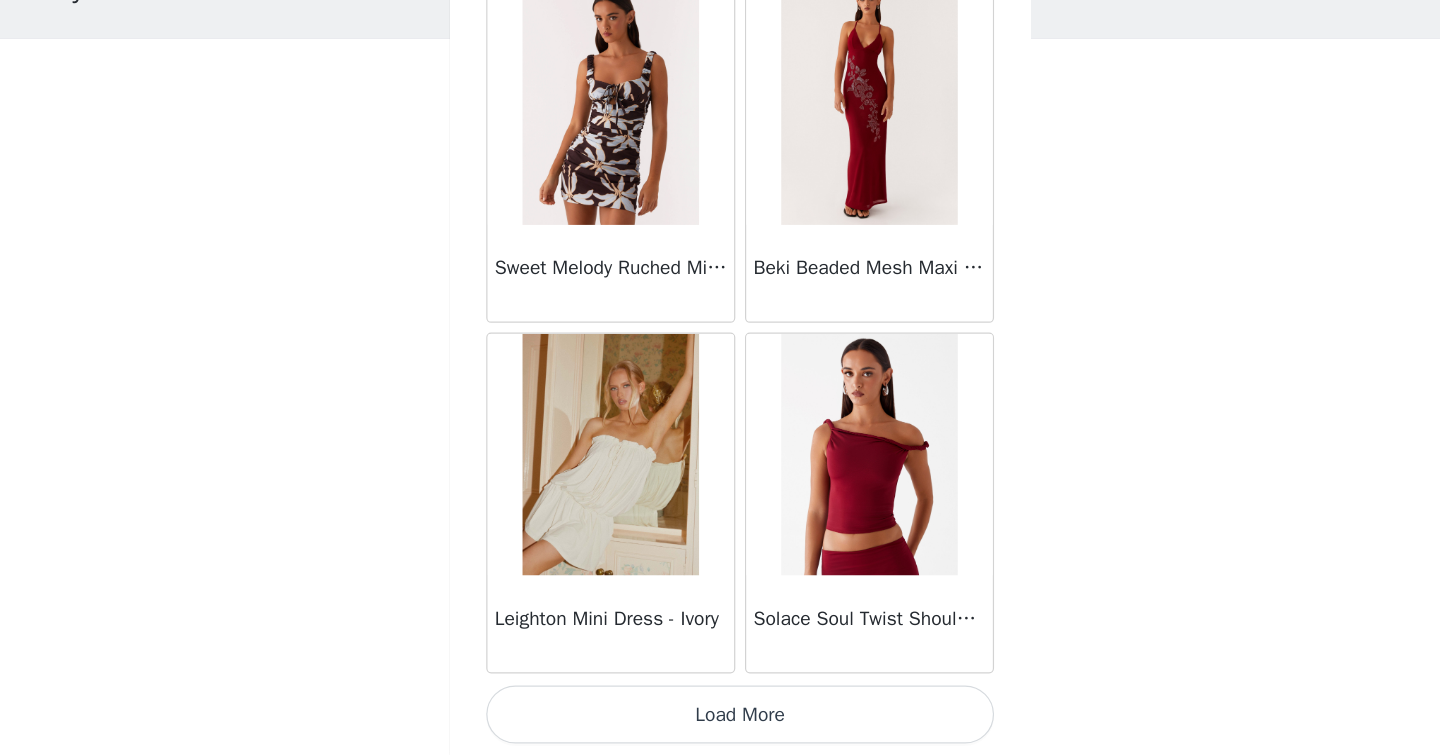 click on "Load More" at bounding box center (720, 721) 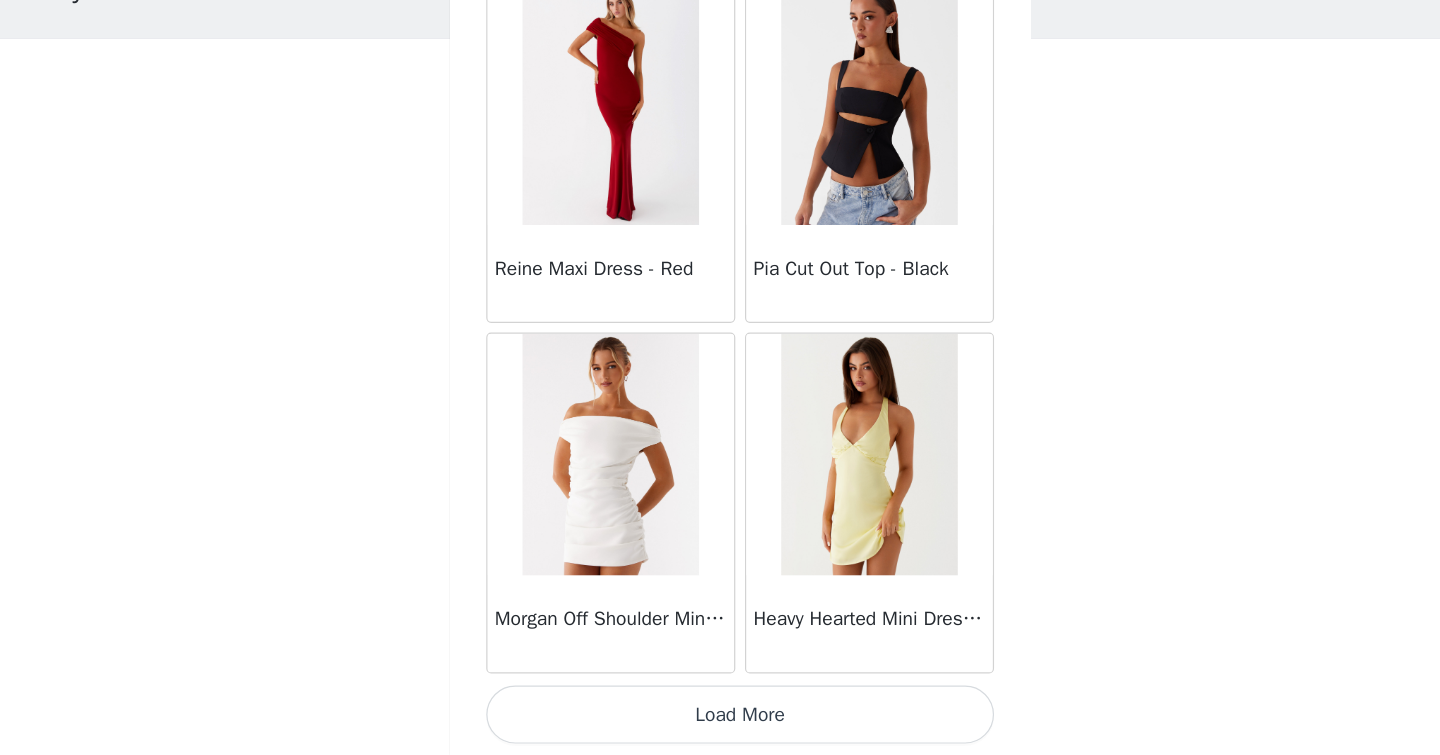 scroll, scrollTop: 11004, scrollLeft: 0, axis: vertical 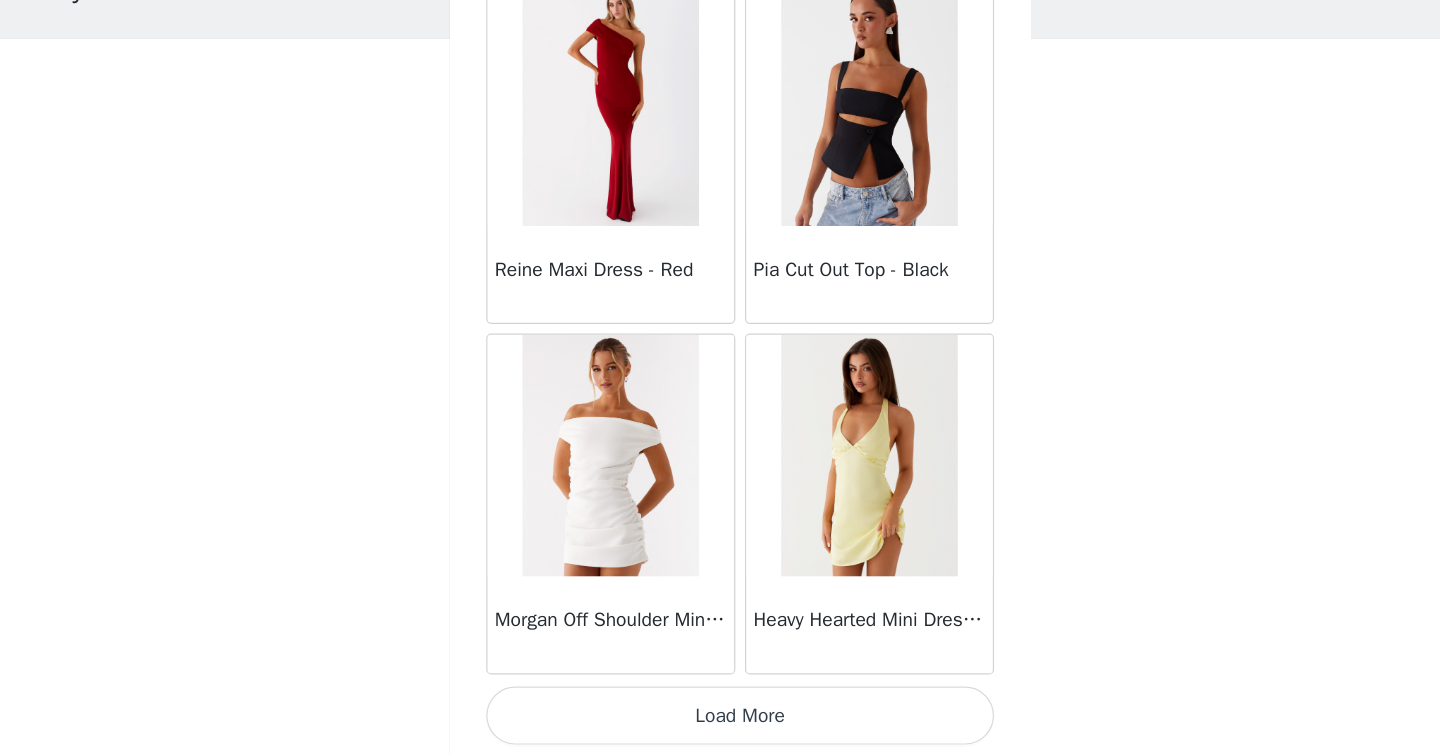 click on "Load More" at bounding box center [720, 722] 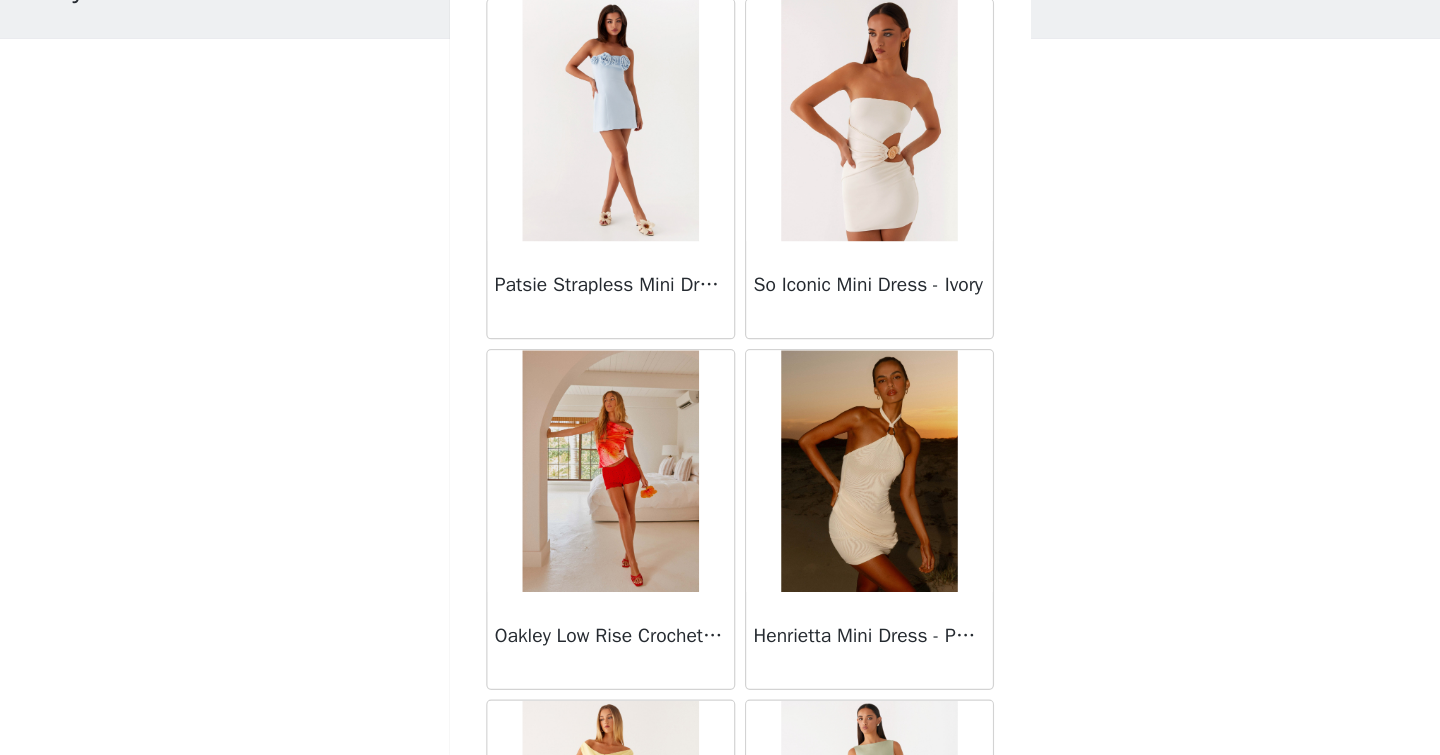 scroll, scrollTop: 13905, scrollLeft: 0, axis: vertical 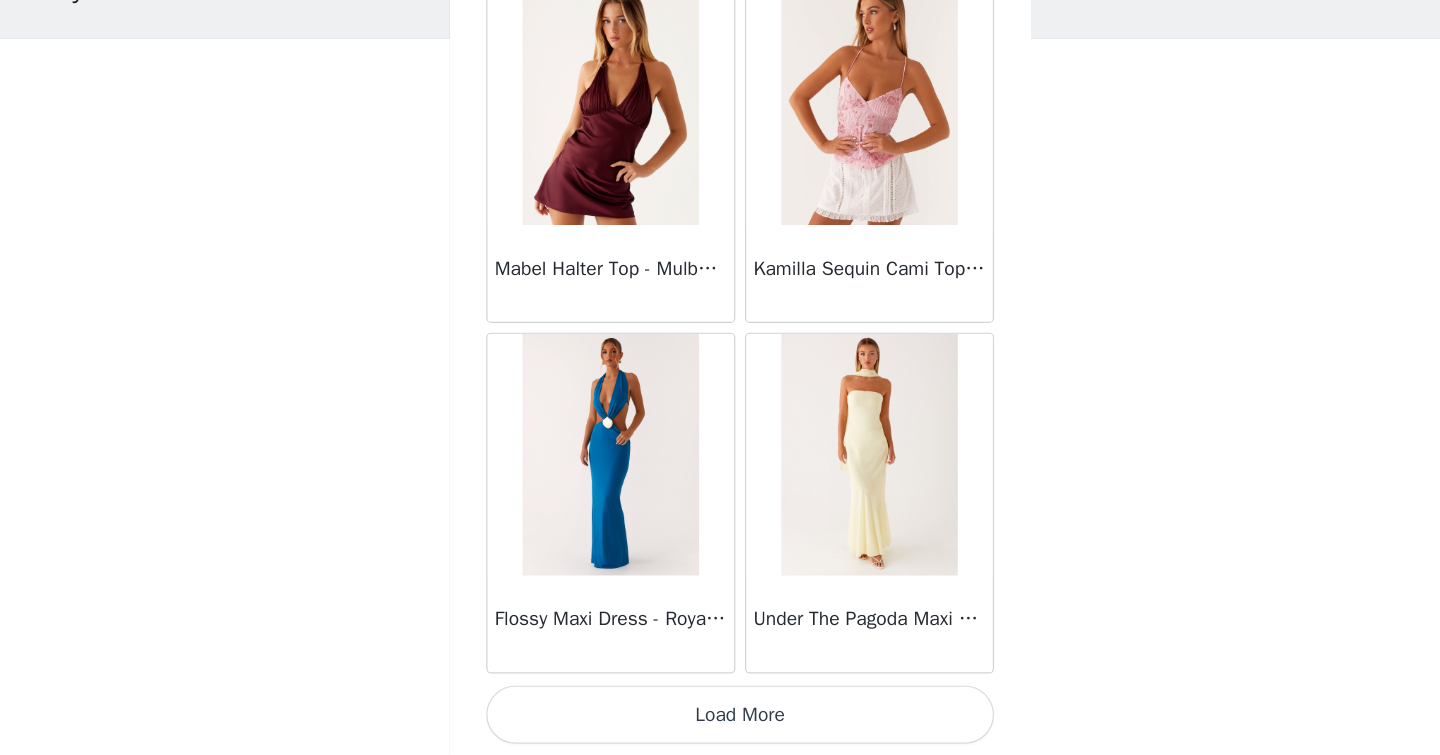 click on "Load More" at bounding box center (720, 721) 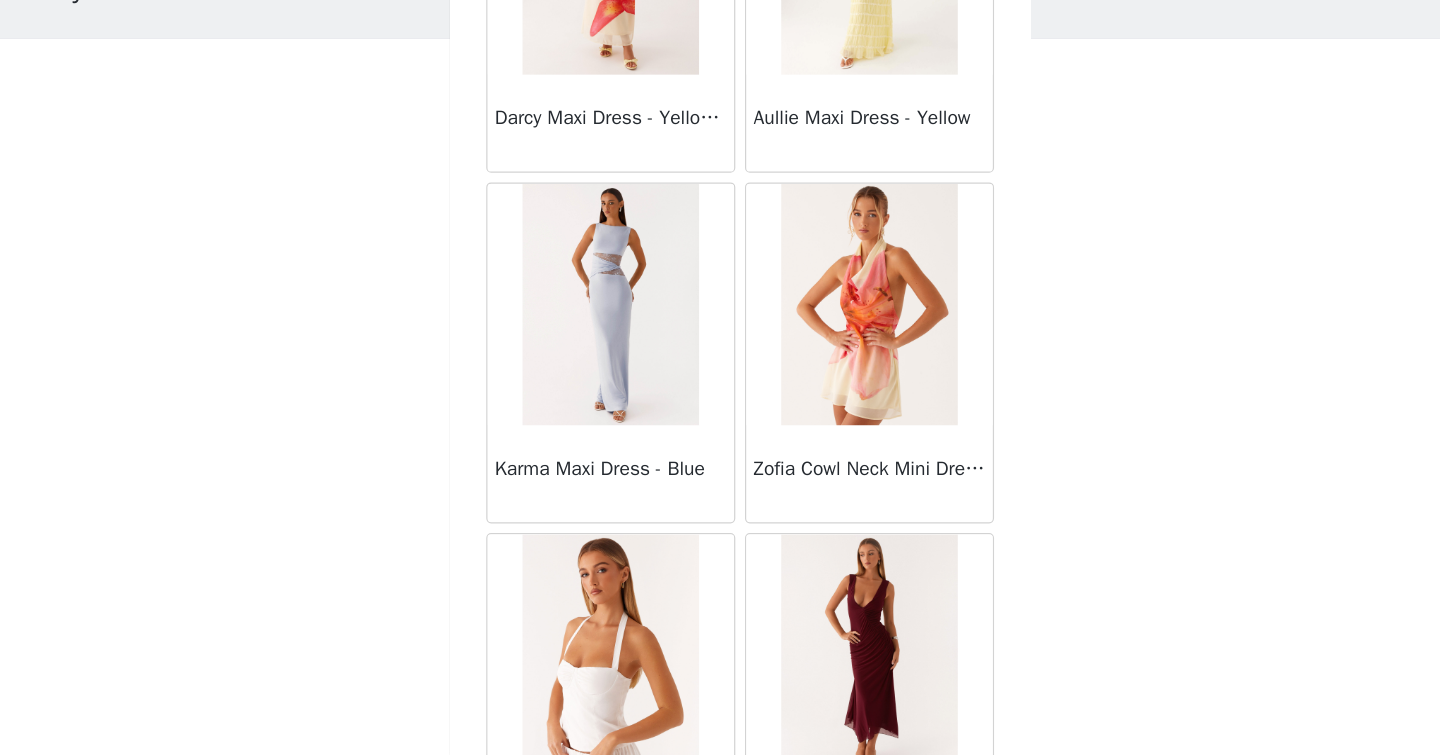 scroll, scrollTop: 16805, scrollLeft: 0, axis: vertical 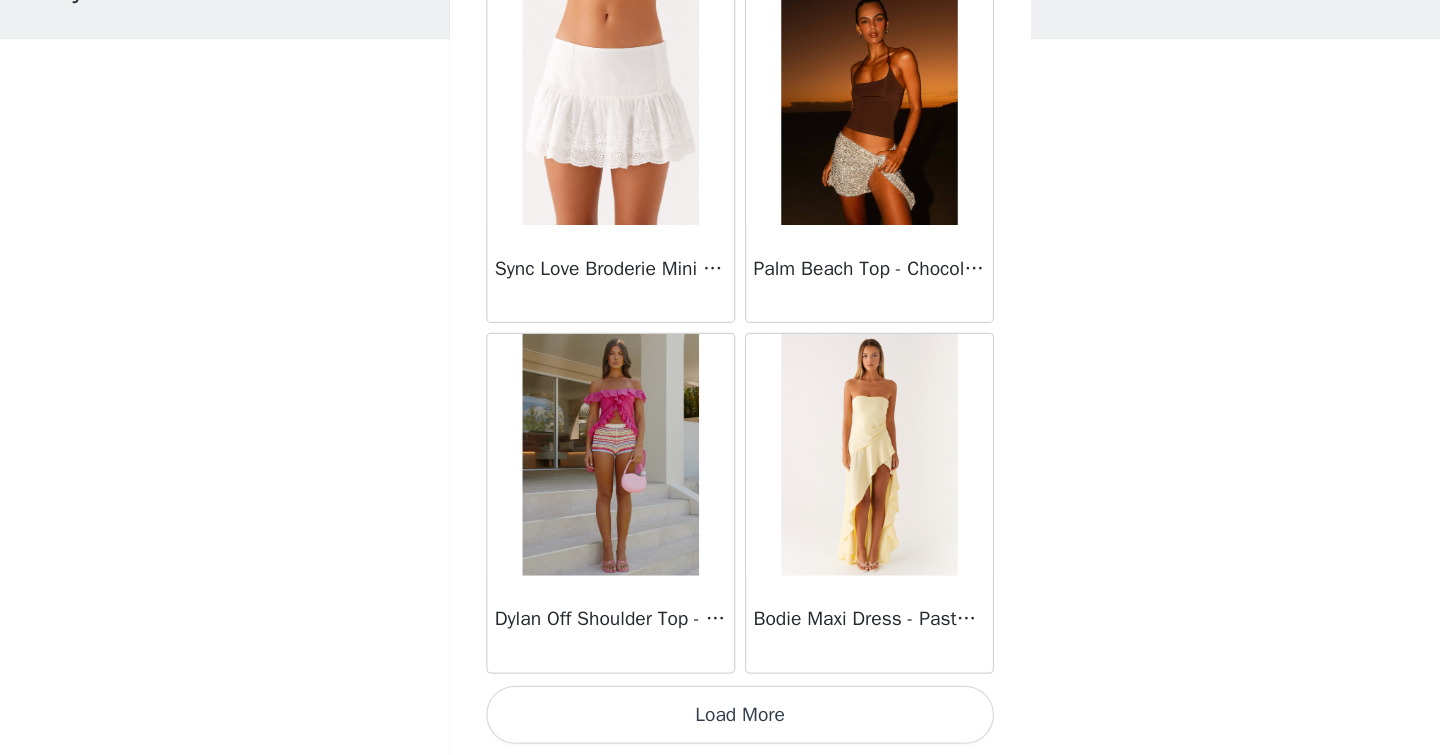 click on "Load More" at bounding box center (720, 721) 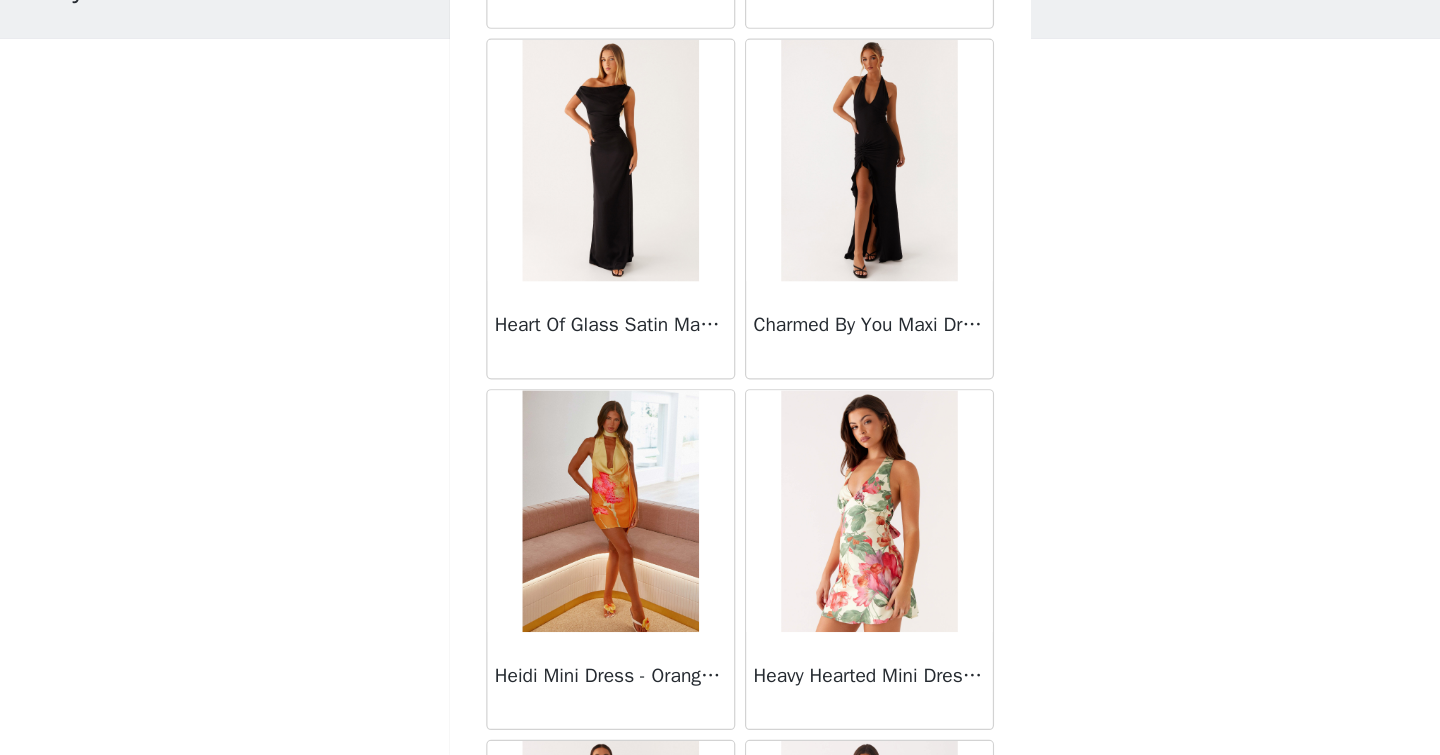 scroll, scrollTop: 19705, scrollLeft: 0, axis: vertical 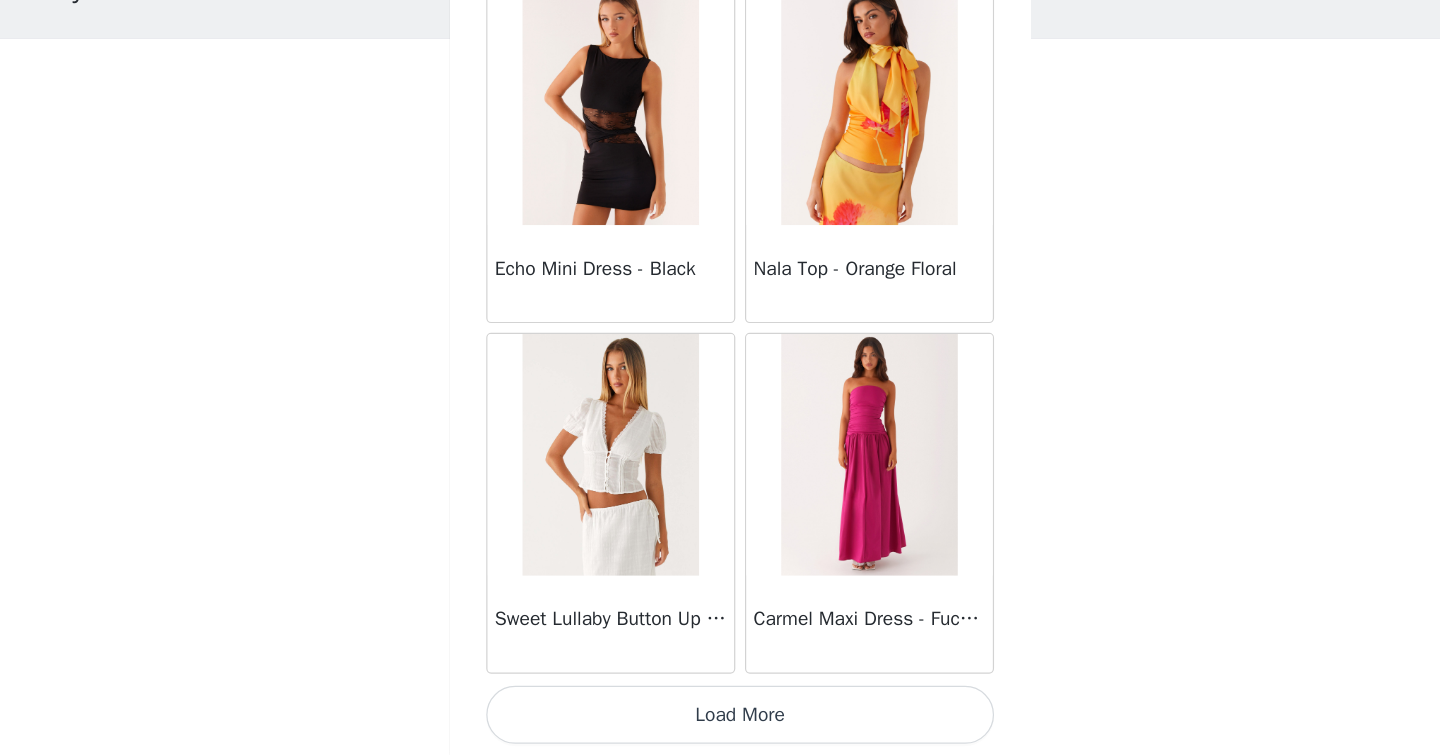 click on "Load More" at bounding box center [720, 721] 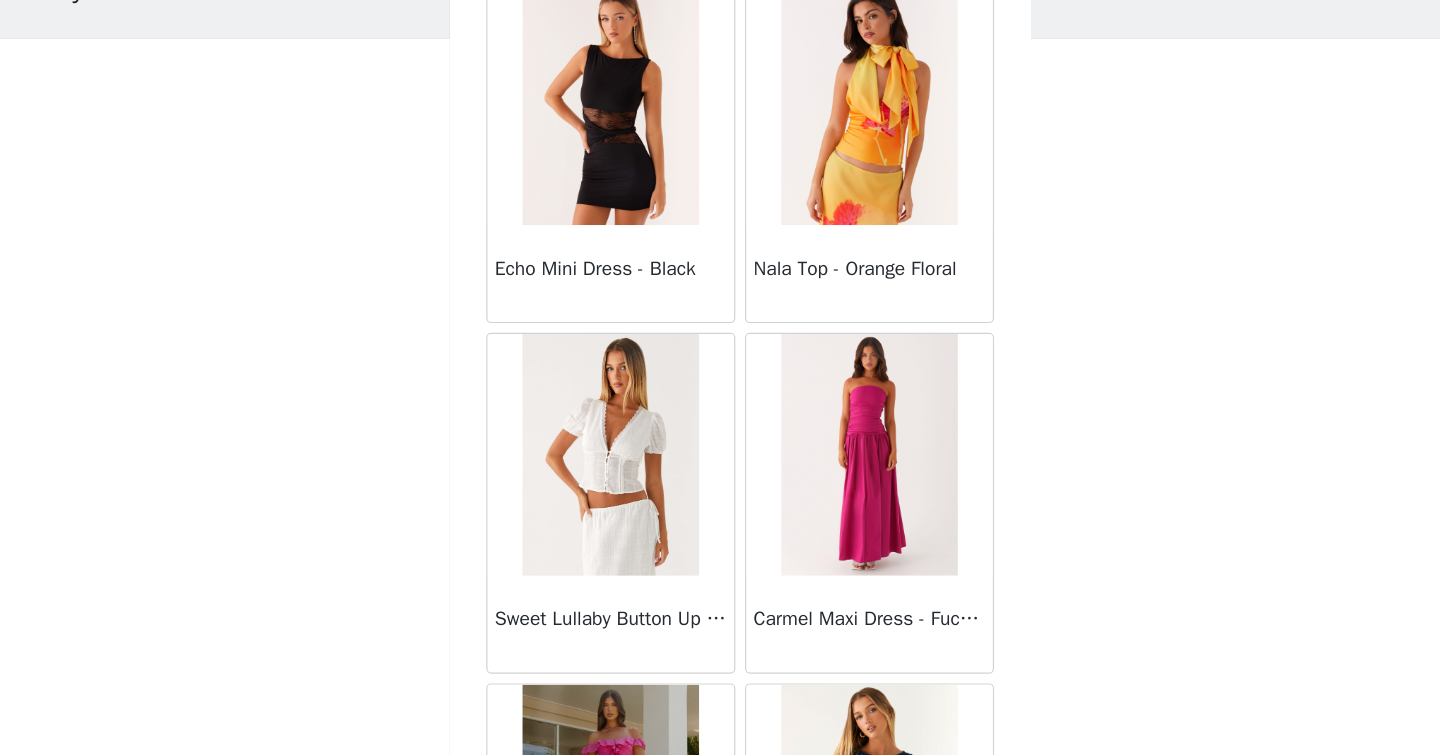 scroll, scrollTop: 22605, scrollLeft: 0, axis: vertical 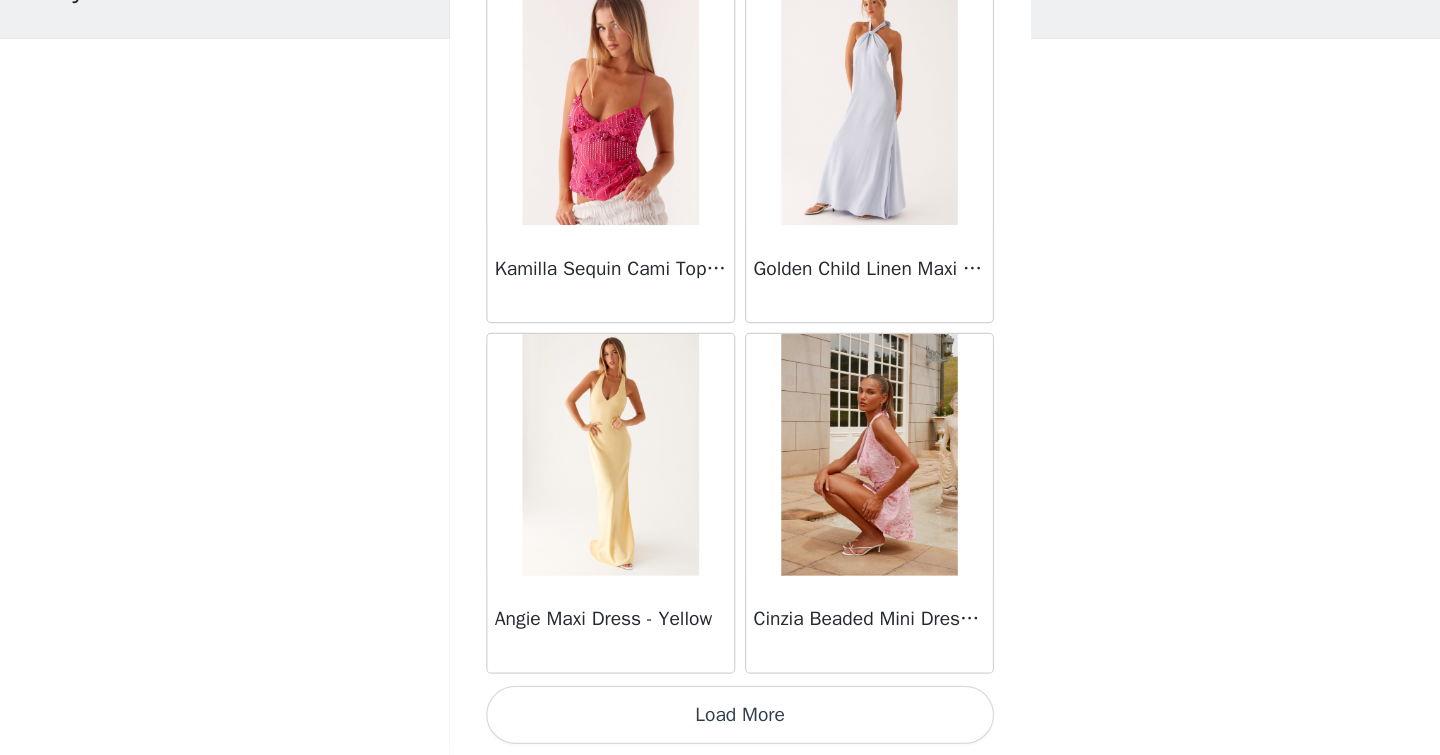 click on "Load More" at bounding box center (720, 721) 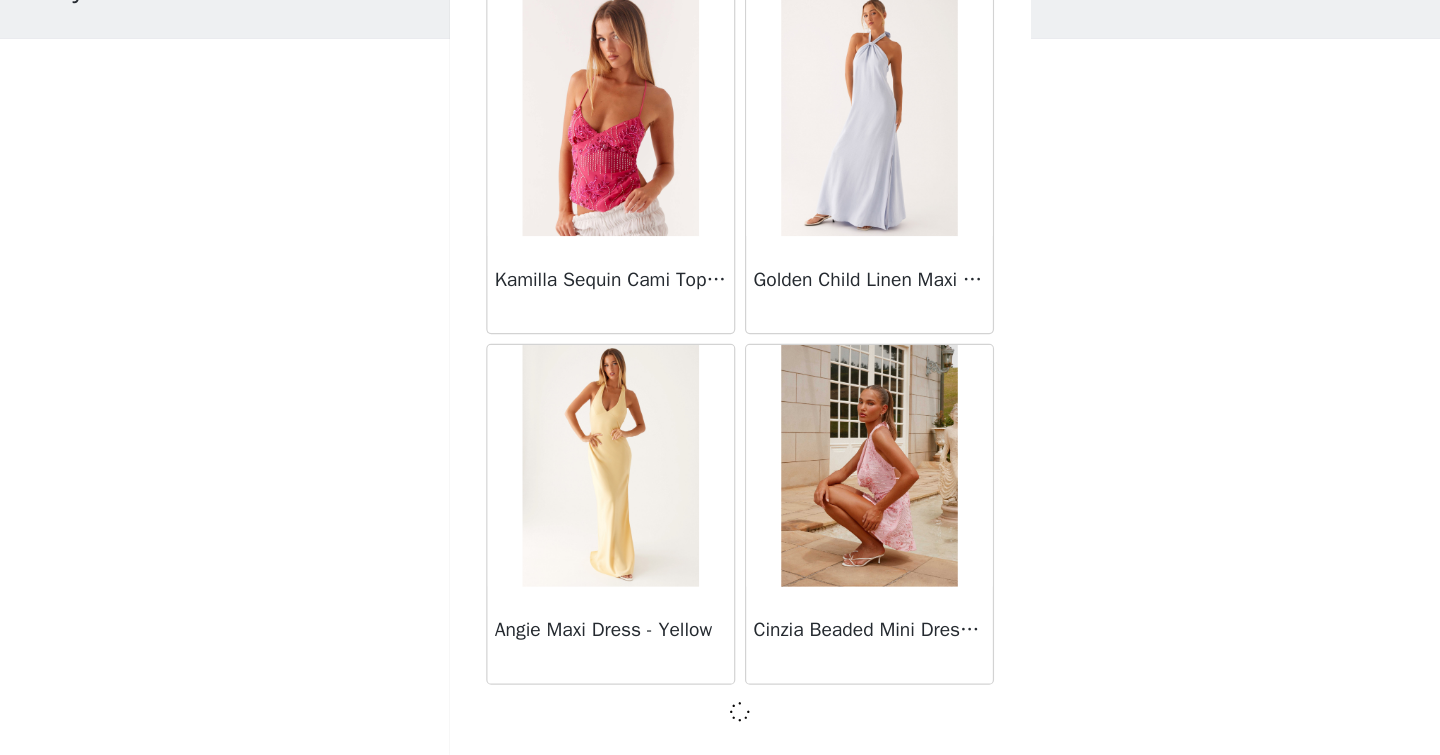 scroll, scrollTop: 22596, scrollLeft: 0, axis: vertical 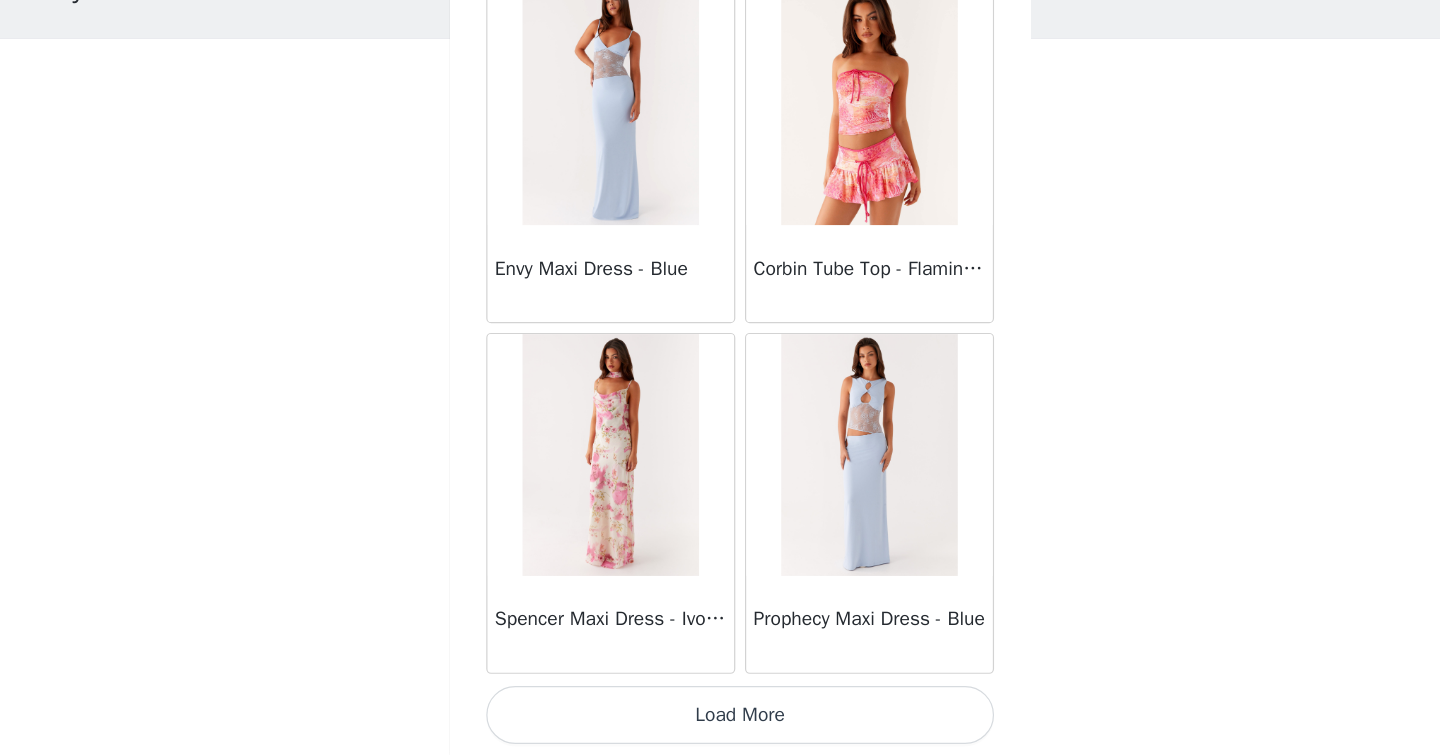 click on "Load More" at bounding box center (720, 721) 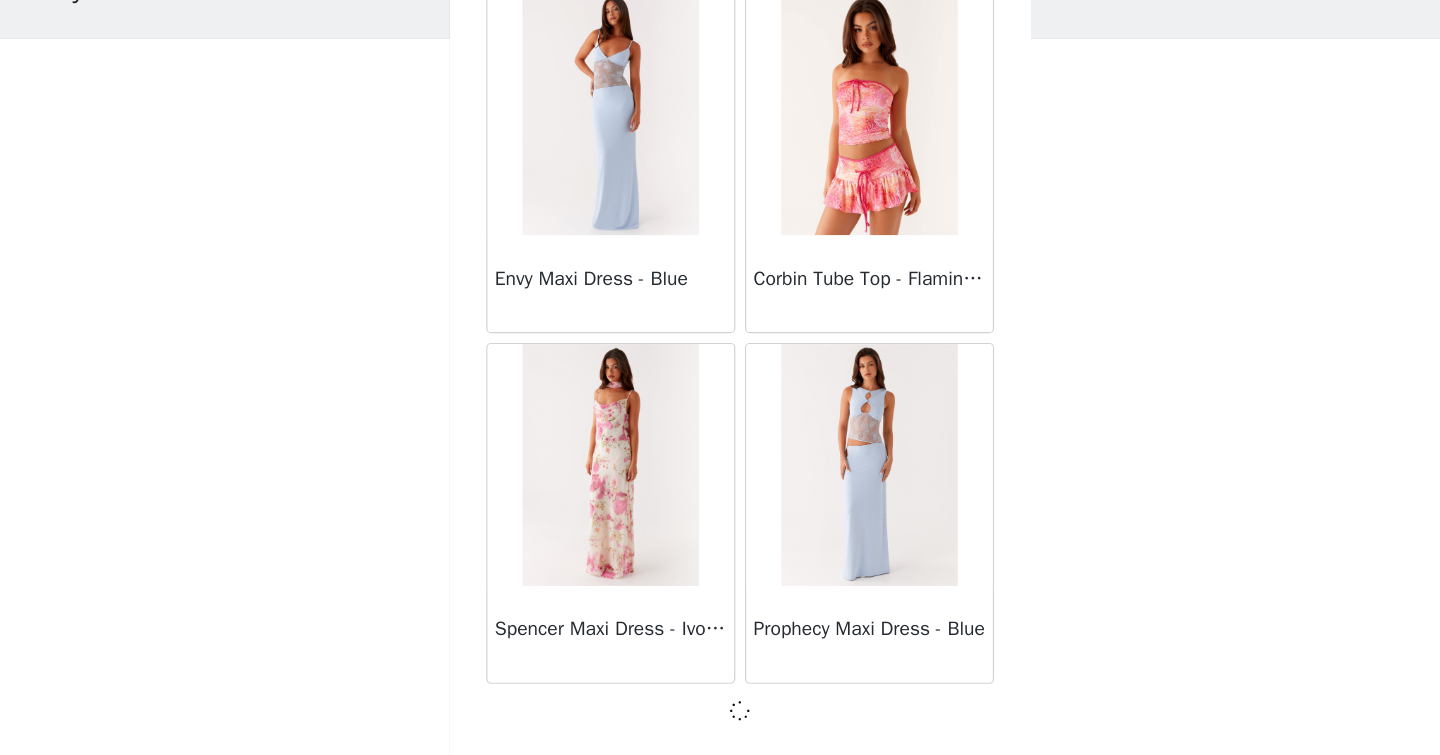 scroll, scrollTop: 25496, scrollLeft: 0, axis: vertical 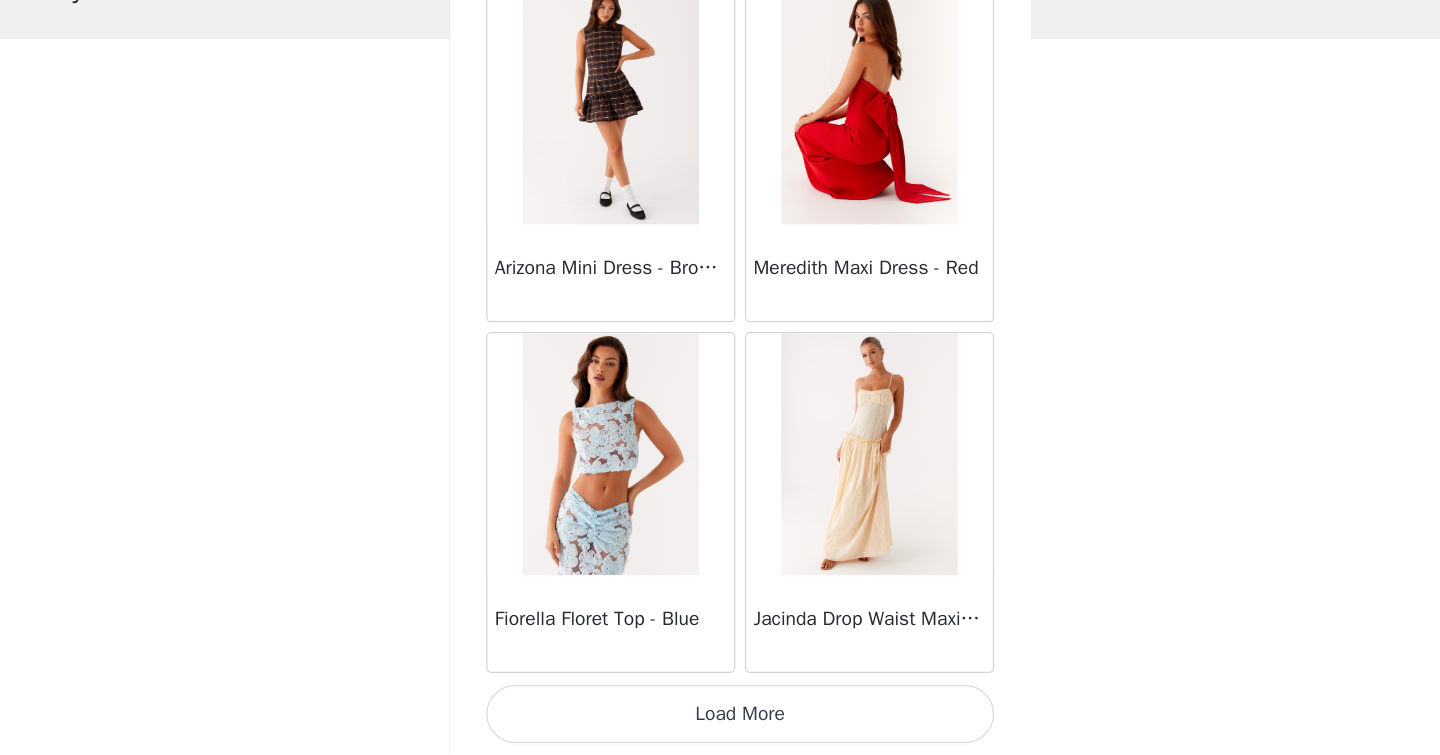 click on "Load More" at bounding box center [720, 721] 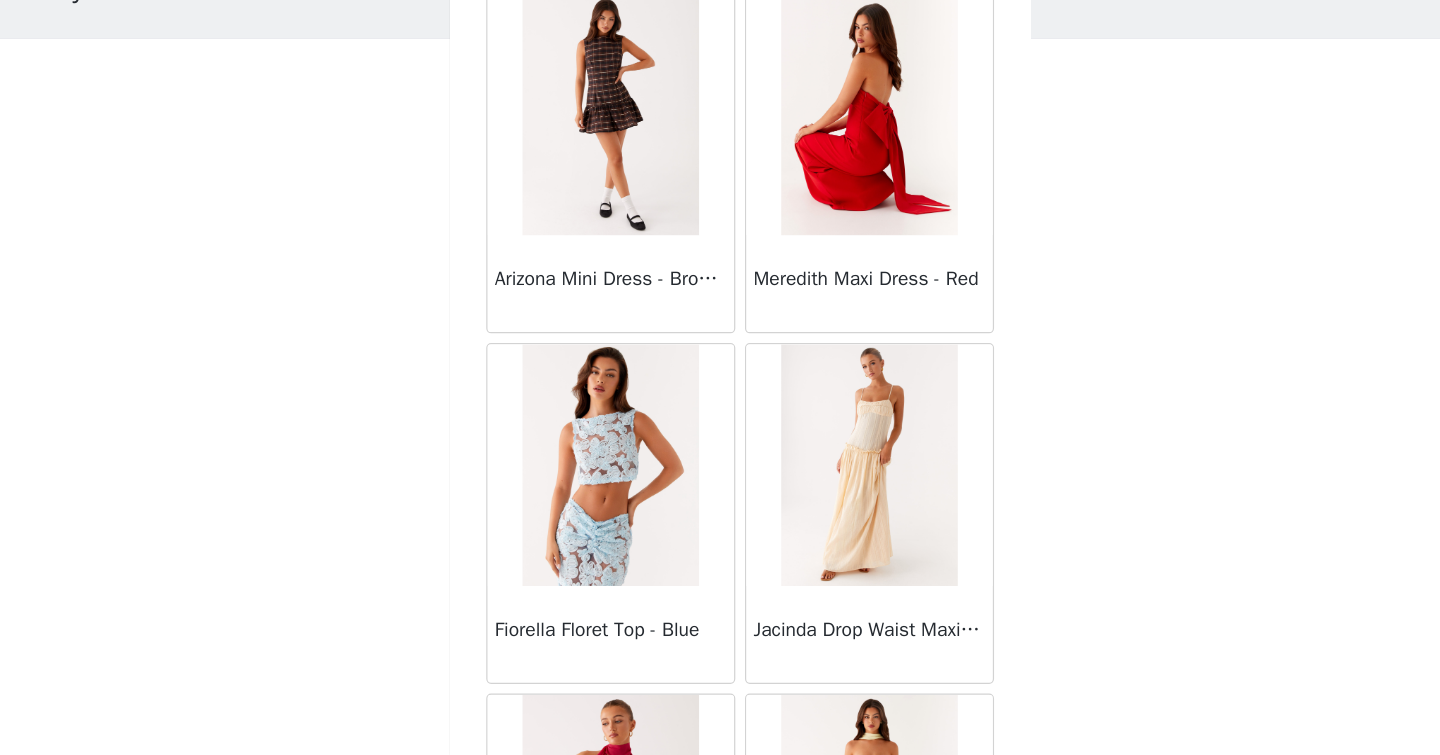scroll, scrollTop: 28405, scrollLeft: 0, axis: vertical 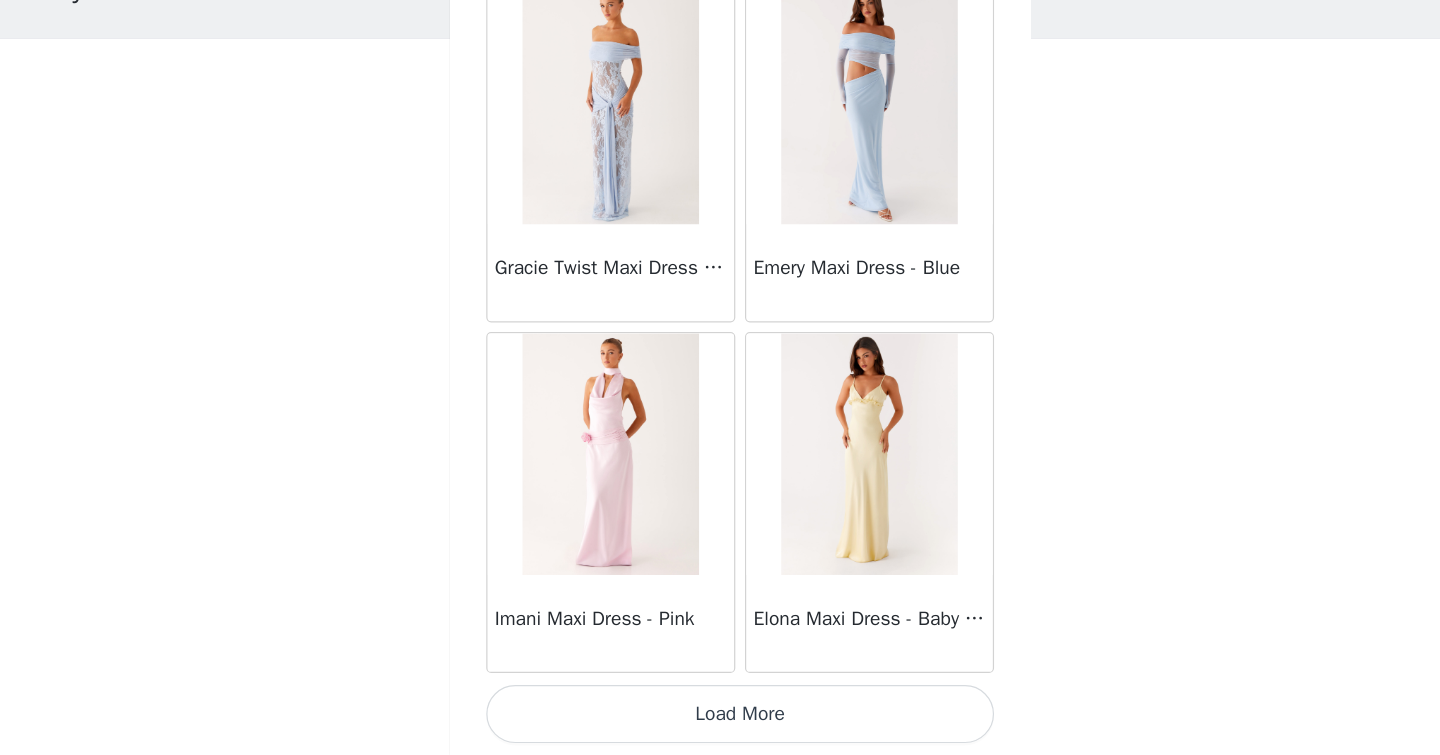 click on "Load More" at bounding box center [720, 721] 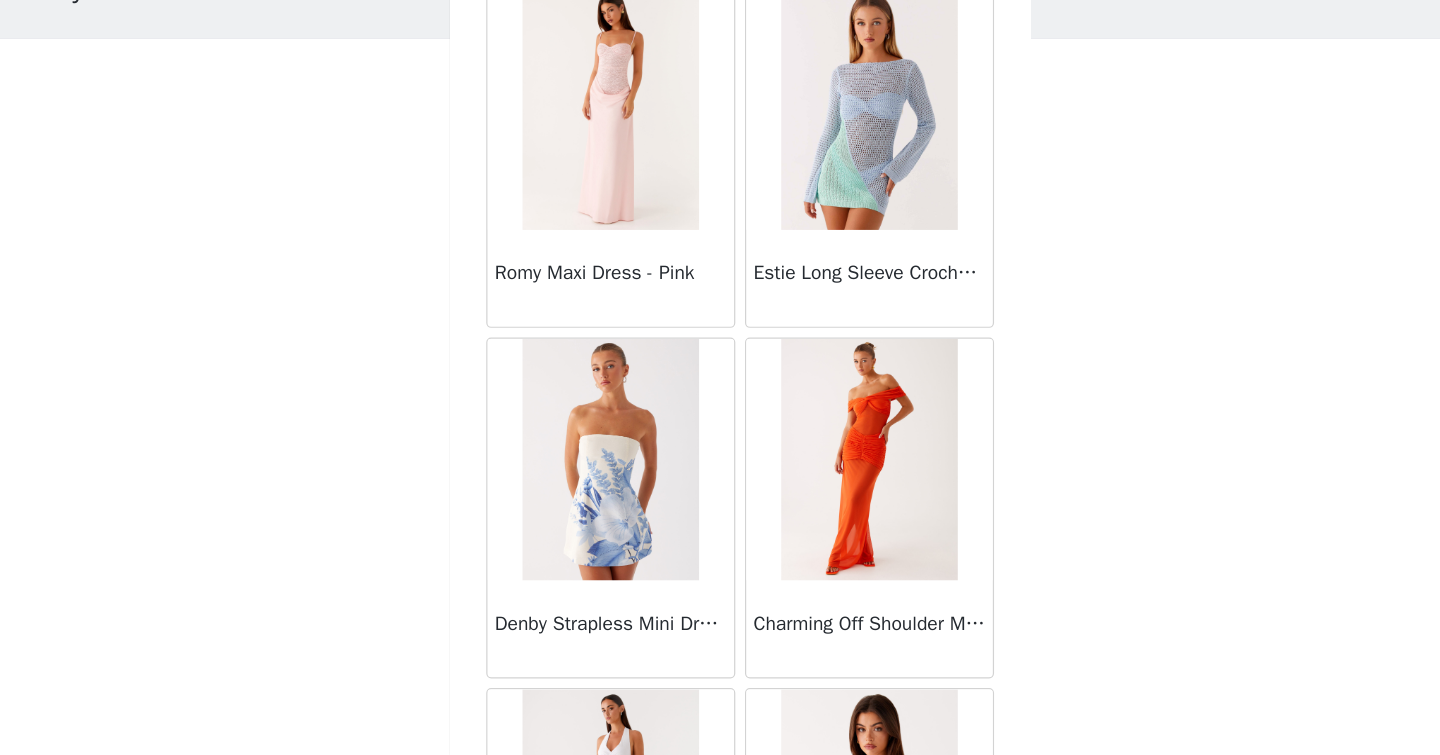 scroll, scrollTop: 34205, scrollLeft: 0, axis: vertical 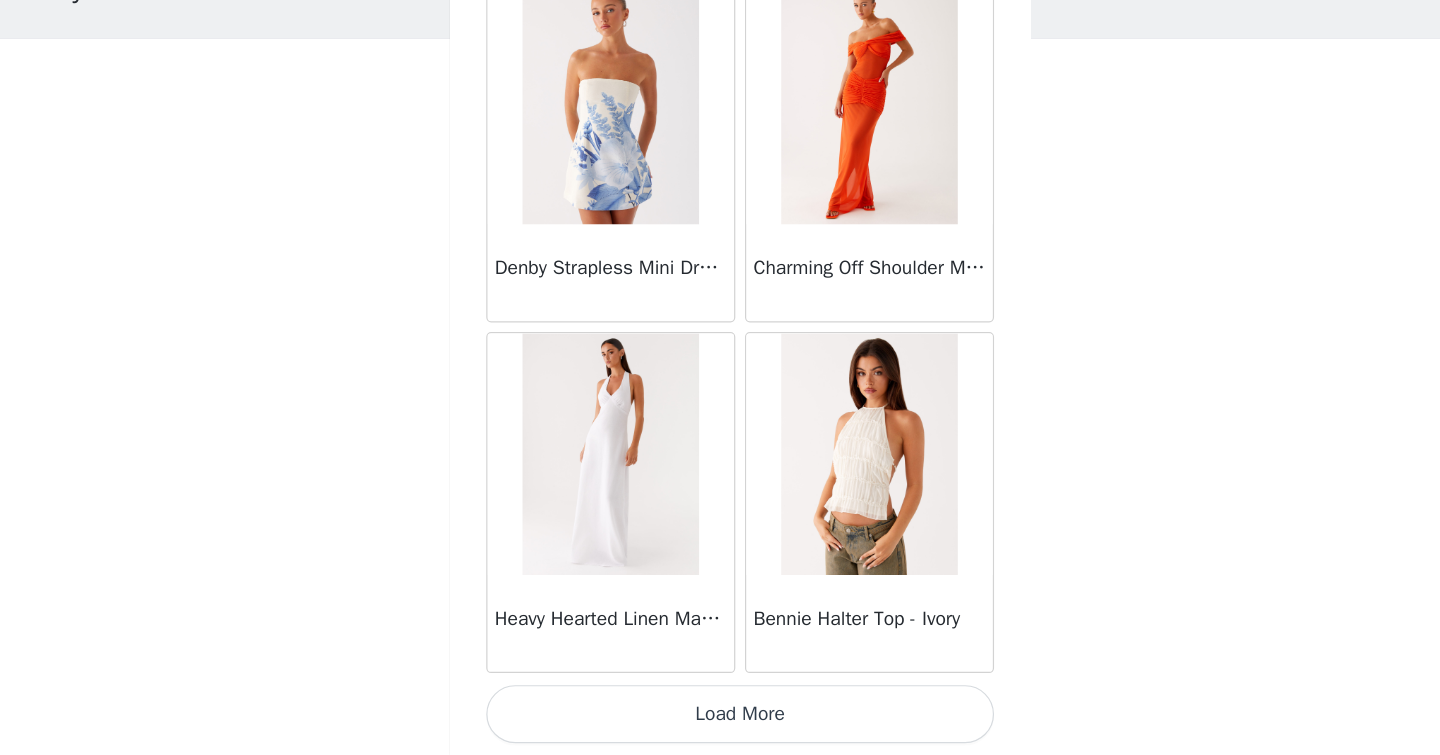 click on "Load More" at bounding box center (720, 721) 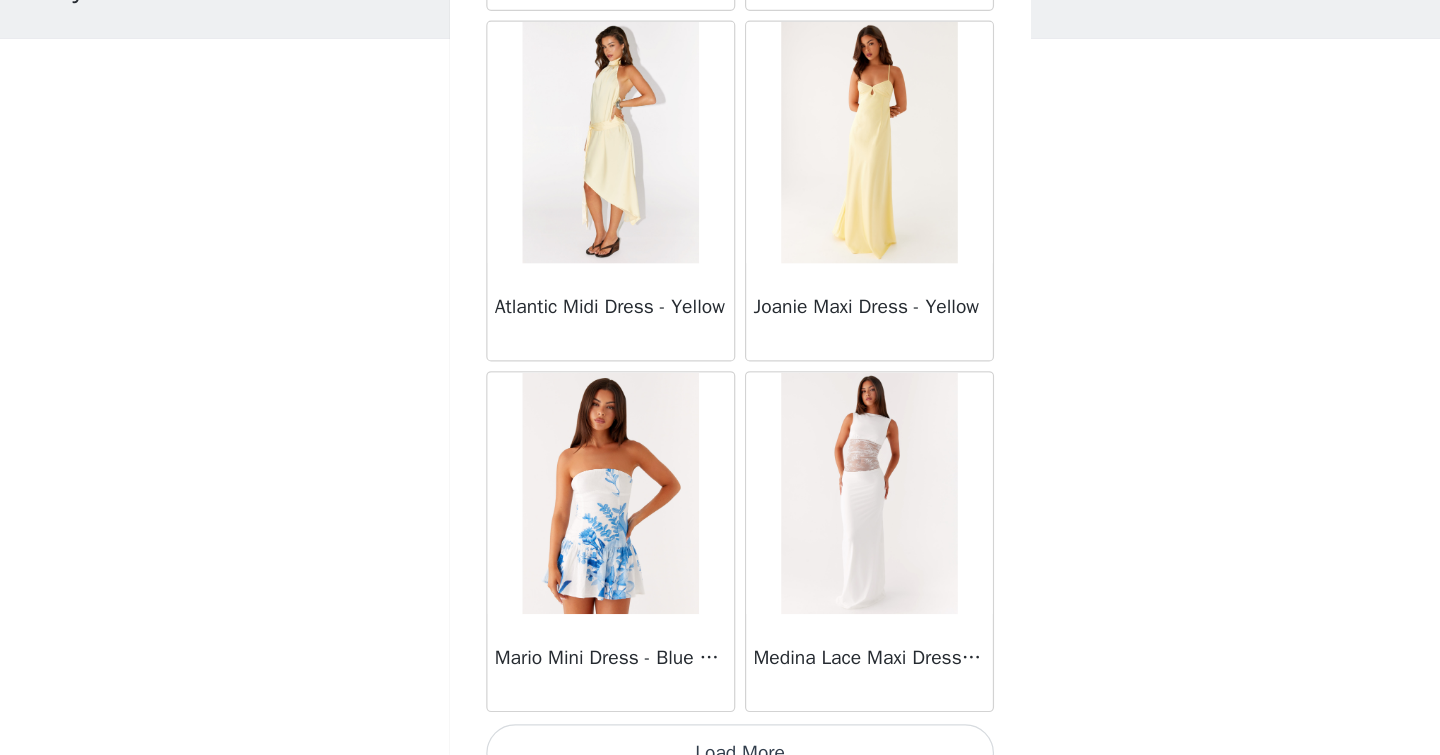 scroll, scrollTop: 37105, scrollLeft: 0, axis: vertical 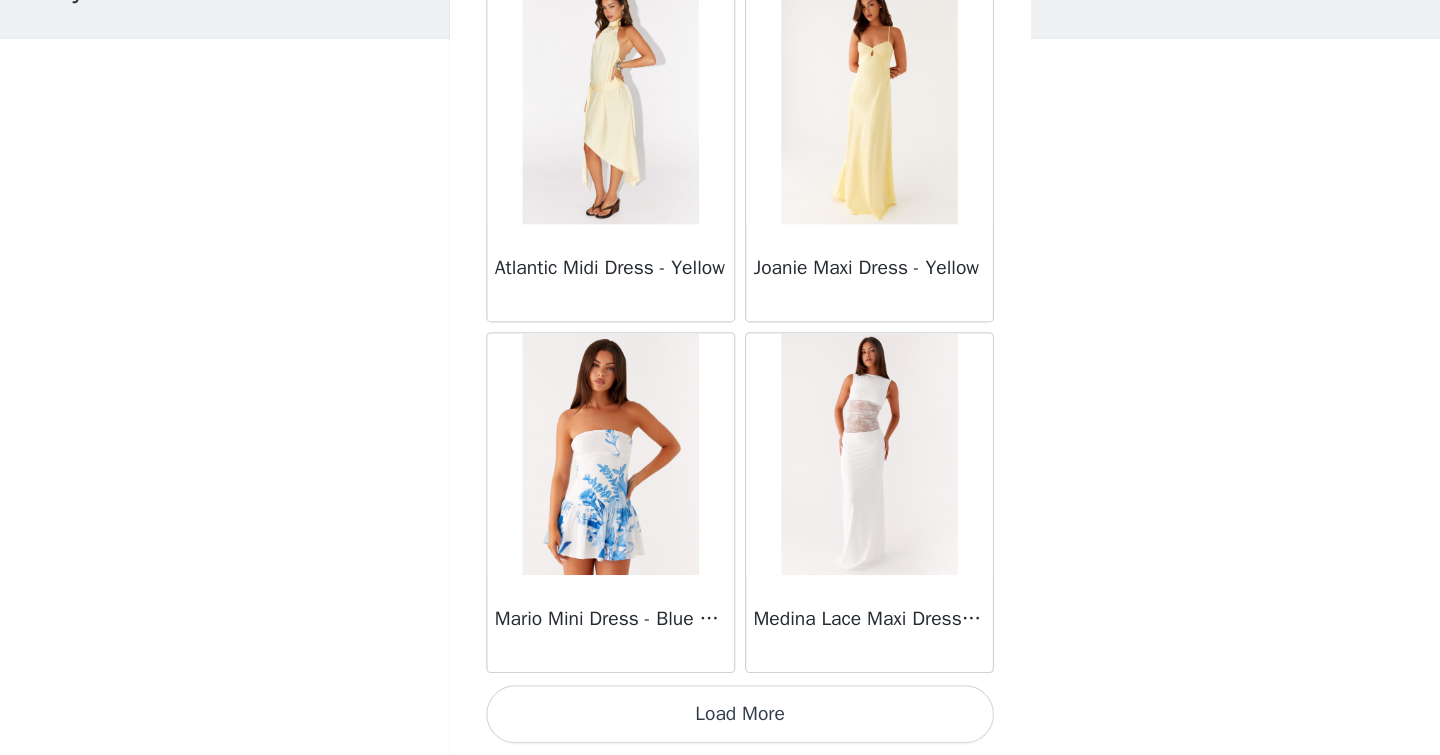 click on "Load More" at bounding box center [720, 721] 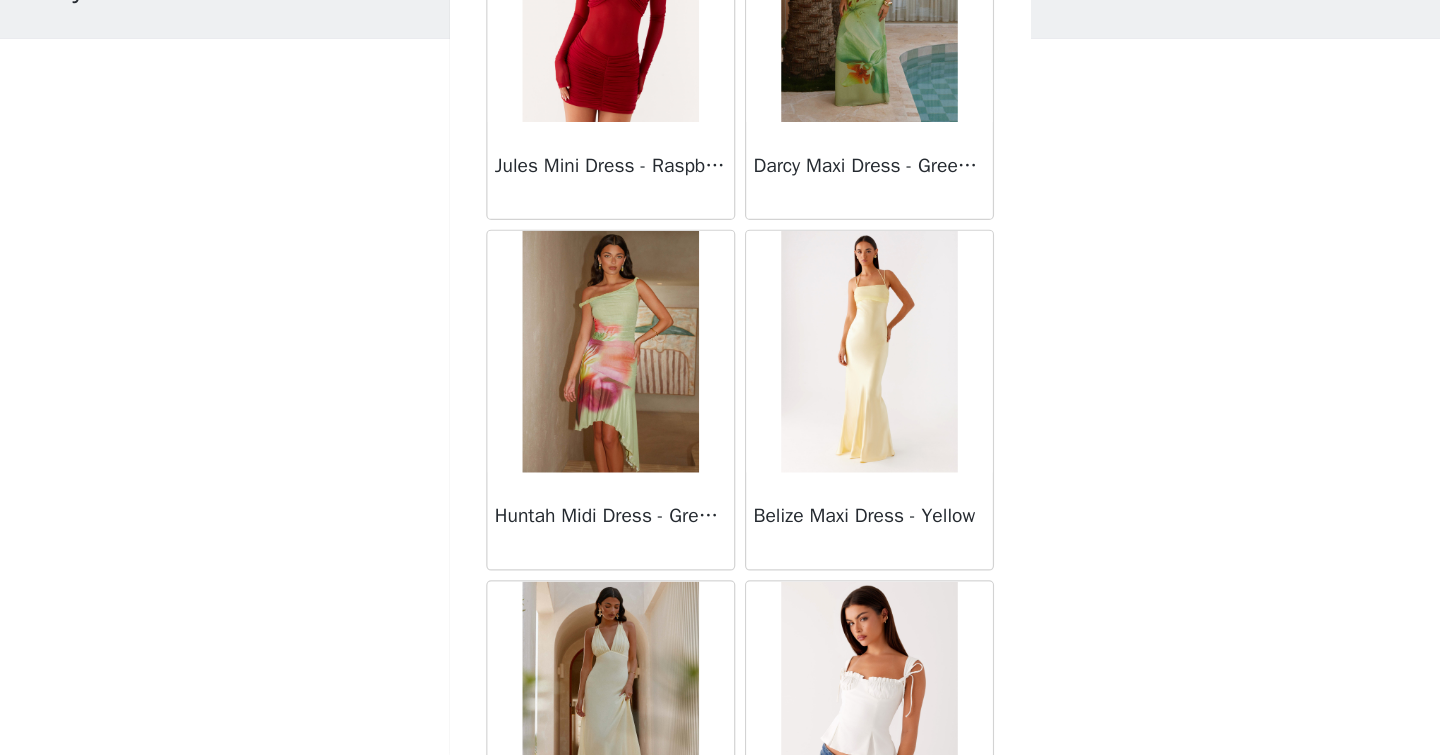 scroll, scrollTop: 40005, scrollLeft: 0, axis: vertical 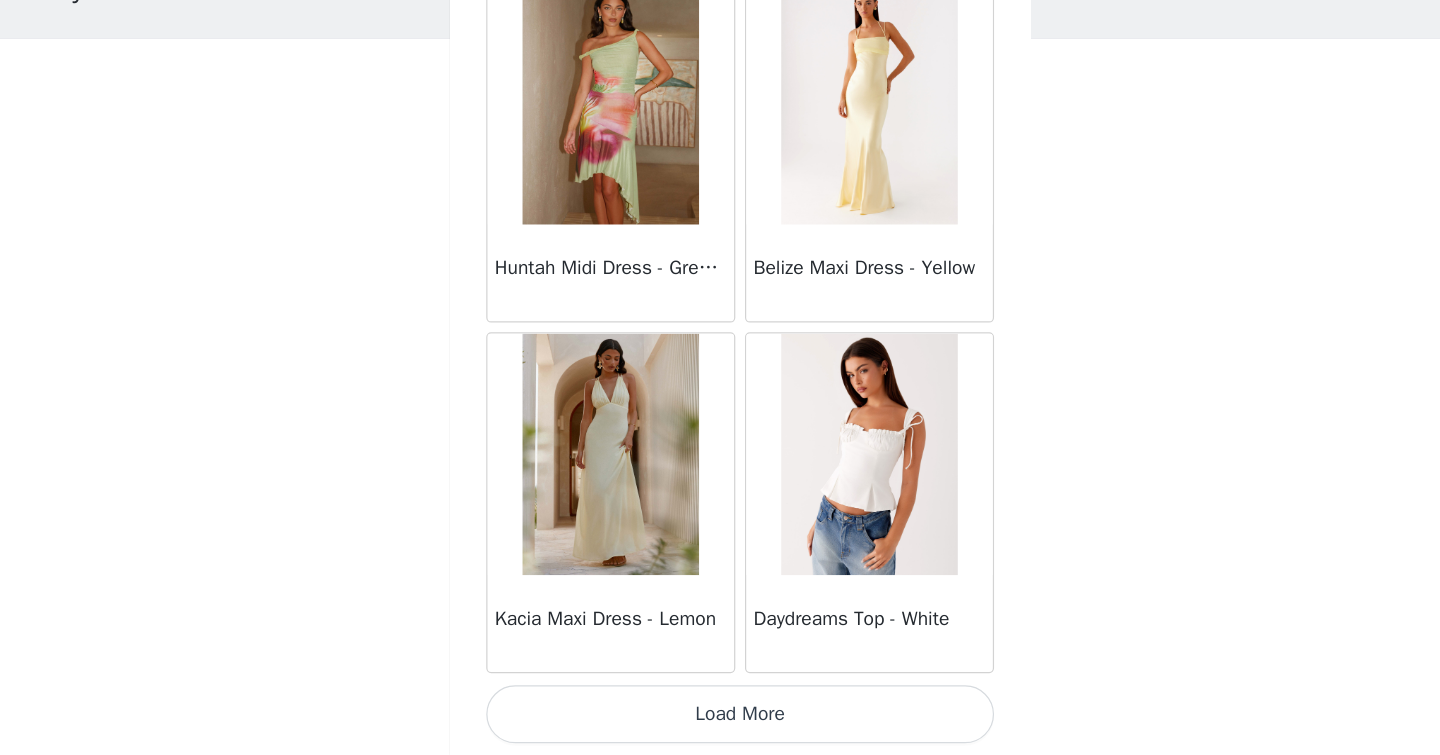 click on "Load More" at bounding box center [720, 721] 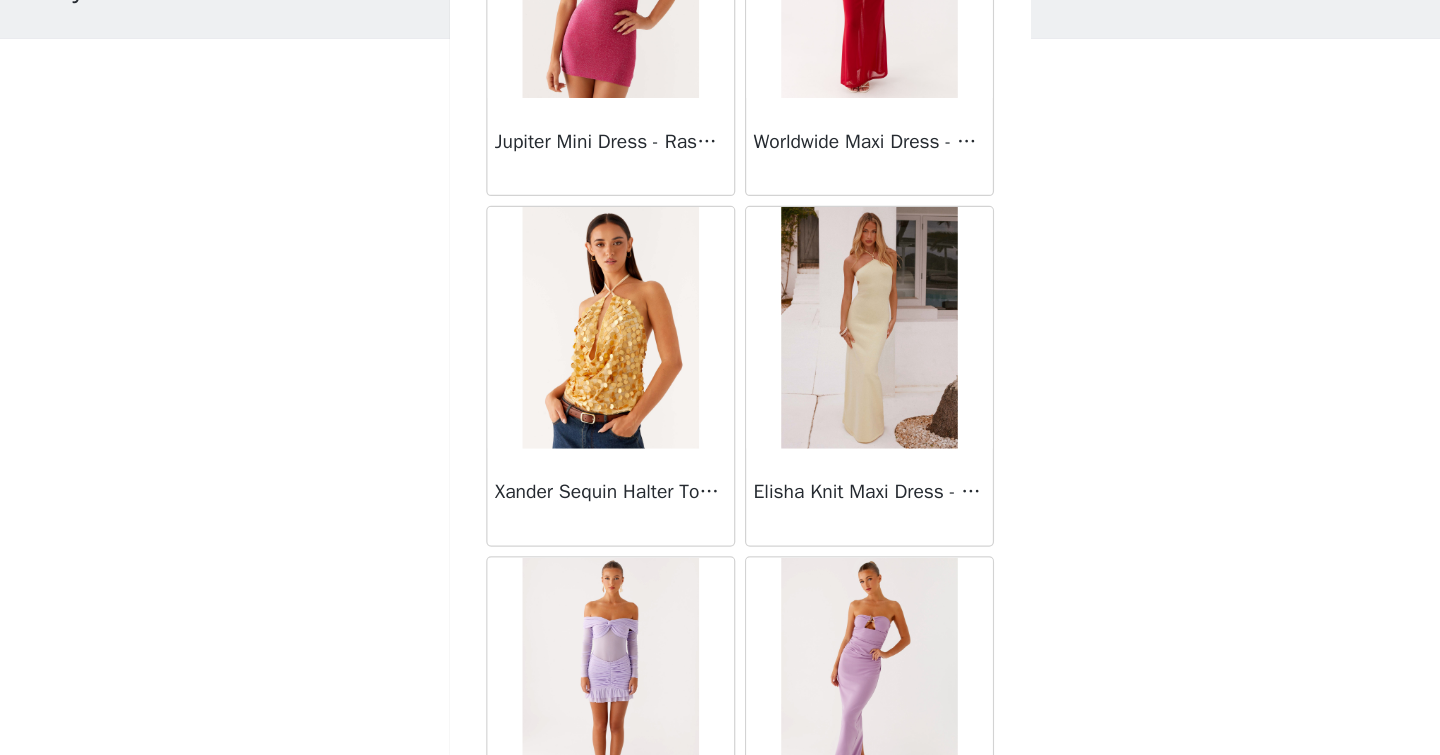 scroll, scrollTop: 42905, scrollLeft: 0, axis: vertical 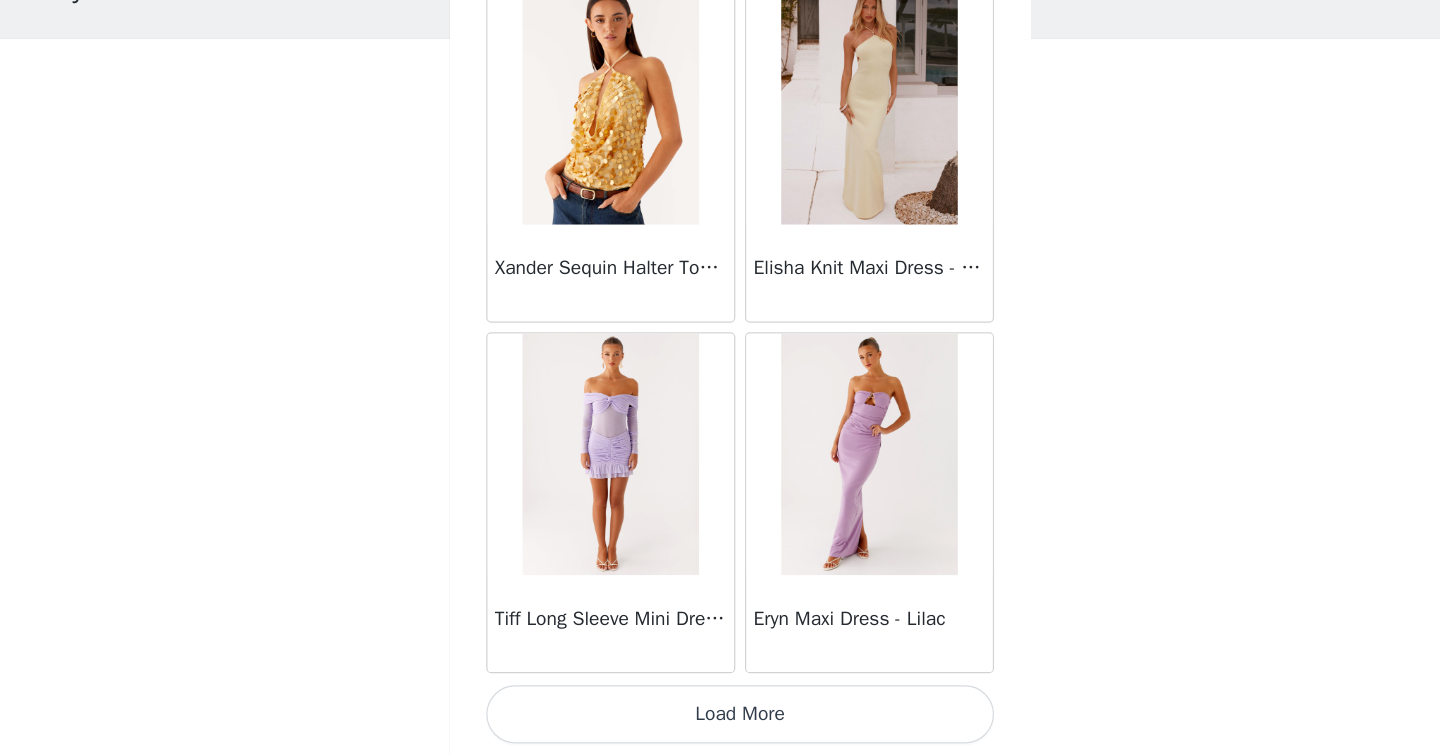 click on "Load More" at bounding box center [720, 721] 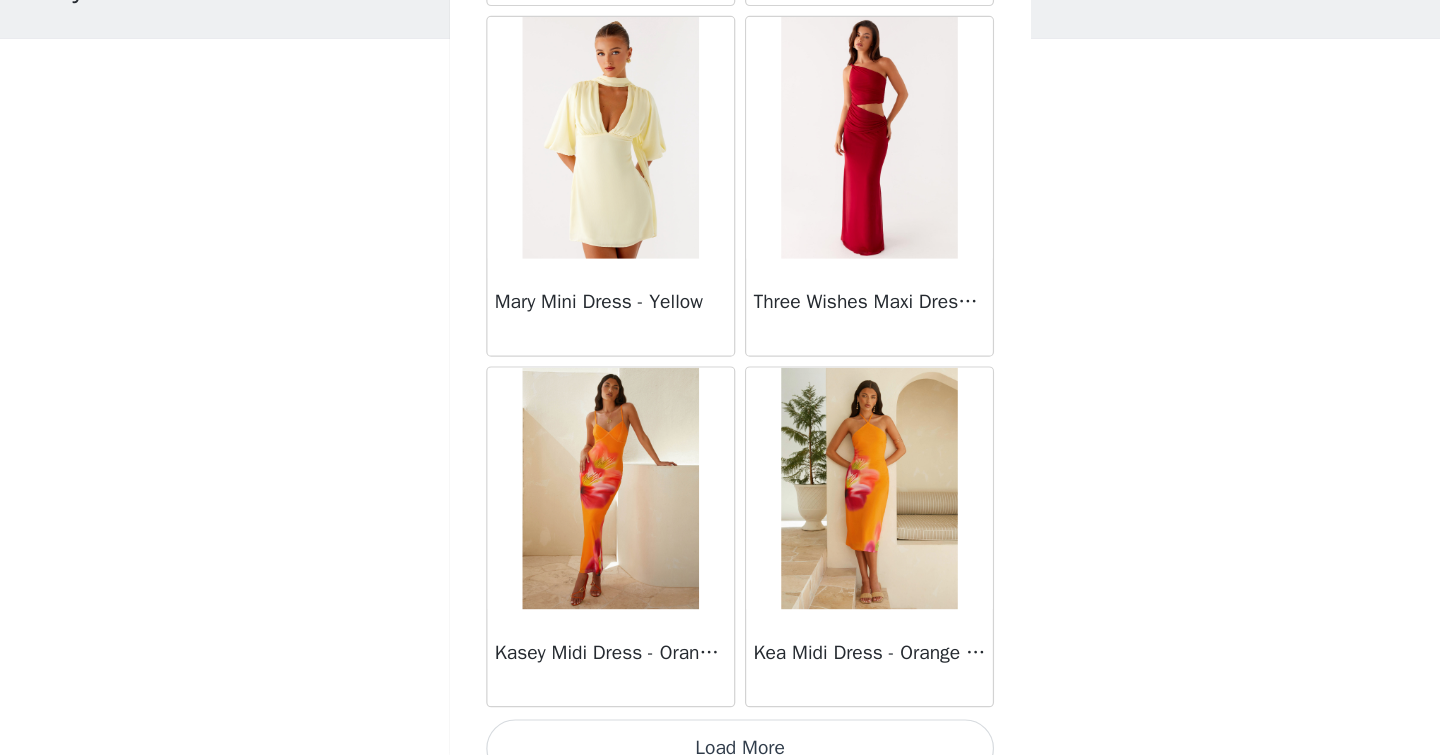scroll, scrollTop: 45805, scrollLeft: 0, axis: vertical 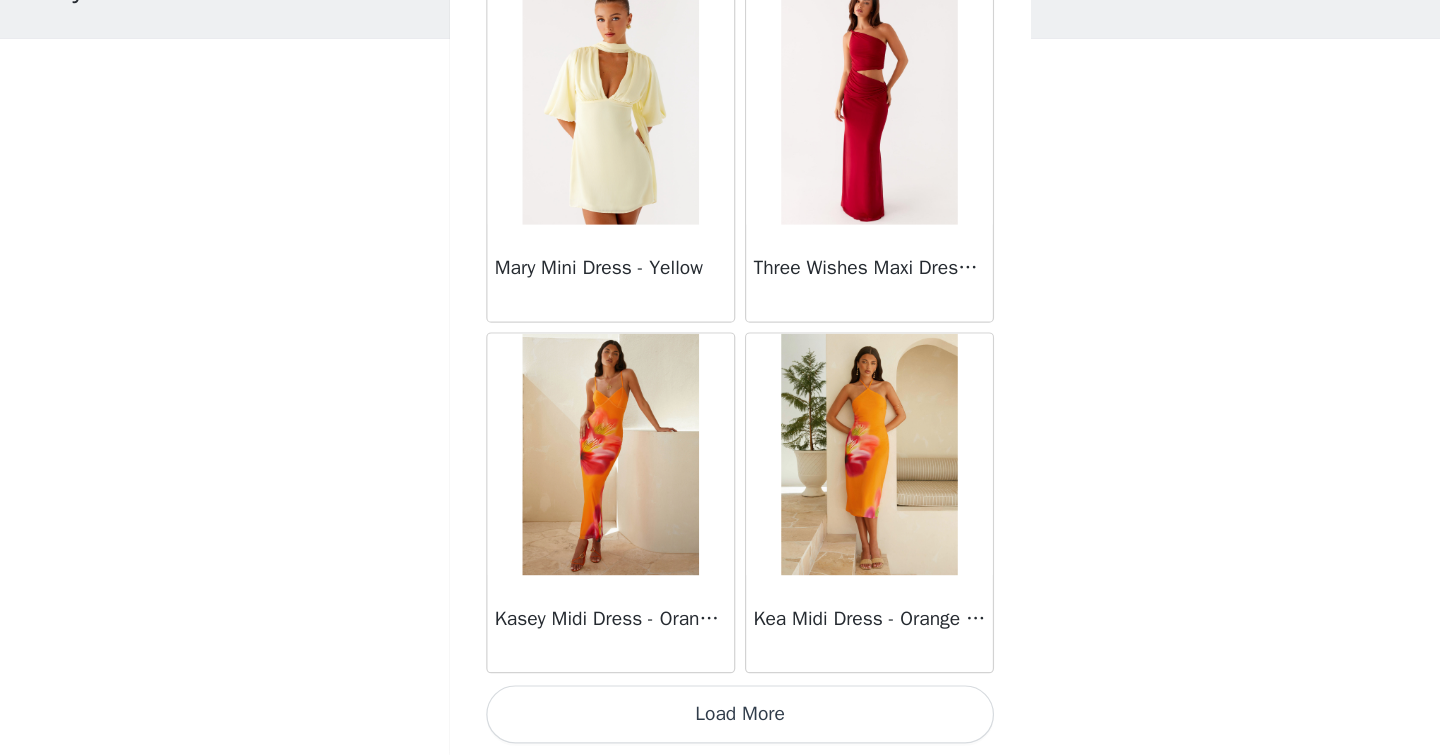 click on "Load More" at bounding box center [720, 721] 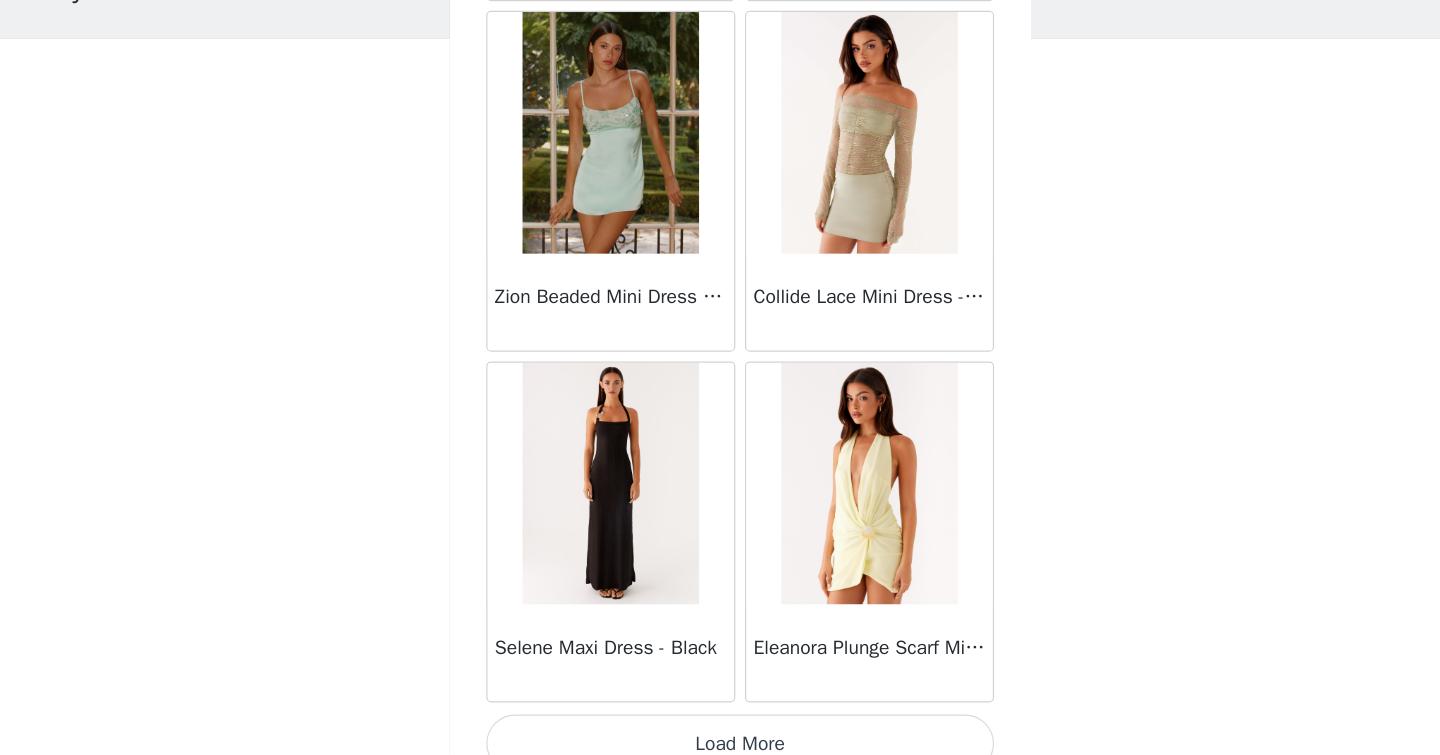 scroll, scrollTop: 48705, scrollLeft: 0, axis: vertical 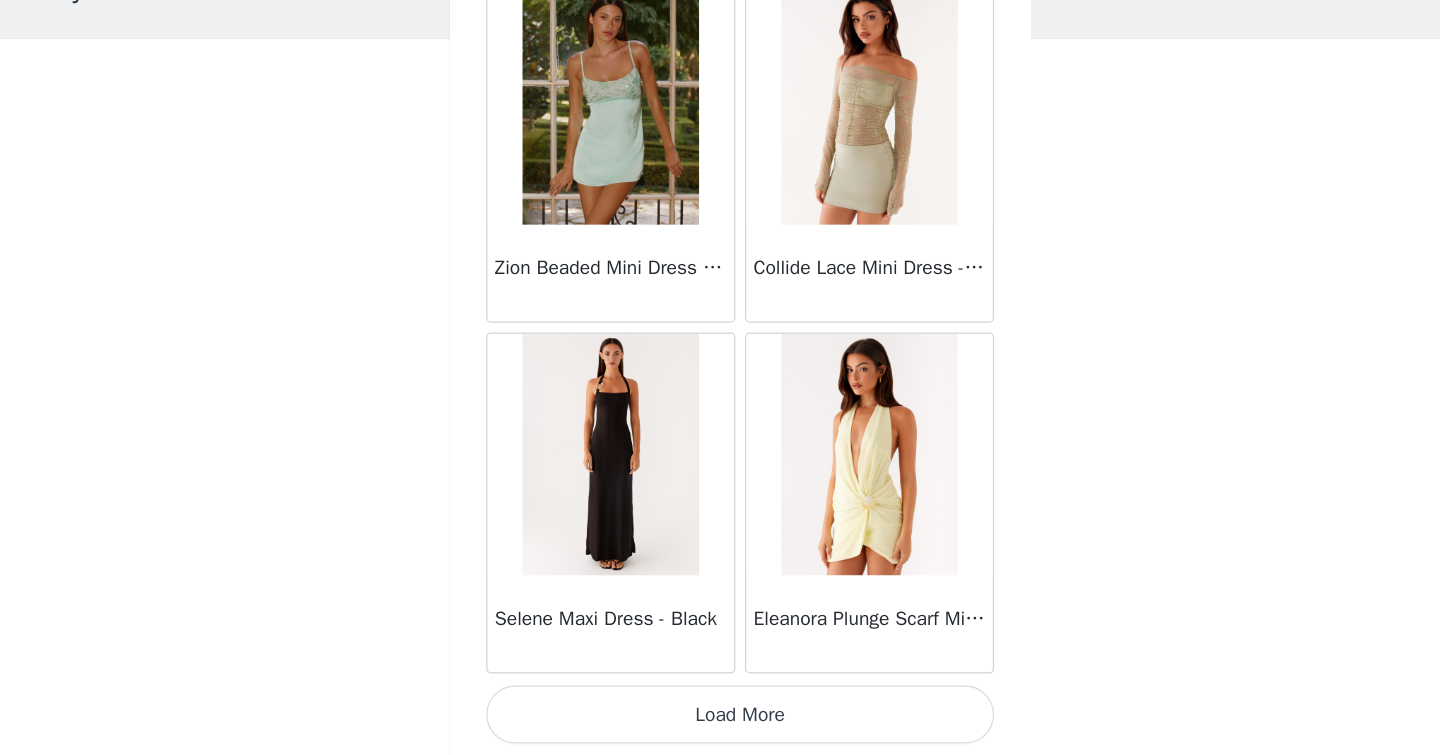 click on "Load More" at bounding box center (720, 721) 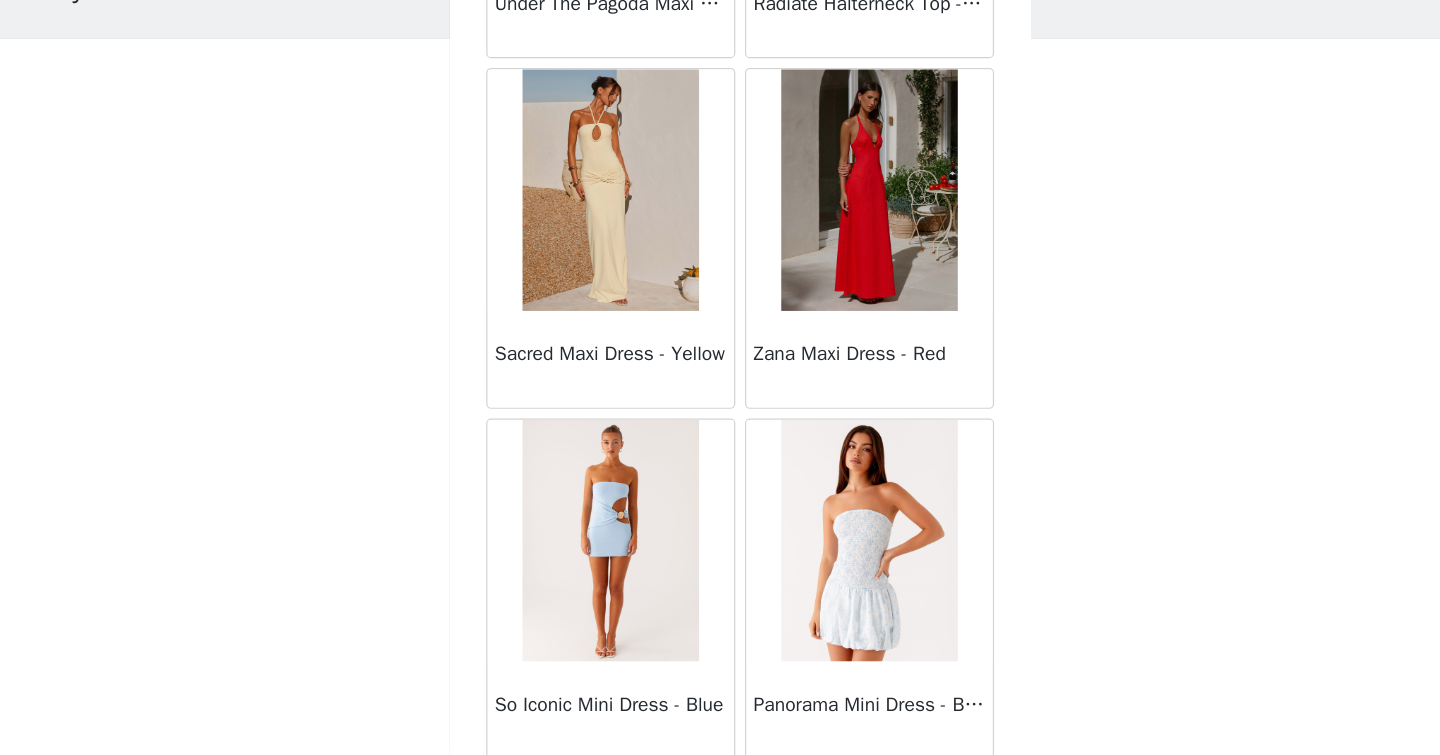 scroll, scrollTop: 51605, scrollLeft: 0, axis: vertical 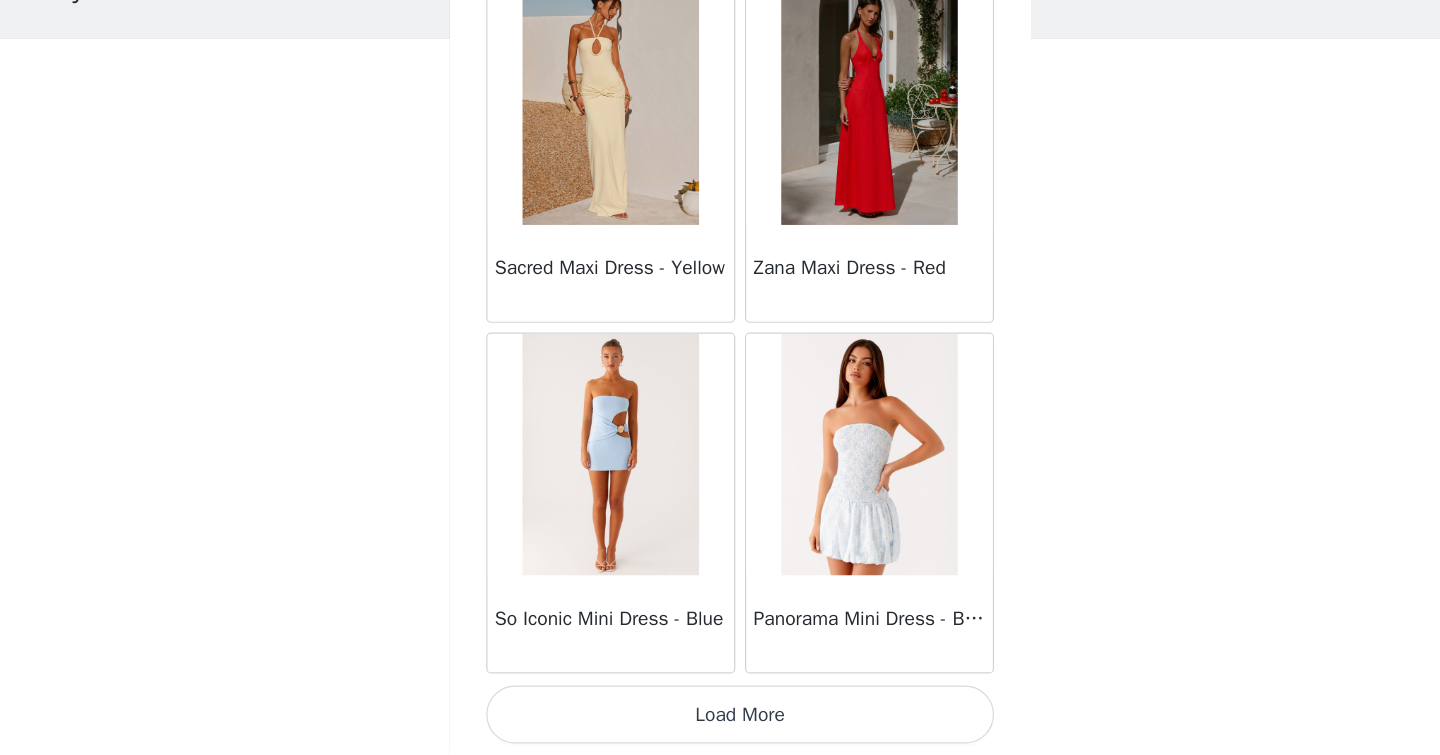 click on "Load More" at bounding box center (720, 721) 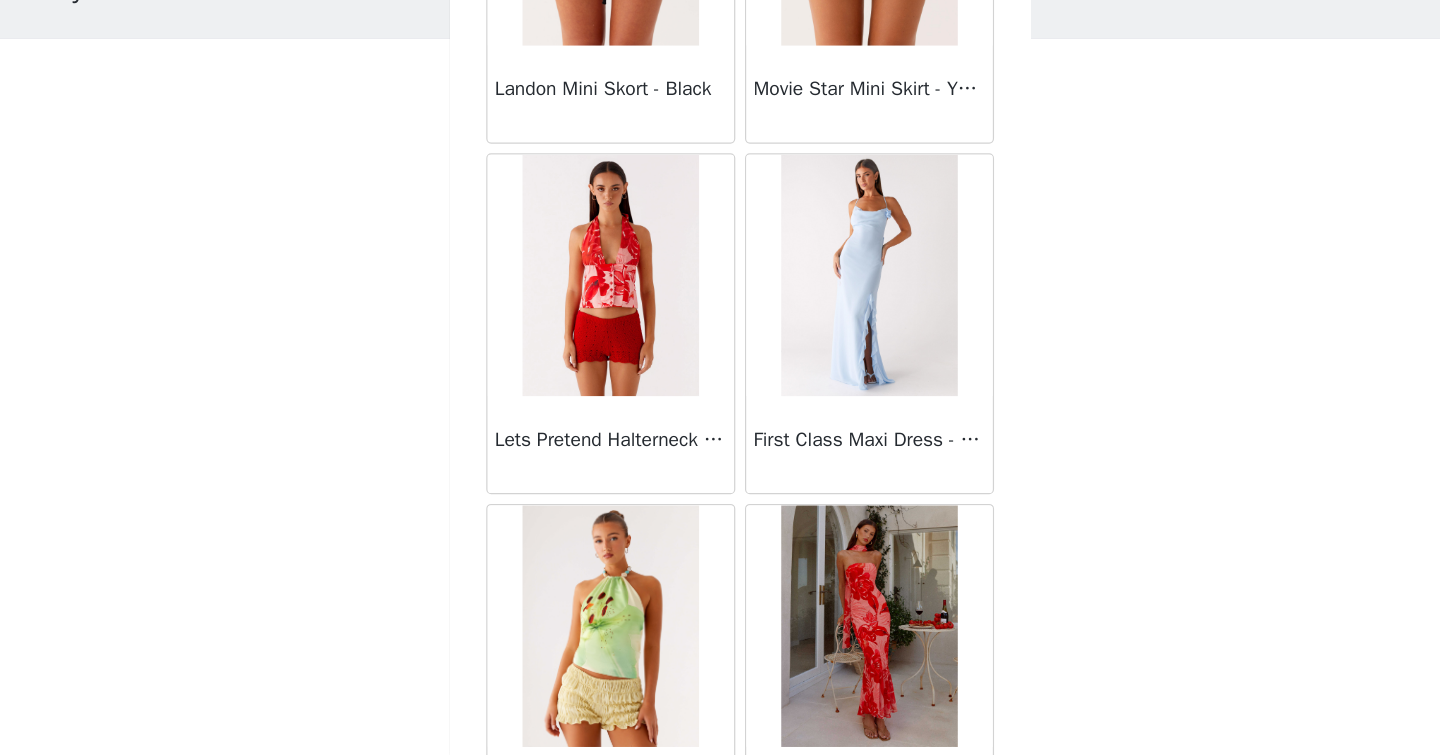 scroll, scrollTop: 52618, scrollLeft: 0, axis: vertical 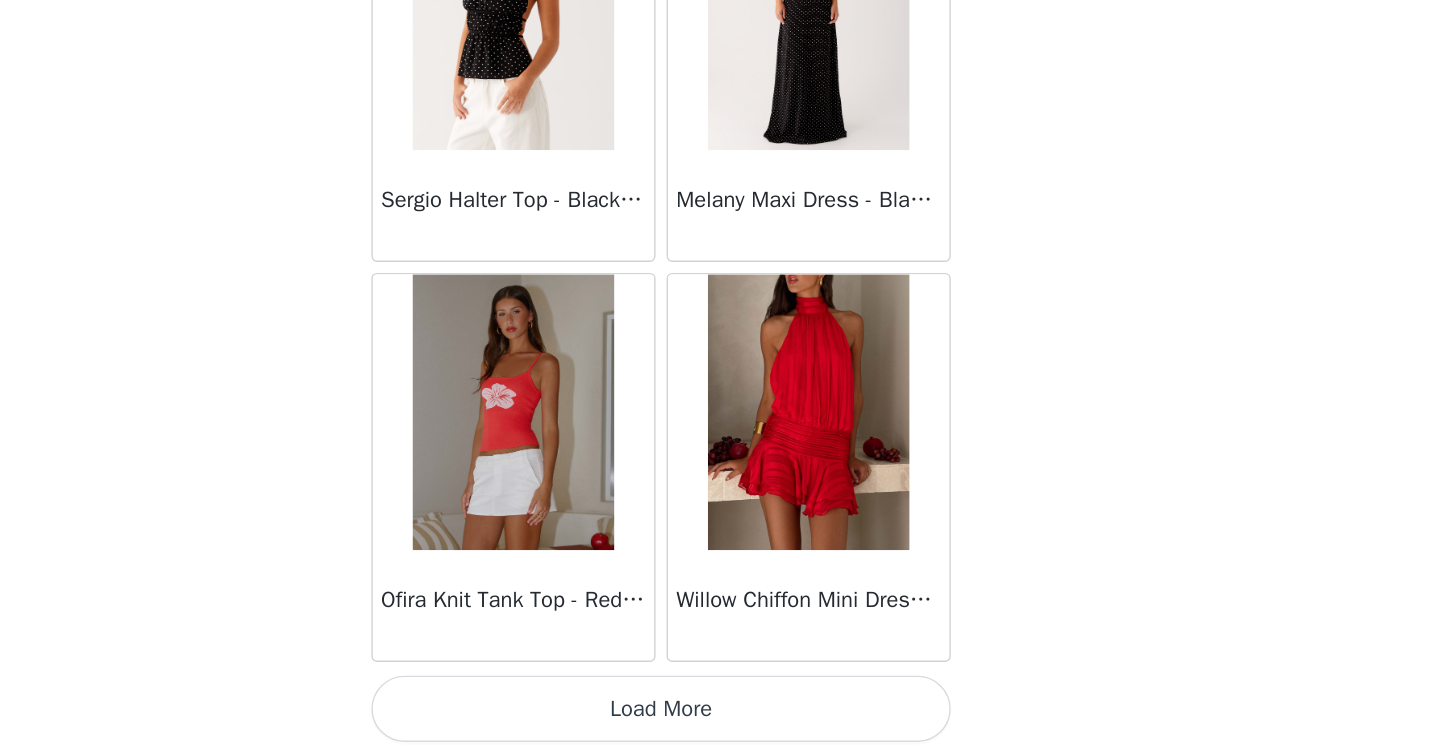 click on "Load More" at bounding box center (720, 721) 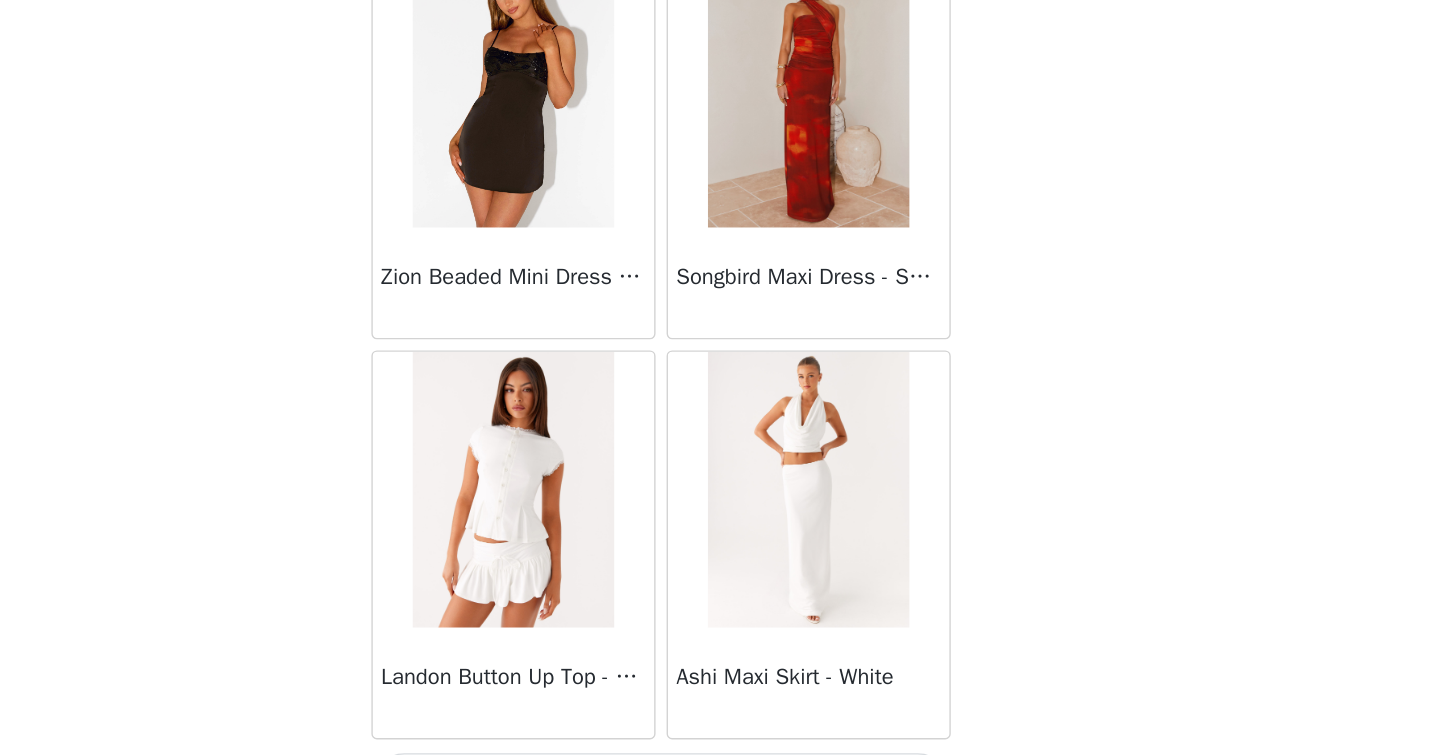 scroll, scrollTop: 57405, scrollLeft: 0, axis: vertical 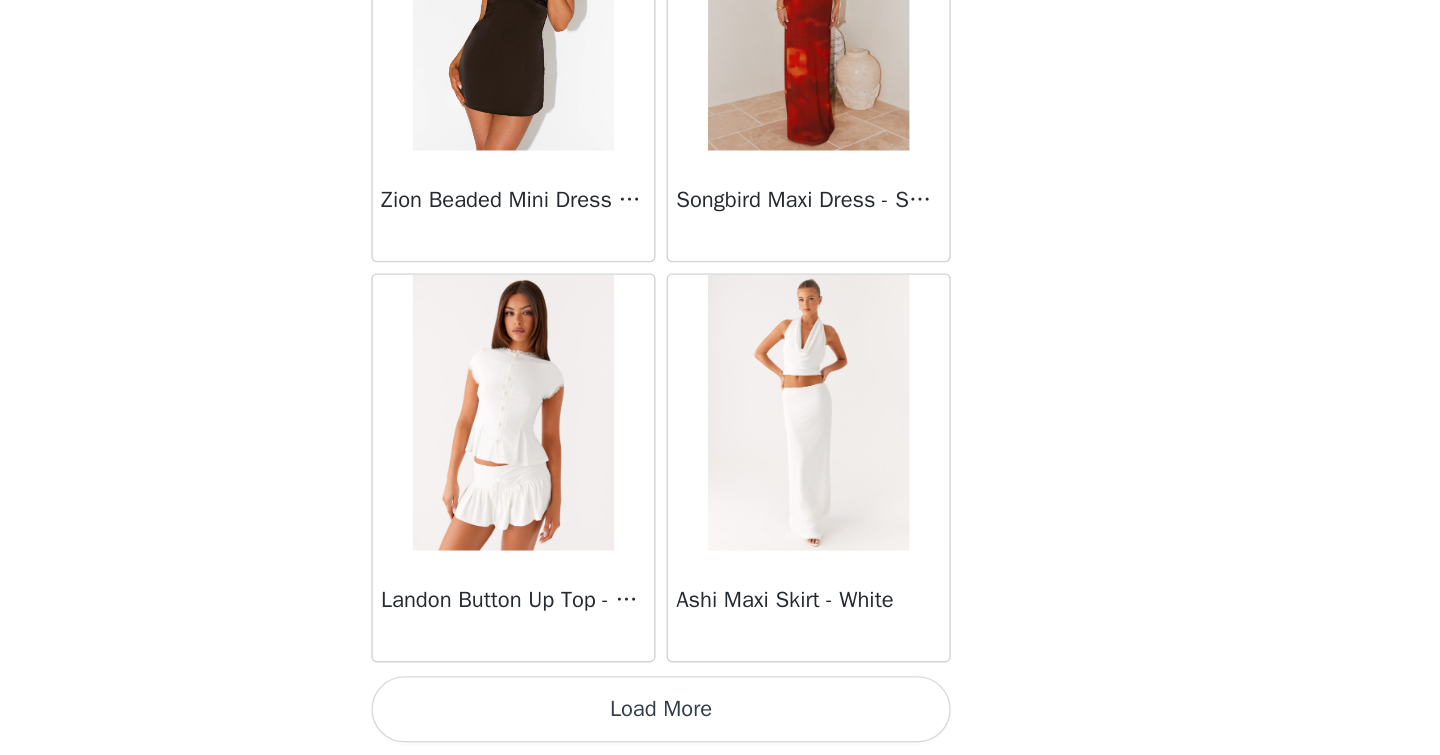 click on "Load More" at bounding box center [720, 721] 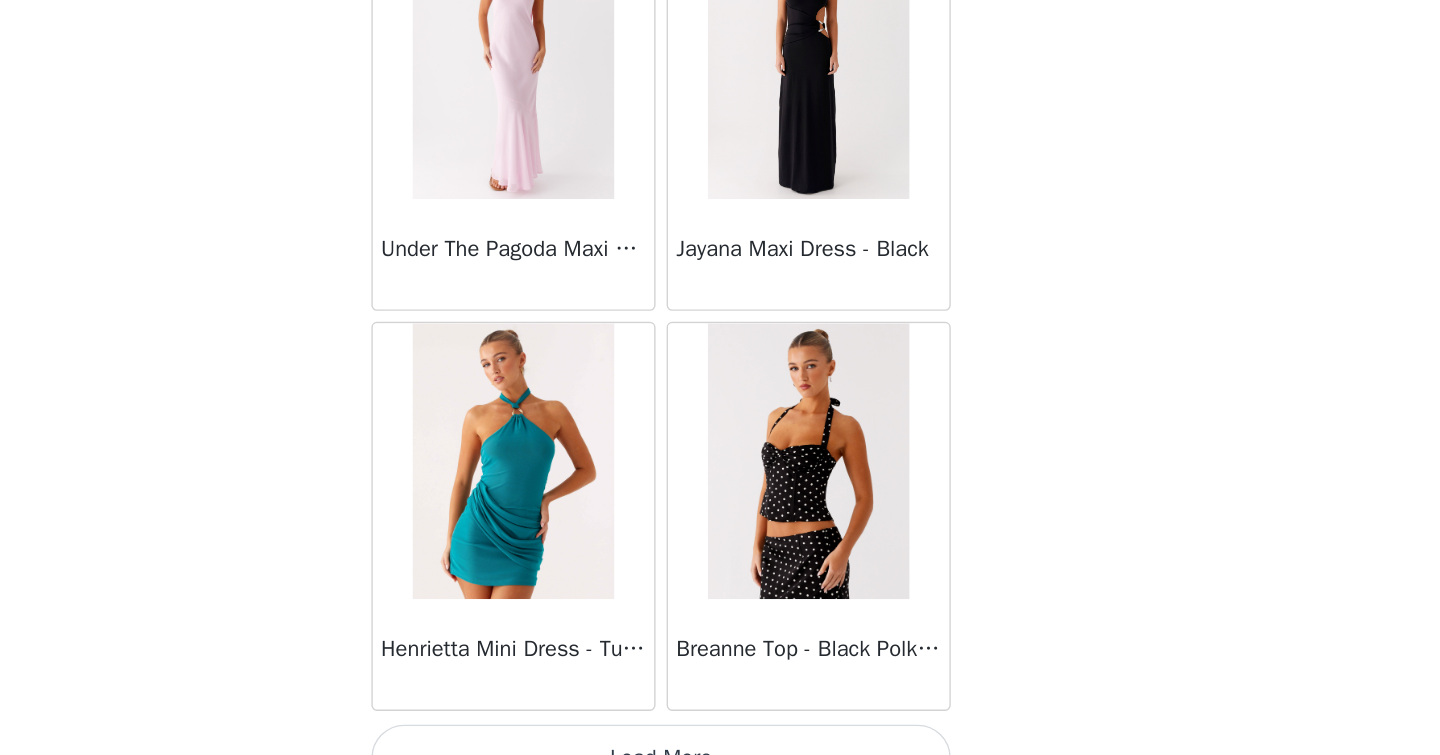 scroll, scrollTop: 60305, scrollLeft: 0, axis: vertical 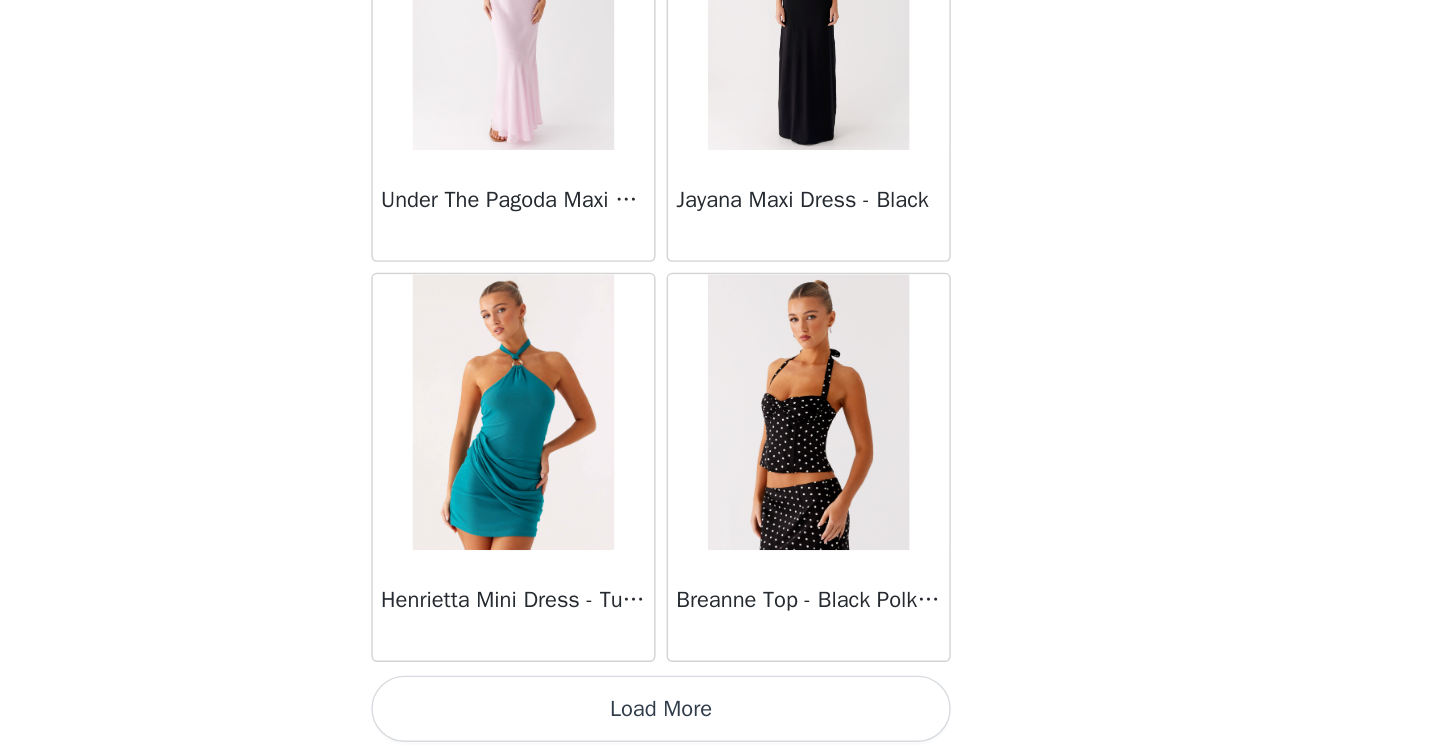 click on "Load More" at bounding box center [720, 721] 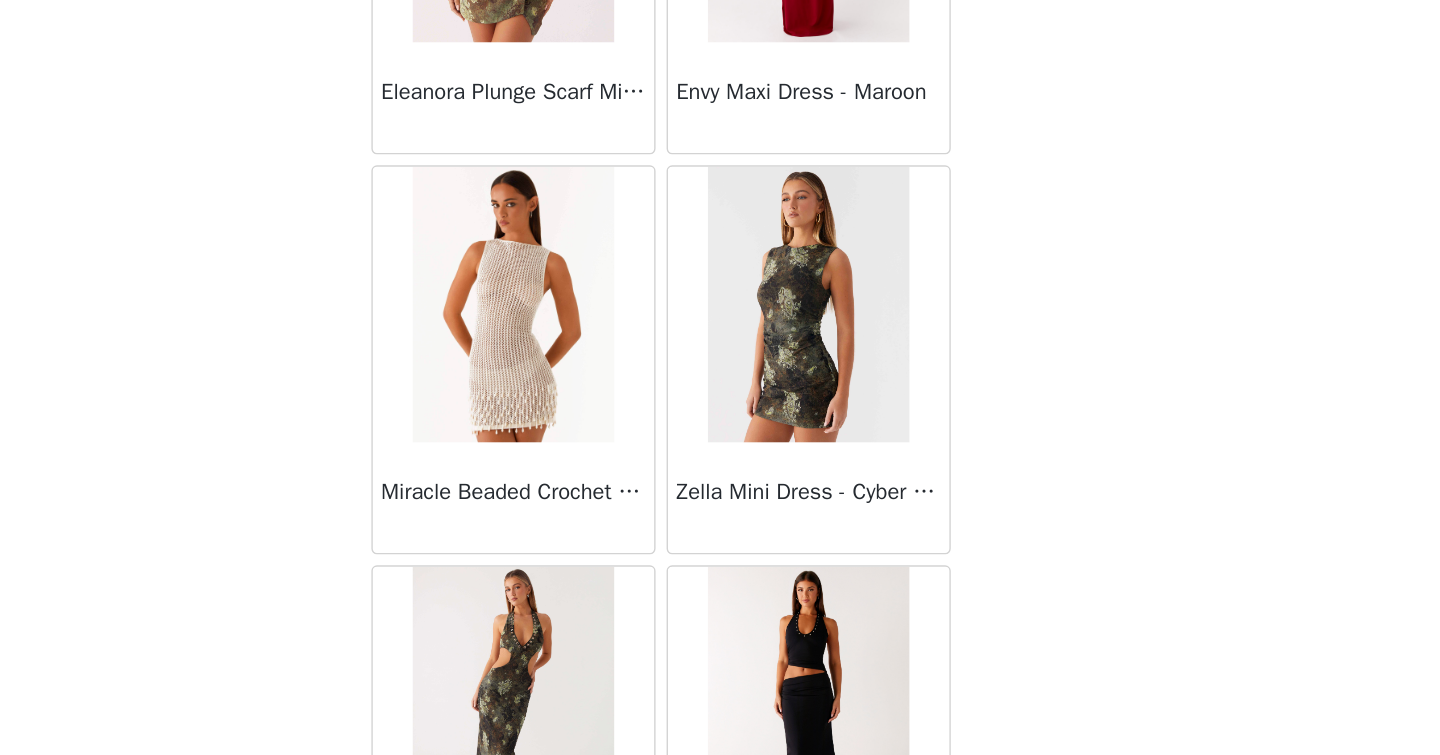 scroll, scrollTop: 63205, scrollLeft: 0, axis: vertical 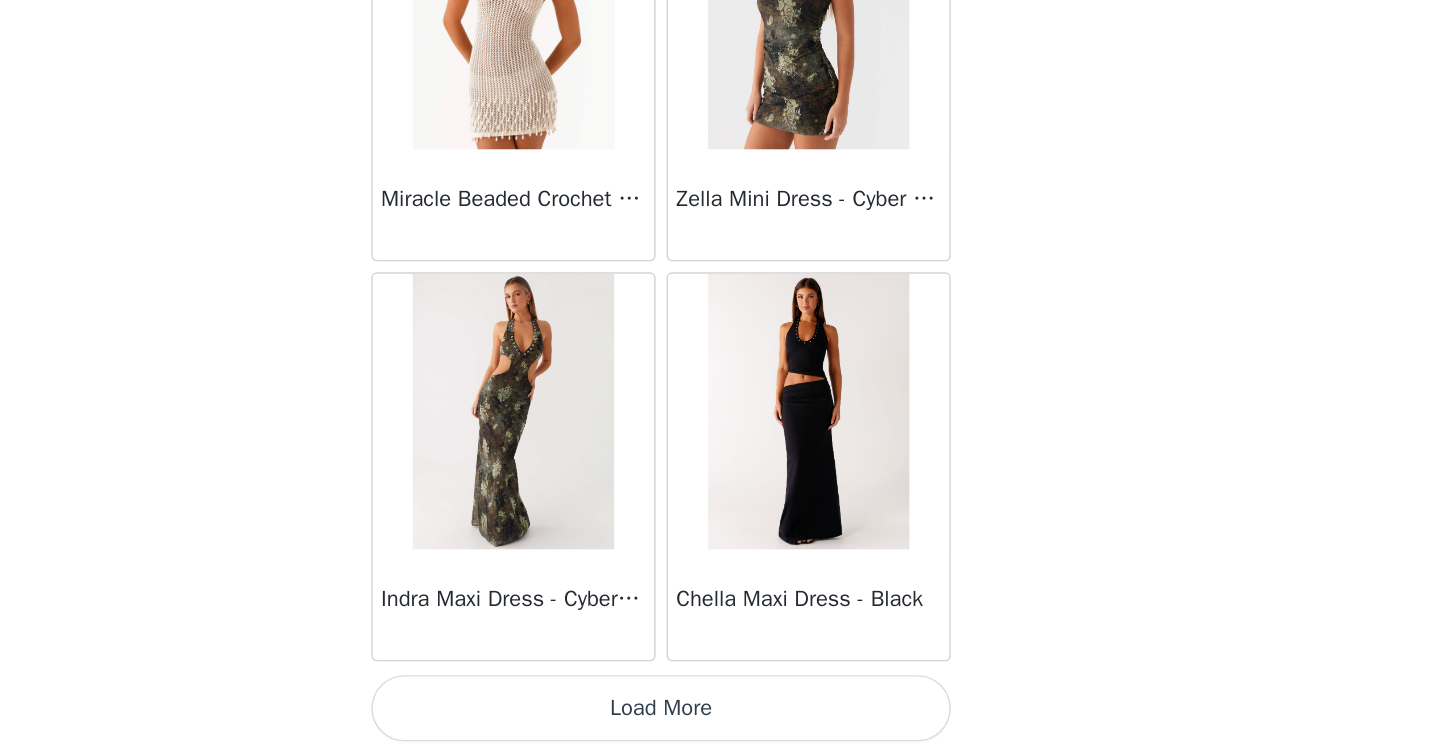 click on "Load More" at bounding box center [720, 721] 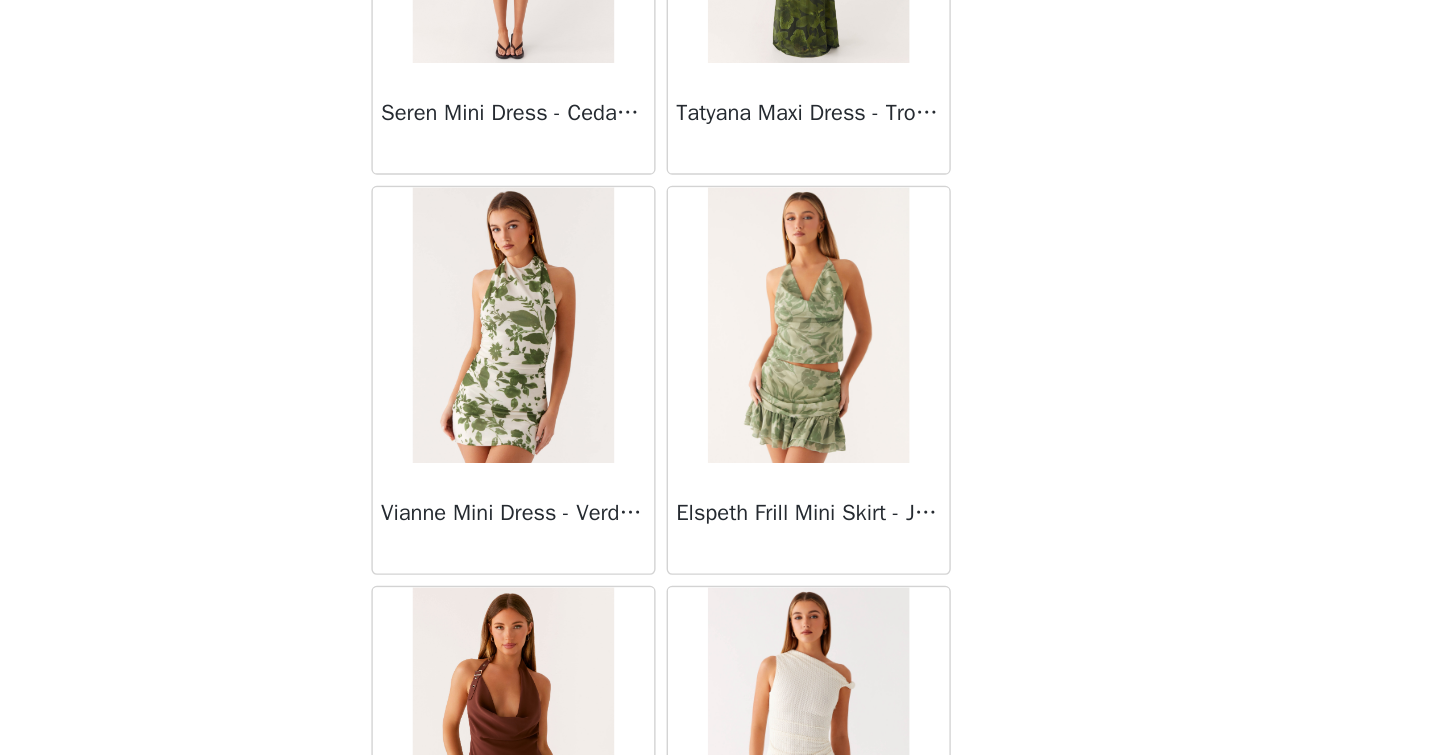 scroll, scrollTop: 66105, scrollLeft: 0, axis: vertical 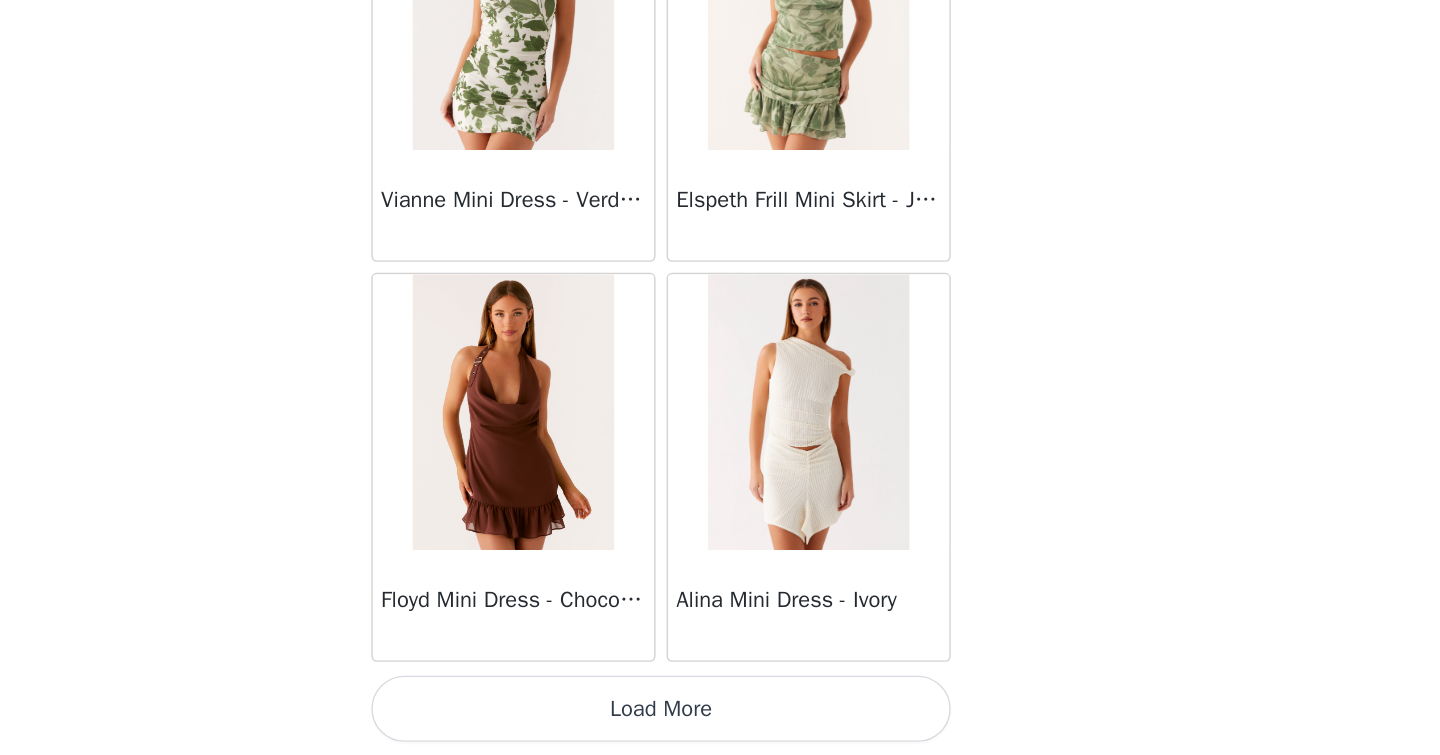 click on "Load More" at bounding box center [720, 721] 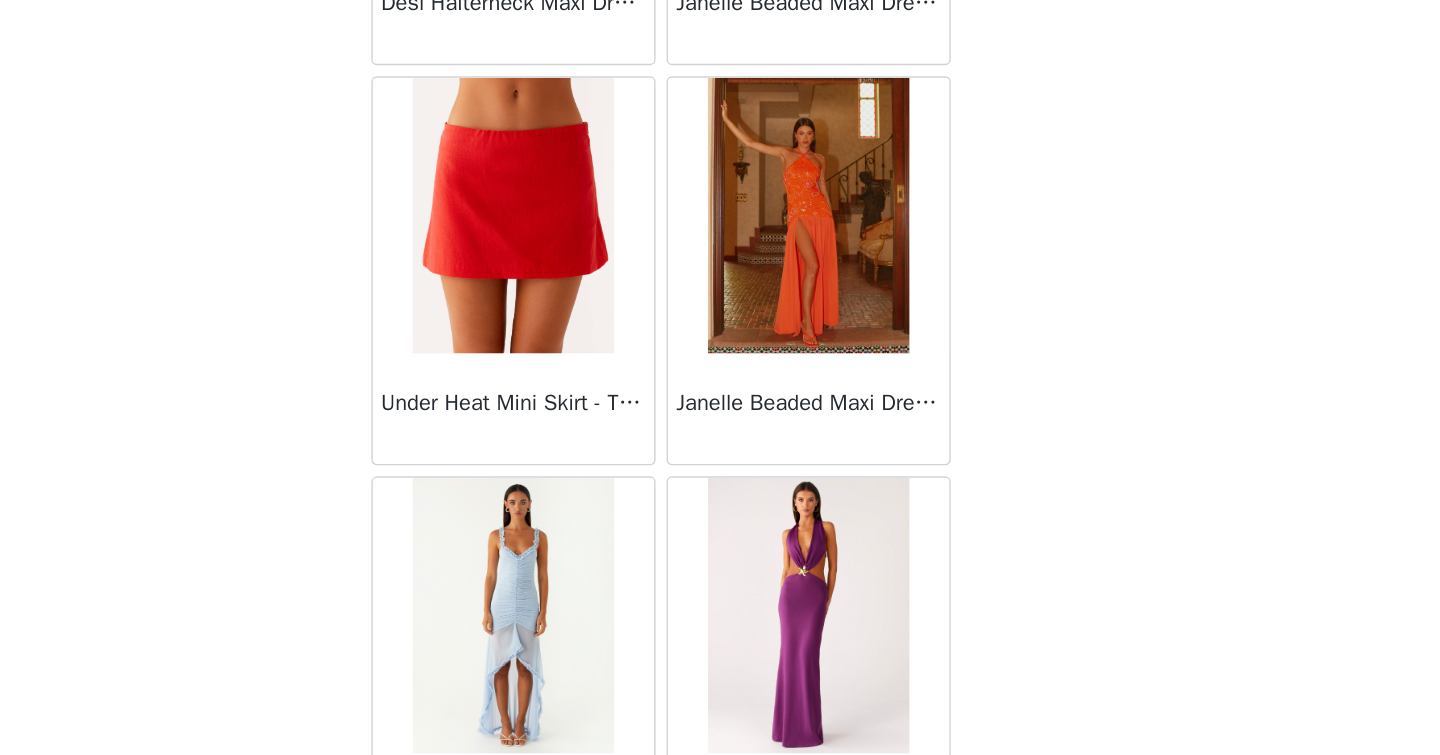 scroll, scrollTop: 69005, scrollLeft: 0, axis: vertical 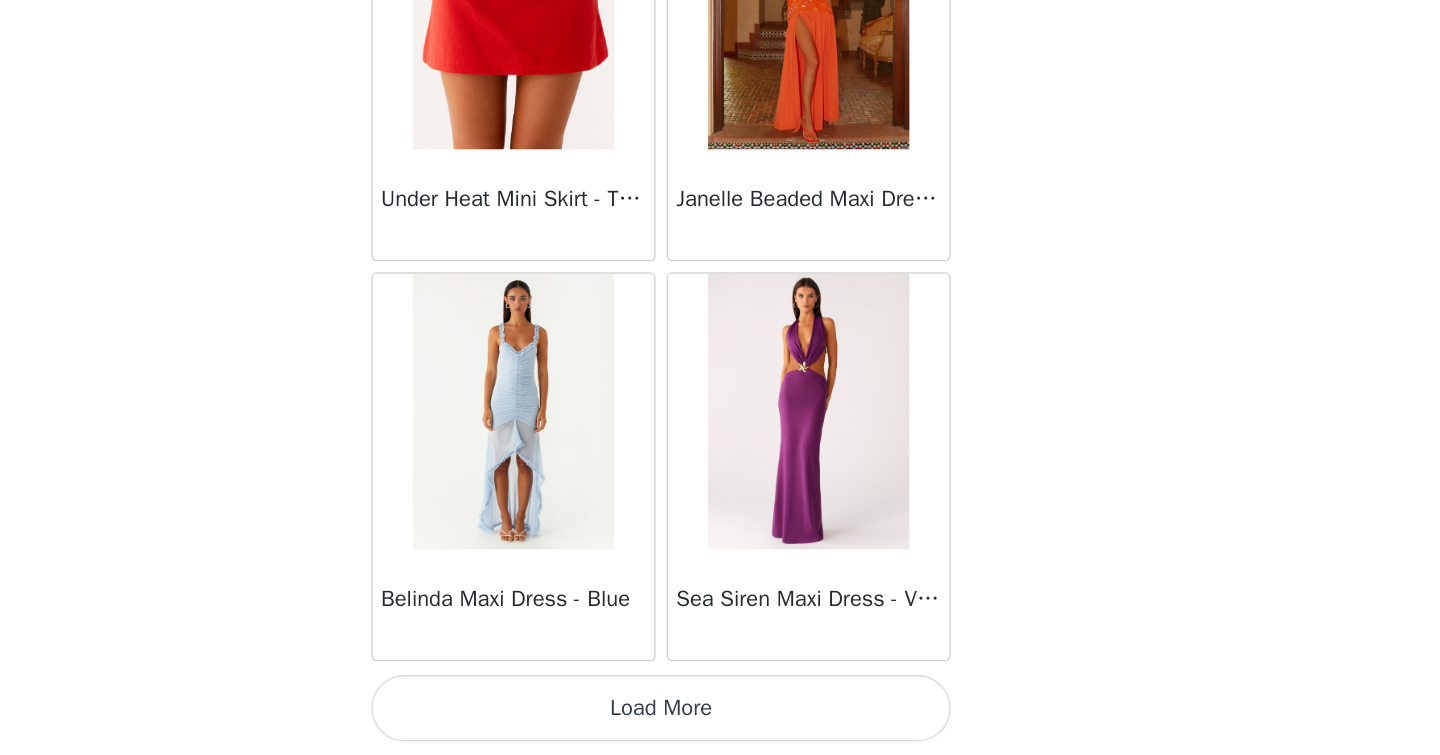 click on "Load More" at bounding box center (720, 721) 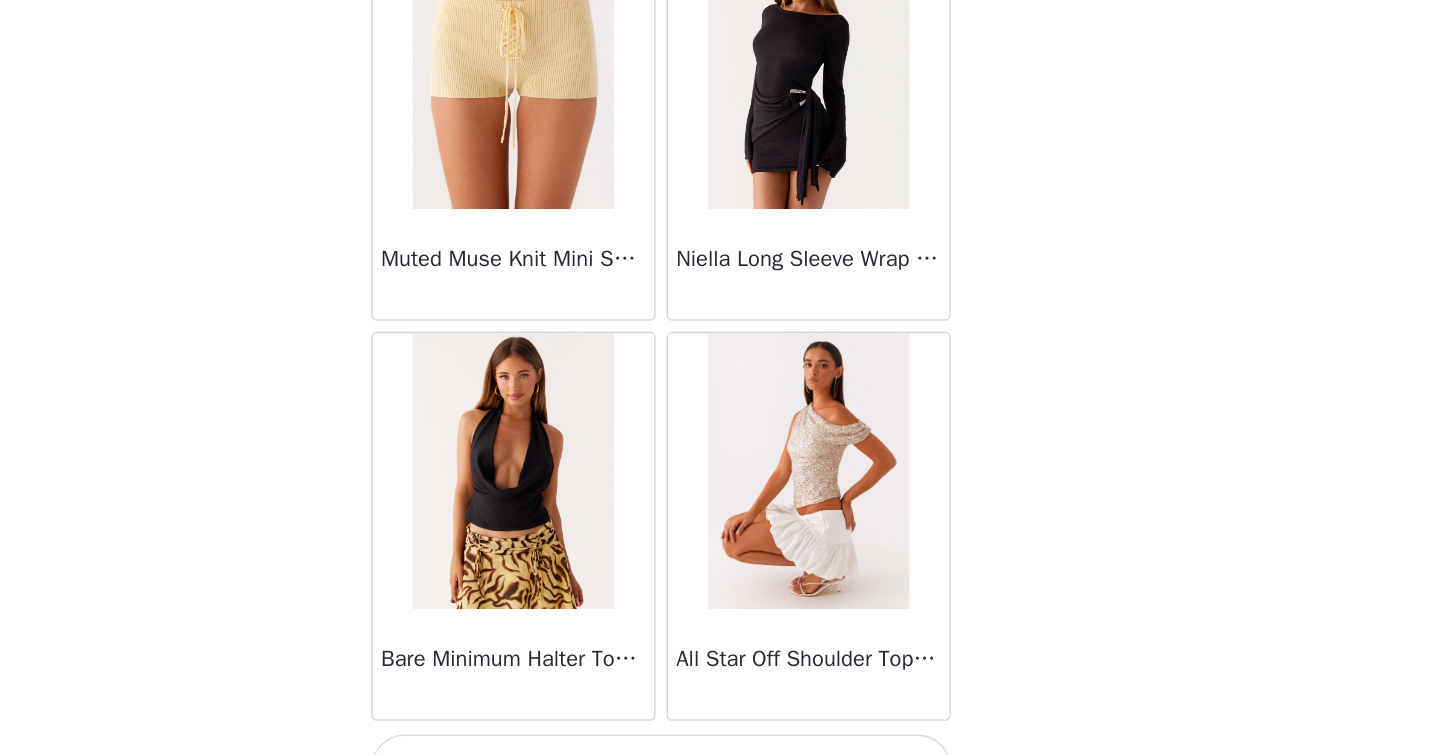 scroll, scrollTop: 71905, scrollLeft: 0, axis: vertical 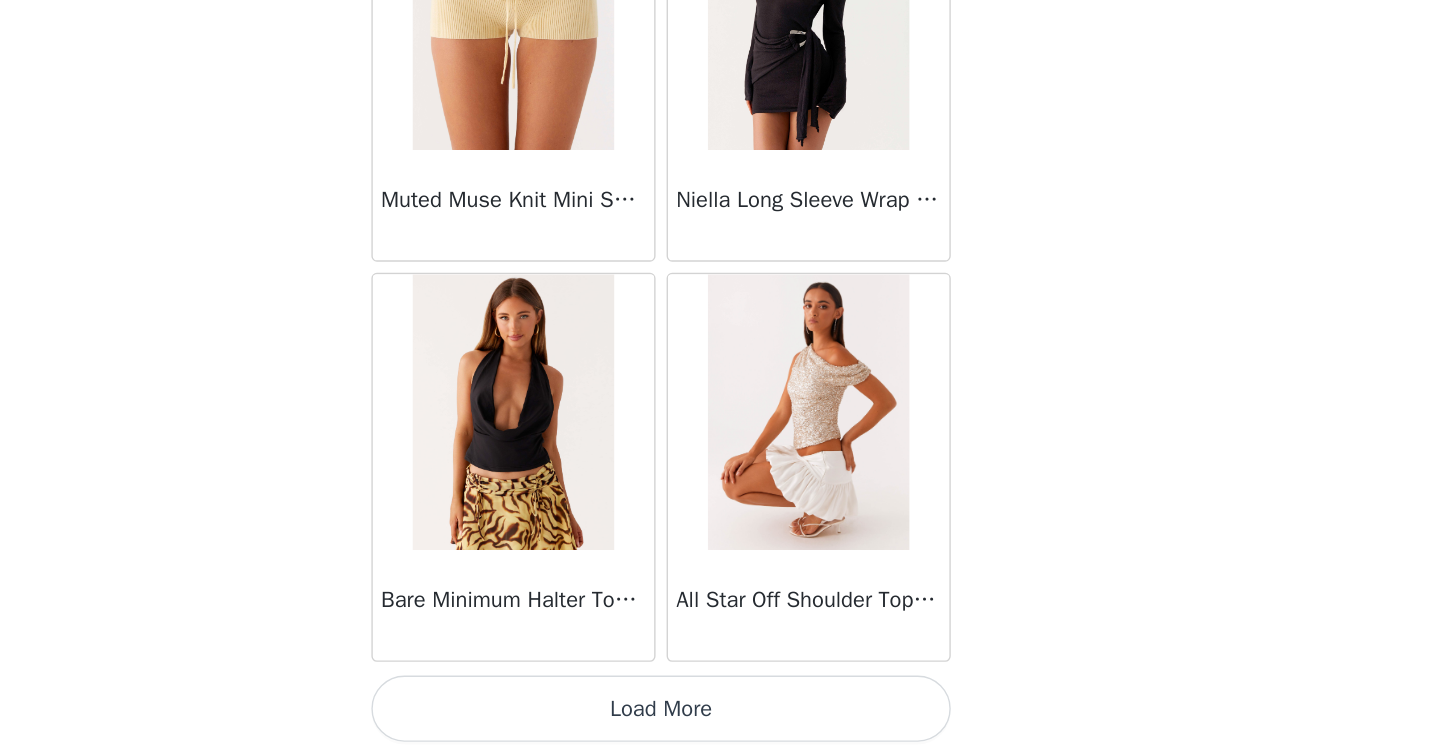 click on "Load More" at bounding box center [720, 721] 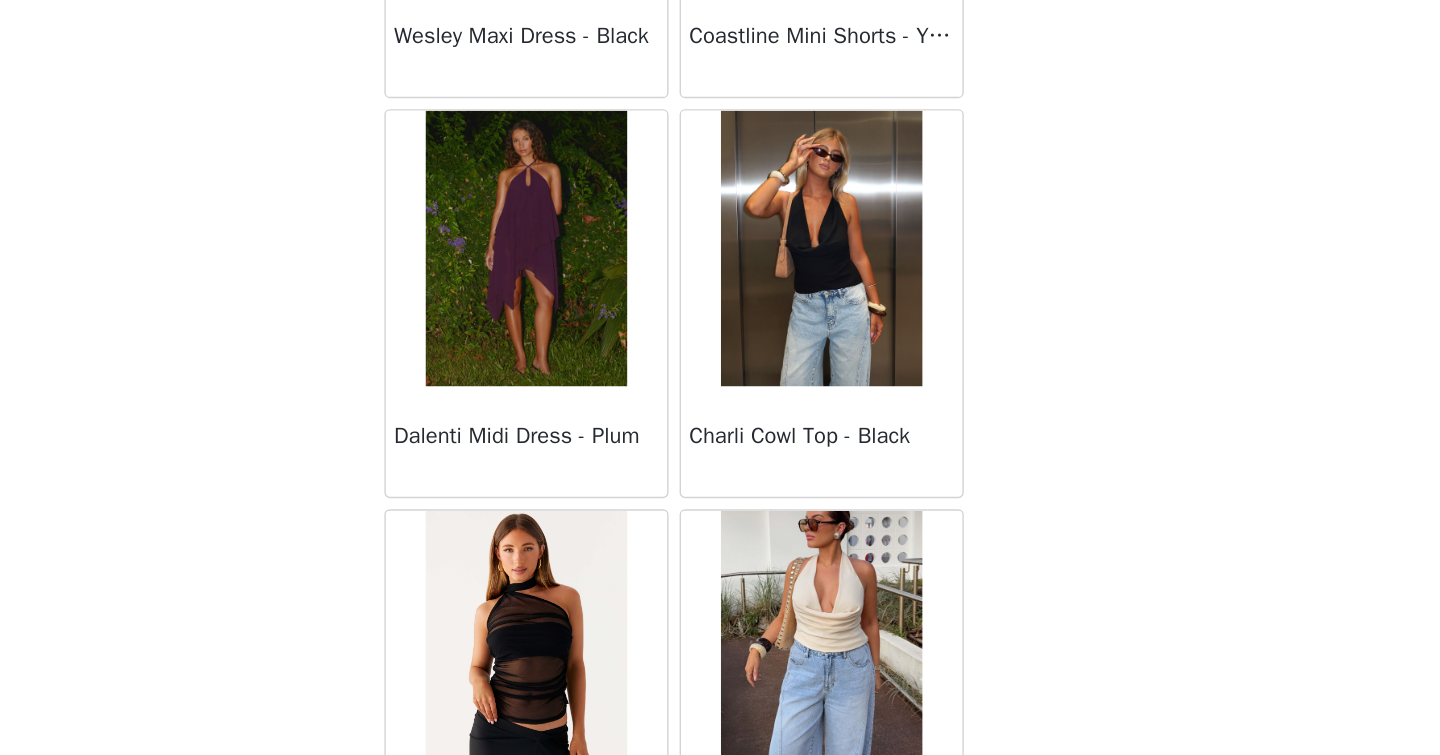 scroll, scrollTop: 74805, scrollLeft: 0, axis: vertical 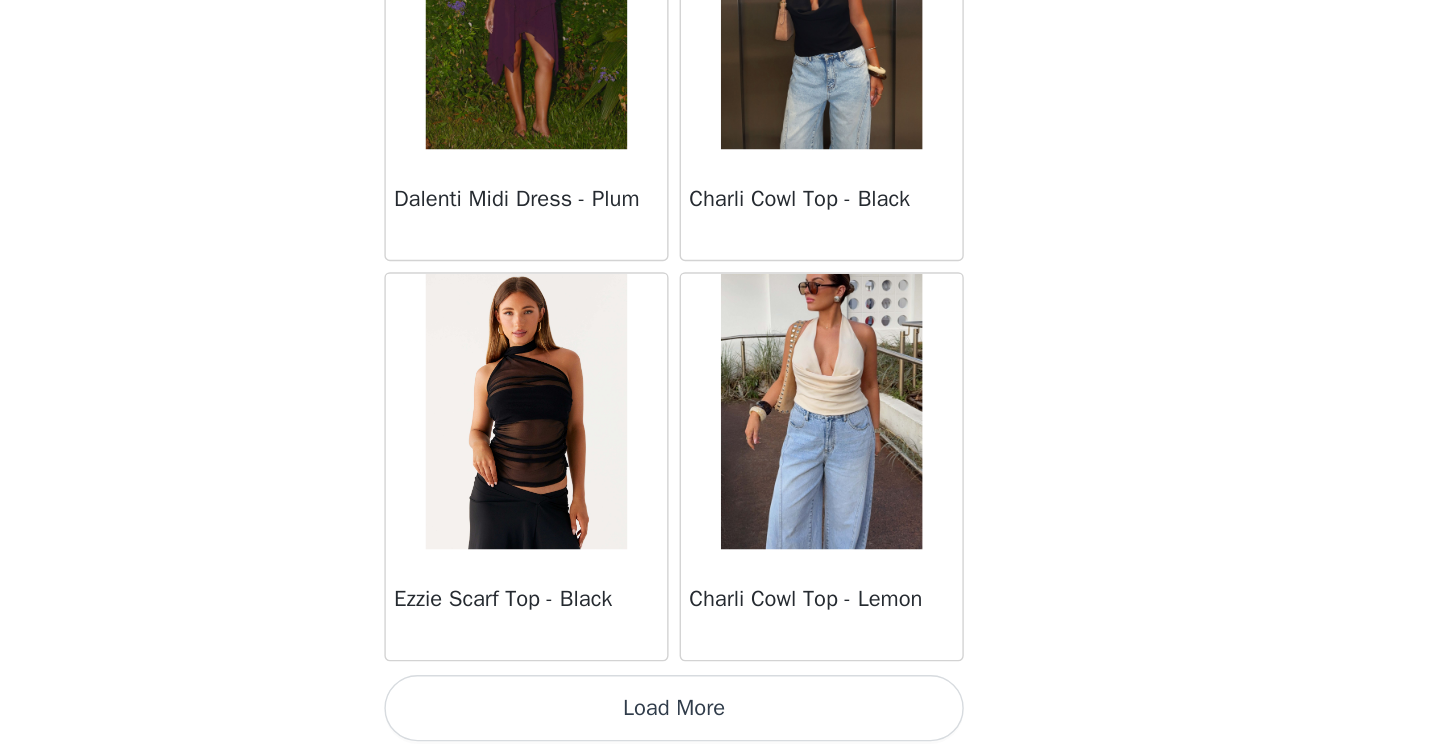 click on "Load More" at bounding box center (720, 721) 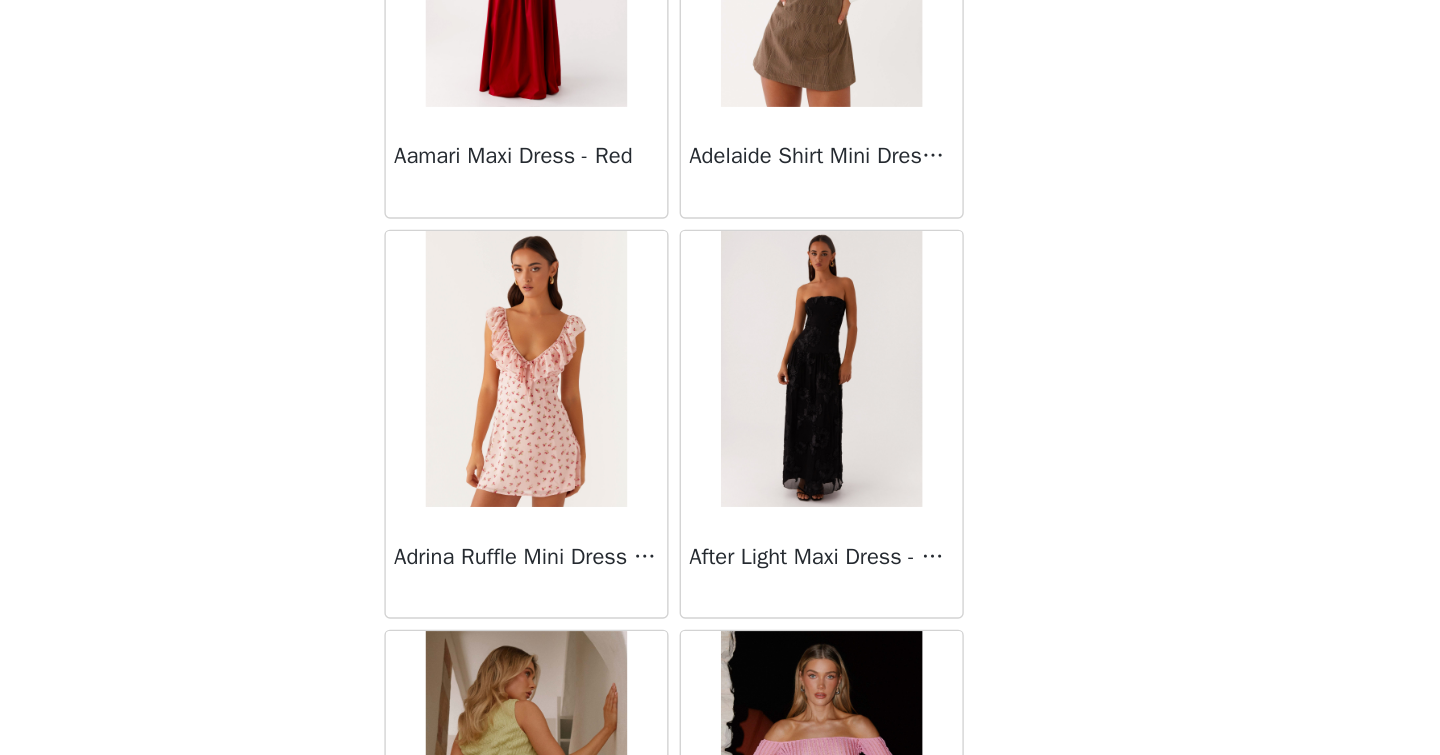 scroll, scrollTop: 77705, scrollLeft: 0, axis: vertical 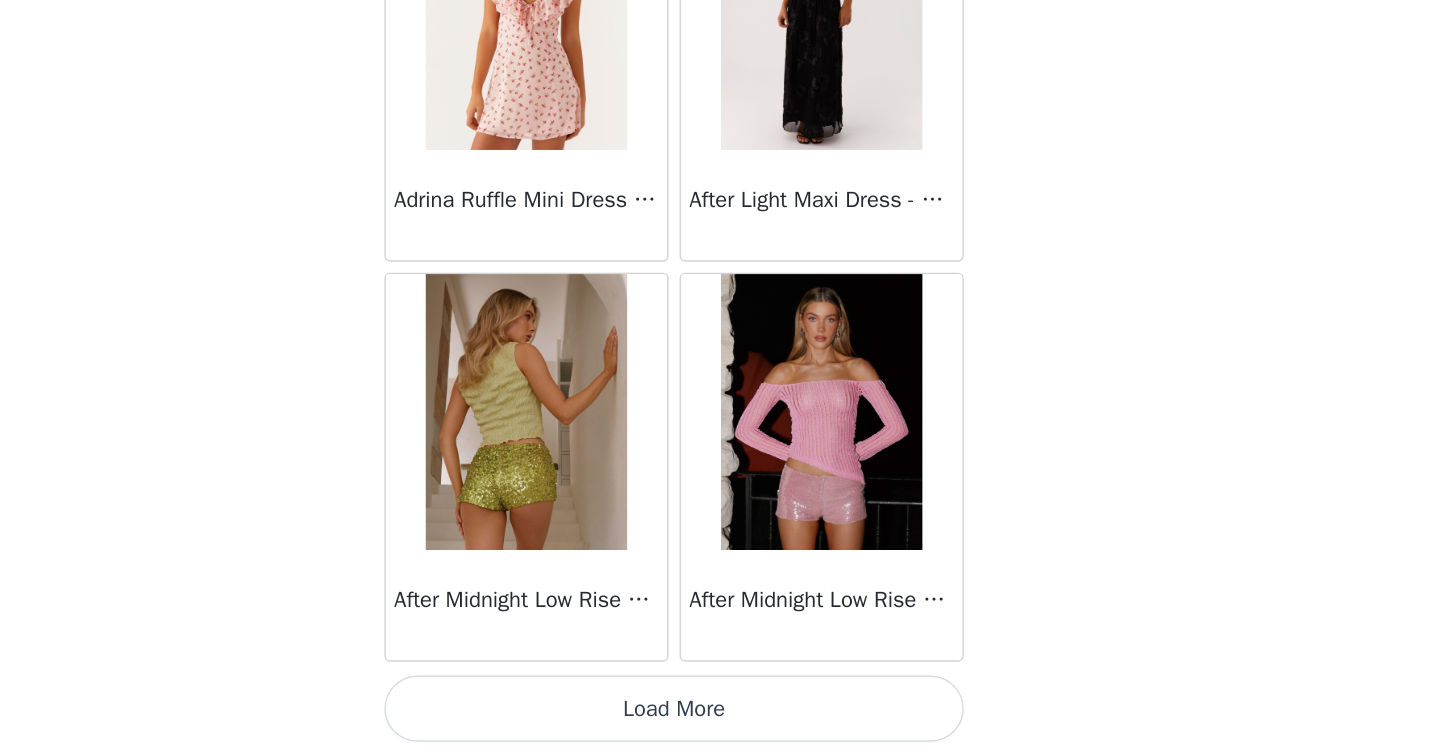 click on "Load More" at bounding box center (720, 721) 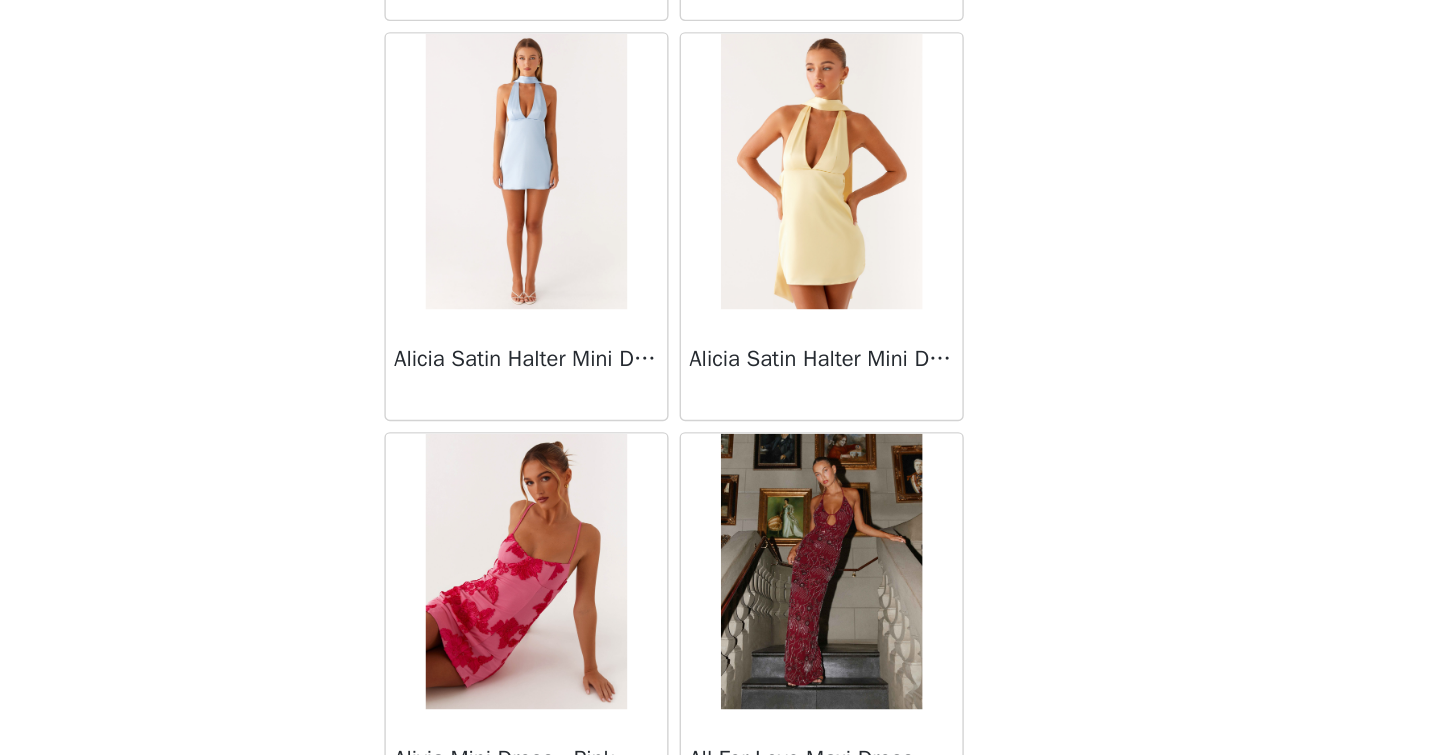 scroll, scrollTop: 80605, scrollLeft: 0, axis: vertical 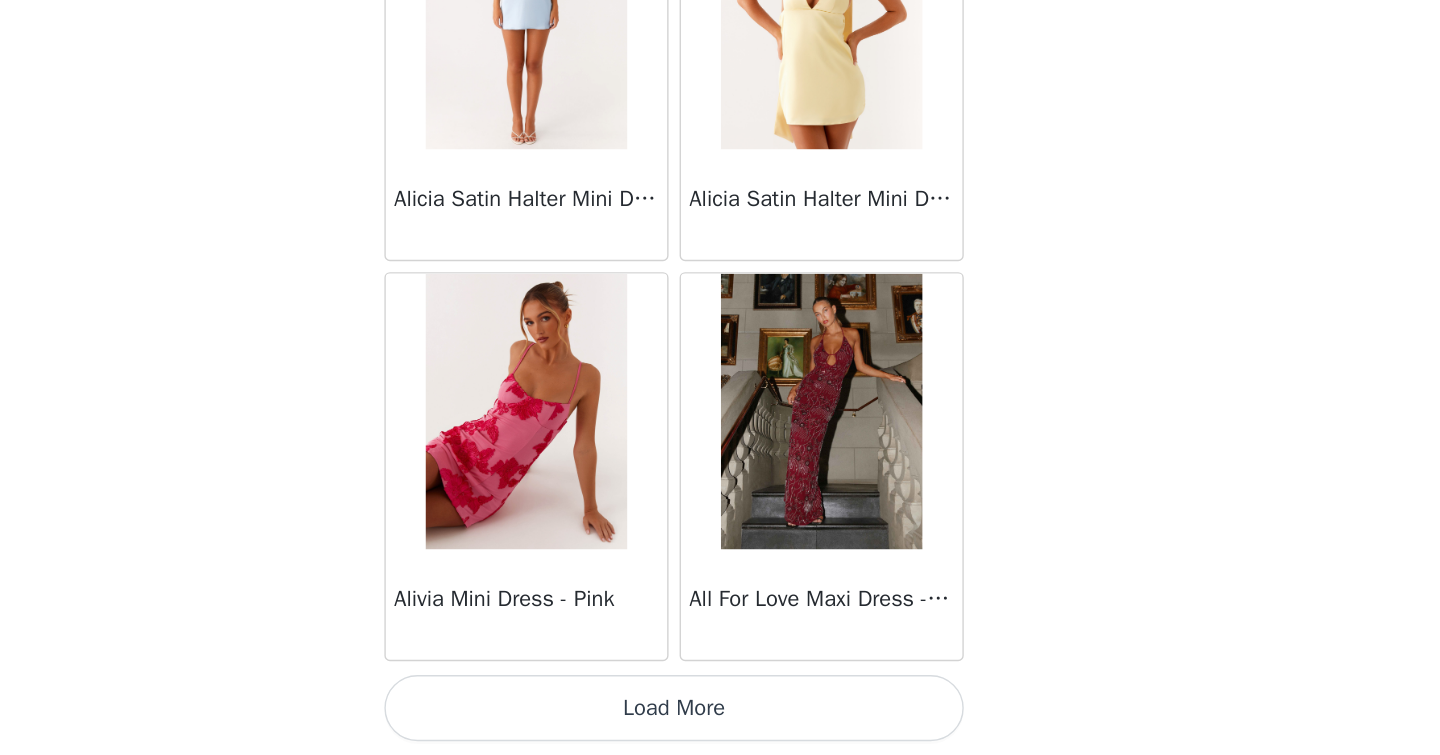 click on "Load More" at bounding box center [720, 721] 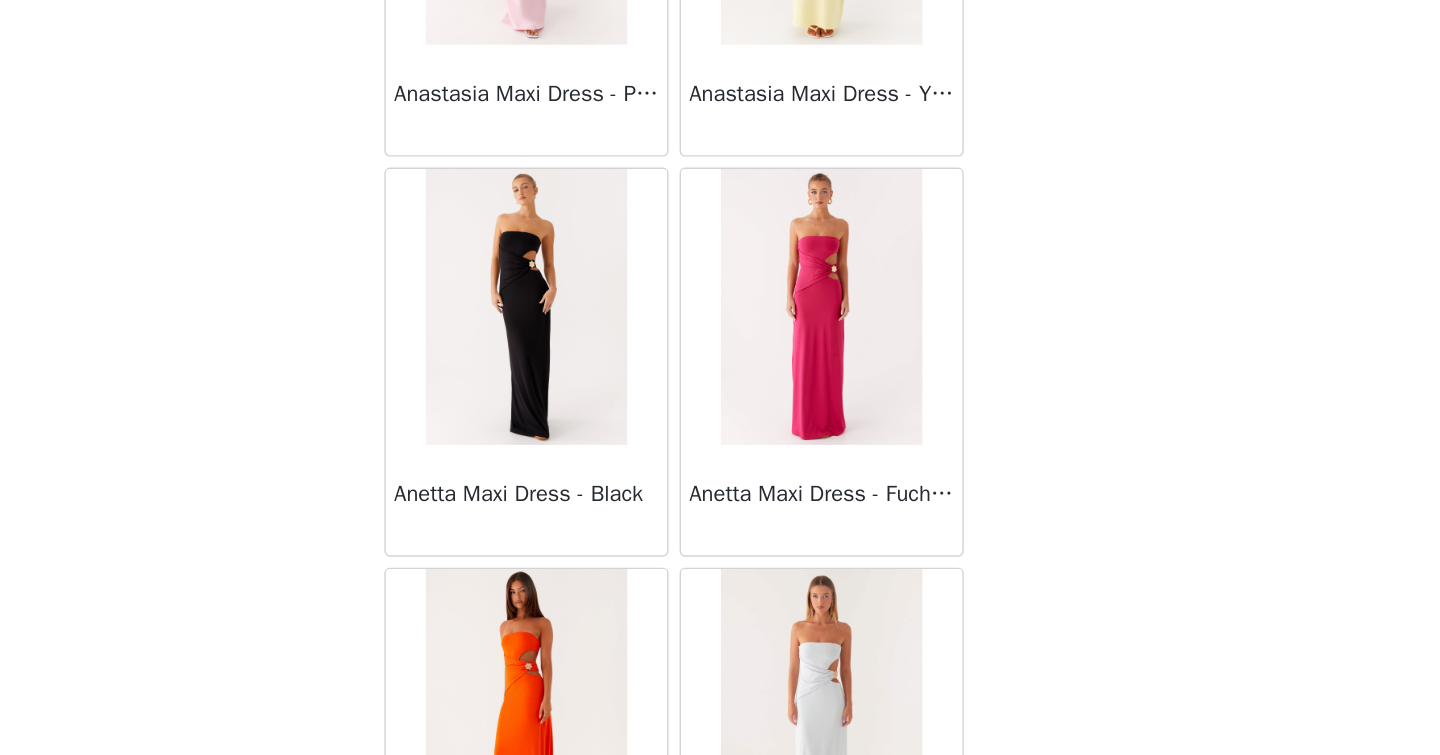scroll, scrollTop: 83505, scrollLeft: 0, axis: vertical 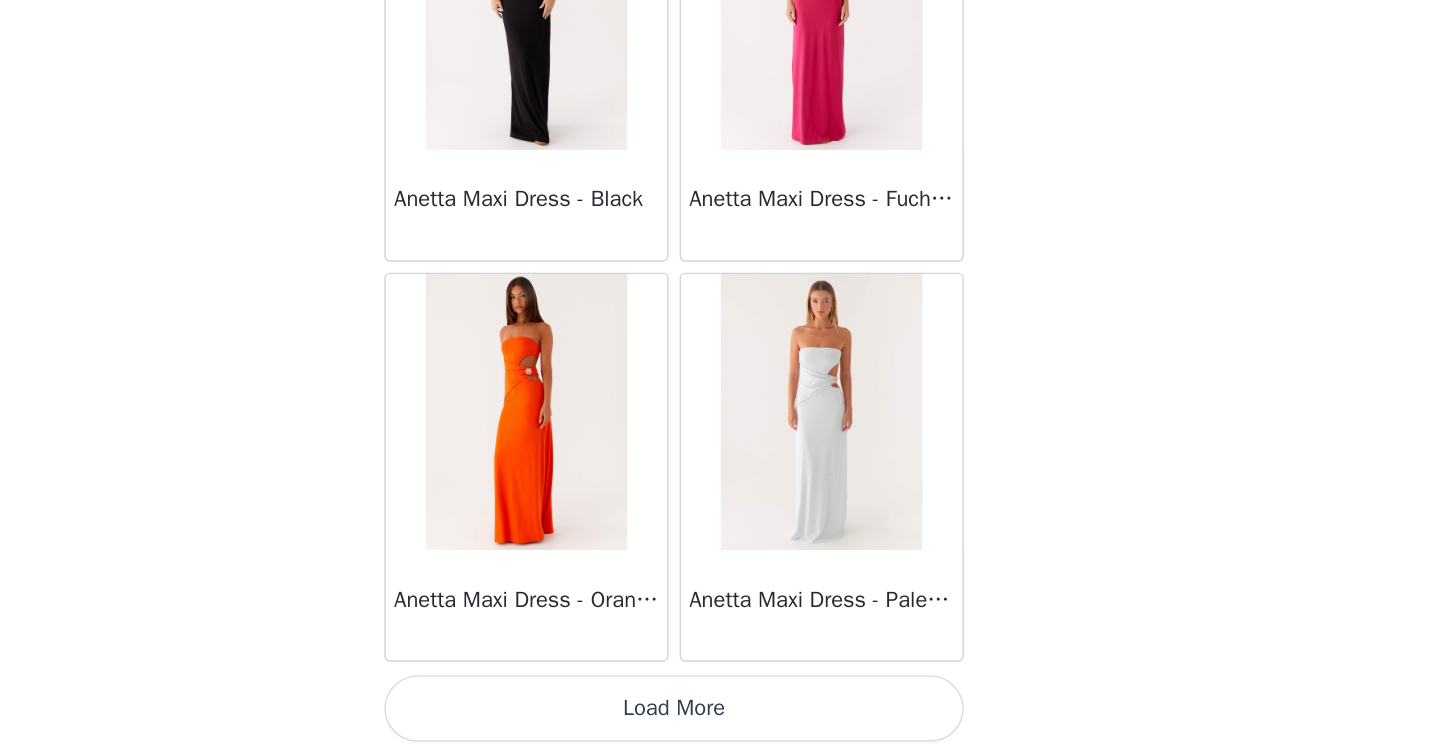 click on "Load More" at bounding box center [720, 721] 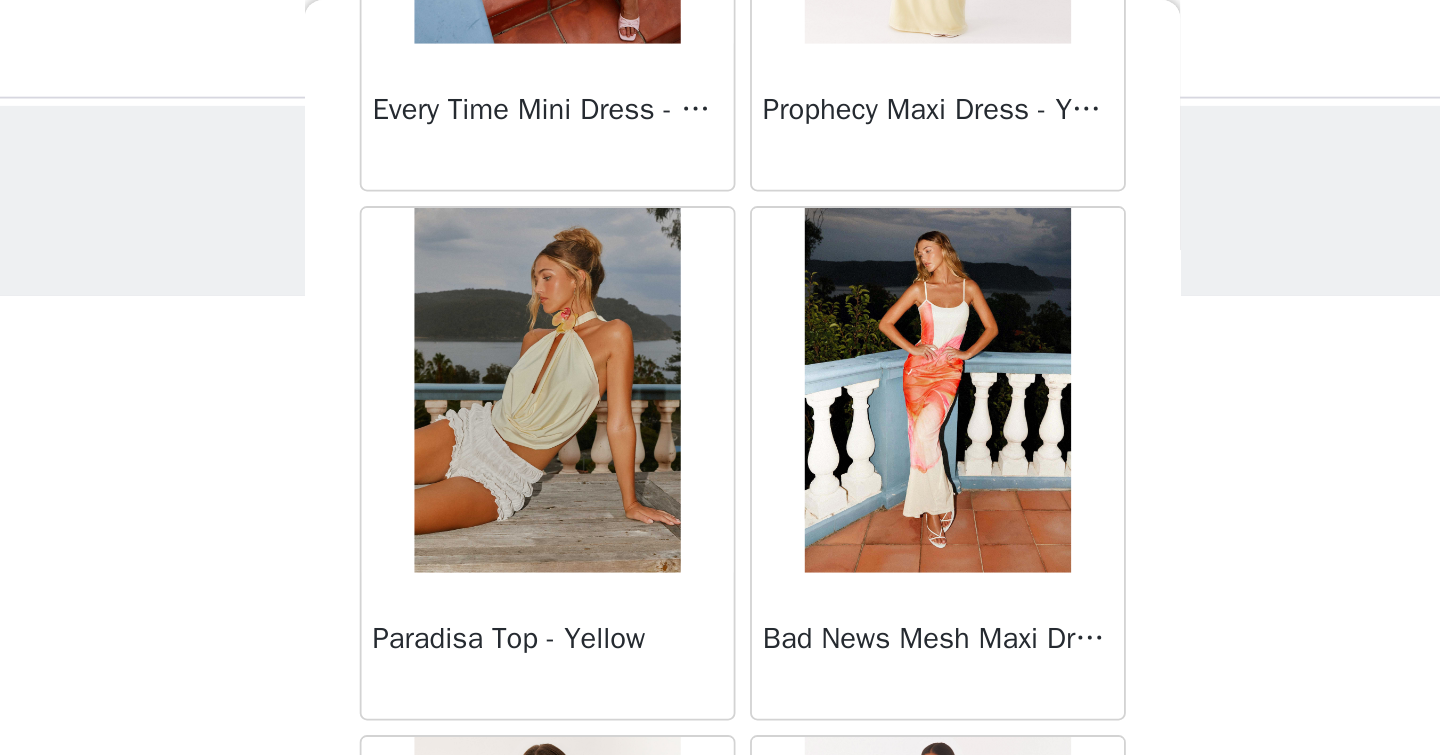 scroll, scrollTop: 21448, scrollLeft: 0, axis: vertical 